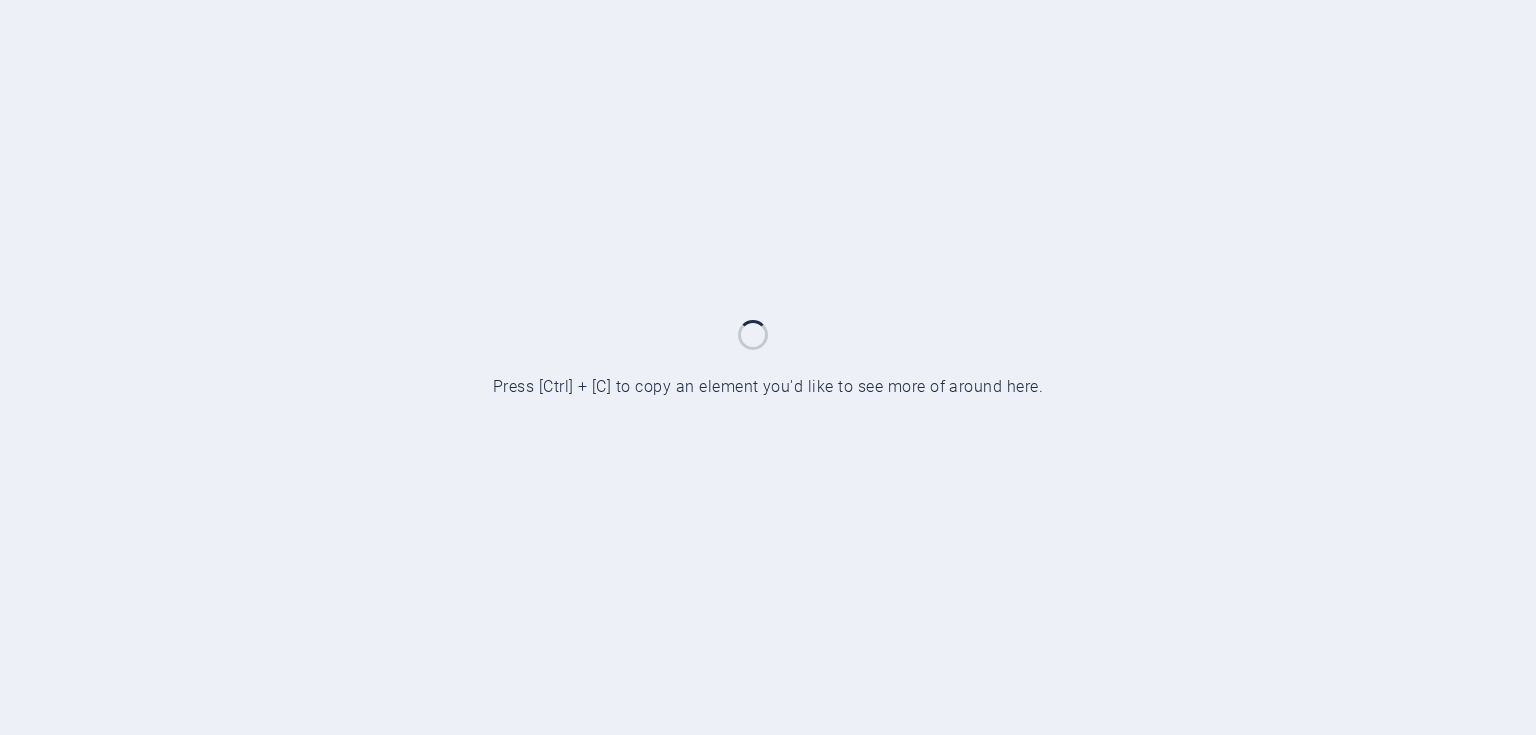 scroll, scrollTop: 0, scrollLeft: 0, axis: both 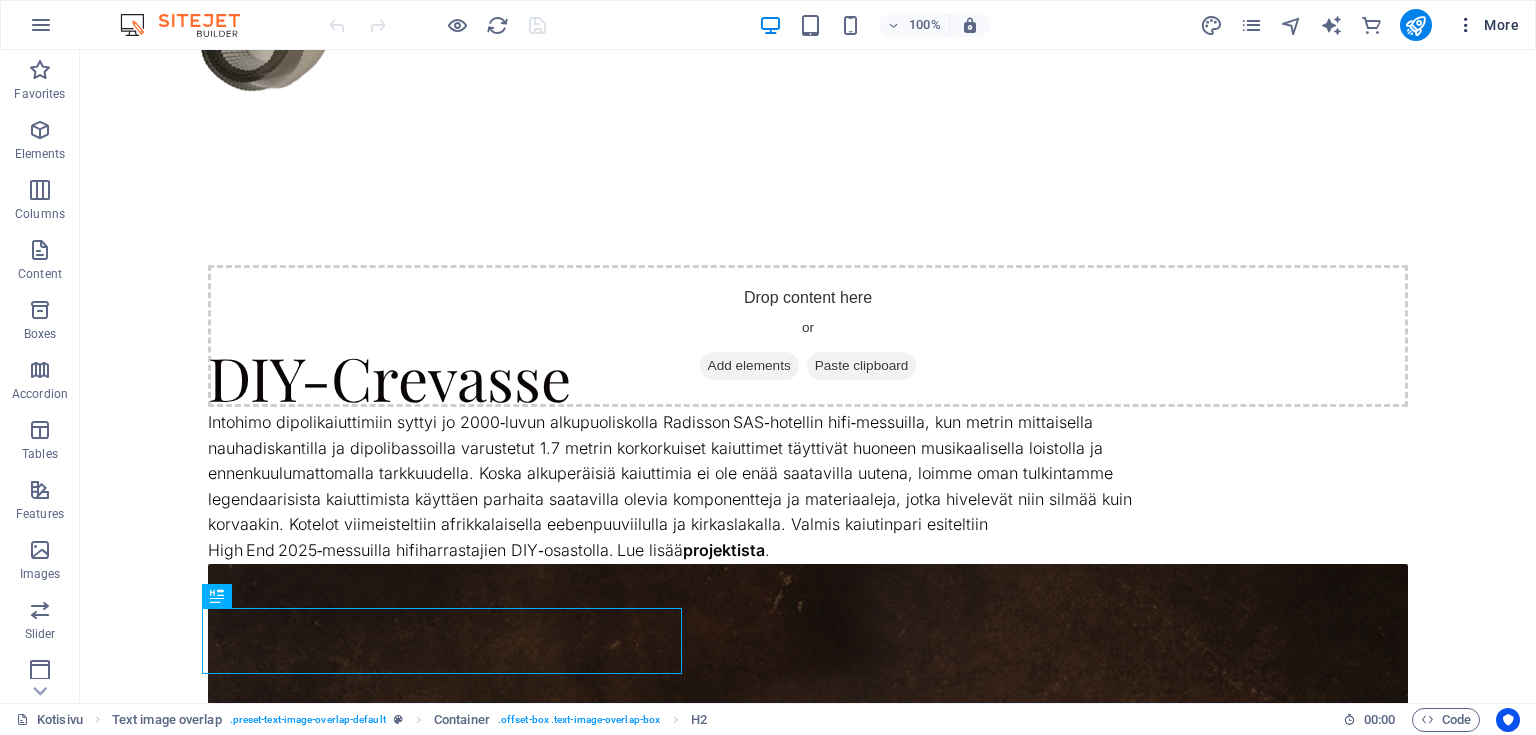 click at bounding box center [1466, 25] 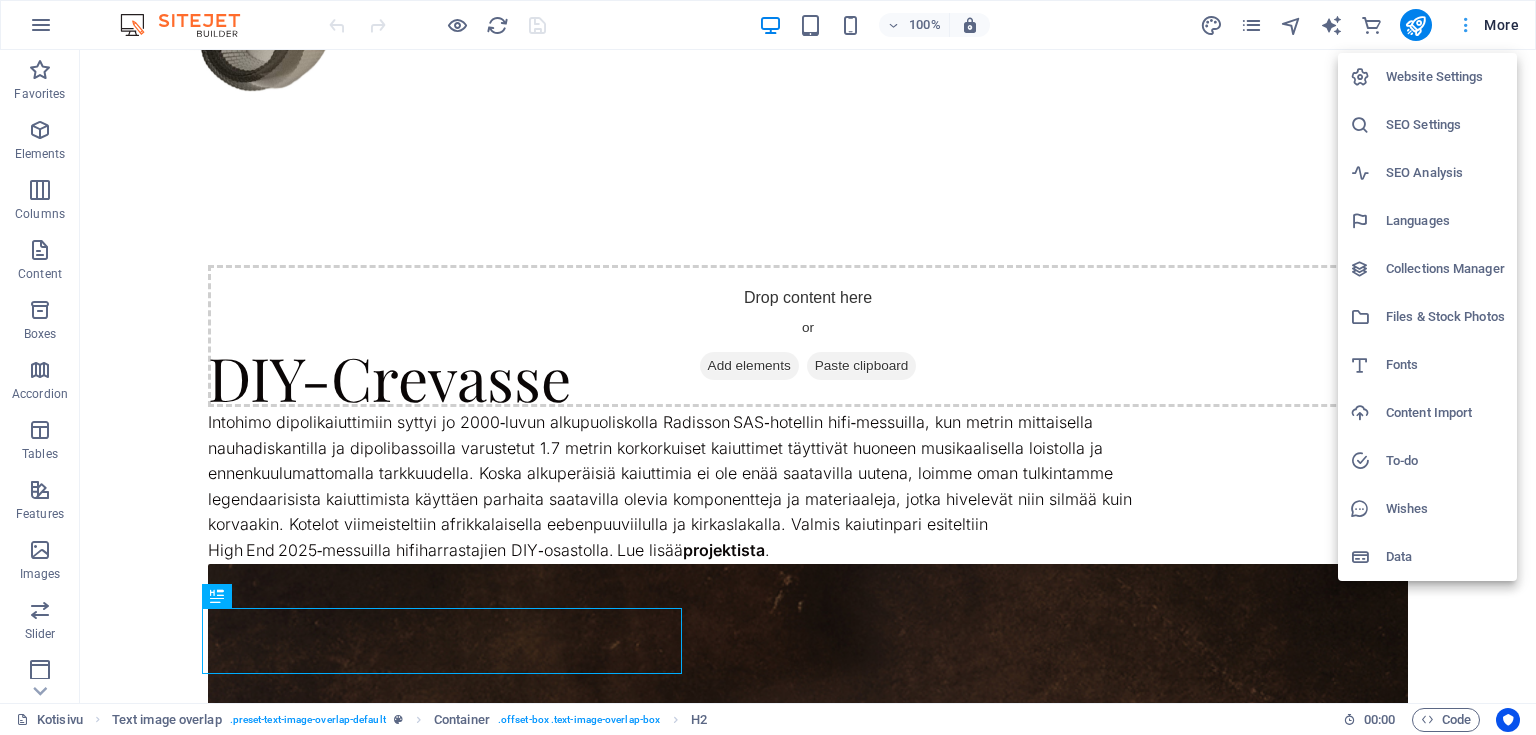 click at bounding box center [768, 367] 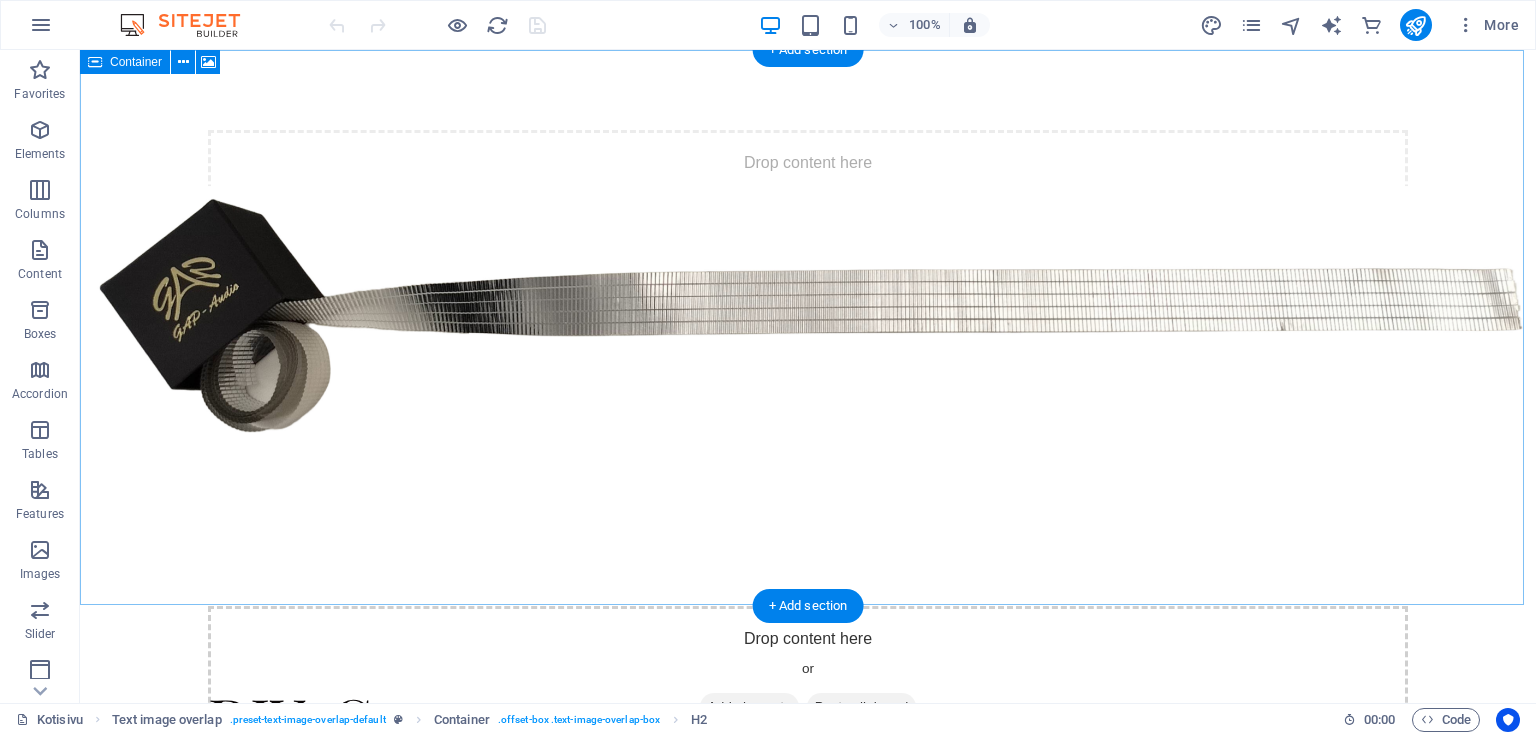 scroll, scrollTop: 391, scrollLeft: 0, axis: vertical 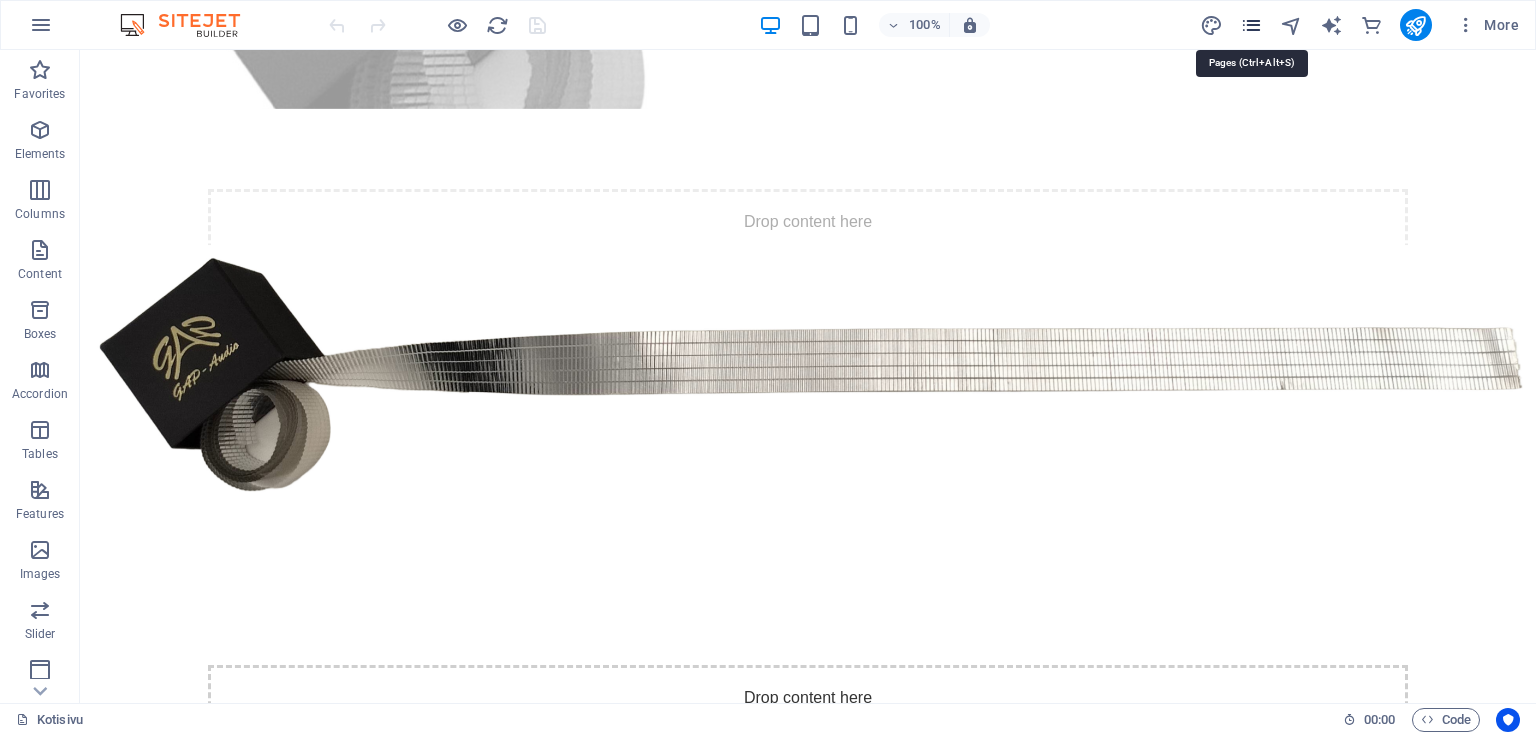 click at bounding box center (1251, 25) 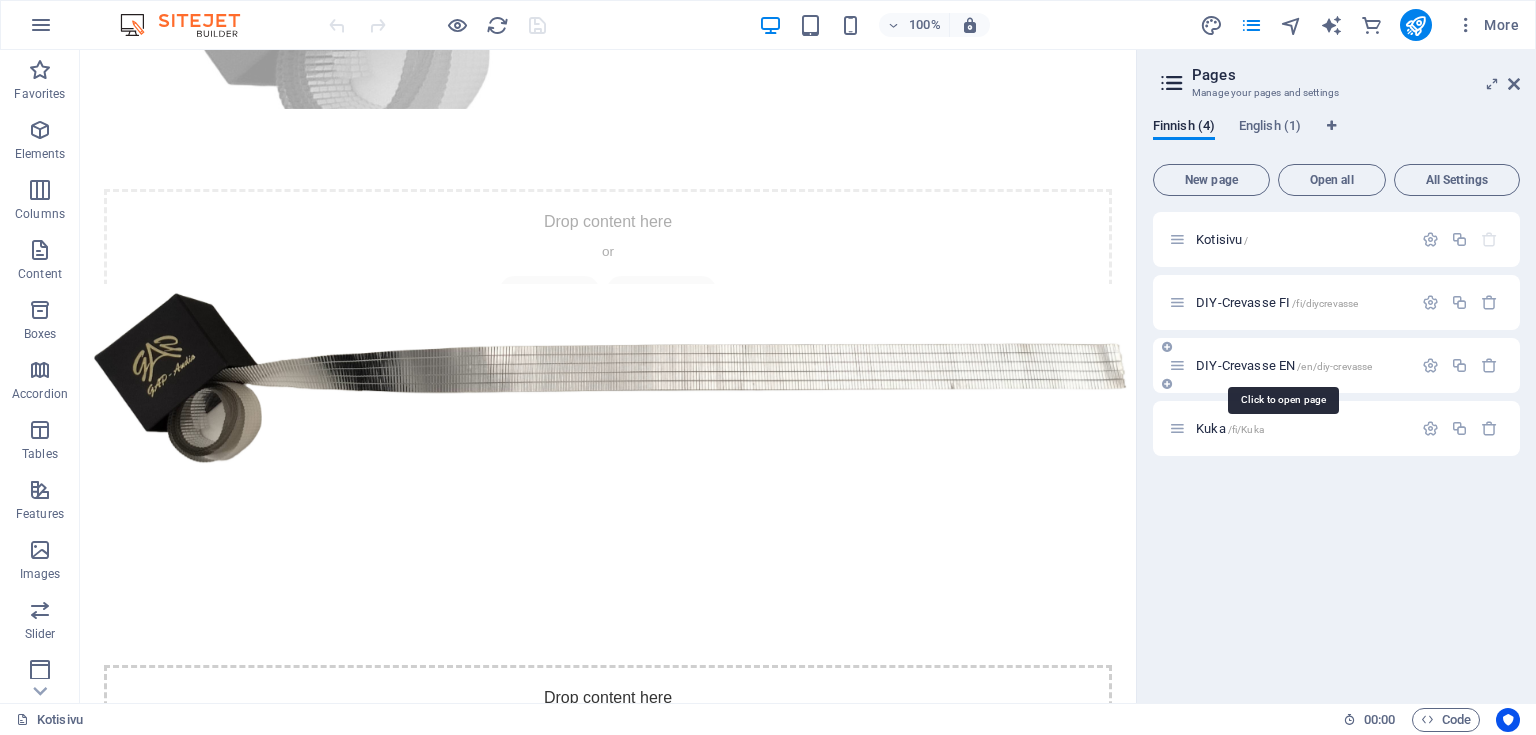 click on "DIY-Crevasse EN /en/diy-crevasse" at bounding box center (1284, 365) 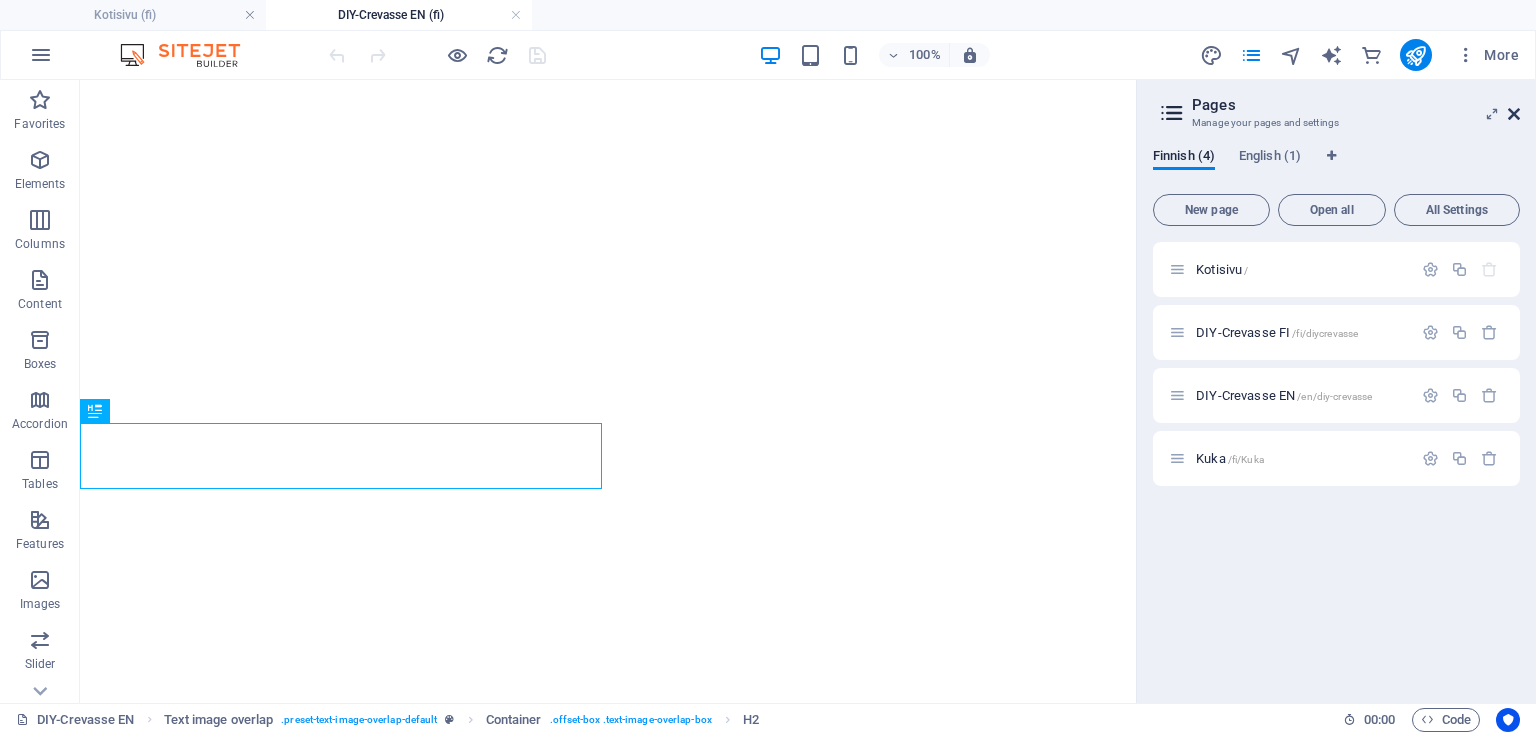 click on "More" at bounding box center [1487, 55] 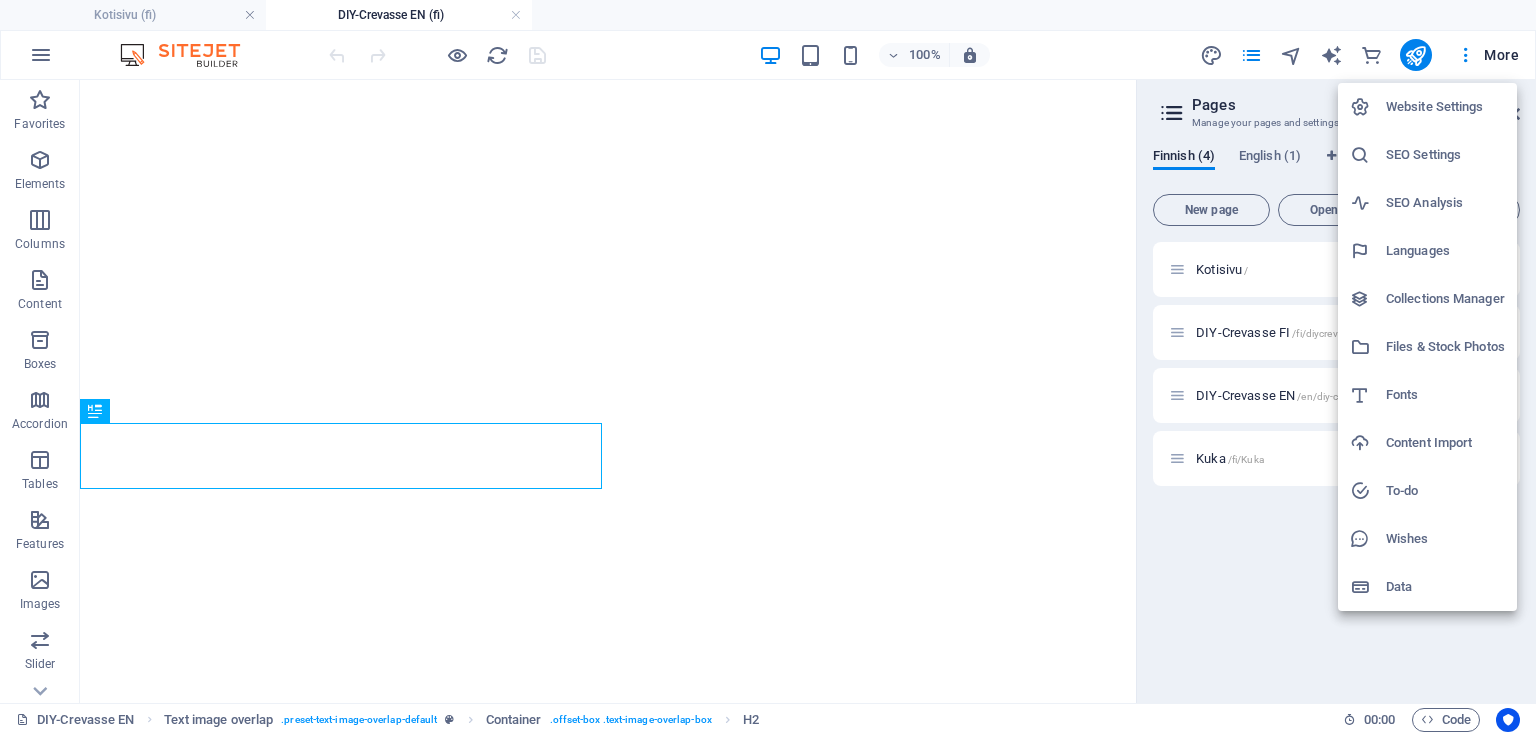 click at bounding box center (768, 367) 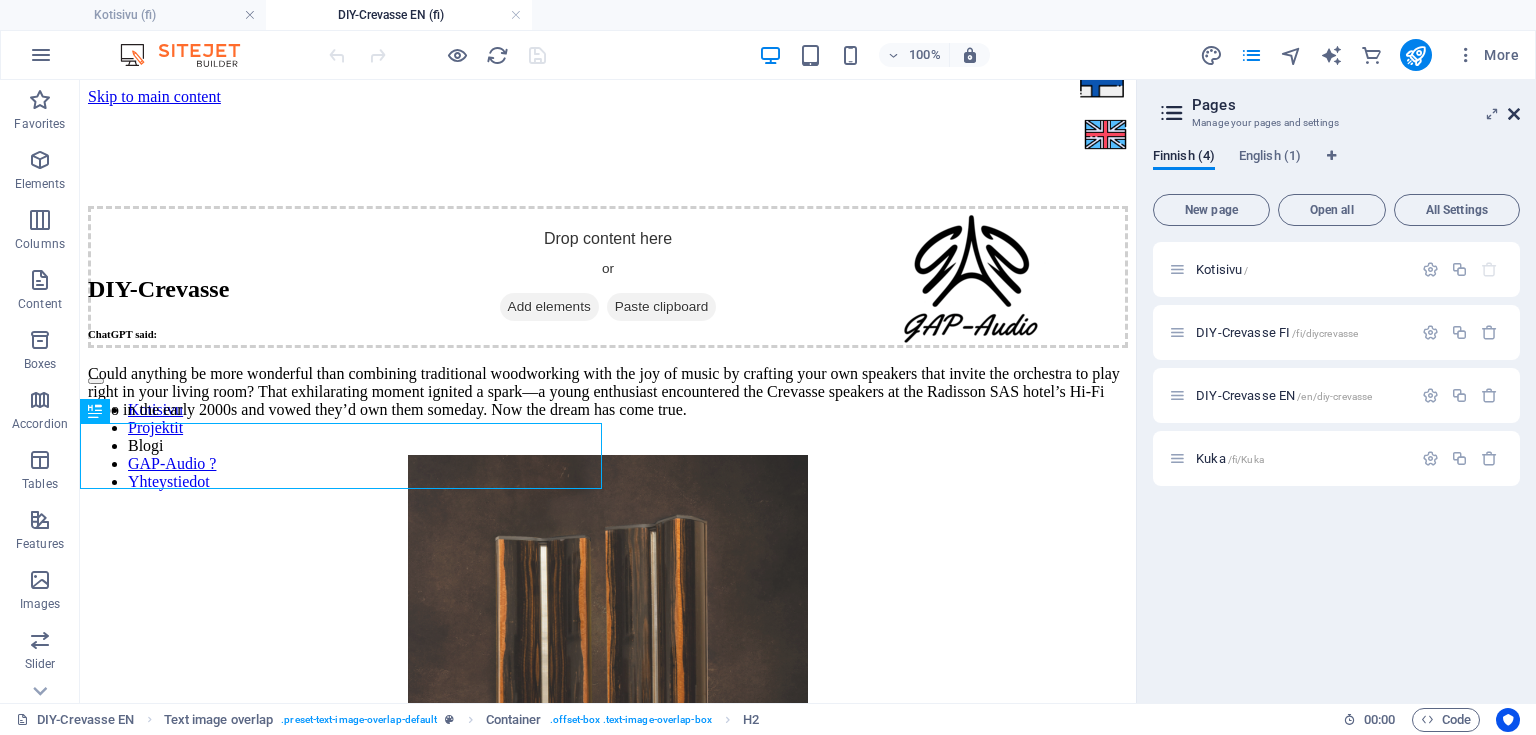 scroll, scrollTop: 0, scrollLeft: 0, axis: both 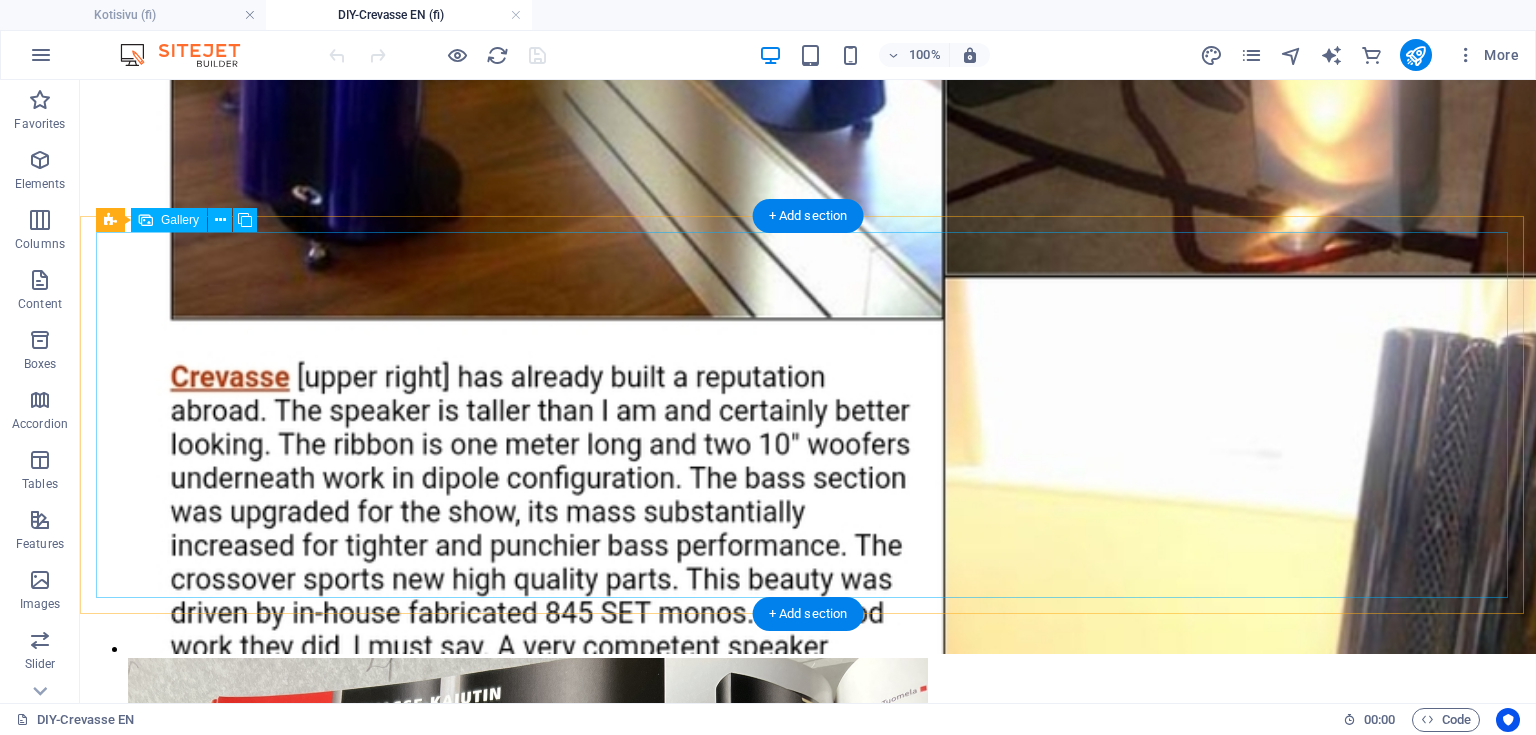 click at bounding box center (528, 14528) 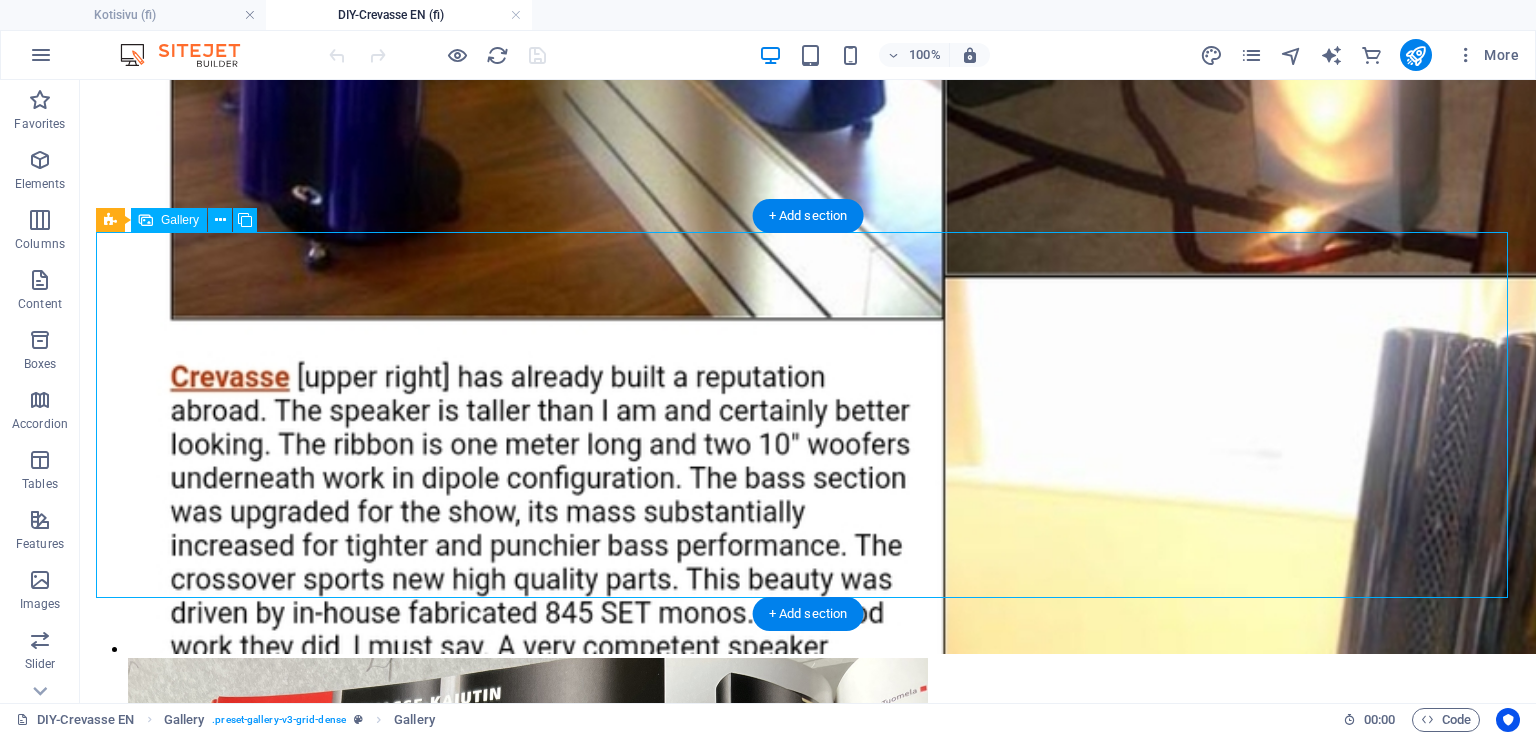 click at bounding box center (528, 14528) 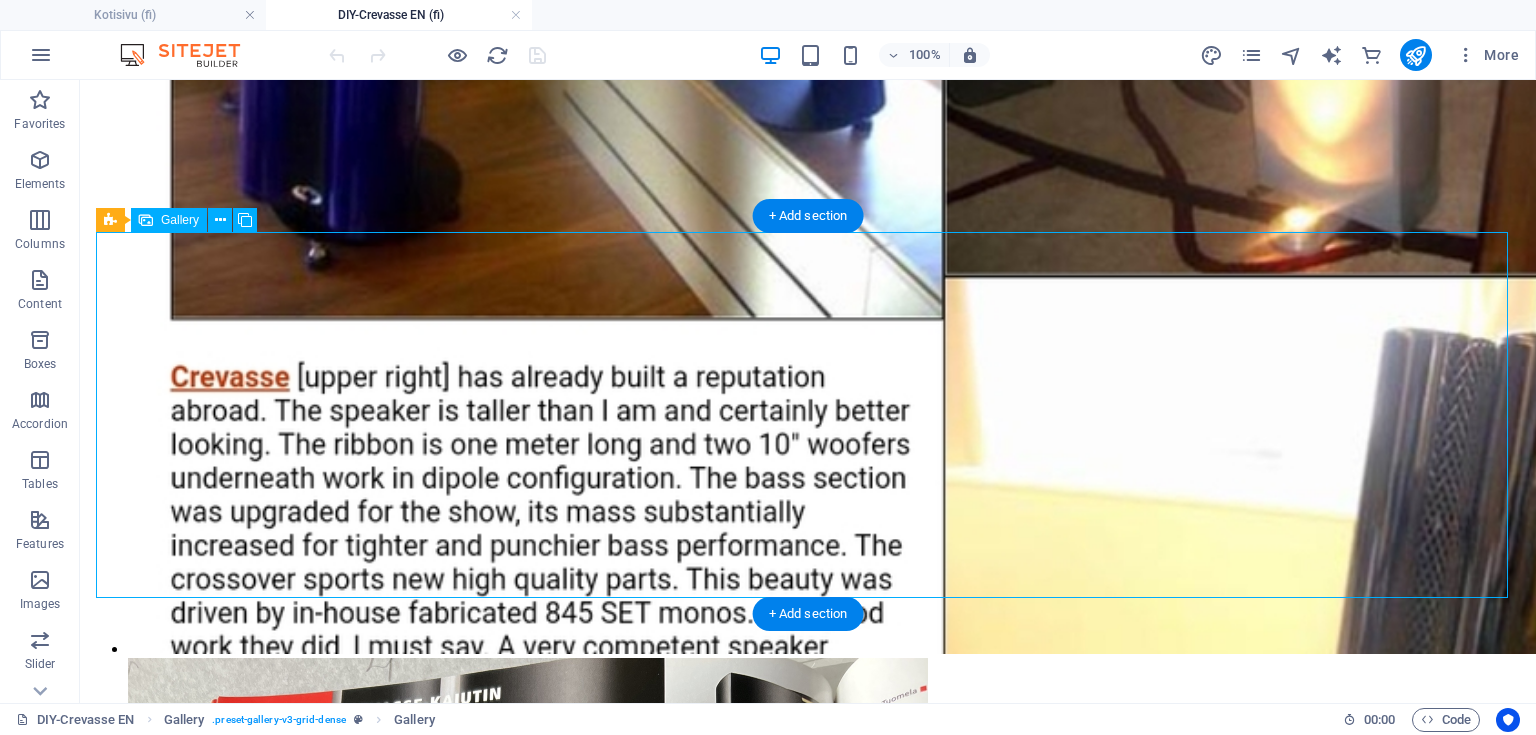 select on "4" 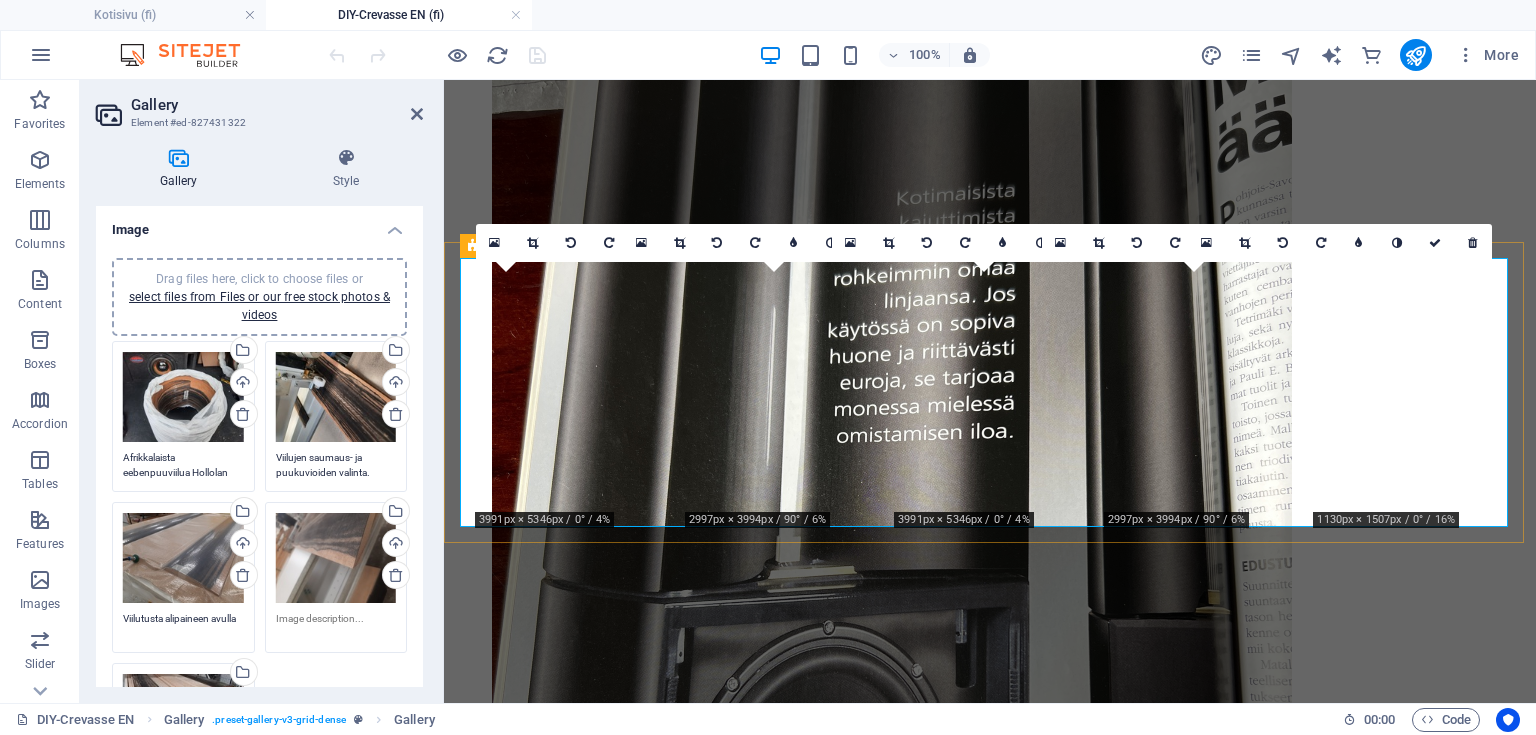 scroll, scrollTop: 3646, scrollLeft: 0, axis: vertical 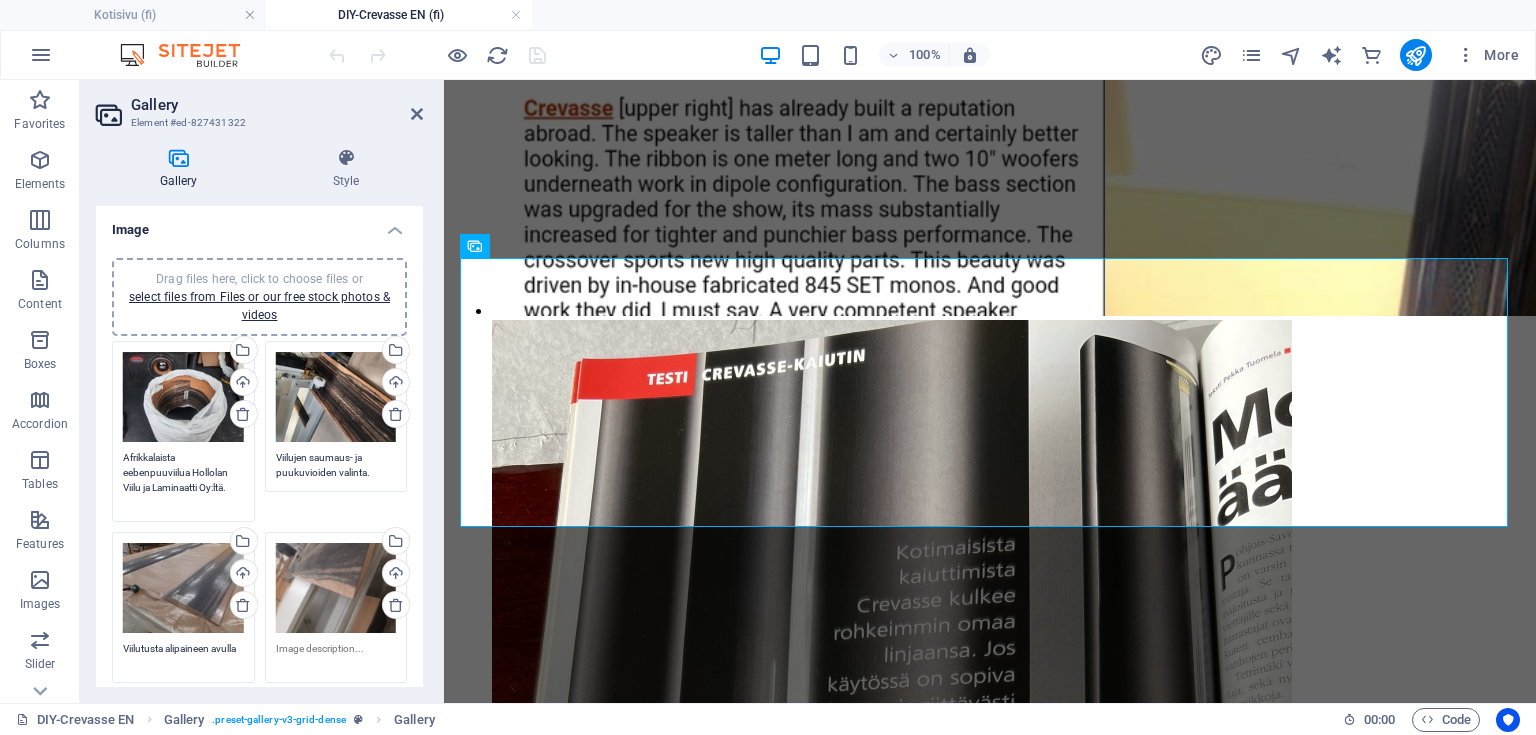 drag, startPoint x: 124, startPoint y: 451, endPoint x: 332, endPoint y: 490, distance: 211.62466 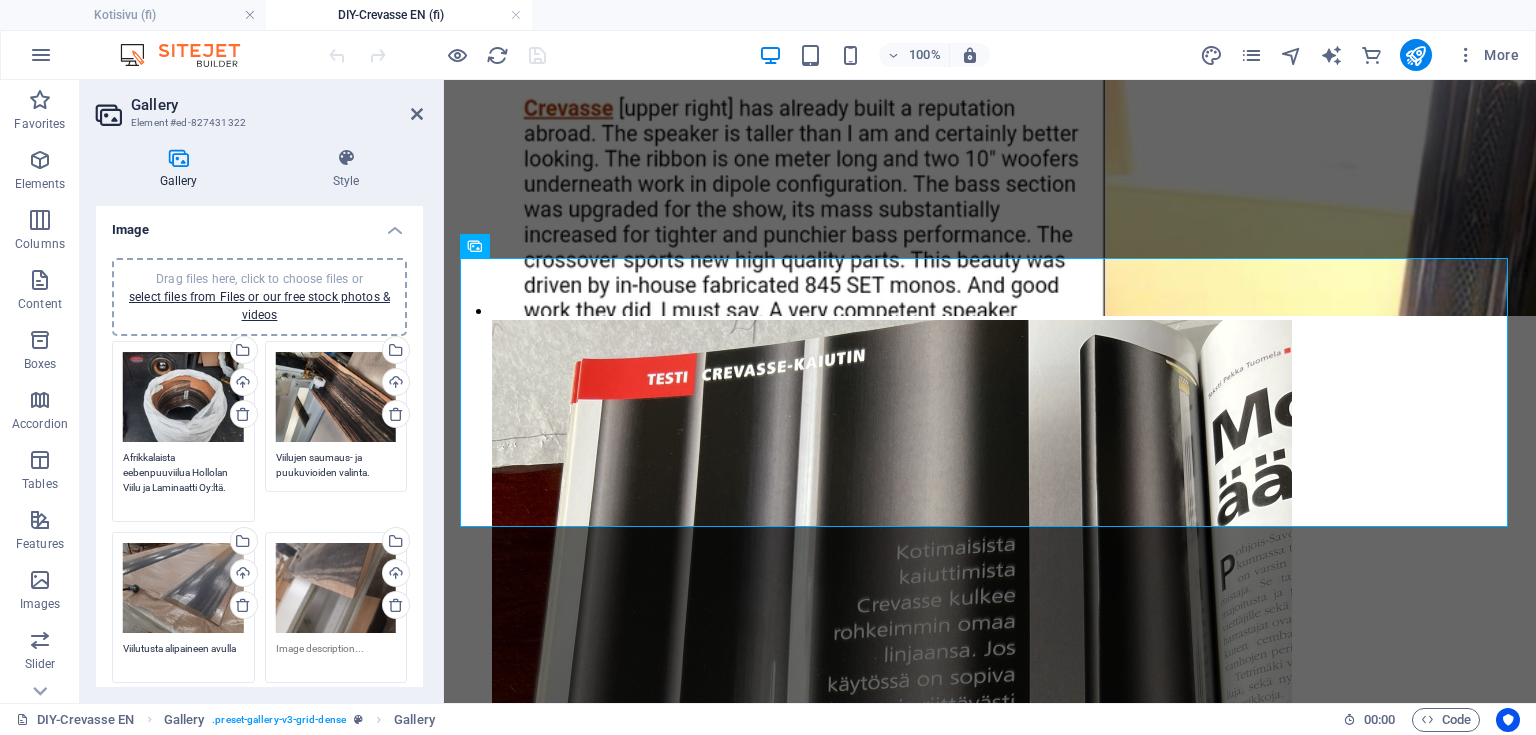 paste on "can ebony veneer from [COMPANY]" 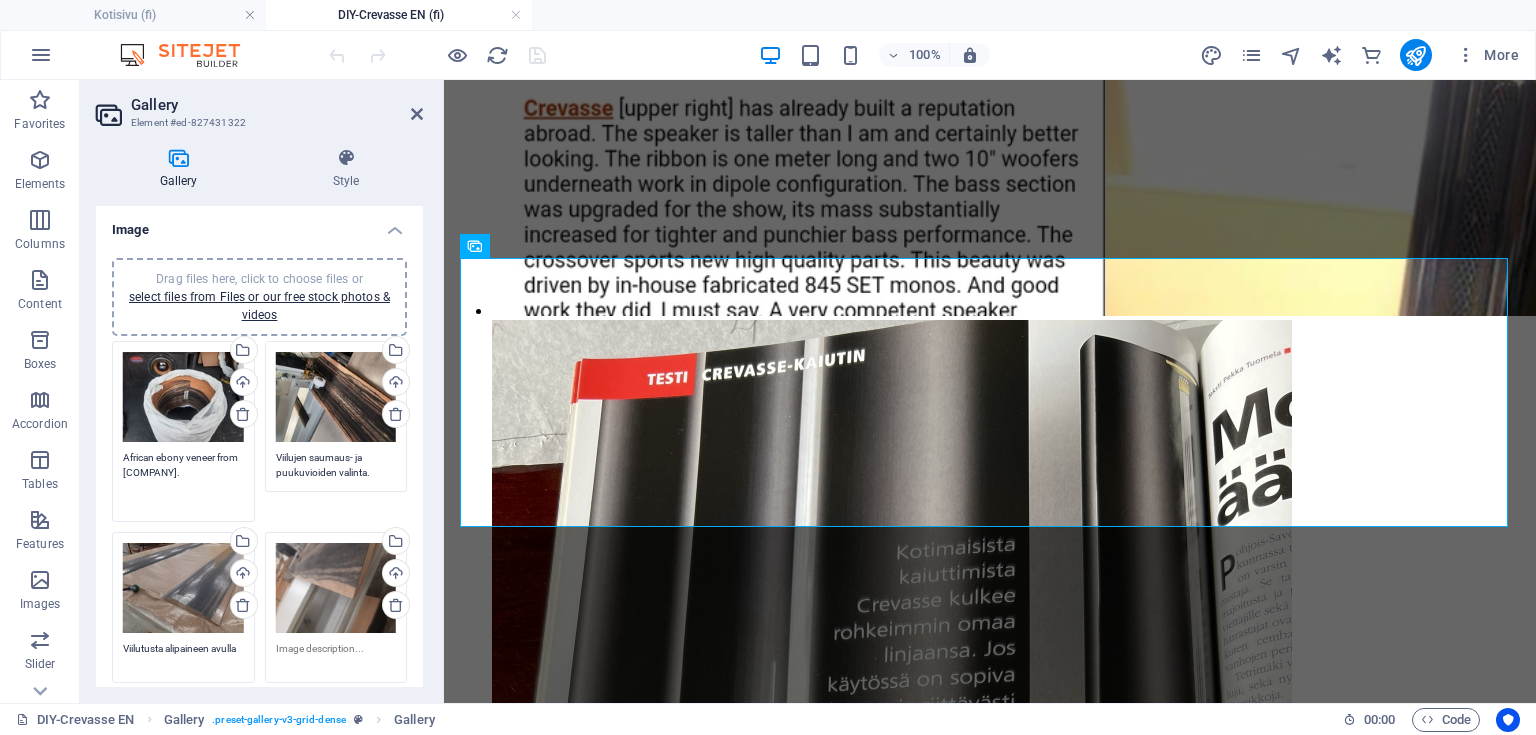 type on "African ebony veneer from [COMPANY]." 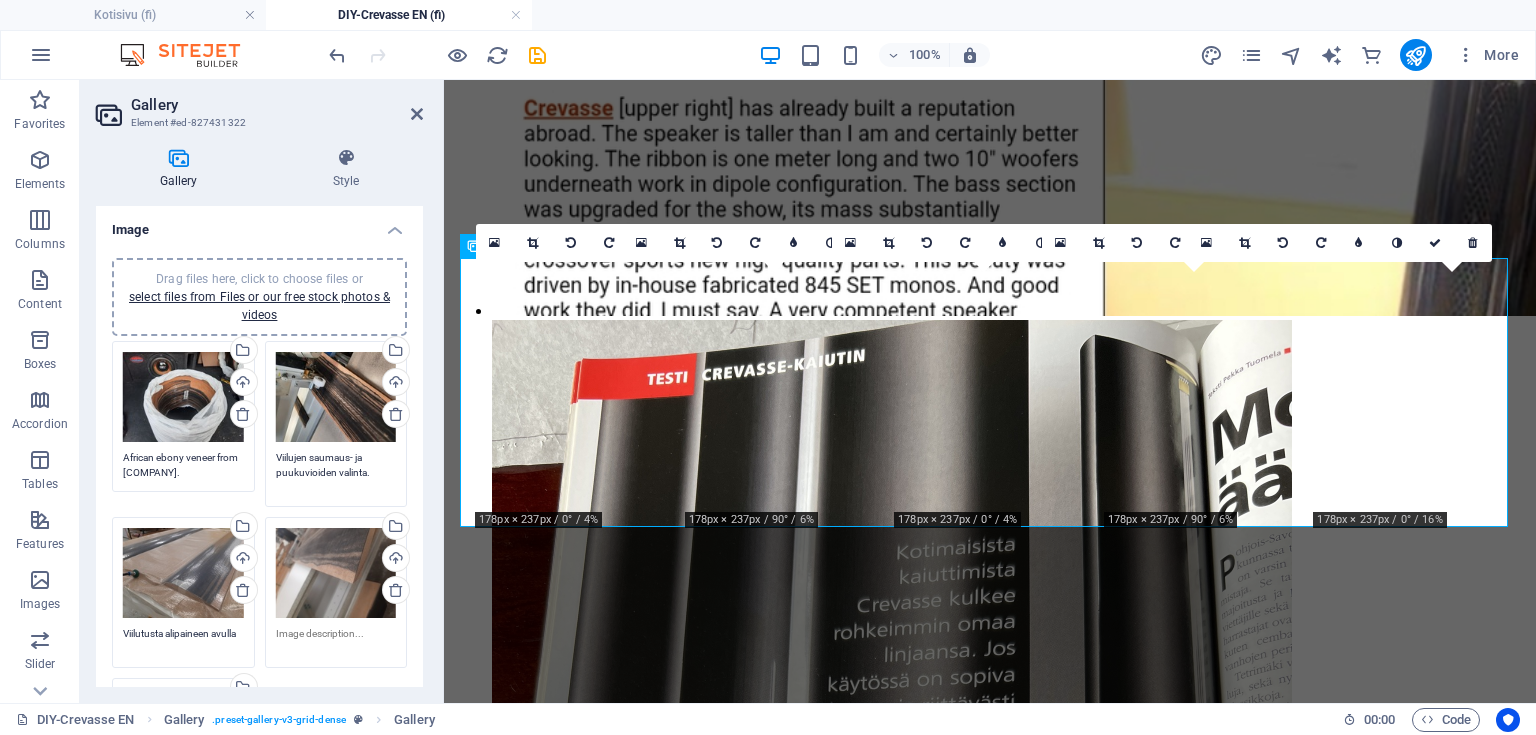 drag, startPoint x: 372, startPoint y: 472, endPoint x: 274, endPoint y: 456, distance: 99.29753 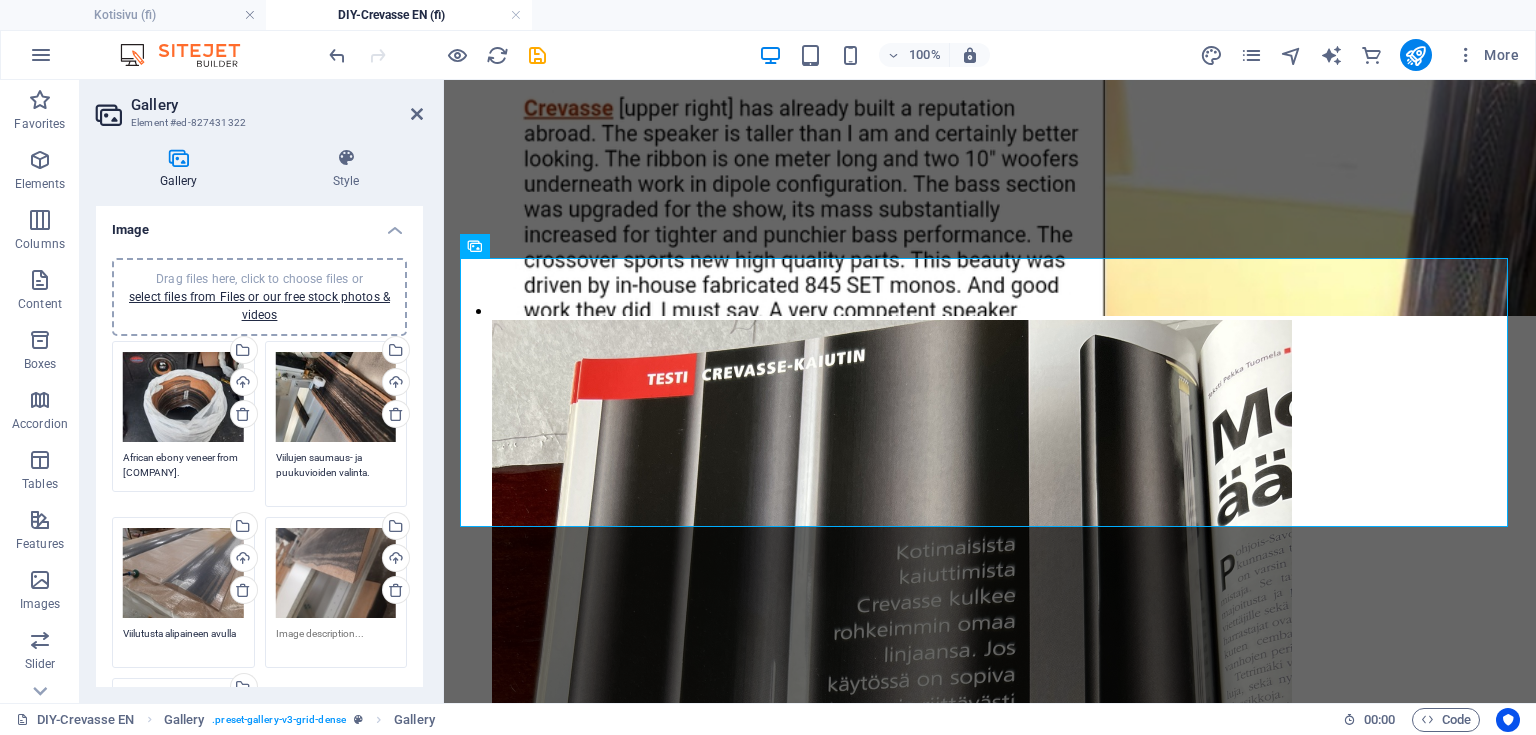 paste on "eneer joint matching and wood-grain pattern selection" 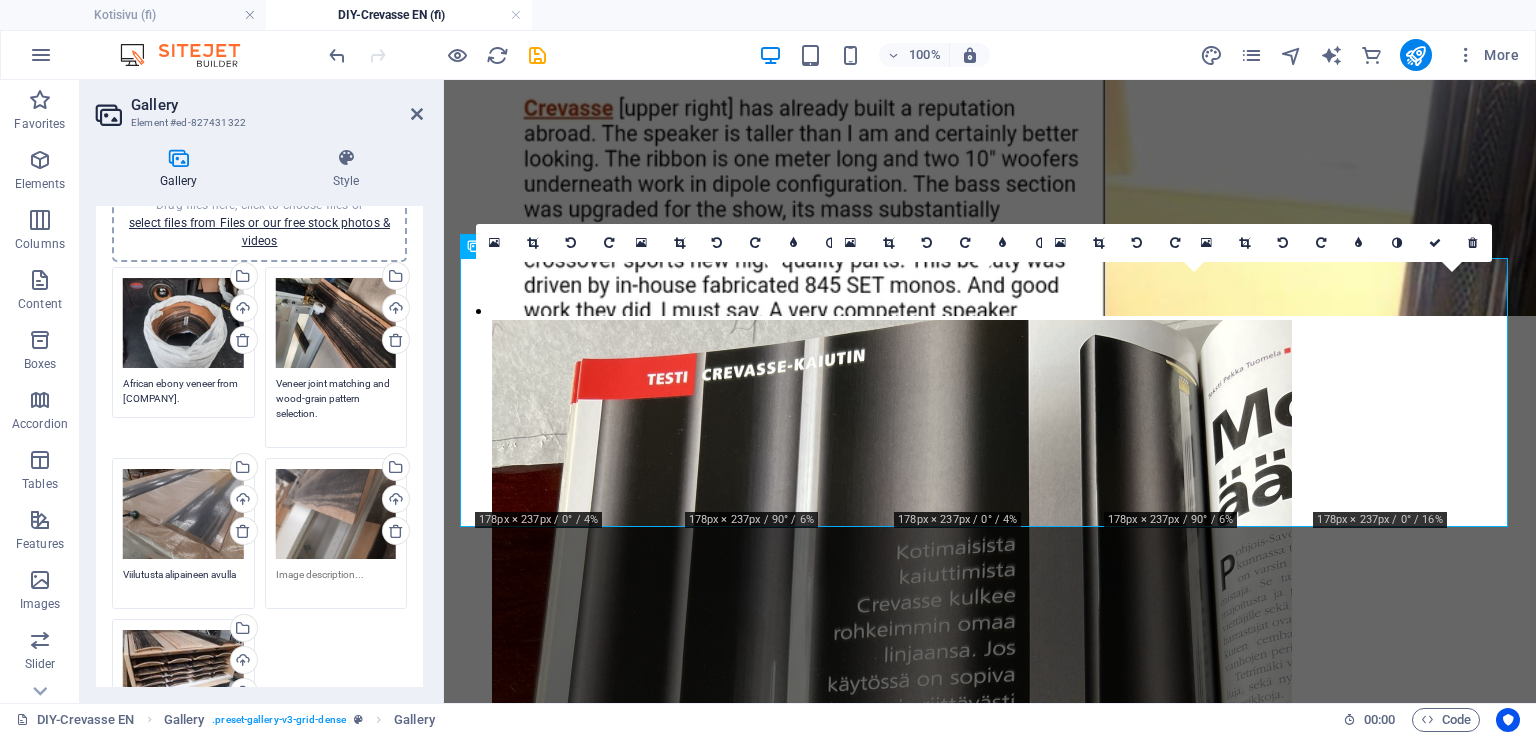 scroll, scrollTop: 160, scrollLeft: 0, axis: vertical 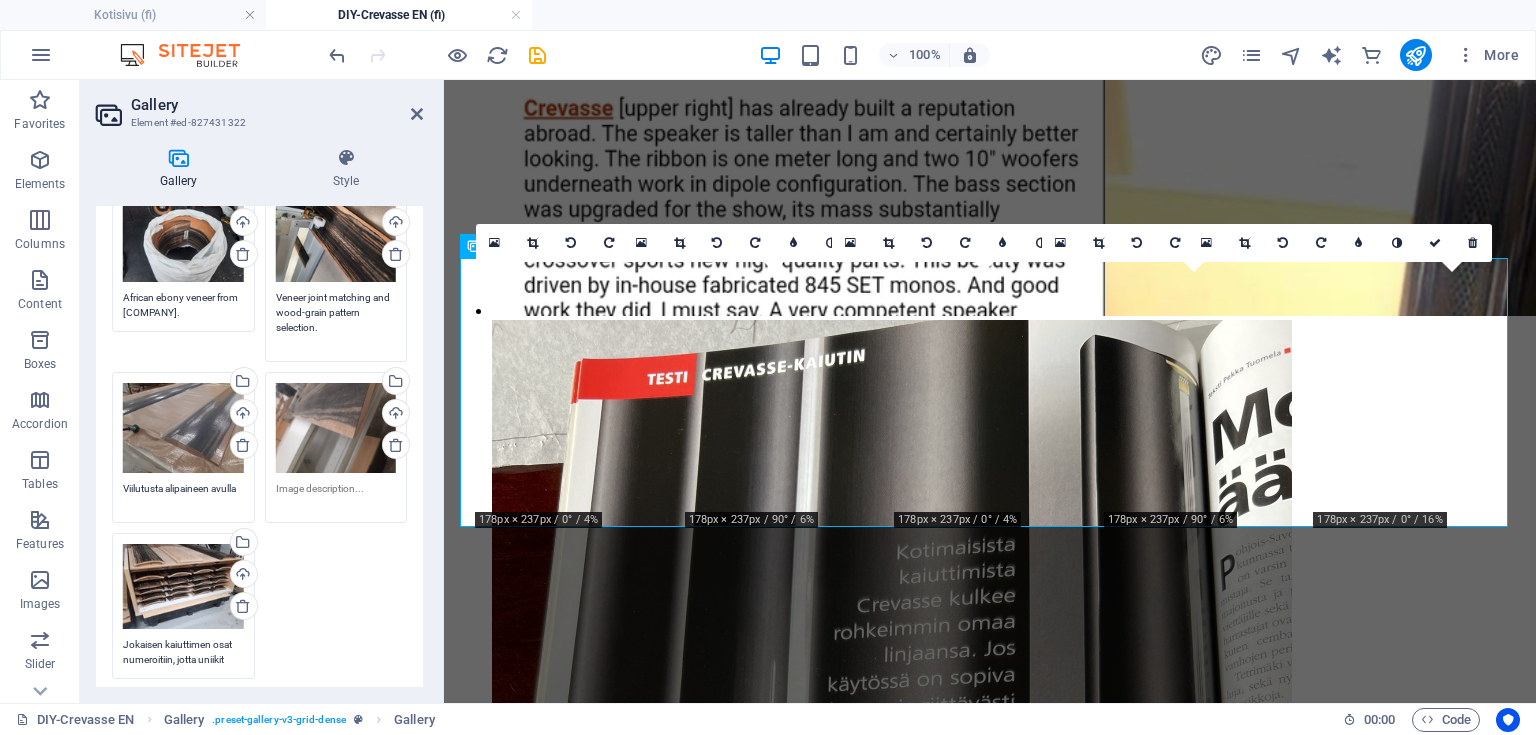type on "Veneer joint matching and wood-grain pattern selection." 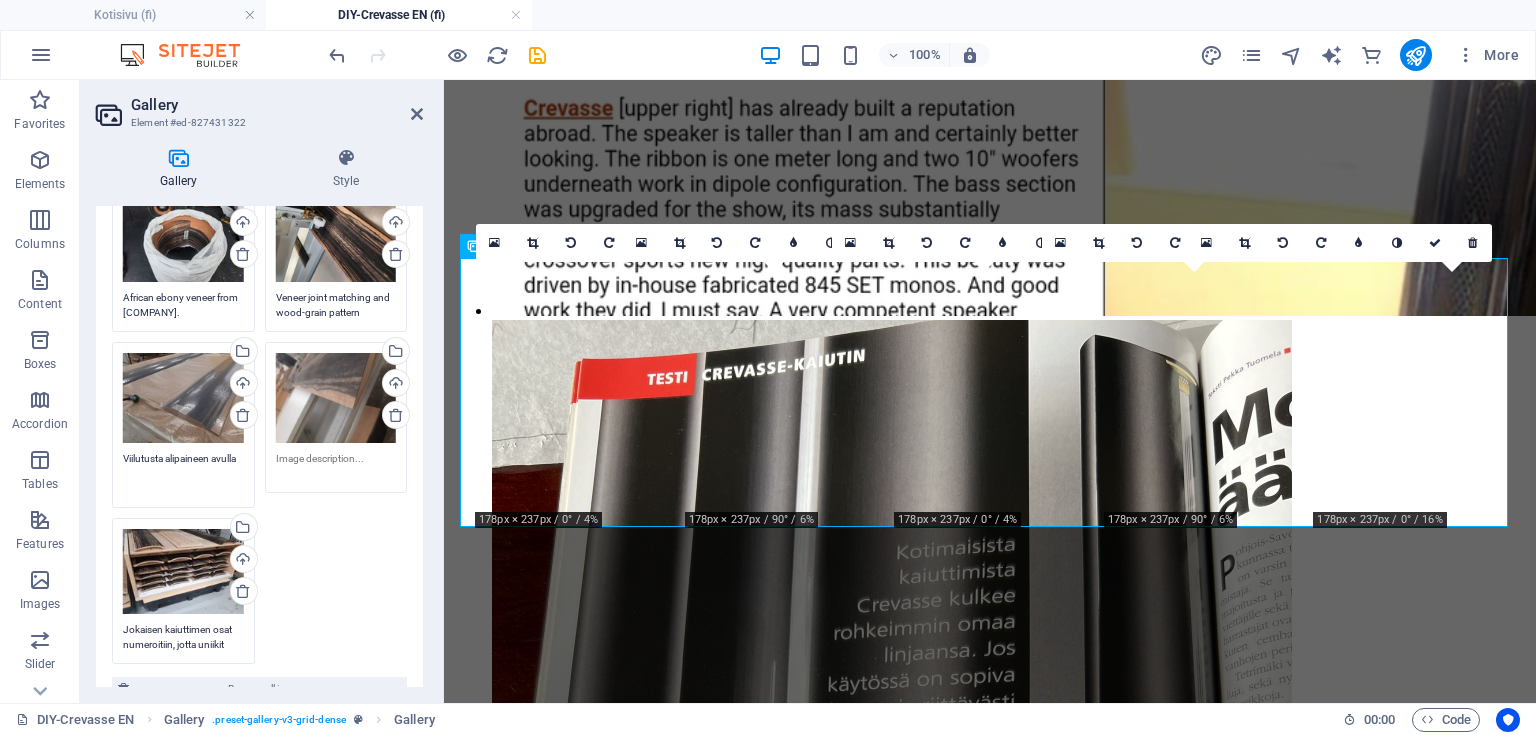 drag, startPoint x: 124, startPoint y: 452, endPoint x: 258, endPoint y: 456, distance: 134.0597 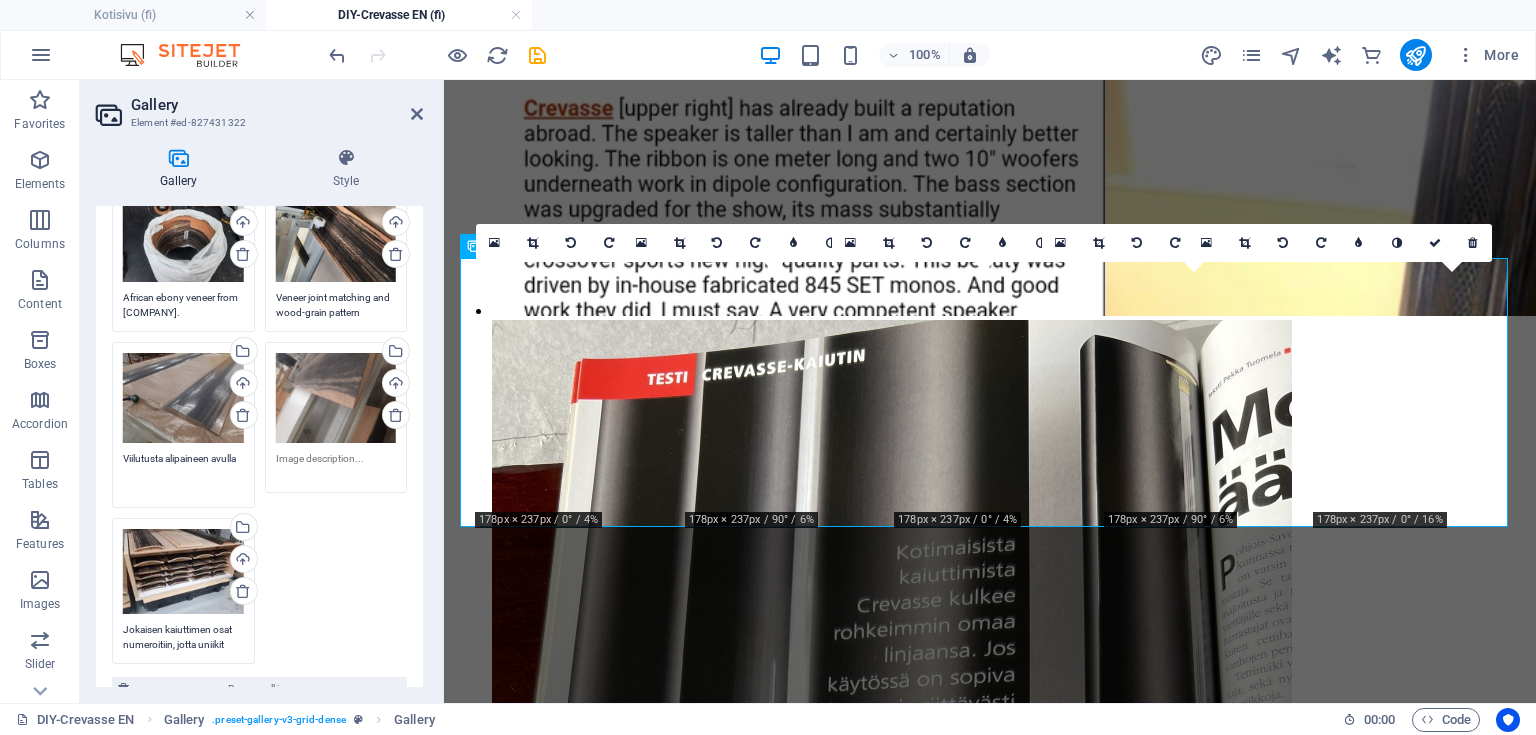 paste on "eneering using vacuum pressure." 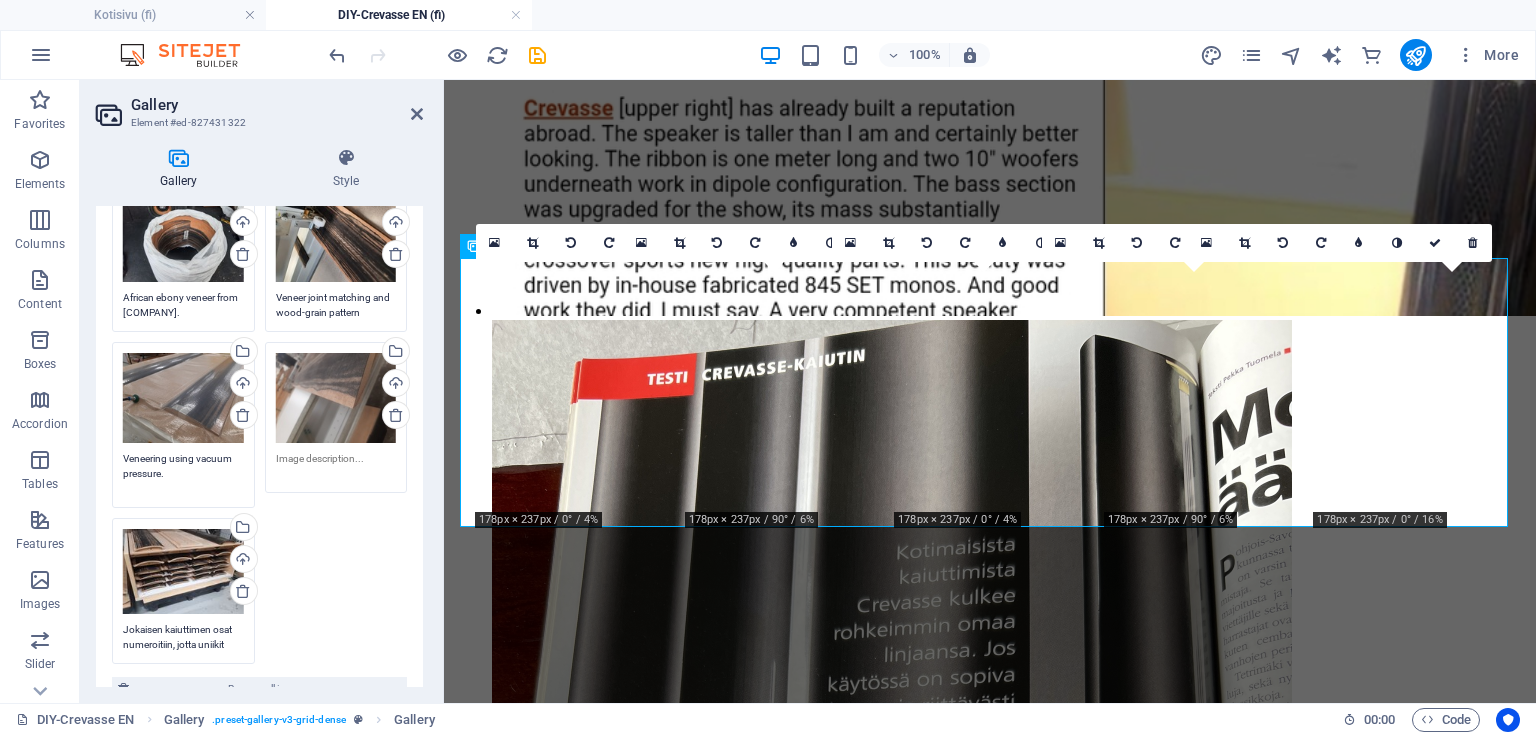 type on "Veneering using vacuum pressure." 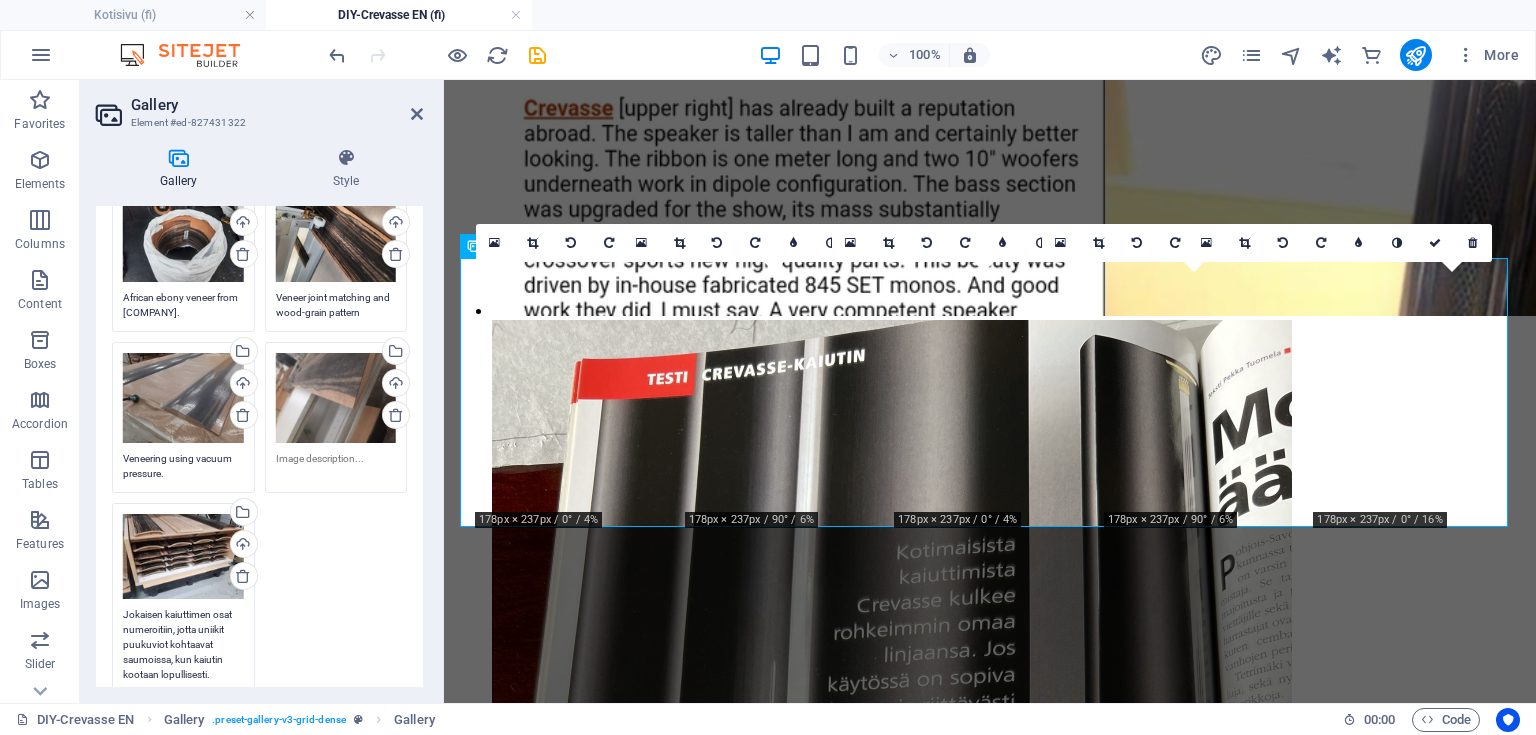 drag, startPoint x: 126, startPoint y: 625, endPoint x: 241, endPoint y: 644, distance: 116.559 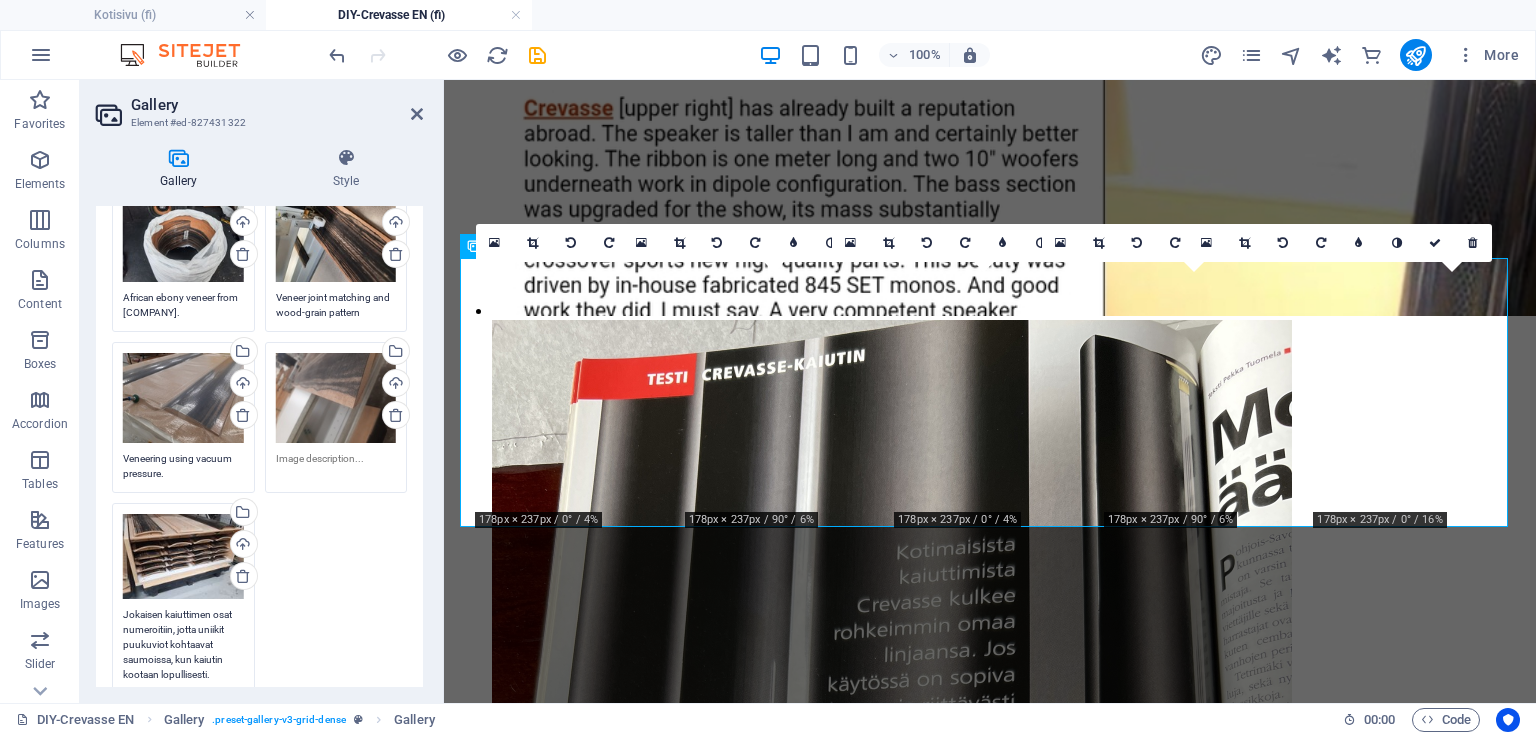 click on "Drag files here, click to choose files or select files from Files or our free stock photos & videos Select files from the file manager, stock photos, or upload file(s) Upload Jokaisen kaiuttimen osat numeroitiin, jotta uniikit puukuviot kohtaavat saumoissa, kun kaiutin kootaan lopullisesti." at bounding box center [183, 613] 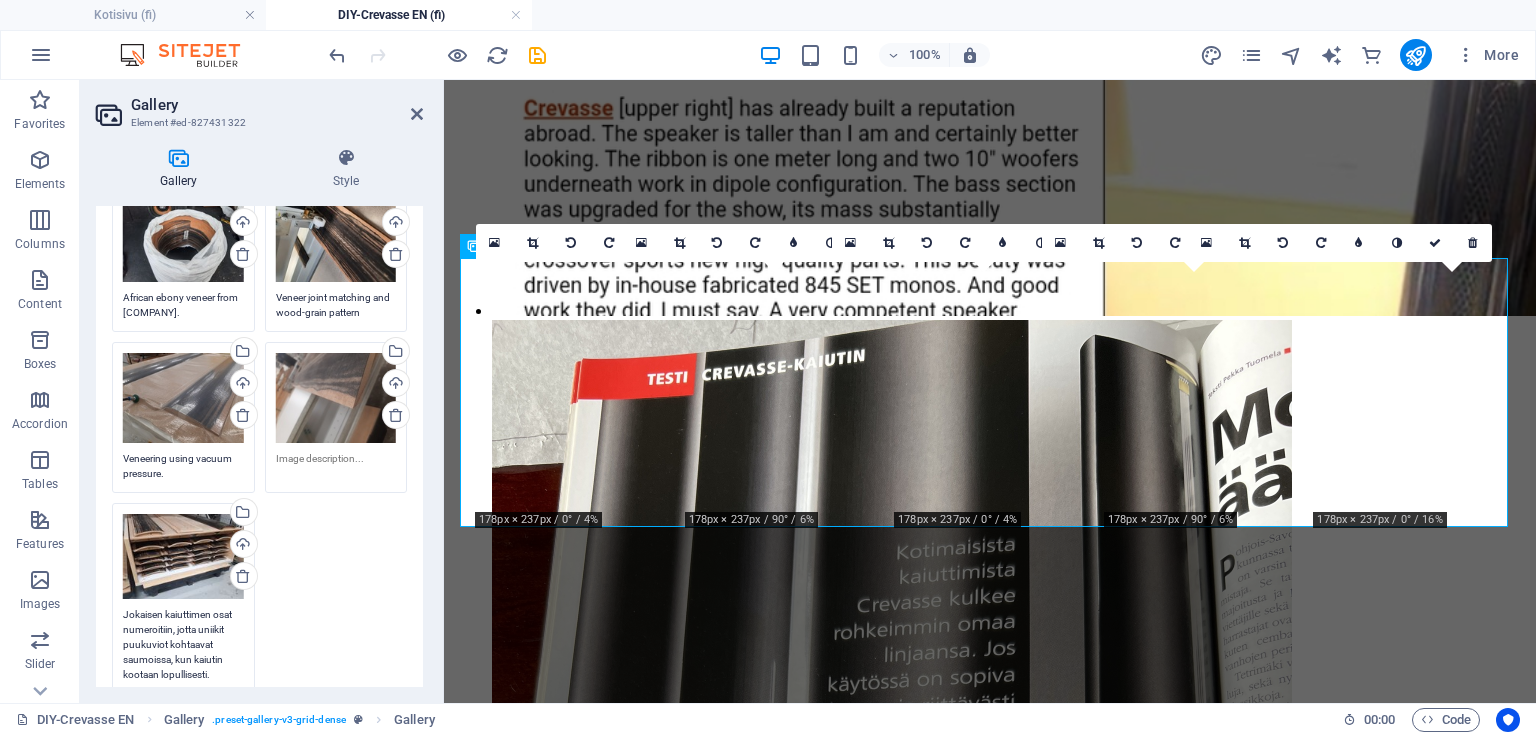 drag, startPoint x: 227, startPoint y: 668, endPoint x: 124, endPoint y: 603, distance: 121.79491 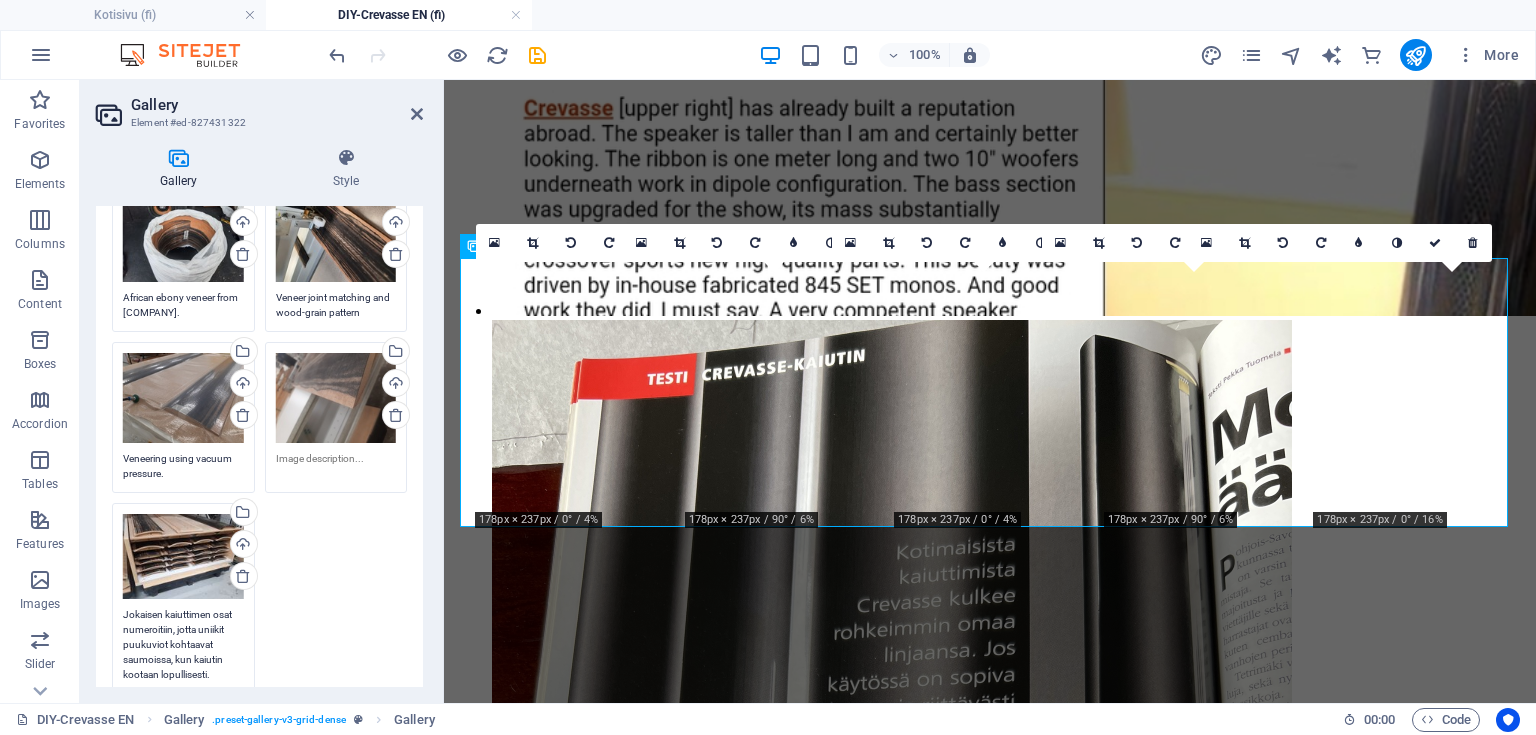 click on "Jokaisen kaiuttimen osat numeroitiin, jotta uniikit puukuviot kohtaavat saumoissa, kun kaiutin kootaan lopullisesti." at bounding box center [183, 659] 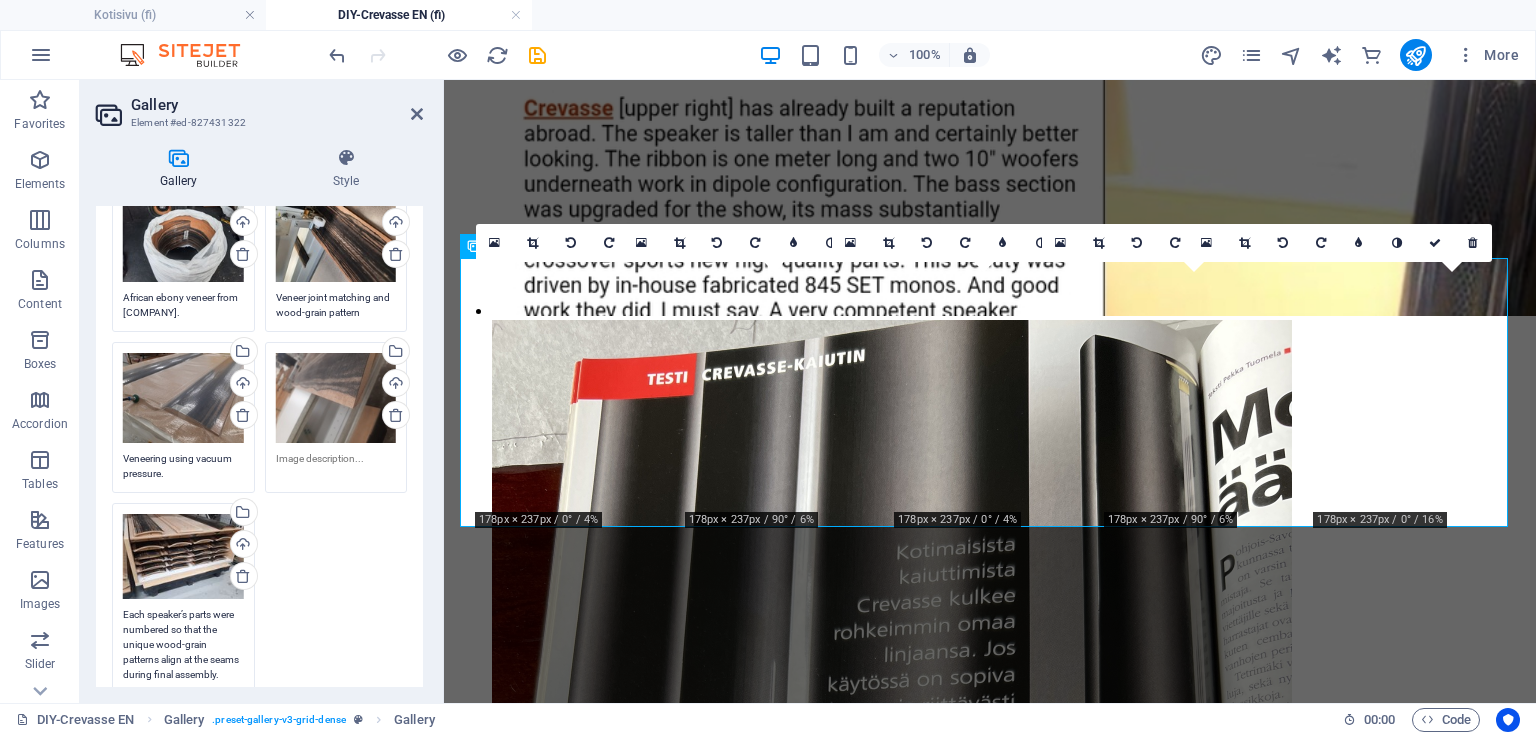 scroll, scrollTop: 163, scrollLeft: 0, axis: vertical 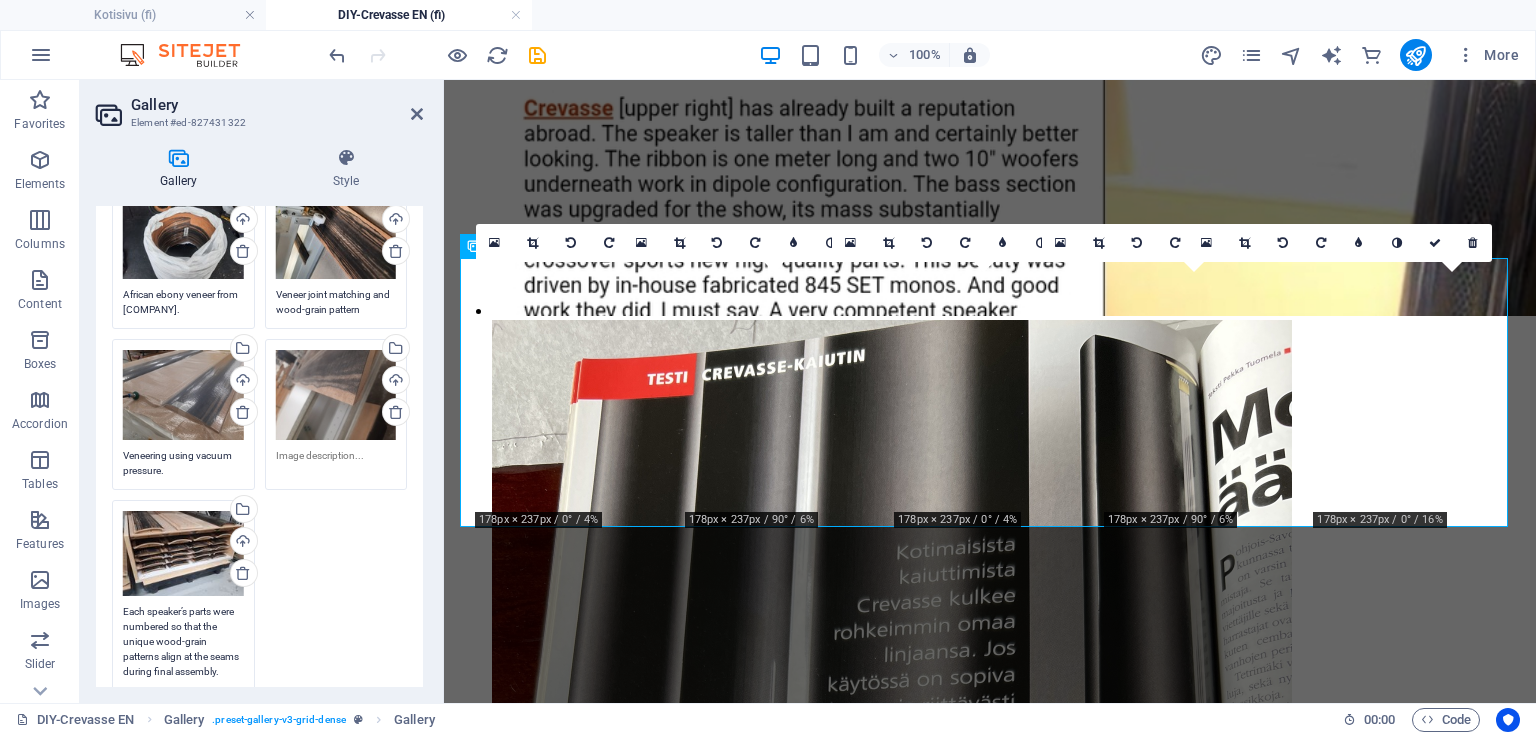 type on "Each speaker’s parts were numbered so that the unique wood-grain patterns align at the seams during final assembly." 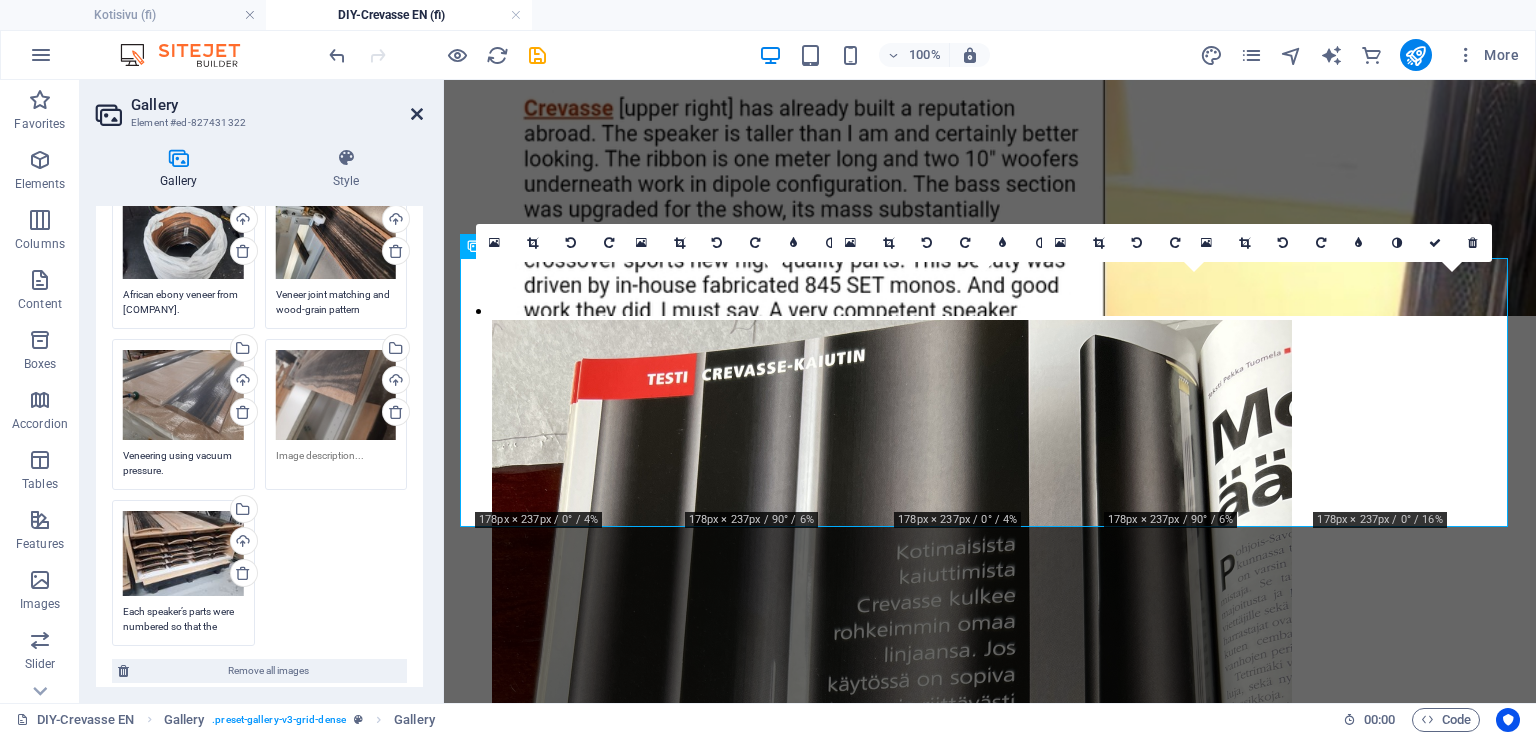 drag, startPoint x: 416, startPoint y: 112, endPoint x: 362, endPoint y: 4, distance: 120.74767 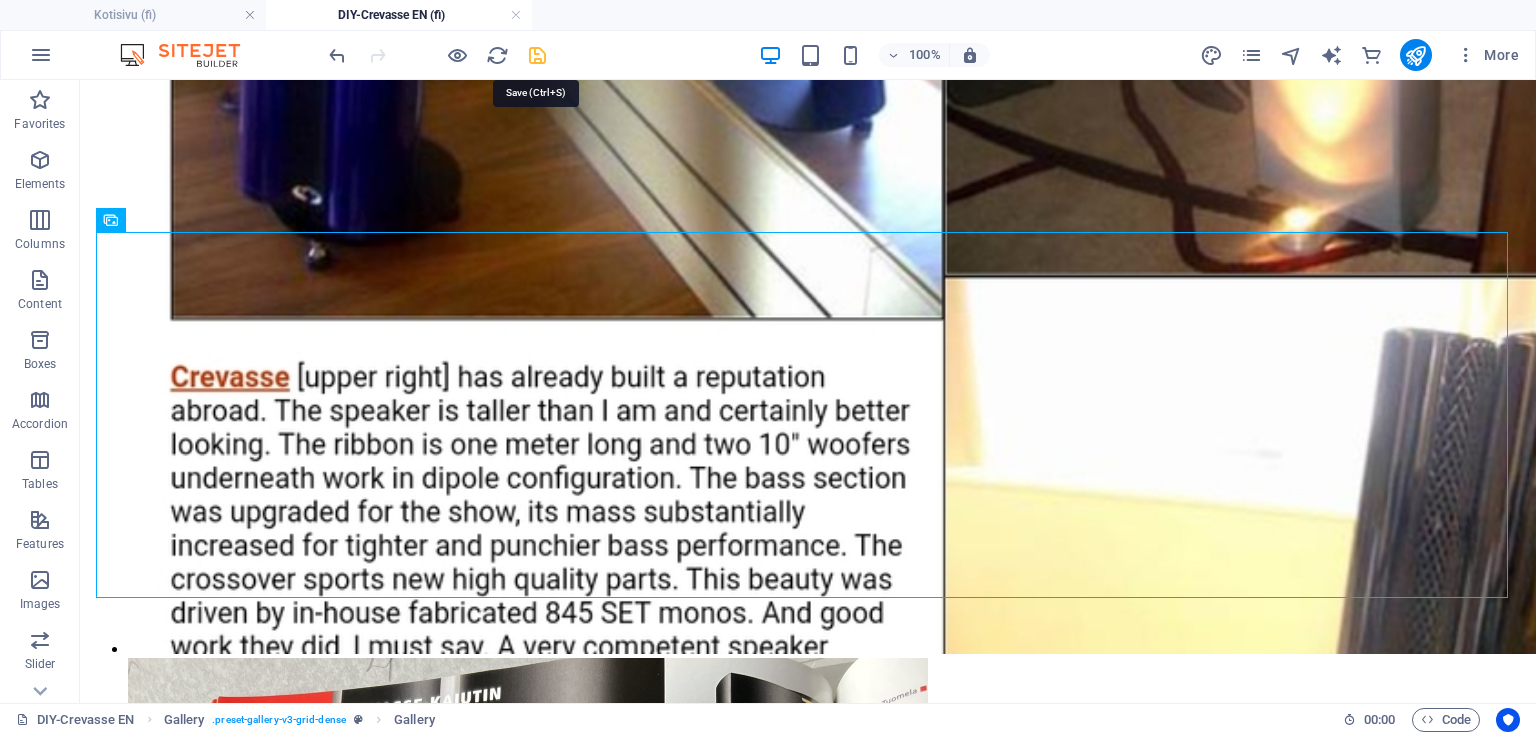click at bounding box center [537, 55] 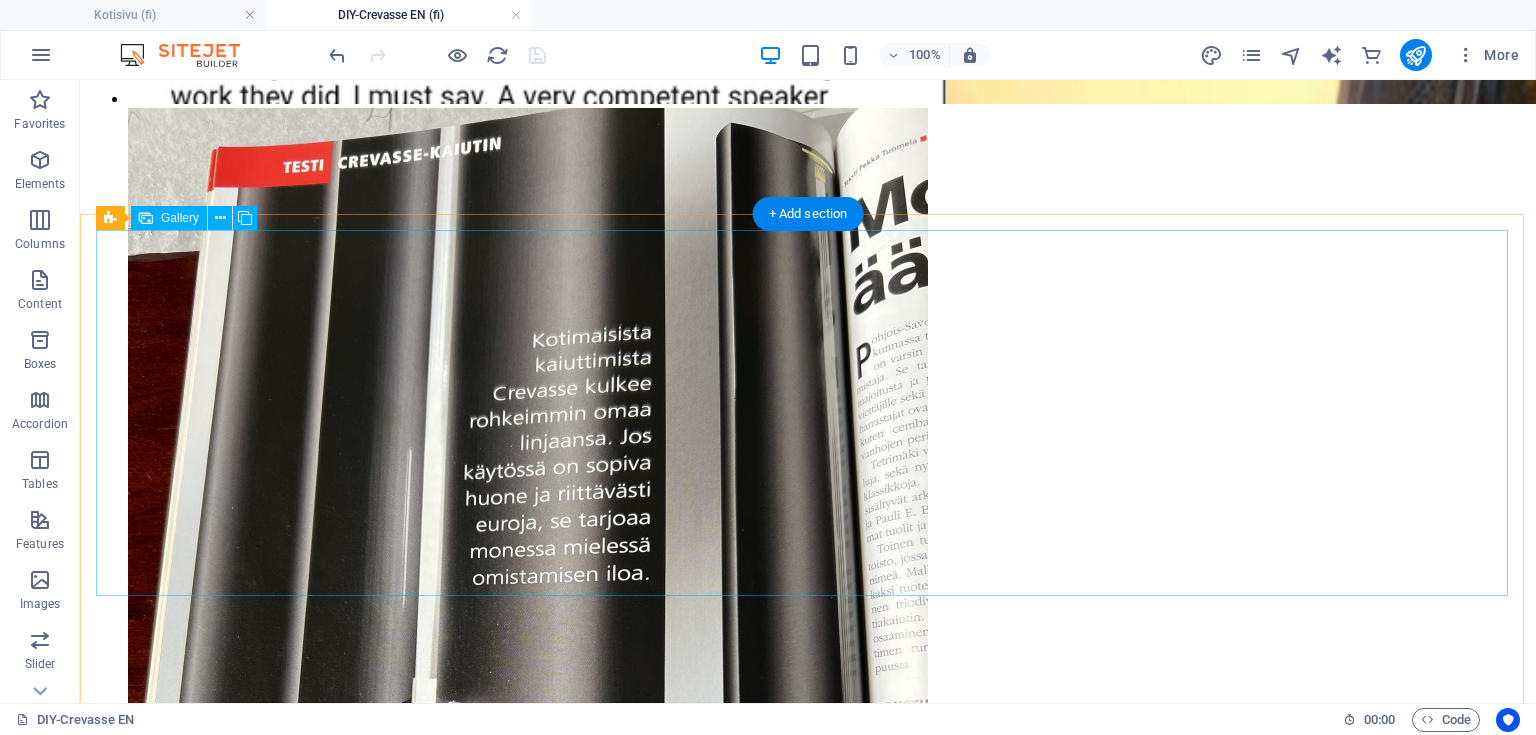 scroll, scrollTop: 4640, scrollLeft: 0, axis: vertical 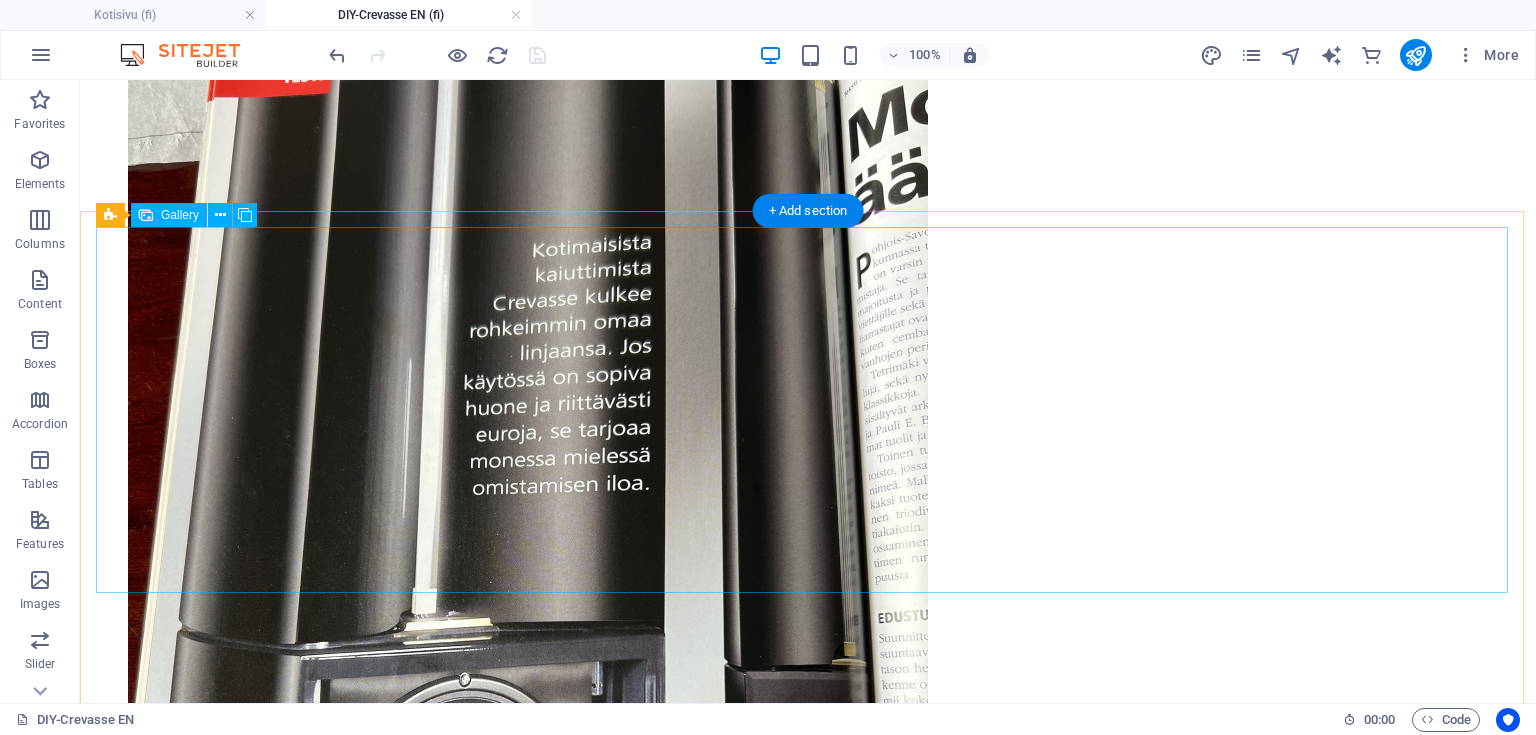 click at bounding box center (808, 19418) 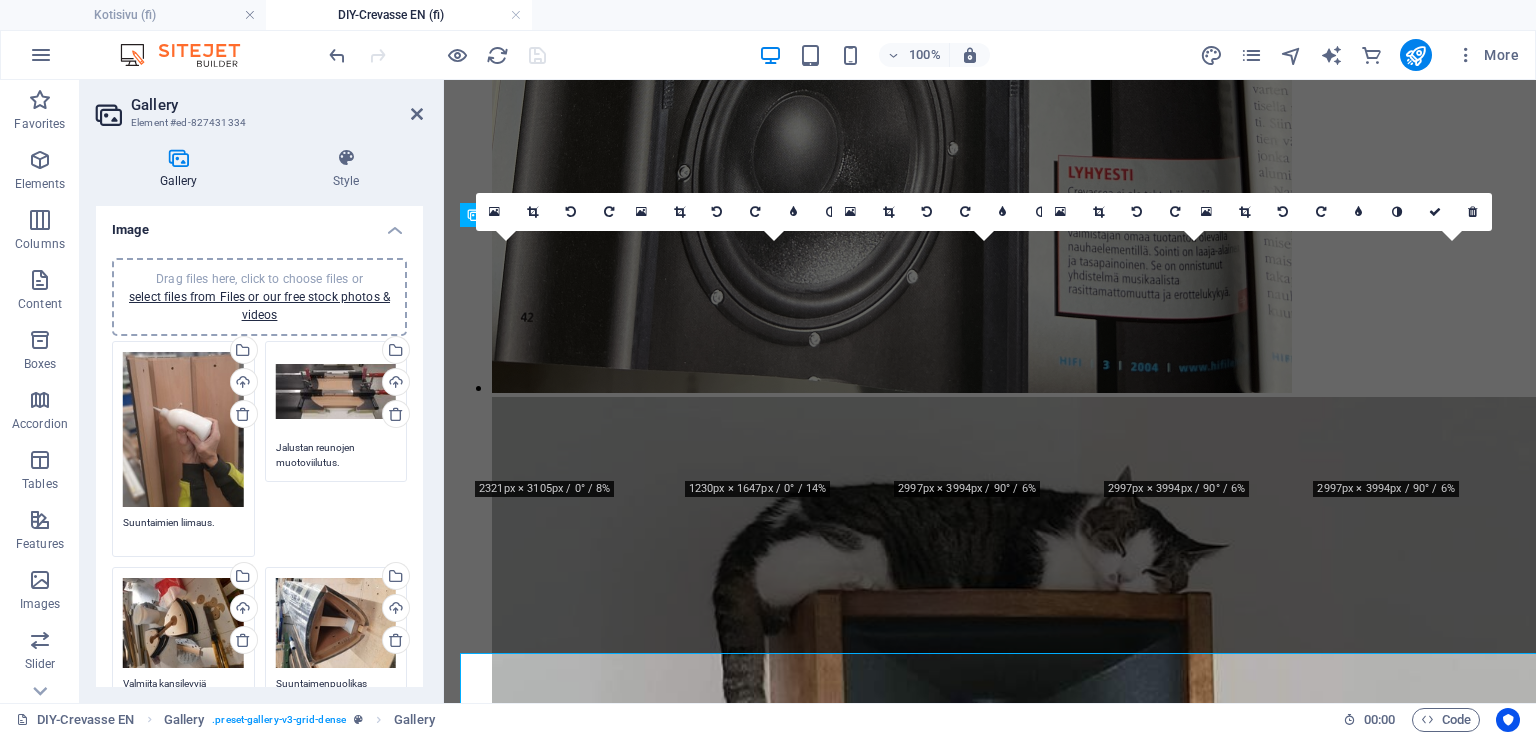 scroll, scrollTop: 4214, scrollLeft: 0, axis: vertical 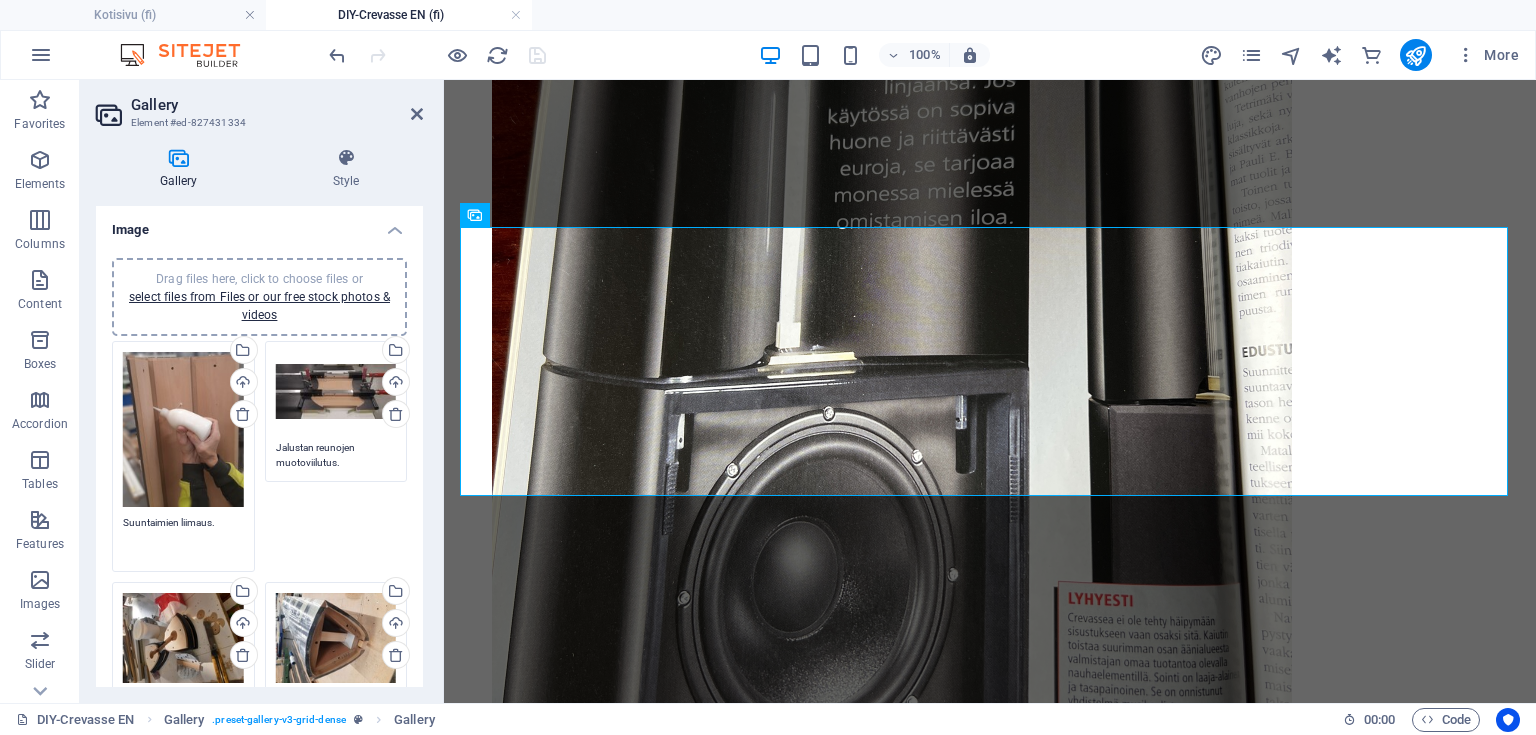 drag, startPoint x: 123, startPoint y: 523, endPoint x: 243, endPoint y: 522, distance: 120.004166 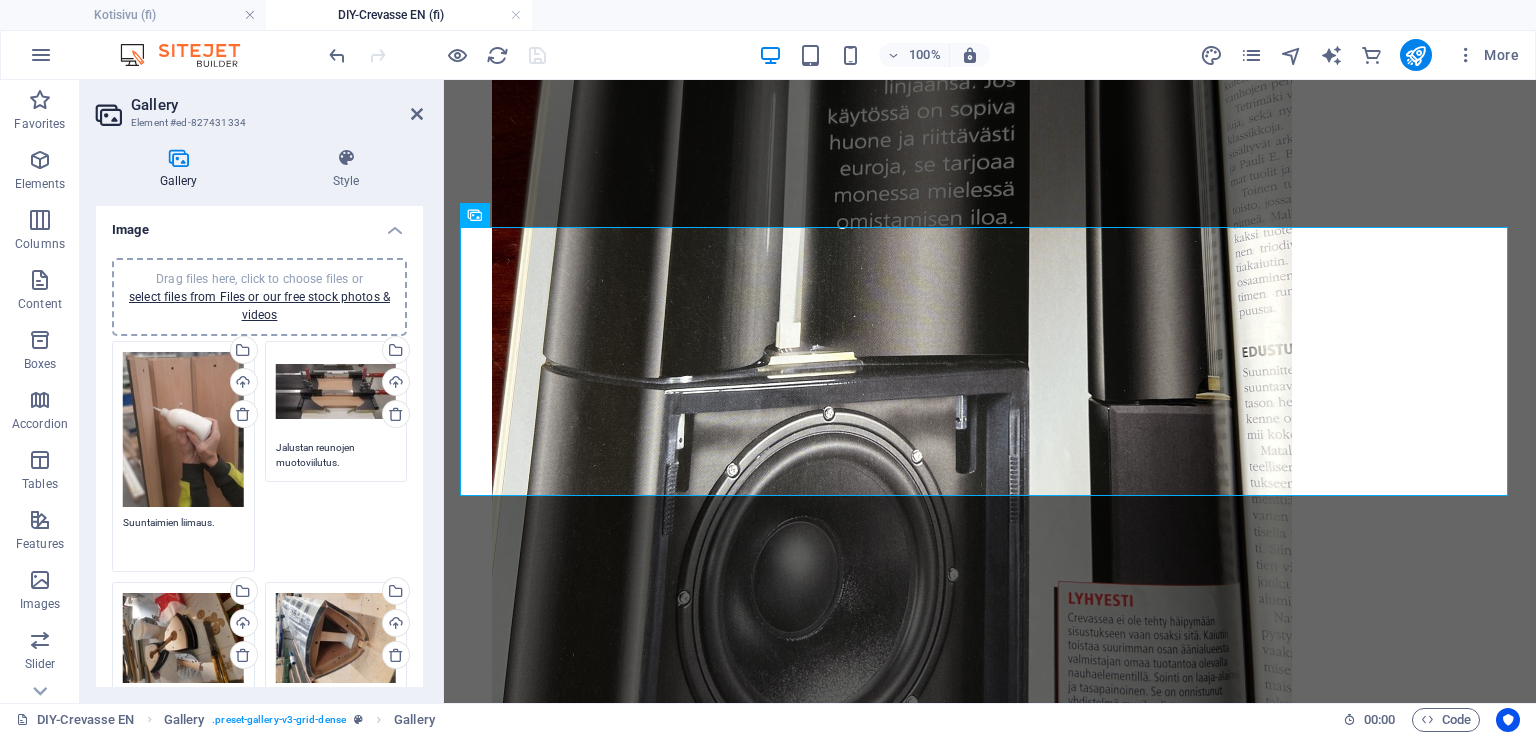 paste on "Gluing of the guides" 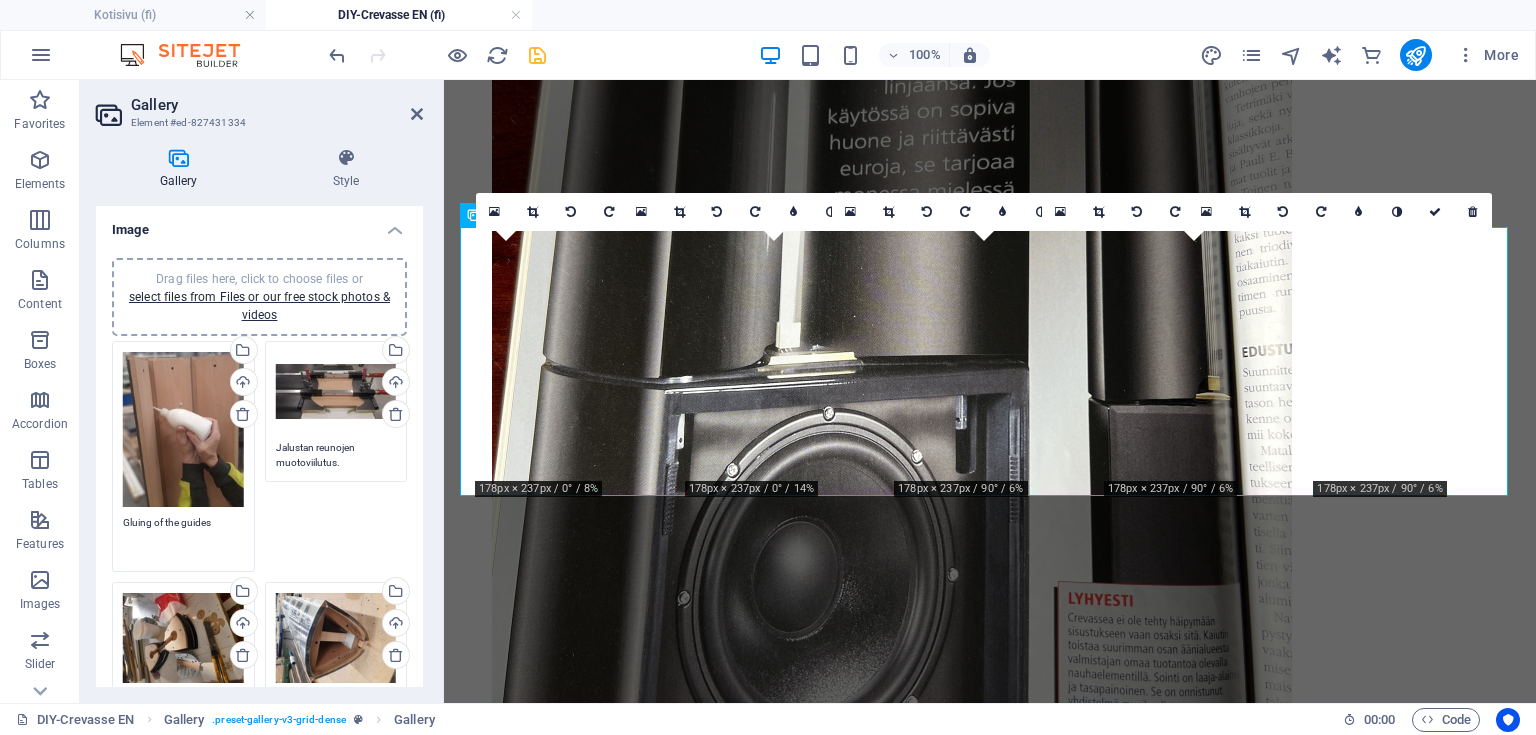 click on "Gluing of the guides" at bounding box center (183, 537) 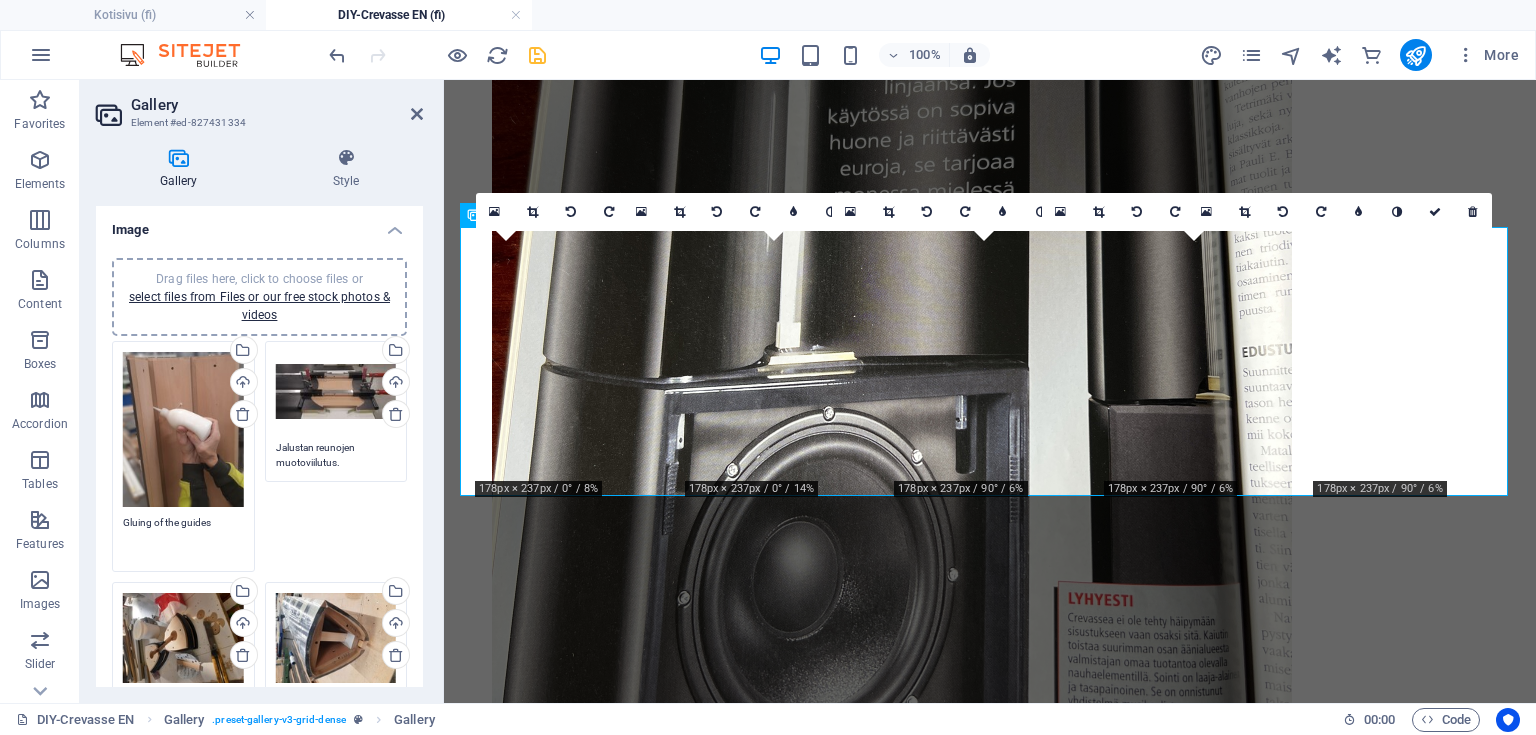 click on "Gluing of the guides" at bounding box center (183, 537) 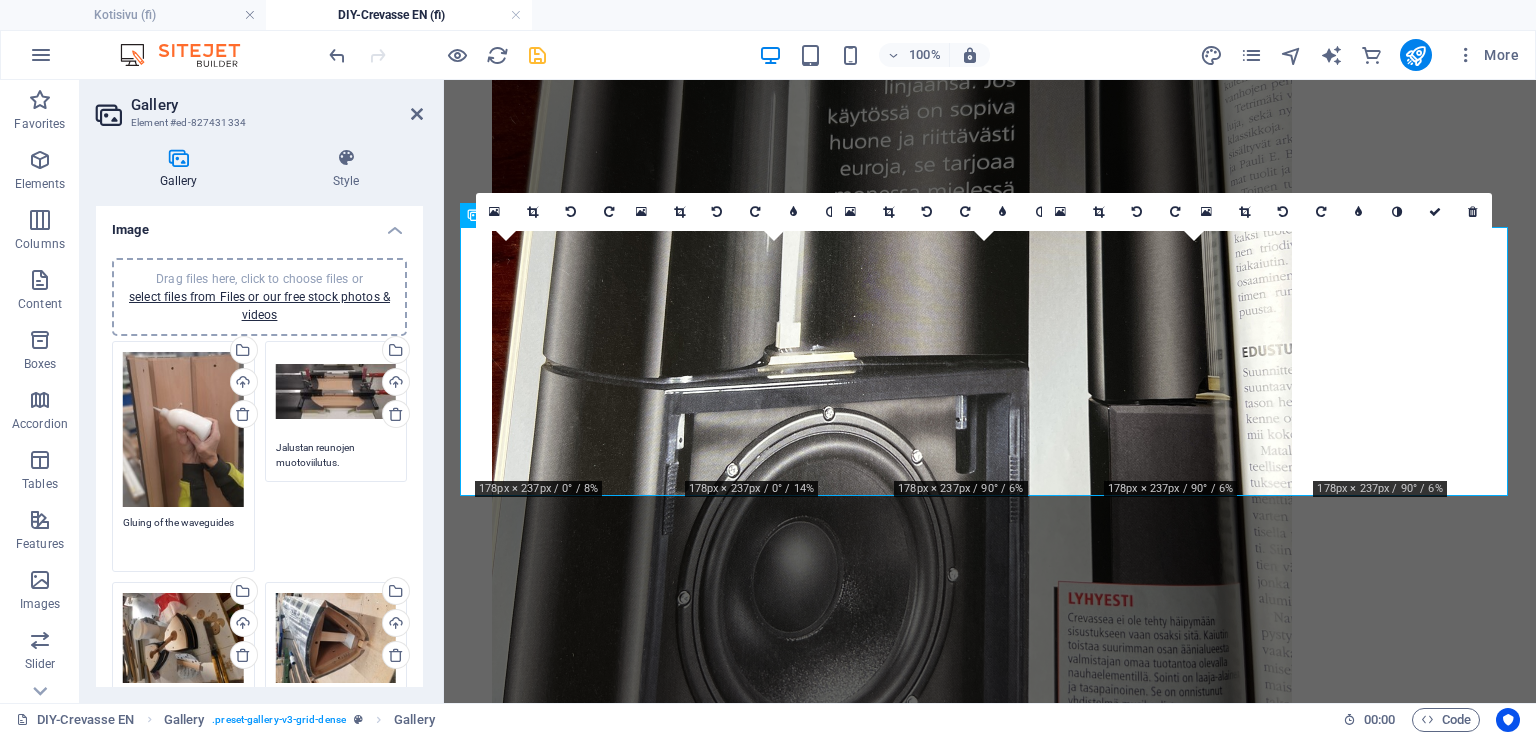 type on "Gluing of the waveguides" 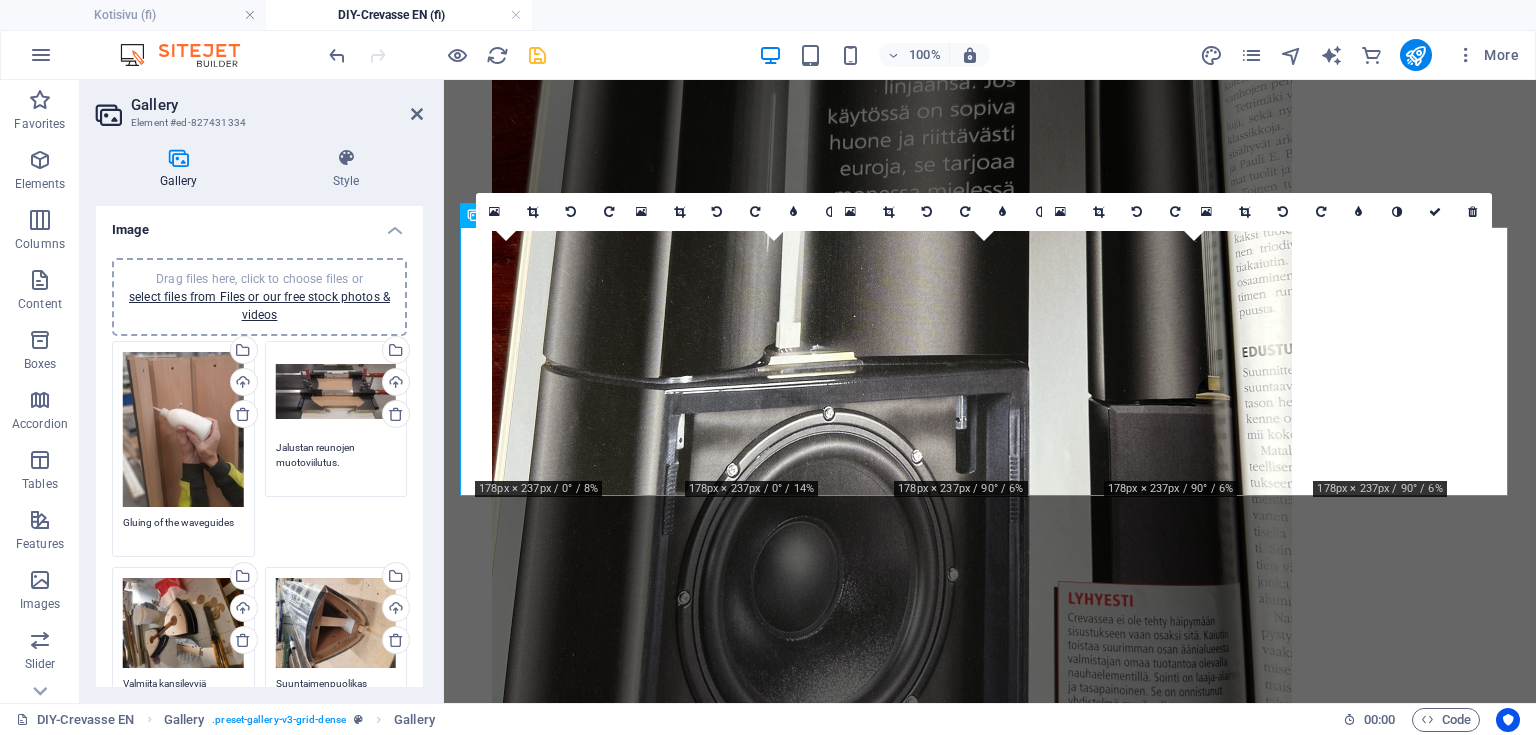 drag, startPoint x: 354, startPoint y: 466, endPoint x: 271, endPoint y: 449, distance: 84.723076 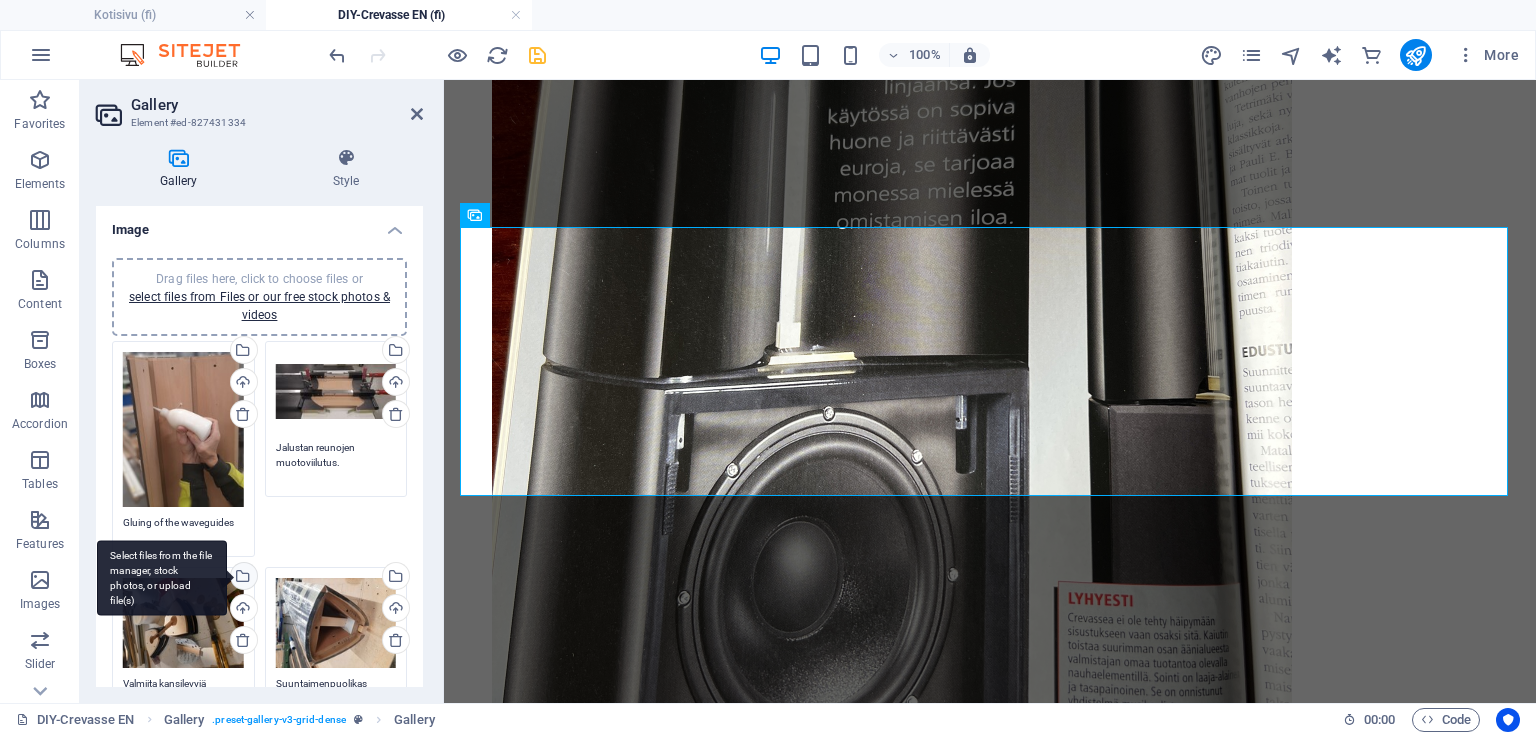 scroll, scrollTop: 80, scrollLeft: 0, axis: vertical 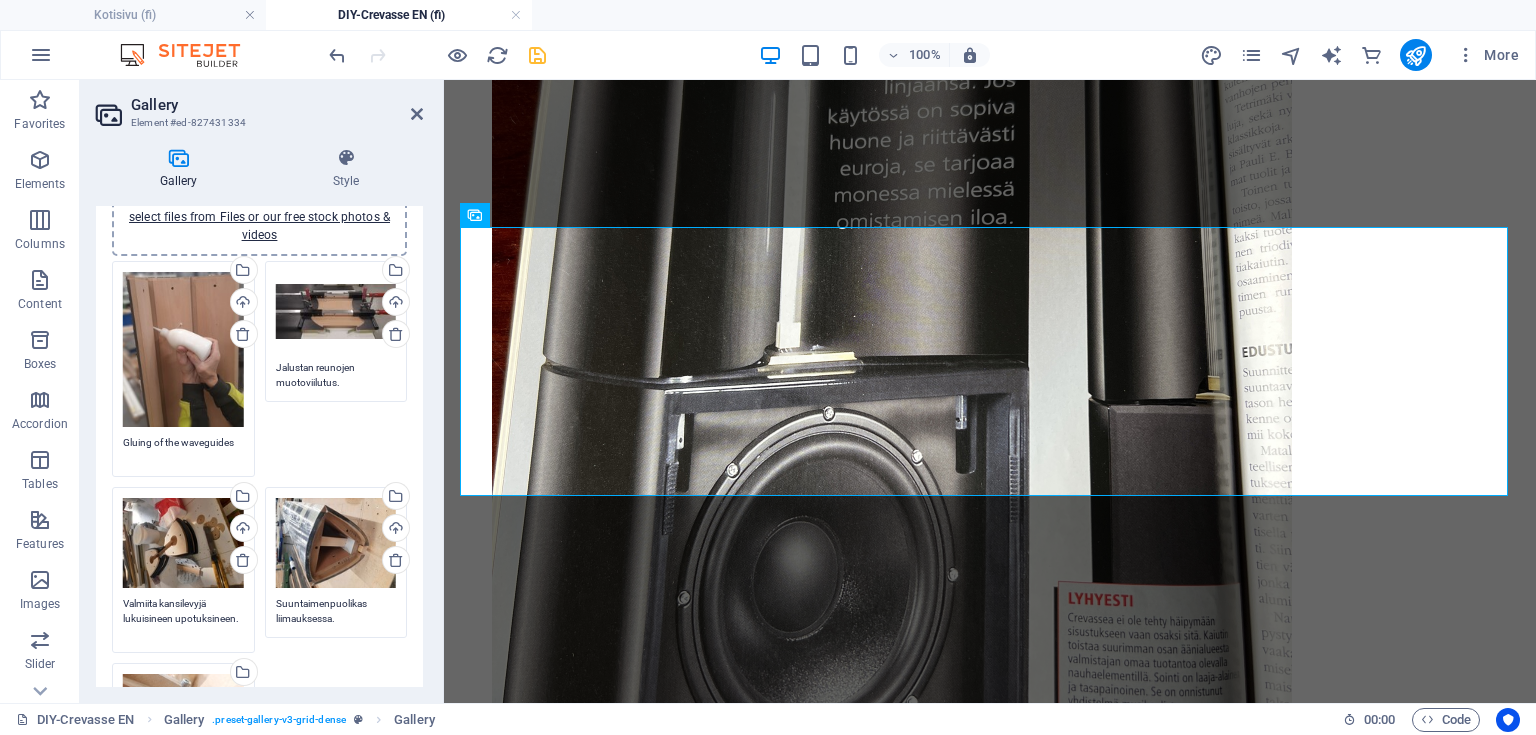 drag, startPoint x: 239, startPoint y: 615, endPoint x: 120, endPoint y: 593, distance: 121.016525 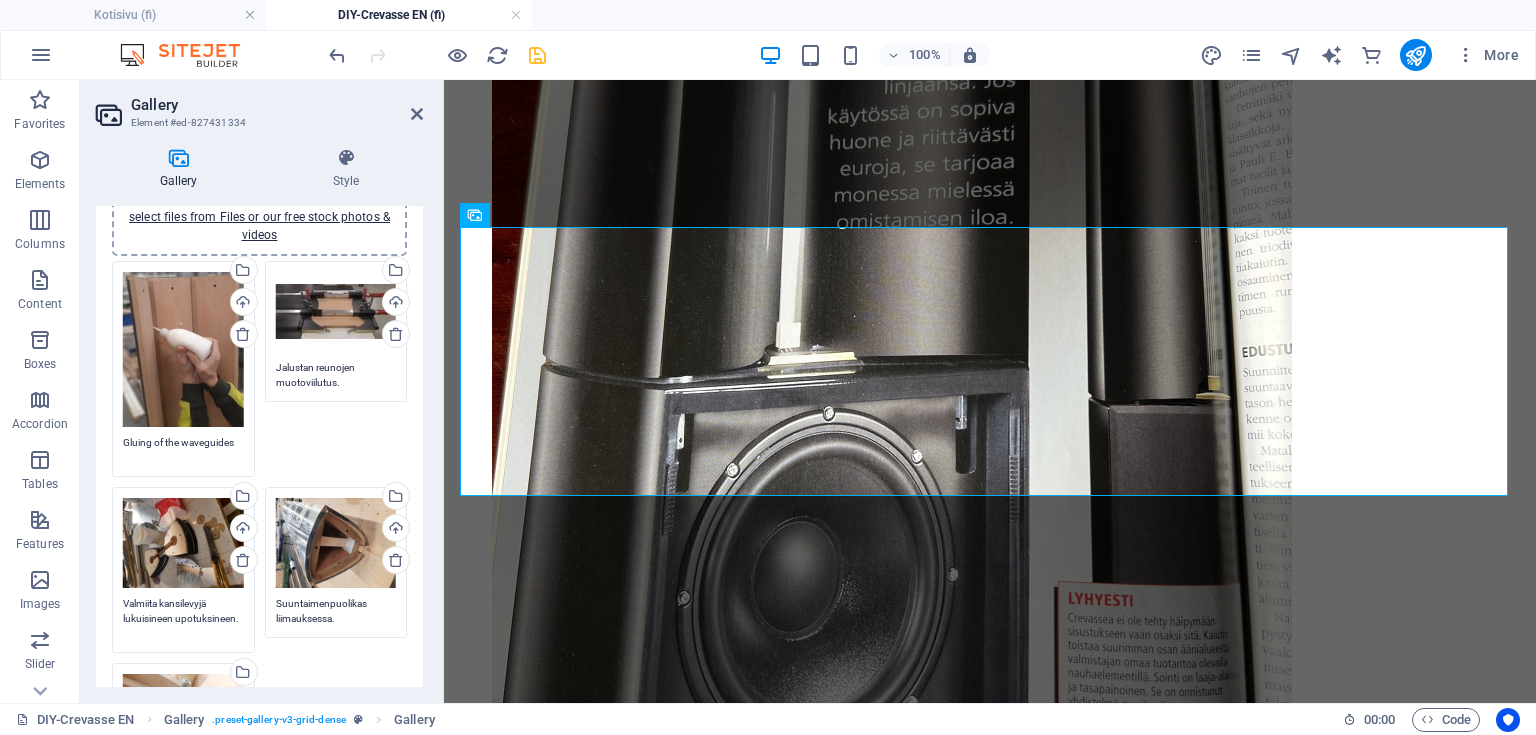 paste on "Ready top plates featuring multiple cutouts" 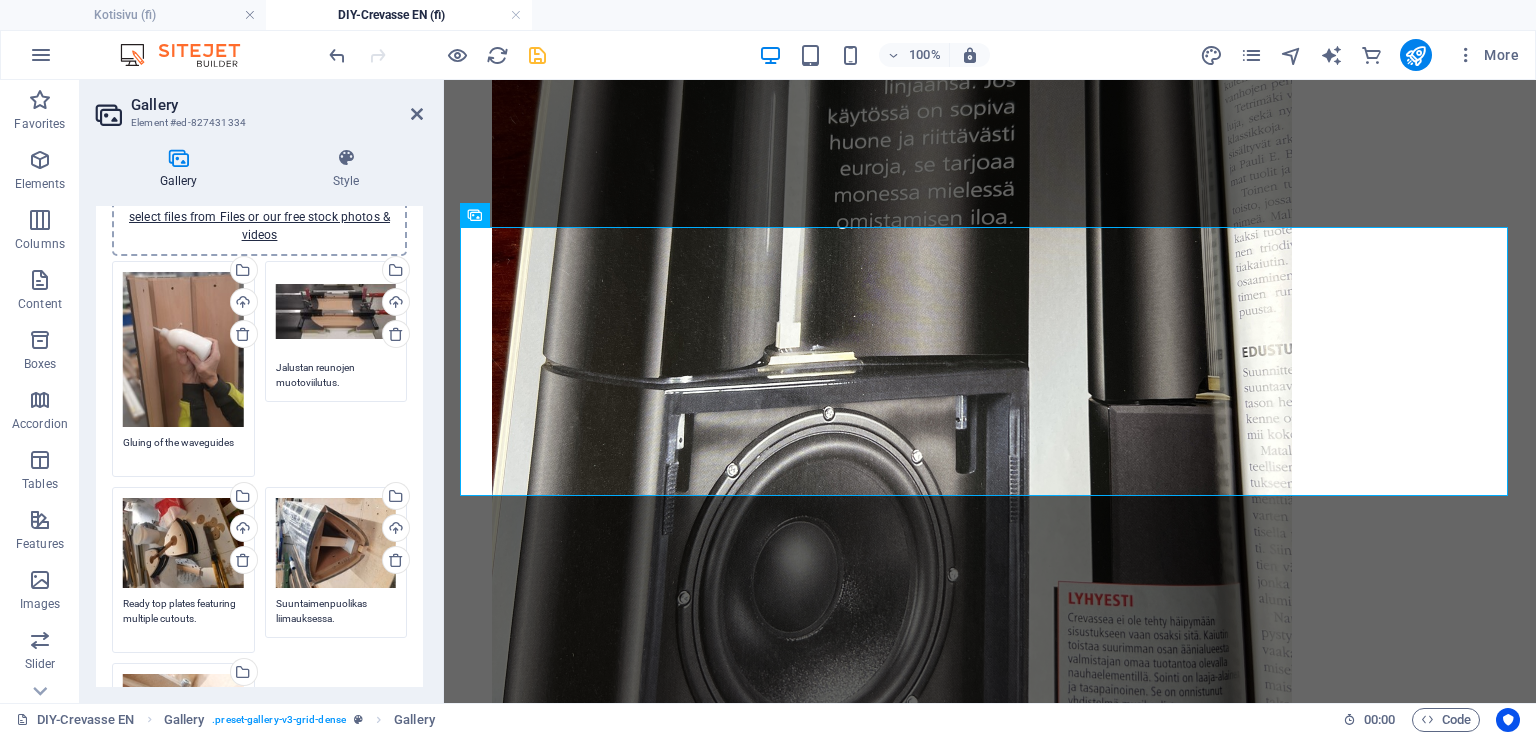 type on "Ready top plates featuring multiple cutouts." 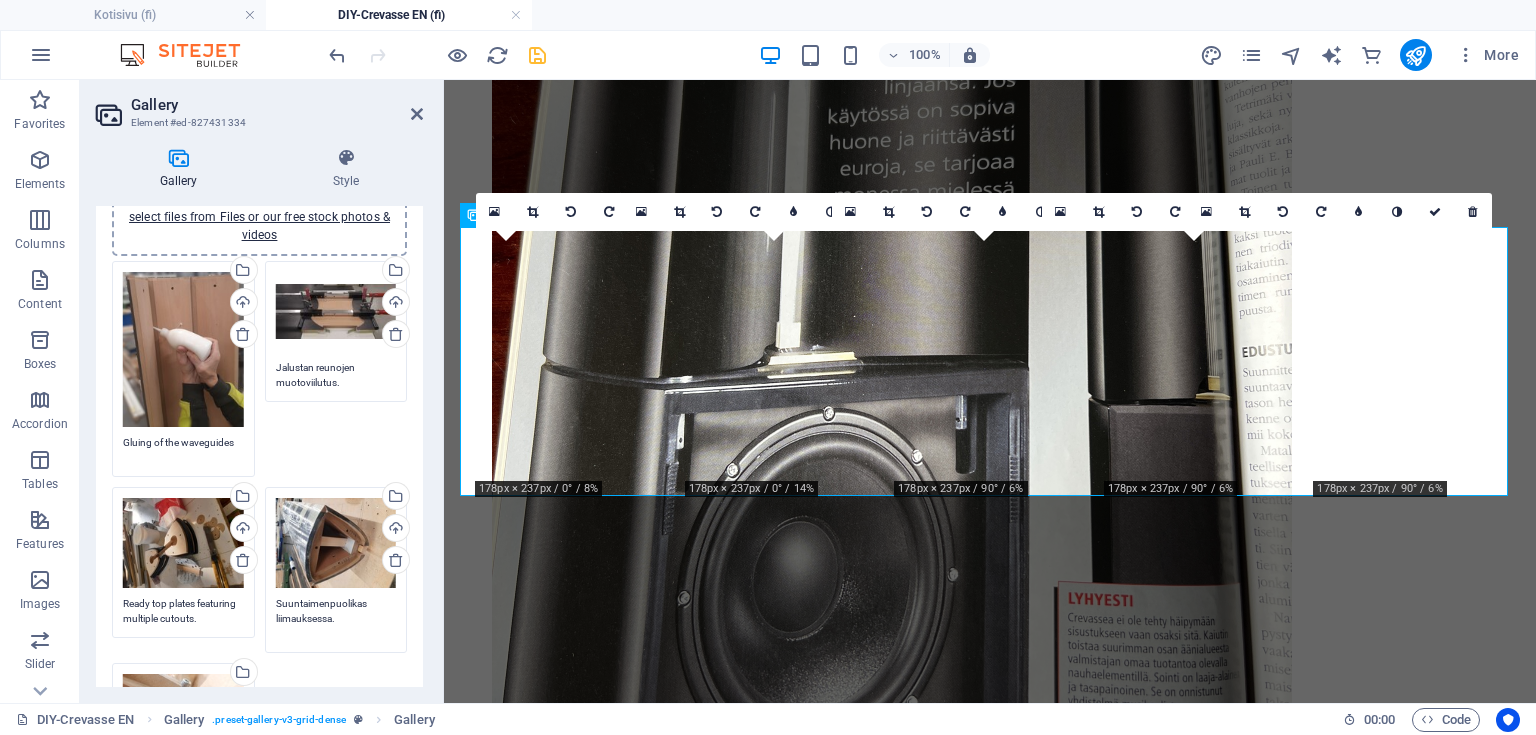 drag, startPoint x: 343, startPoint y: 614, endPoint x: 263, endPoint y: 590, distance: 83.52245 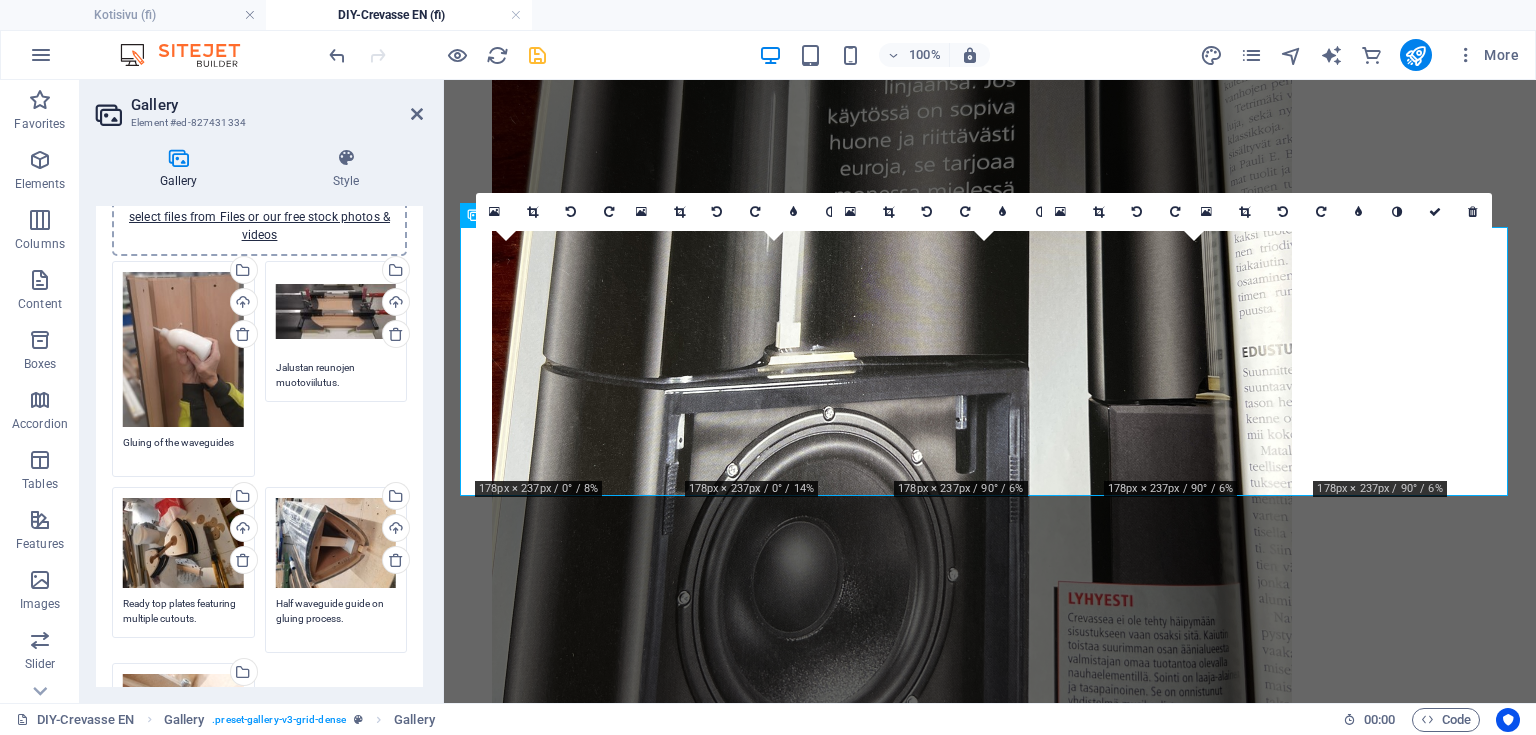 drag, startPoint x: 356, startPoint y: 625, endPoint x: 254, endPoint y: 603, distance: 104.34558 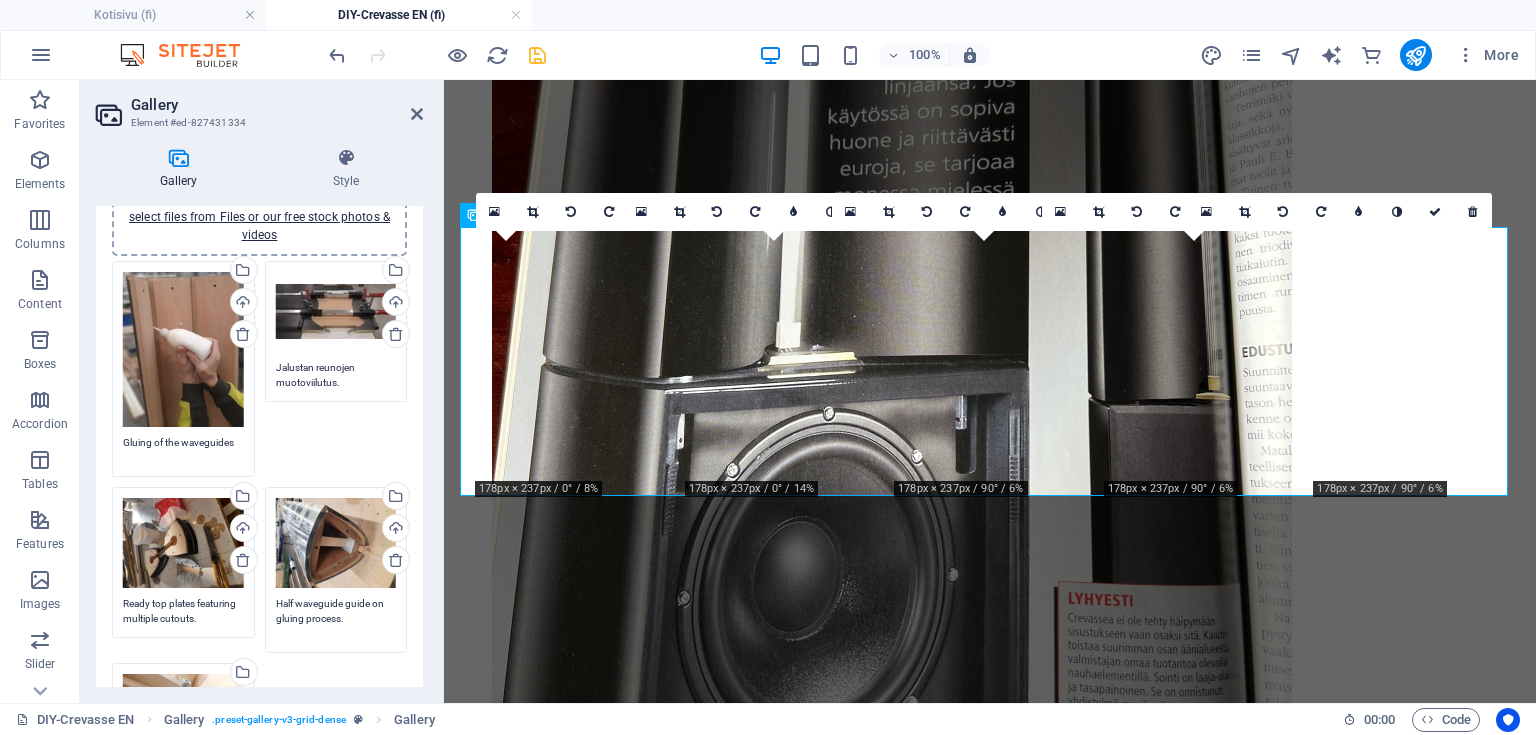paste on "Gluing process for the half-waveguide" 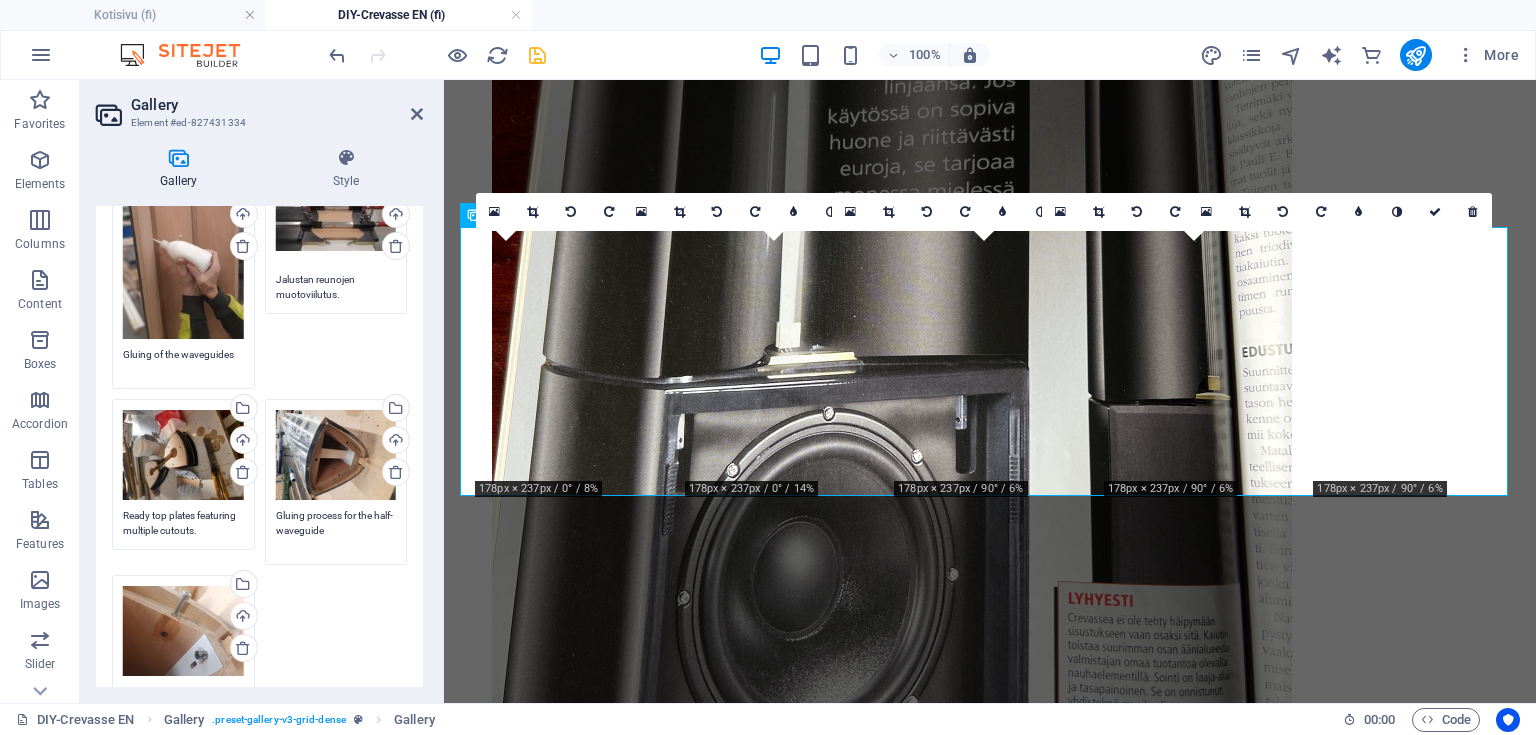 scroll, scrollTop: 240, scrollLeft: 0, axis: vertical 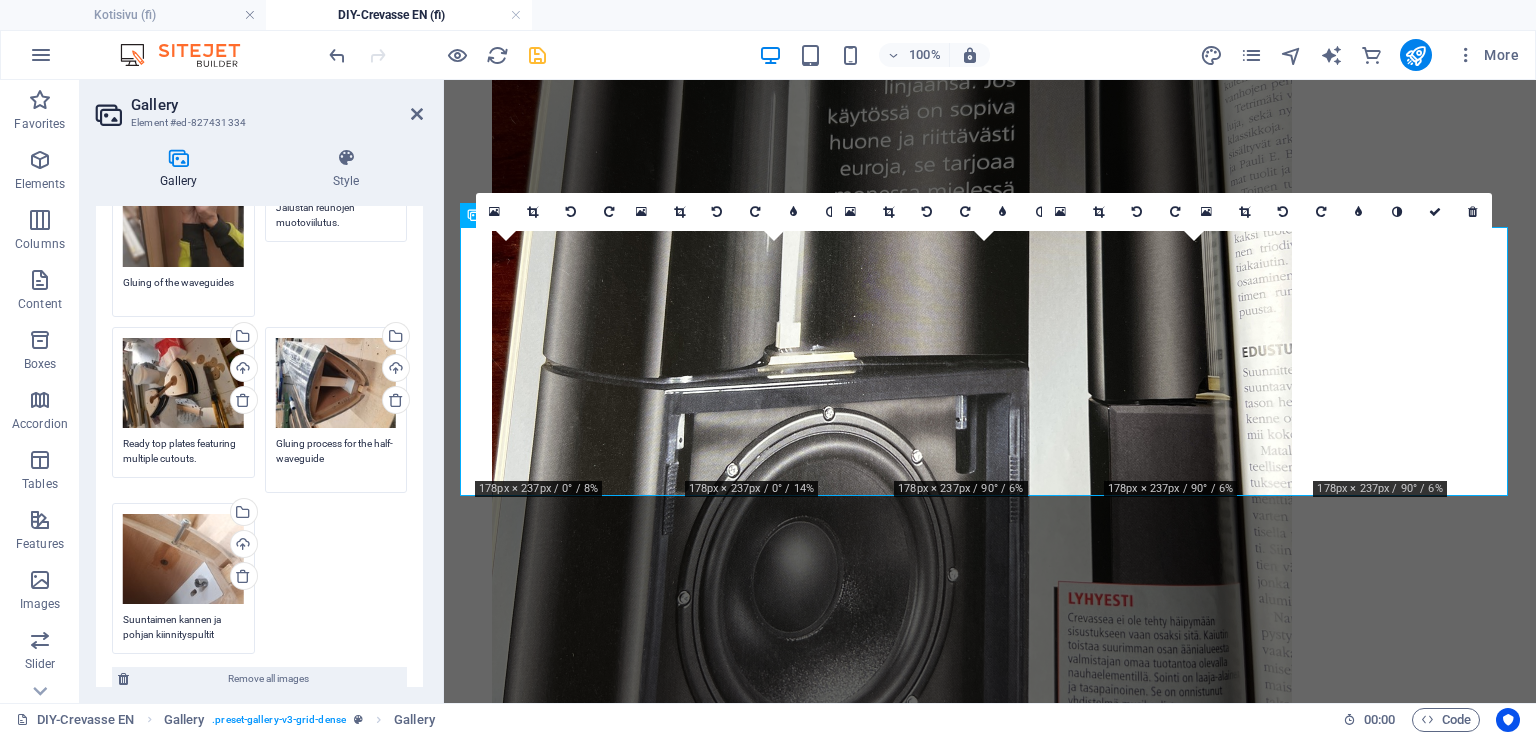 type on "Gluing process for the half-waveguide" 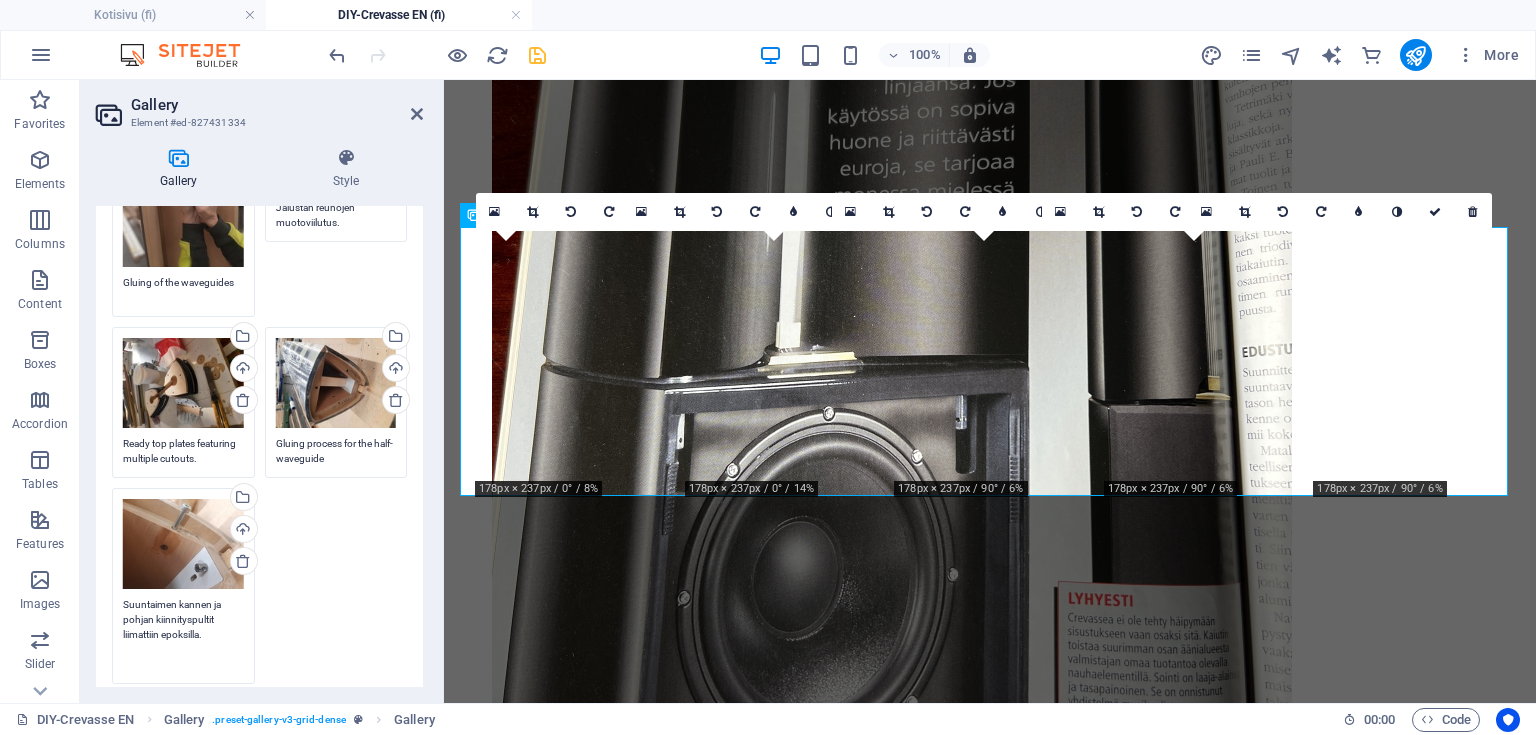 drag, startPoint x: 217, startPoint y: 626, endPoint x: 94, endPoint y: 602, distance: 125.31959 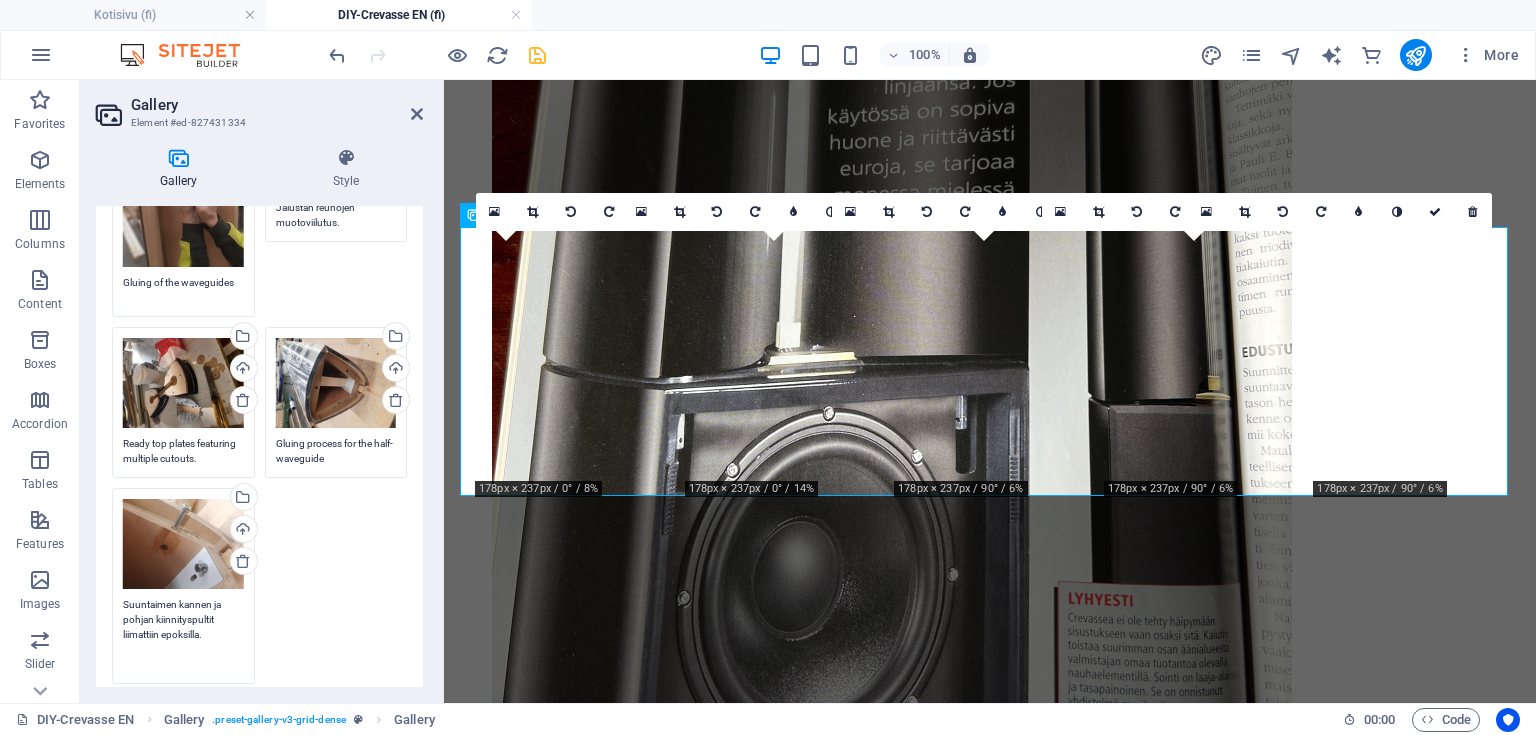 paste on "The mounting bolts for the waveguide’s cover and base were glued with epoxy" 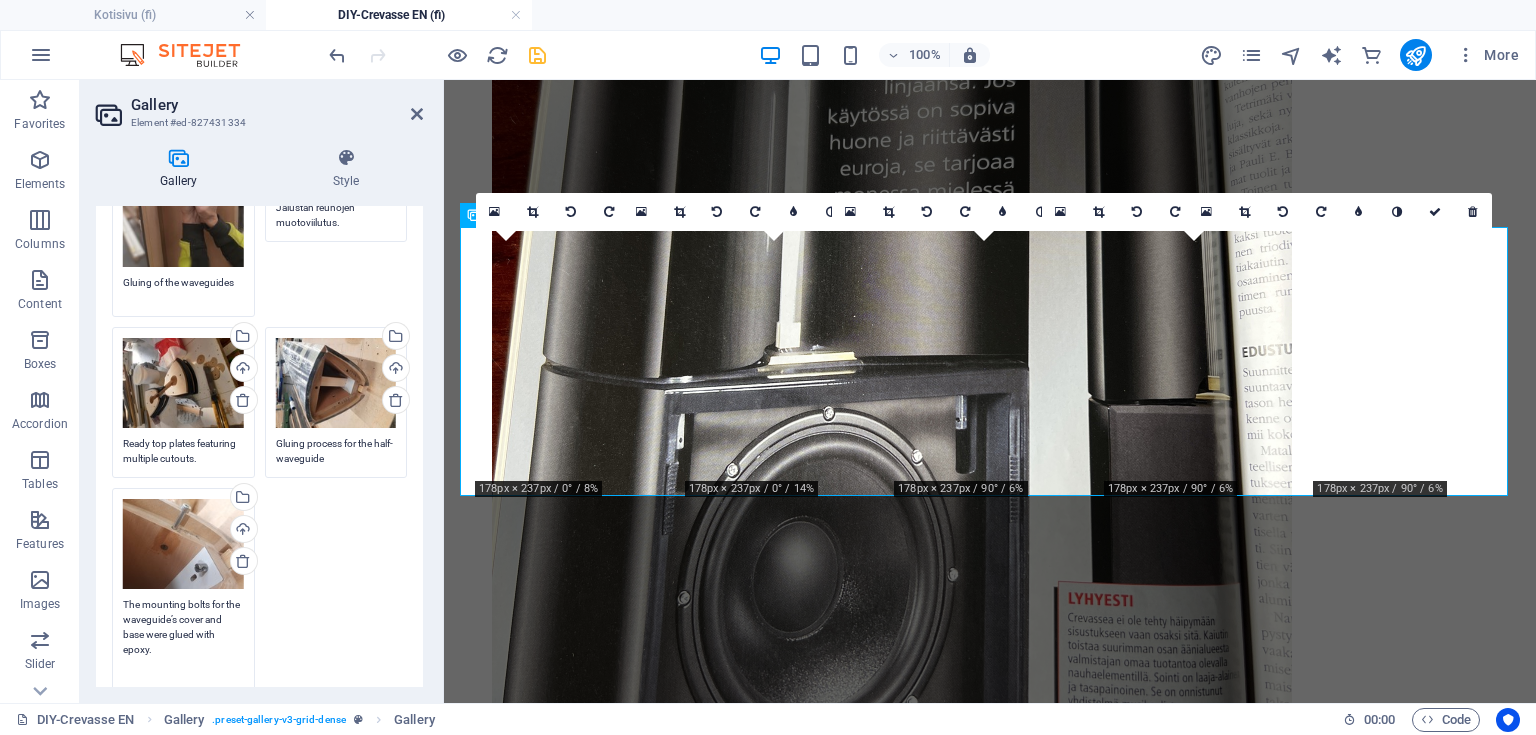 type on "The mounting bolts for the waveguide’s cover and base were glued with epoxy." 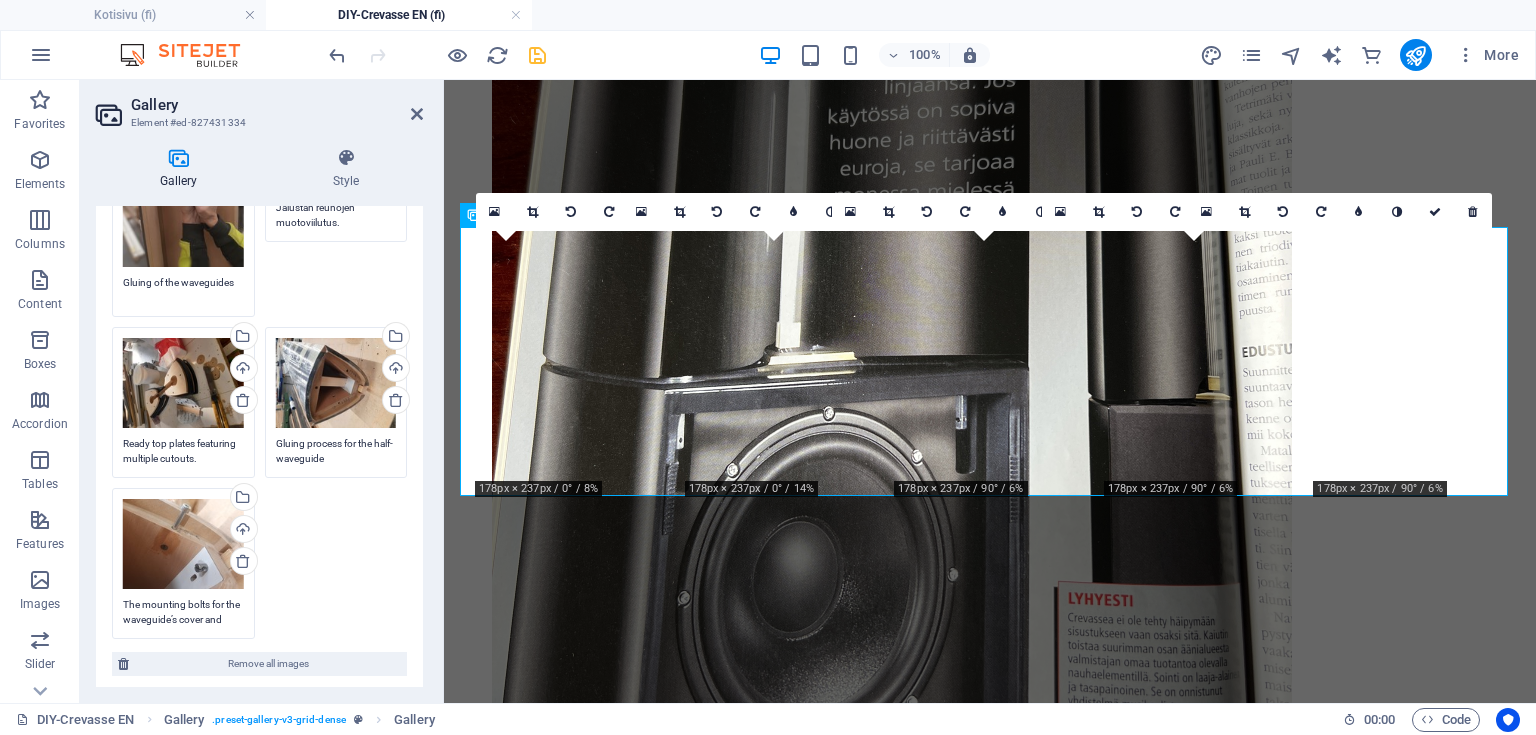 click on "Drag files here, click to choose files or select files from Files or our free stock photos & videos Select files from the file manager, stock photos, or upload file(s) Upload Gluing of the waveguides Drag files here, click to choose files or select files from Files or our free stock photos & videos Select files from the file manager, stock photos, or upload file(s) Upload Jalustan reunojen muotoviilutus. Drag files here, click to choose files or select files from Files or our free stock photos & videos Select files from the file manager, stock photos, or upload file(s) Upload Ready top plates featuring multiple cutouts. Drag files here, click to choose files or select files from Files or our free stock photos & videos Select files from the file manager, stock photos, or upload file(s) Upload Gluing process for the half-waveguide Drag files here, click to choose files or select files from Files or our free stock photos & videos Select files from the file manager, stock photos, or upload file(s) Upload" at bounding box center [259, 370] 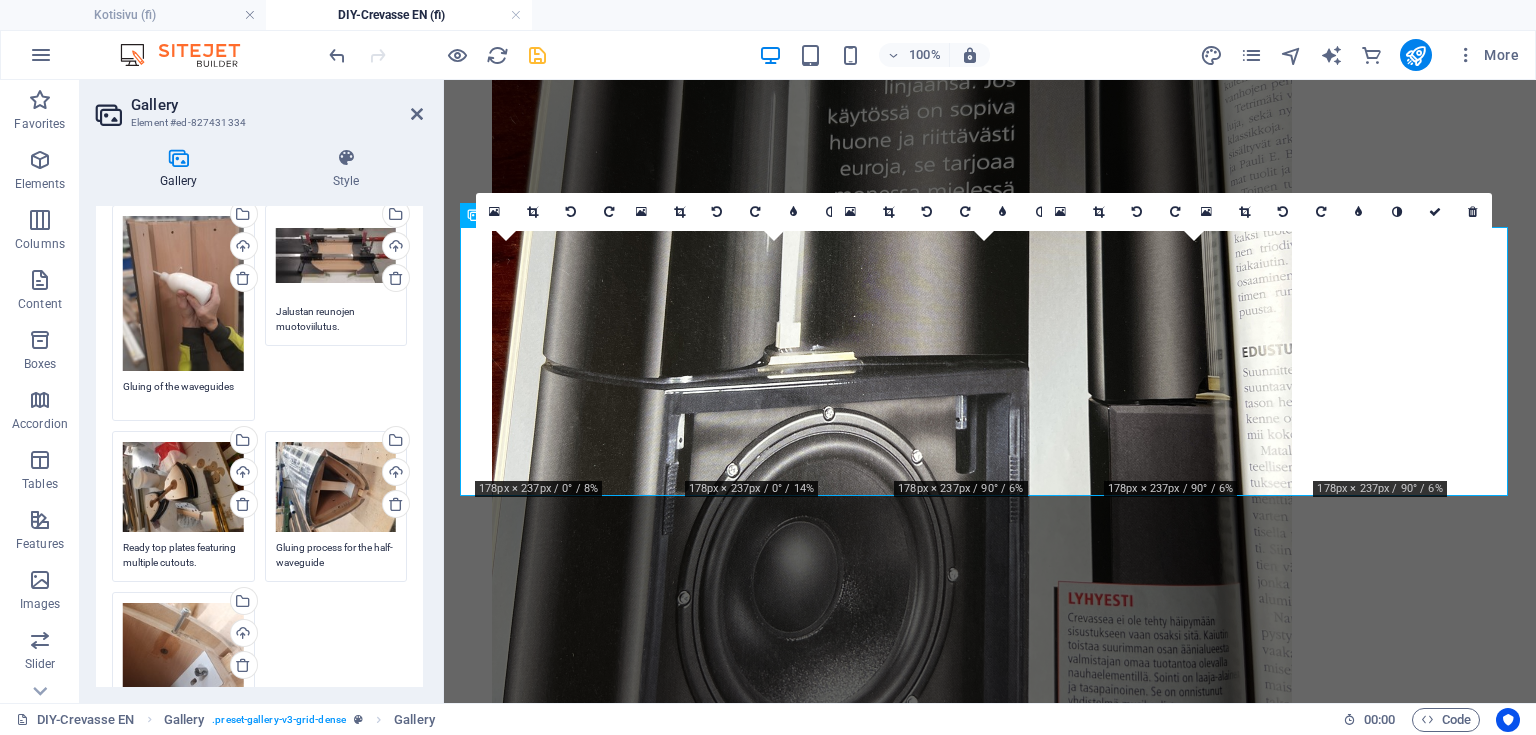 scroll, scrollTop: 0, scrollLeft: 0, axis: both 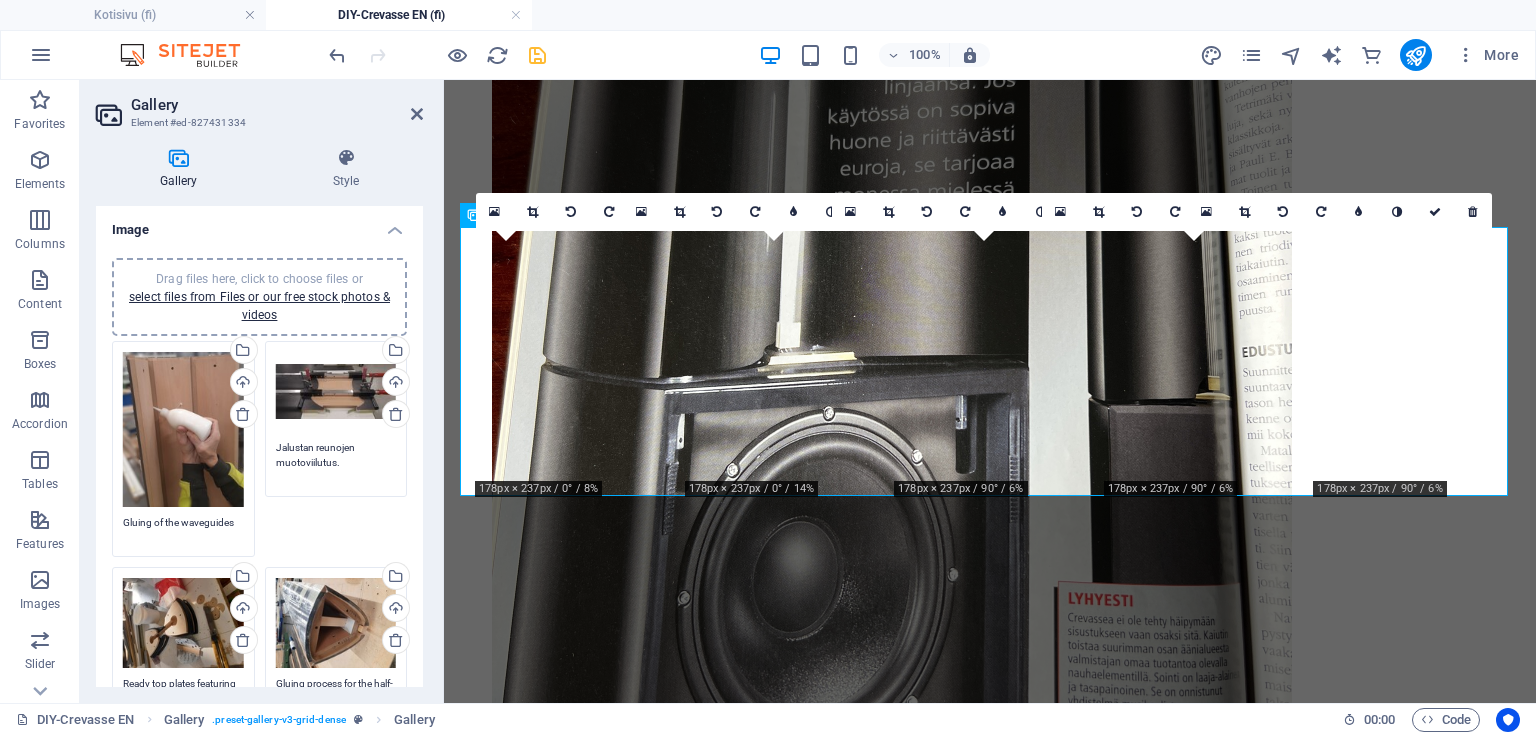 drag, startPoint x: 320, startPoint y: 460, endPoint x: 274, endPoint y: 448, distance: 47.539455 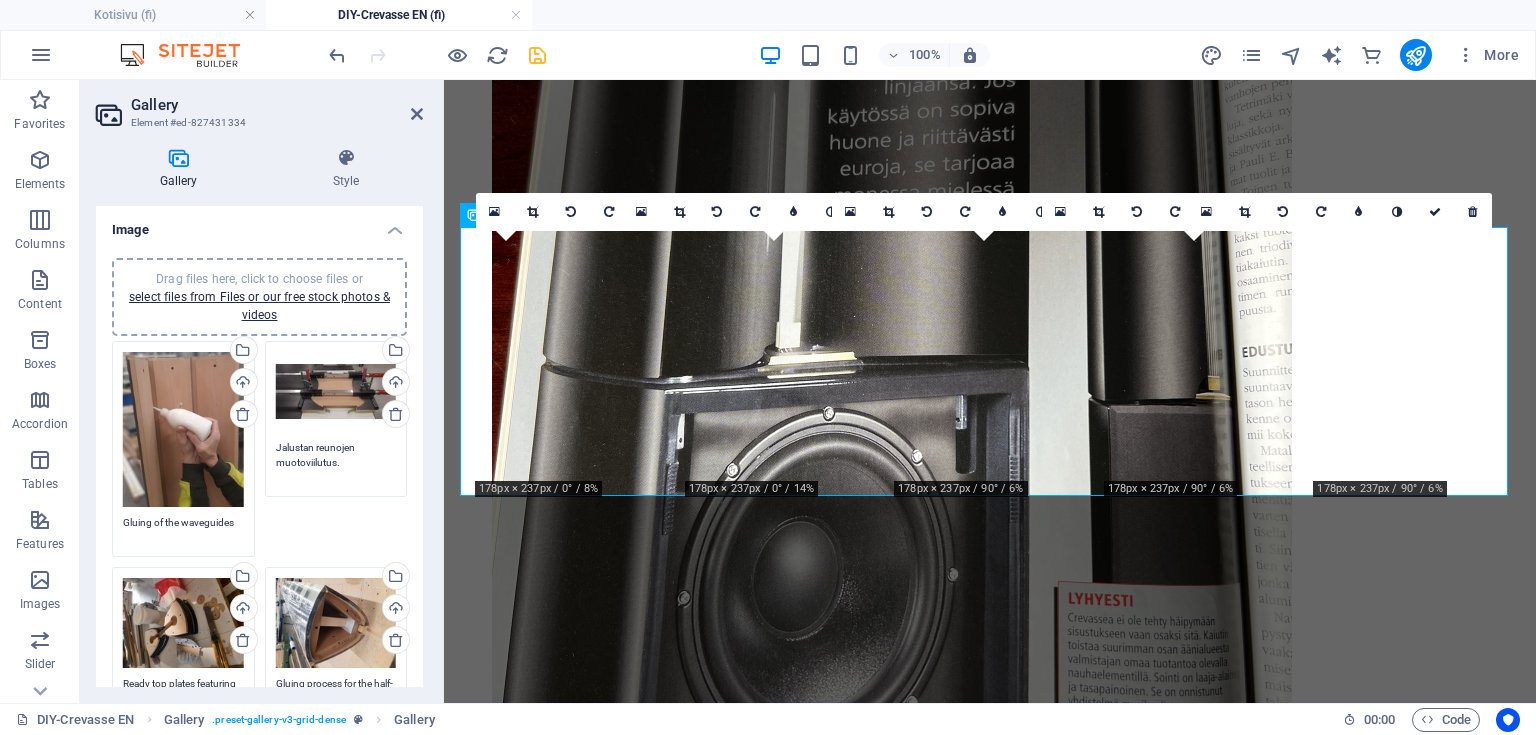 click on "Jalustan reunojen muotoviilutus." at bounding box center (336, 462) 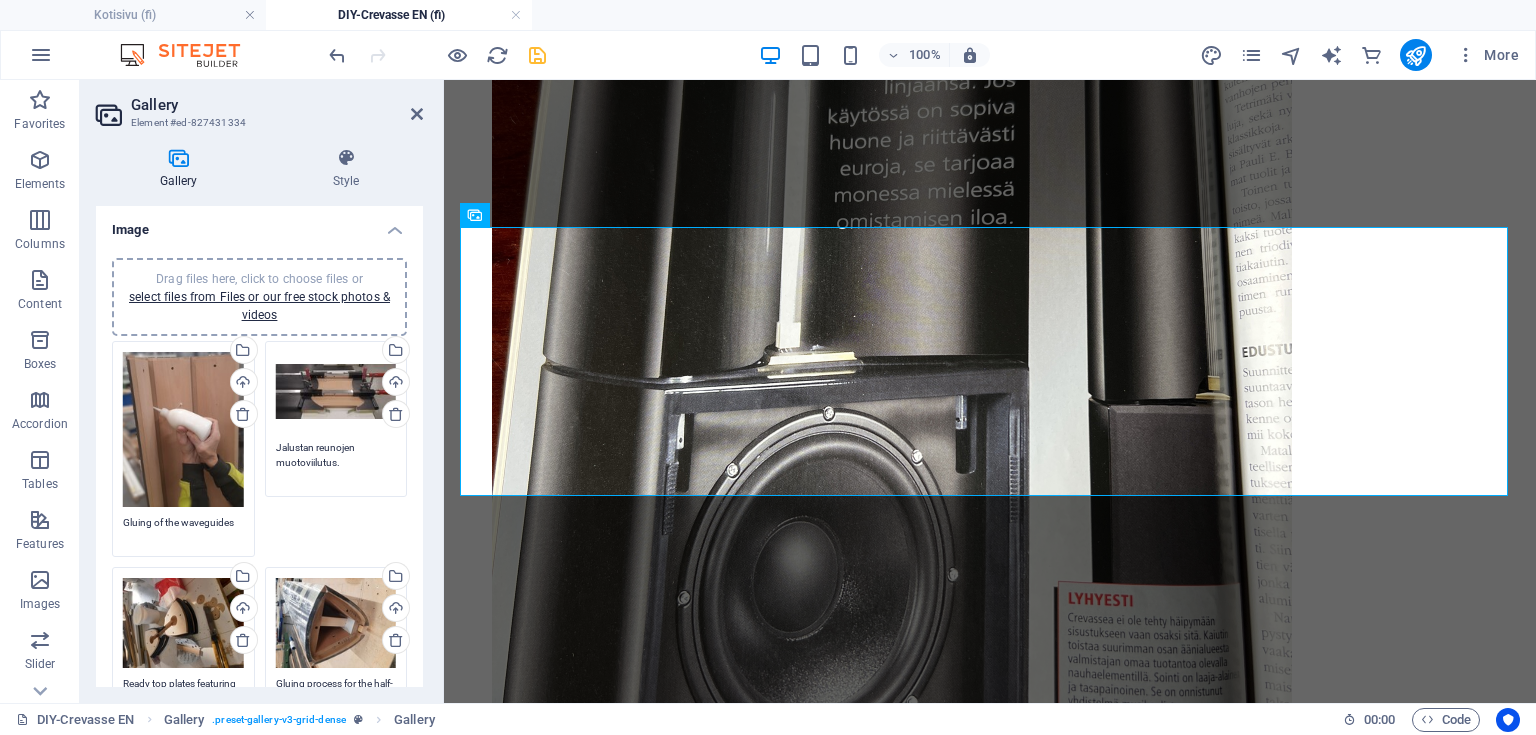 drag, startPoint x: 359, startPoint y: 468, endPoint x: 208, endPoint y: 426, distance: 156.73225 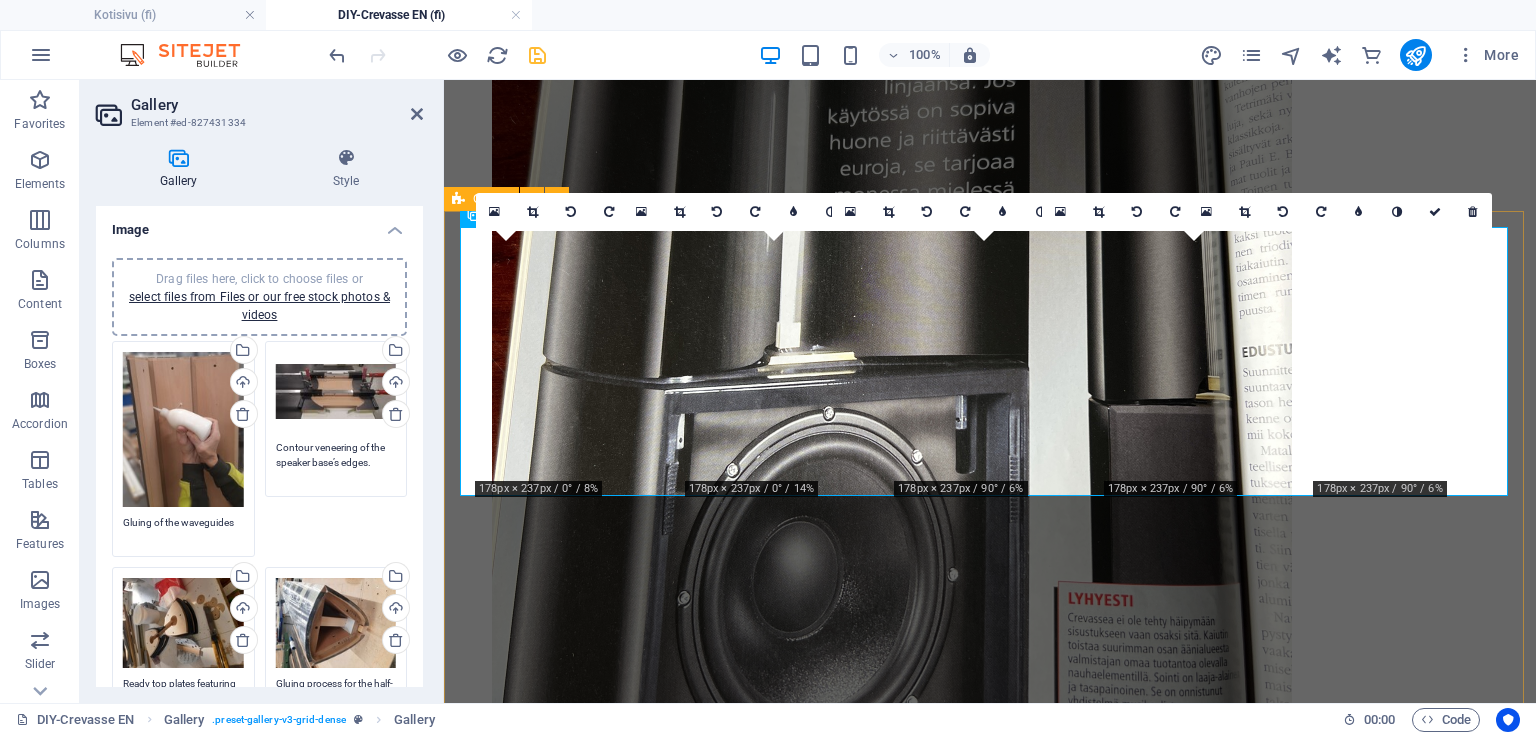 type on "Contour veneering of the speaker base’s edges." 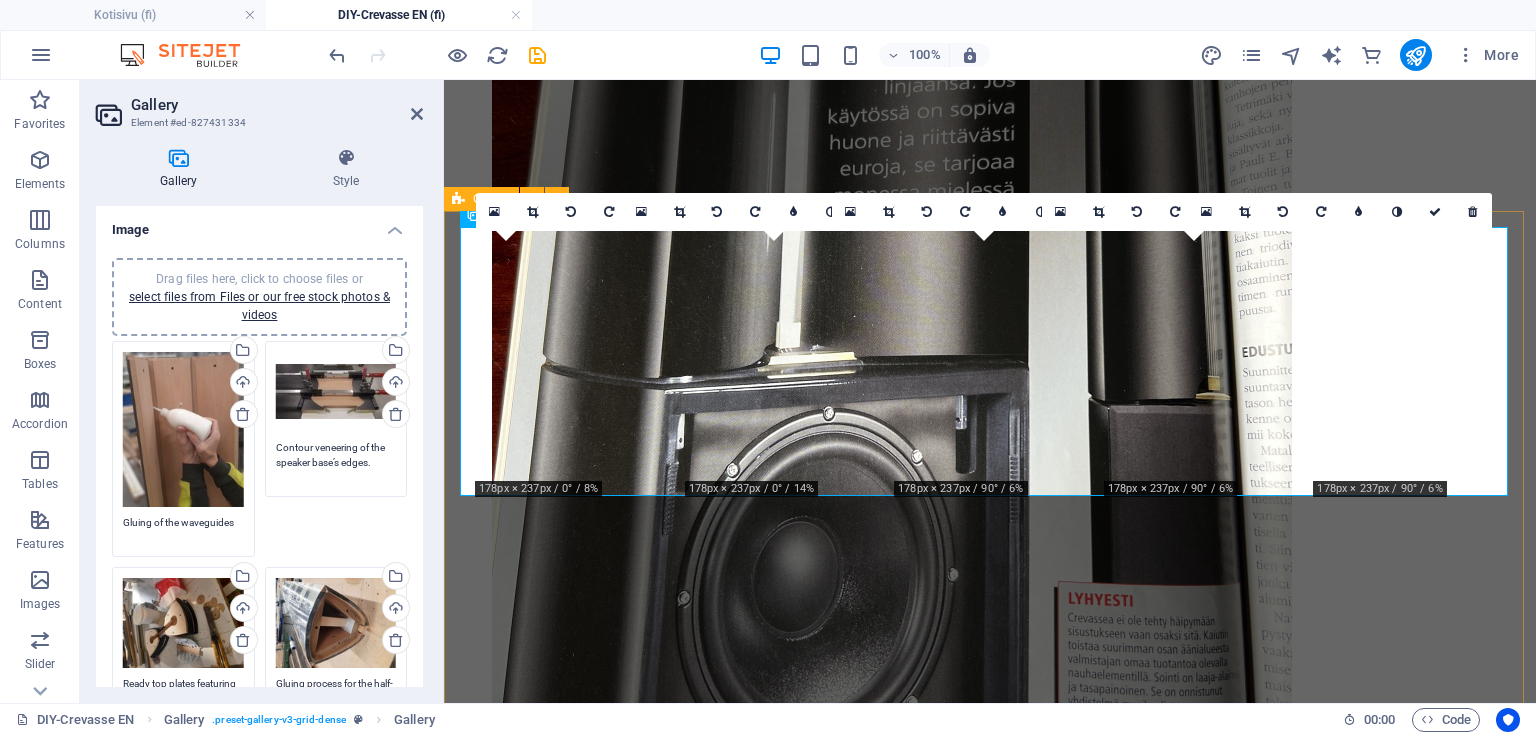 click at bounding box center (537, 55) 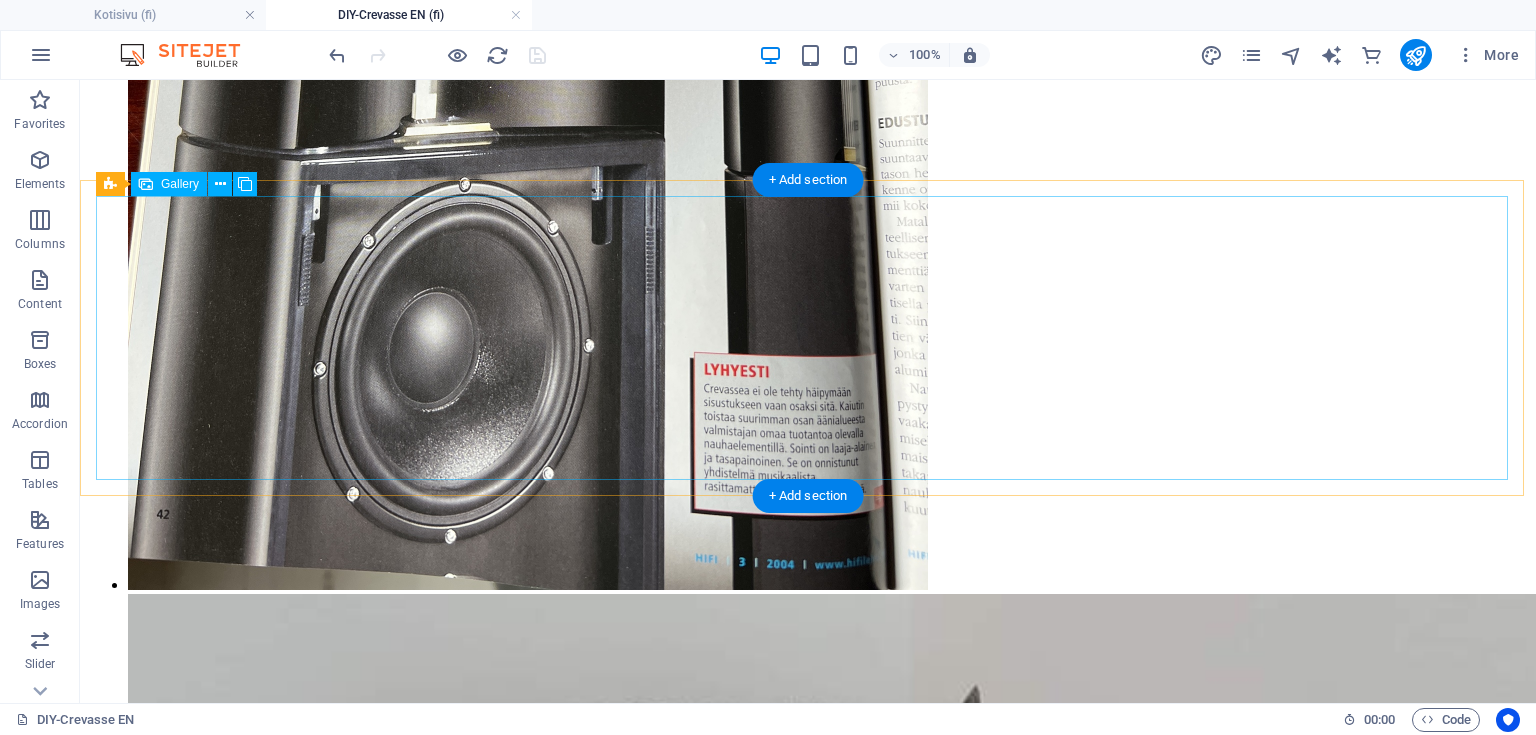 scroll, scrollTop: 5280, scrollLeft: 0, axis: vertical 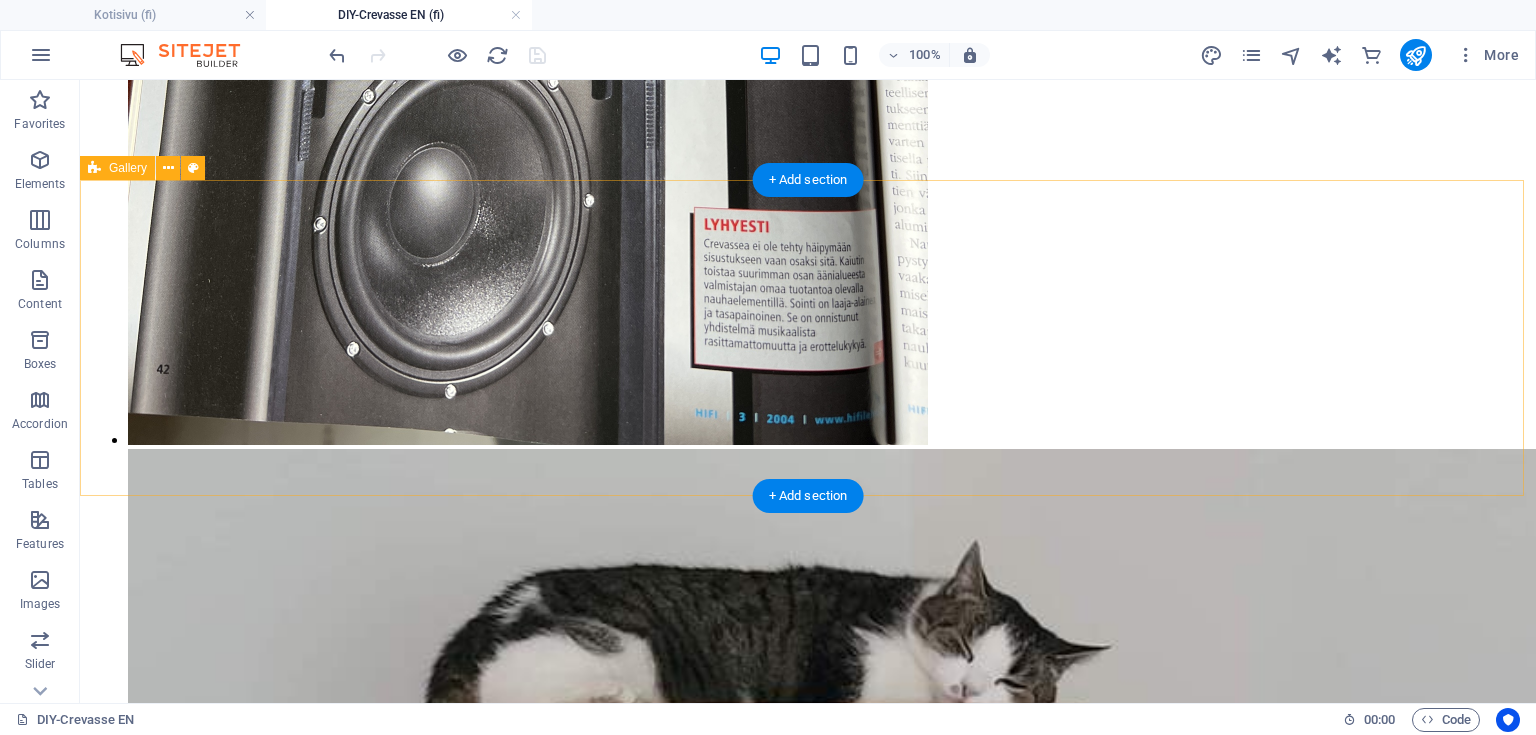 click at bounding box center [808, 23079] 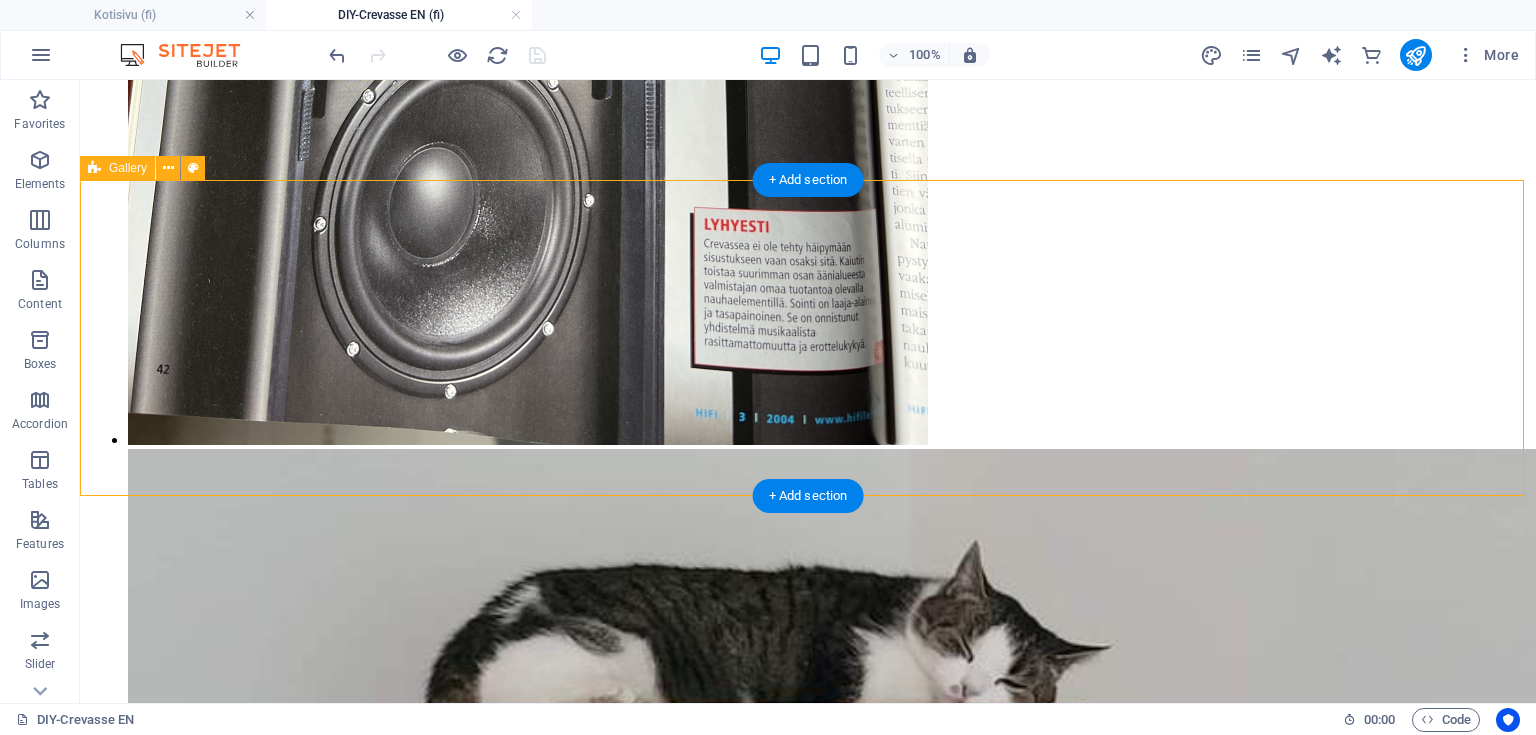 click at bounding box center (808, 23079) 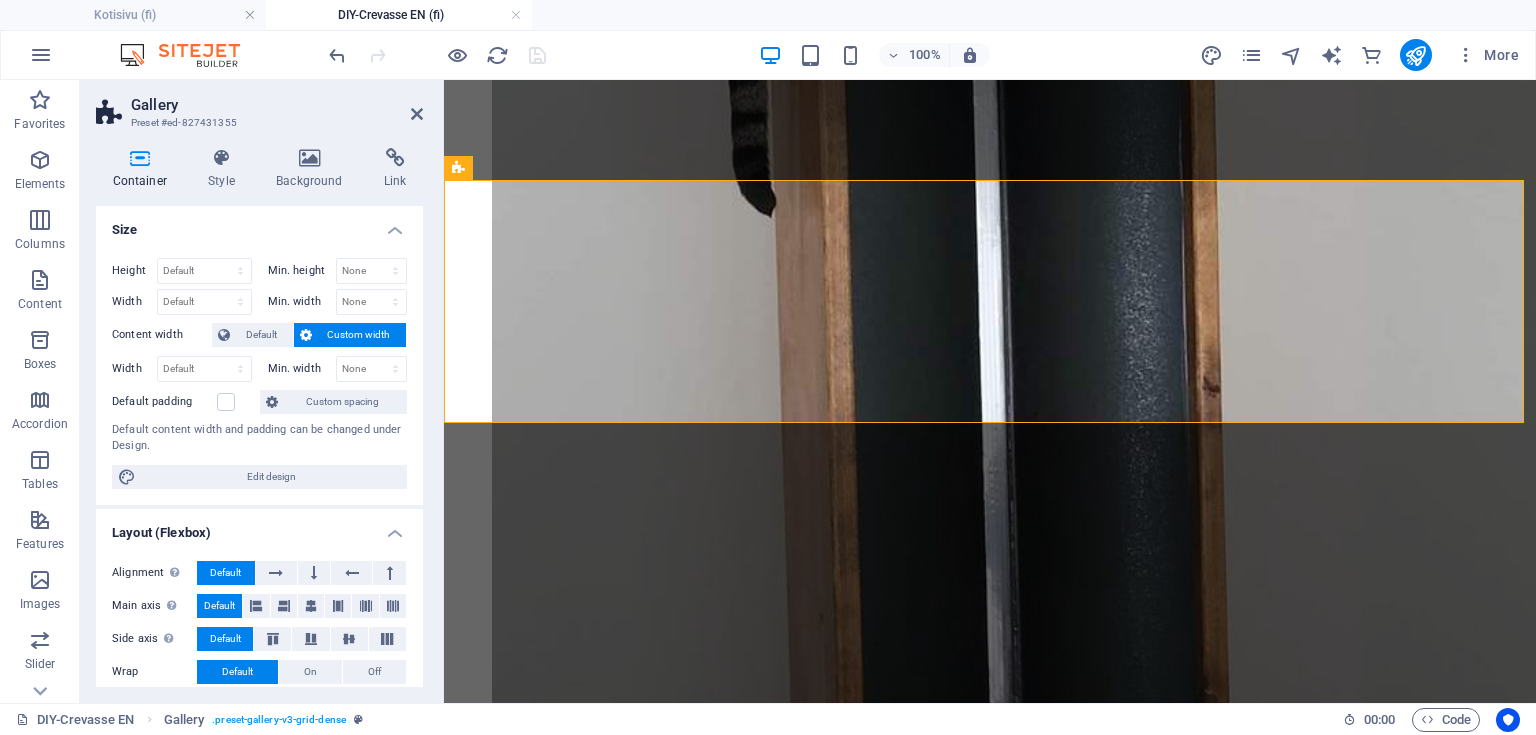 scroll, scrollTop: 4757, scrollLeft: 0, axis: vertical 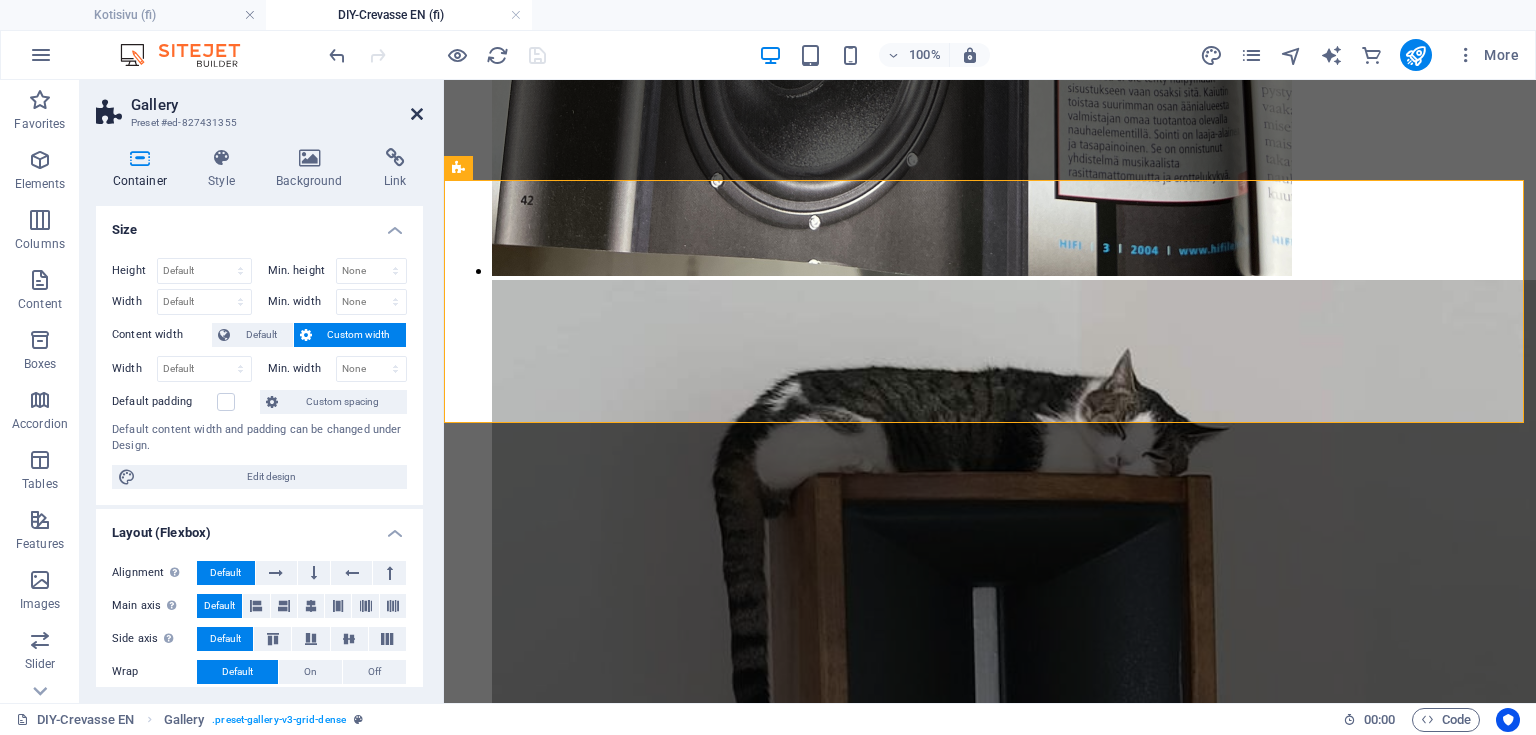 drag, startPoint x: 420, startPoint y: 109, endPoint x: 300, endPoint y: 91, distance: 121.34249 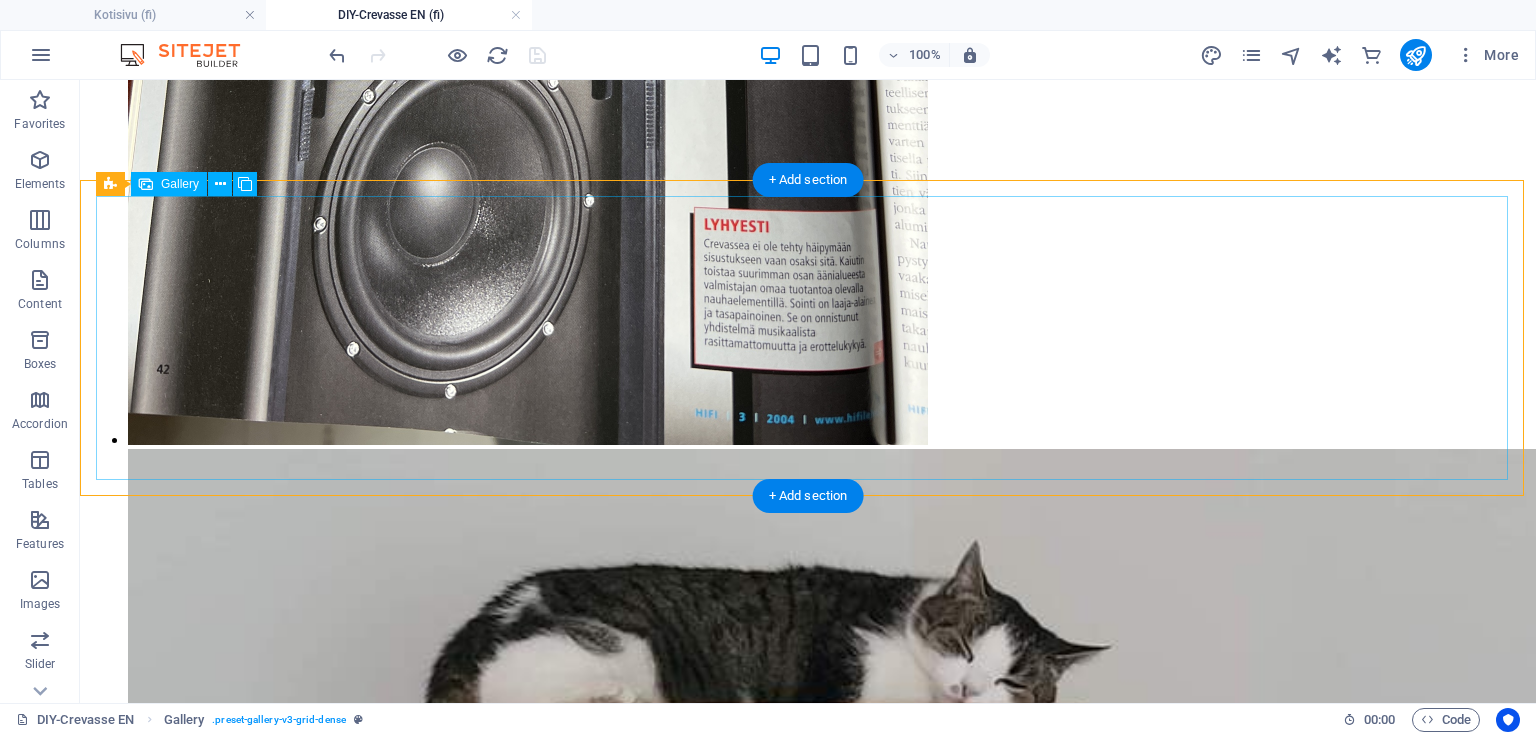 click at bounding box center (528, 21745) 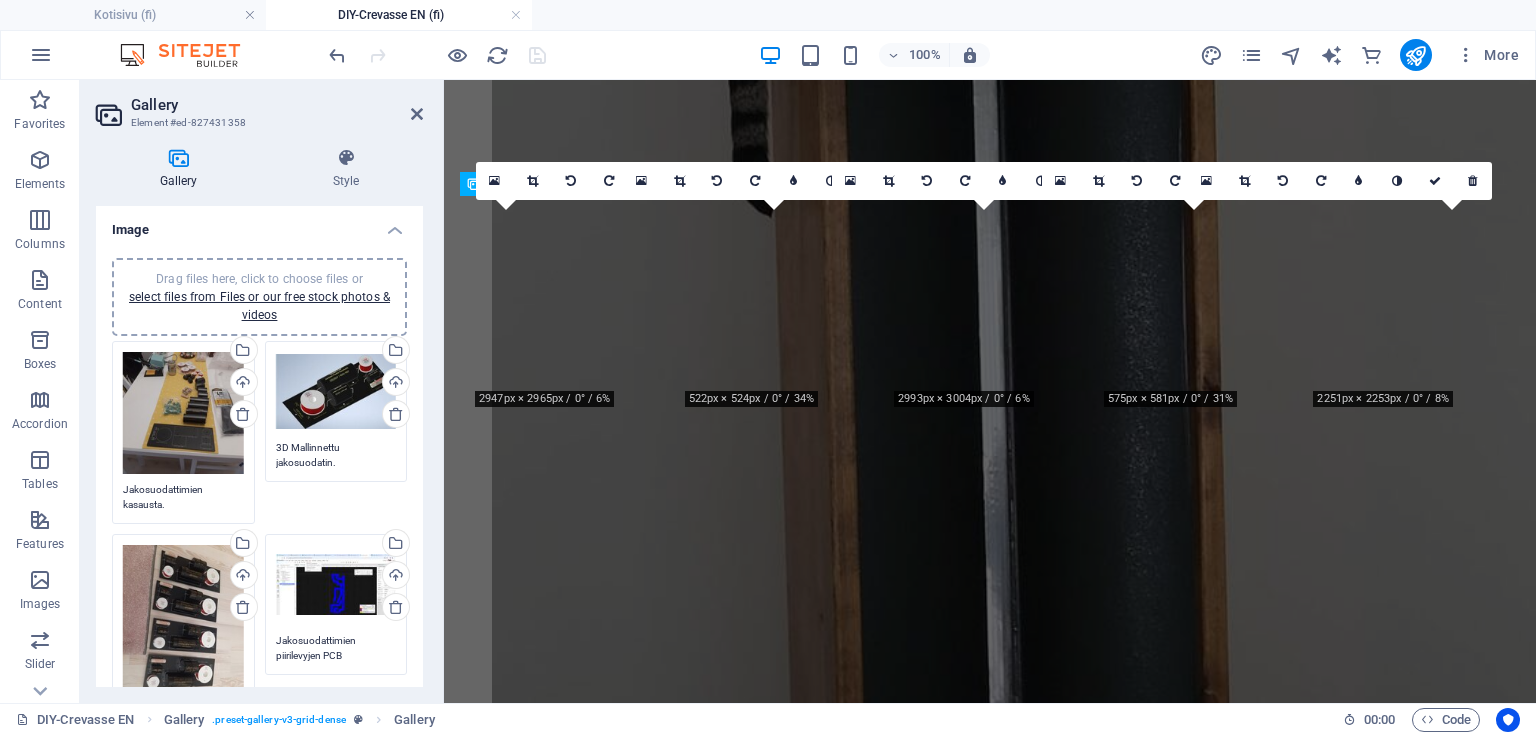 scroll, scrollTop: 4757, scrollLeft: 0, axis: vertical 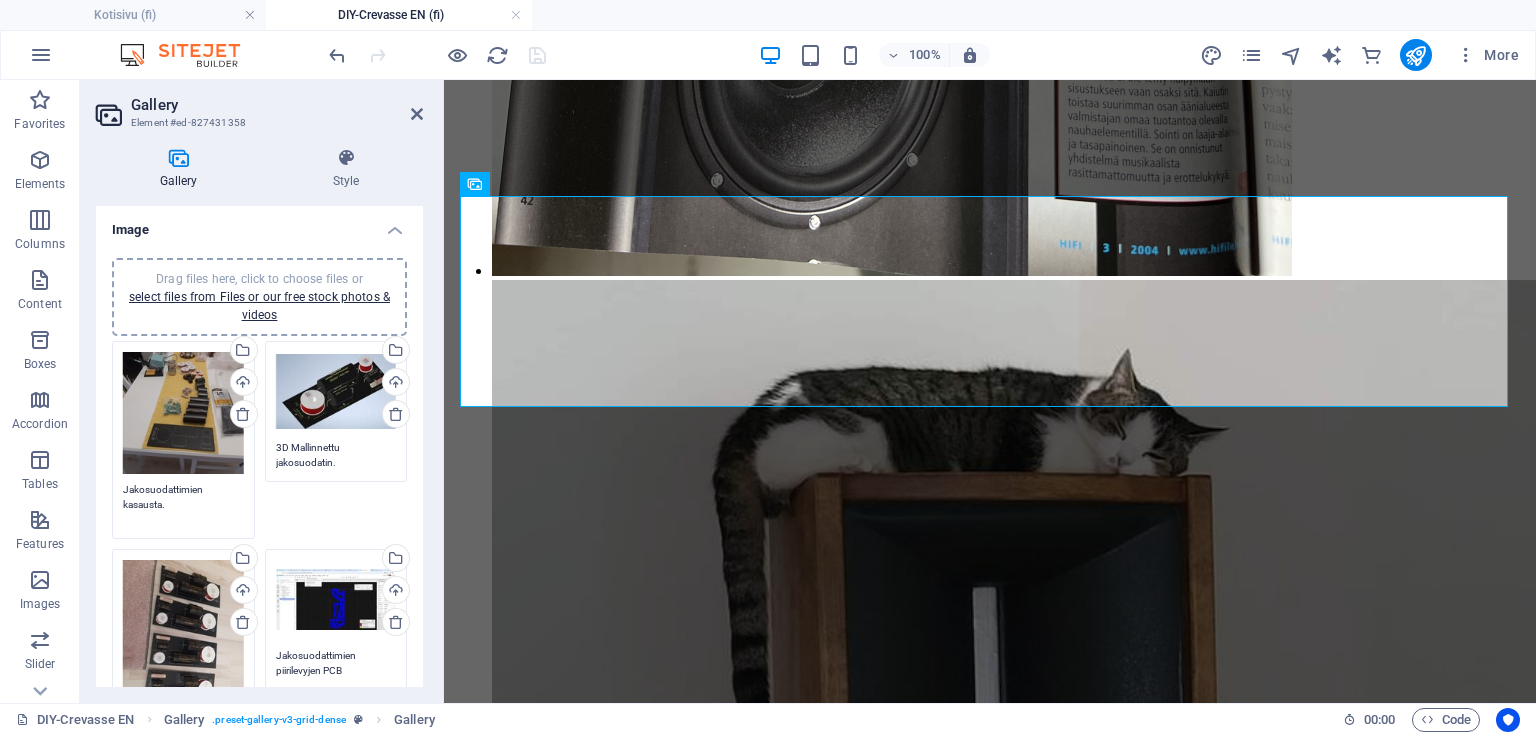 drag, startPoint x: 175, startPoint y: 493, endPoint x: 104, endPoint y: 480, distance: 72.18033 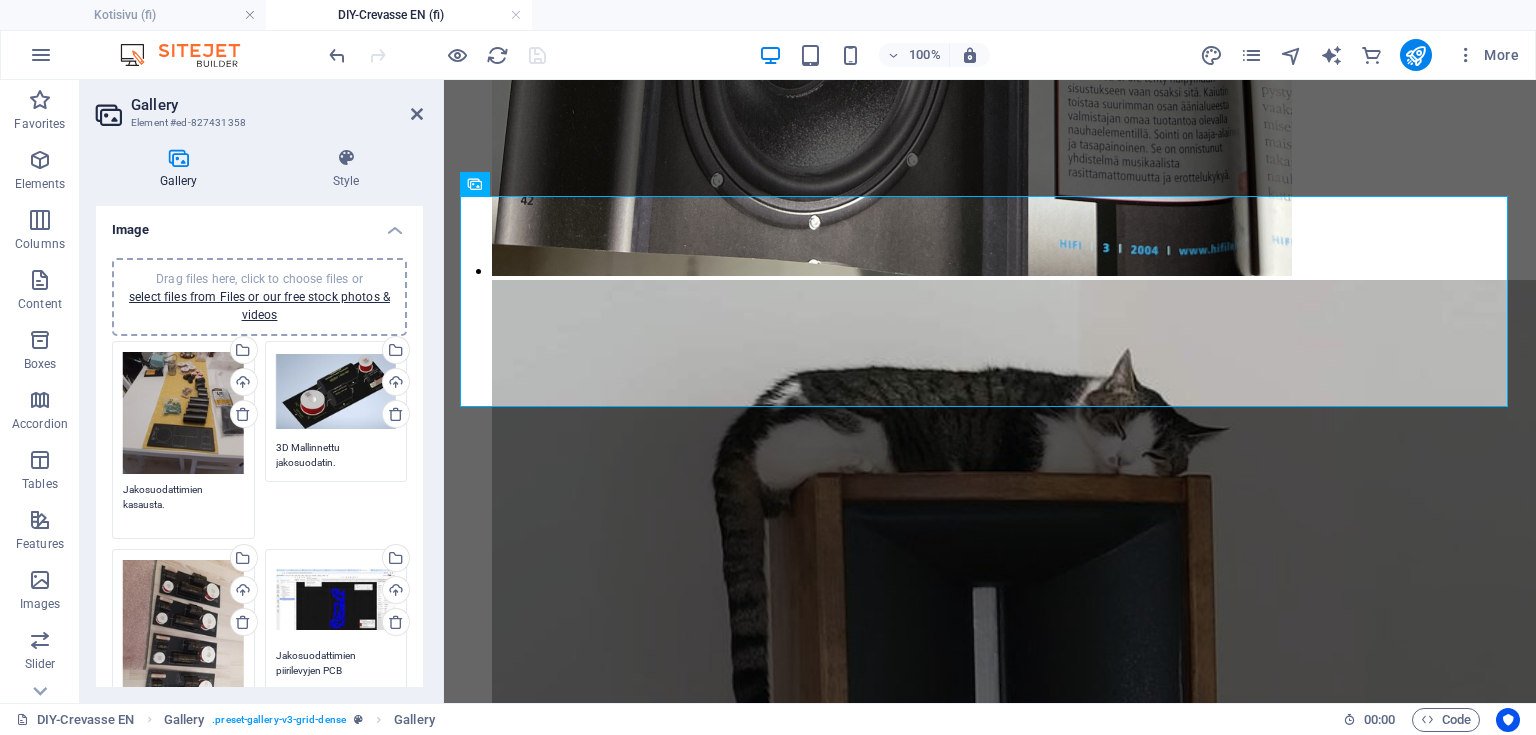click on "Drag files here, click to choose files or select files from Files or our free stock photos & videos Drag files here, click to choose files or select files from Files or our free stock photos & videos Select files from the file manager, stock photos, or upload file(s) Upload Jakosuodattimien kasausta. Drag files here, click to choose files or select files from Files or our free stock photos & videos Select files from the file manager, stock photos, or upload file(s) Upload 3D Mallinnettu jakosuodatin. Drag files here, click to choose files or select files from Files or our free stock photos & videos Select files from the file manager, stock photos, or upload file(s) Upload Valmiit nauhadiskantin jakosuodattimet. Drag files here, click to choose files or select files from Files or our free stock photos & videos Select files from the file manager, stock photos, or upload file(s) Upload Jakosuodattimien piirilevyjen PCB suunnittelua. Drag files here, click to choose files or Upload Sähköinsinööri työssään." at bounding box center (259, 675) 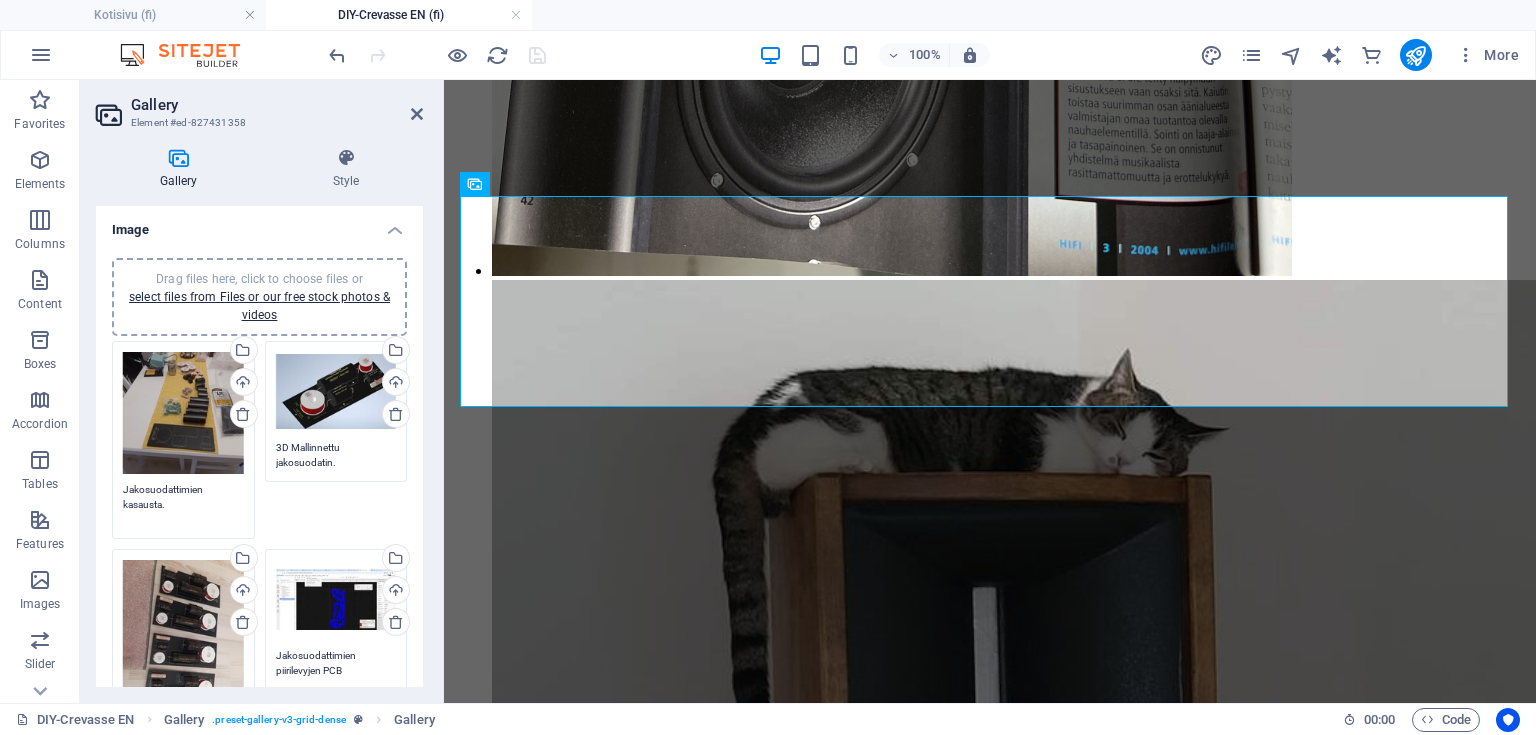 paste on "Assembly of the crossover filters" 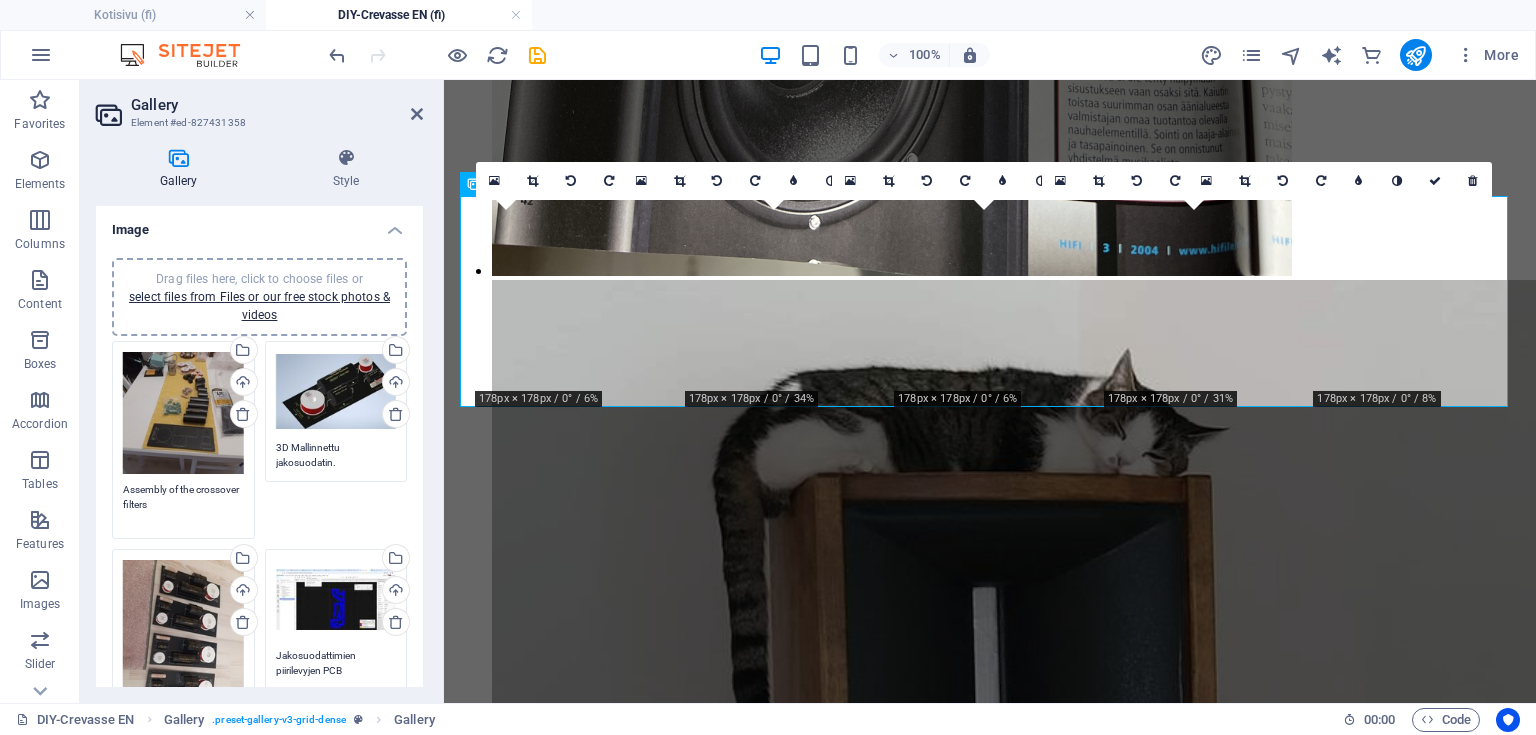 type on "Assembly of the crossover filters" 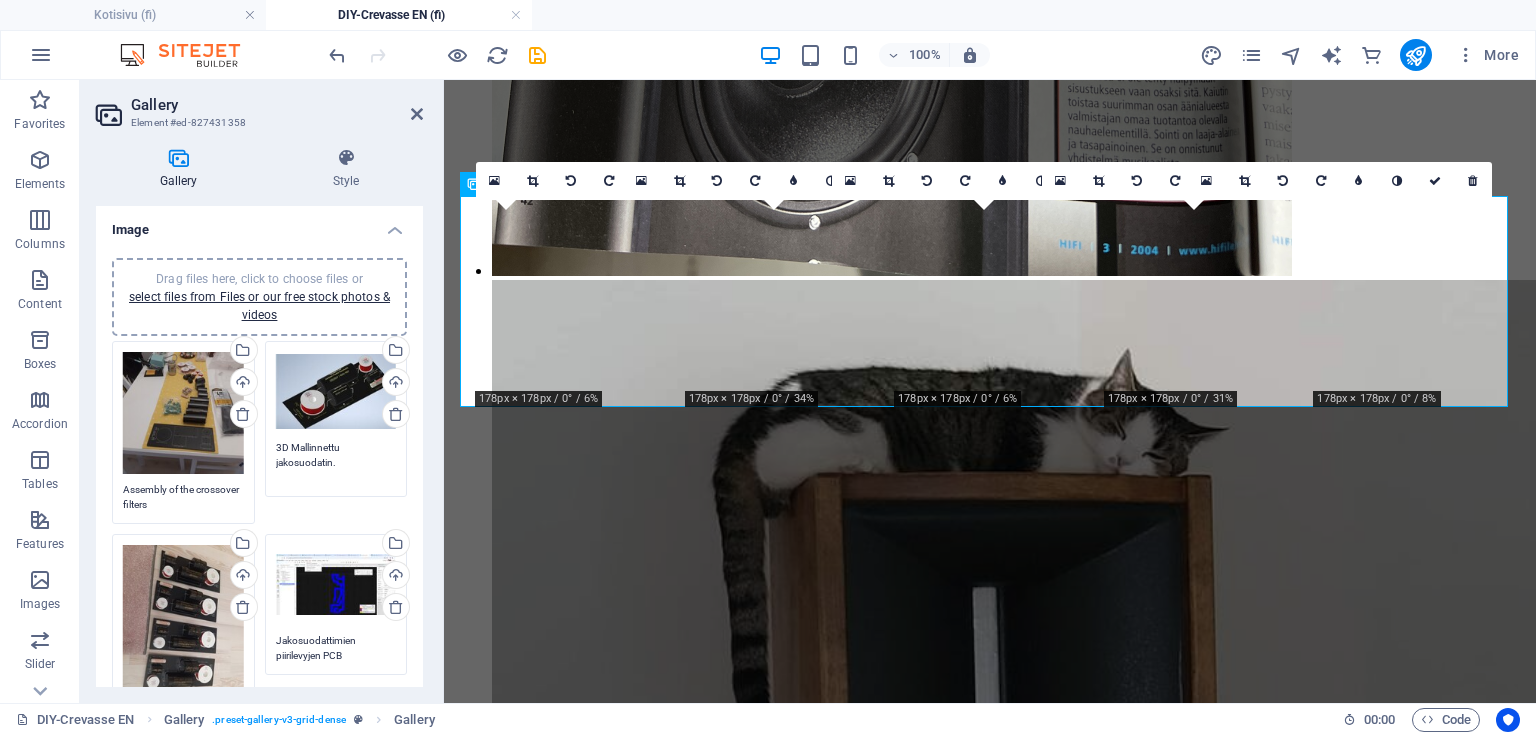 drag, startPoint x: 359, startPoint y: 454, endPoint x: 263, endPoint y: 444, distance: 96.519424 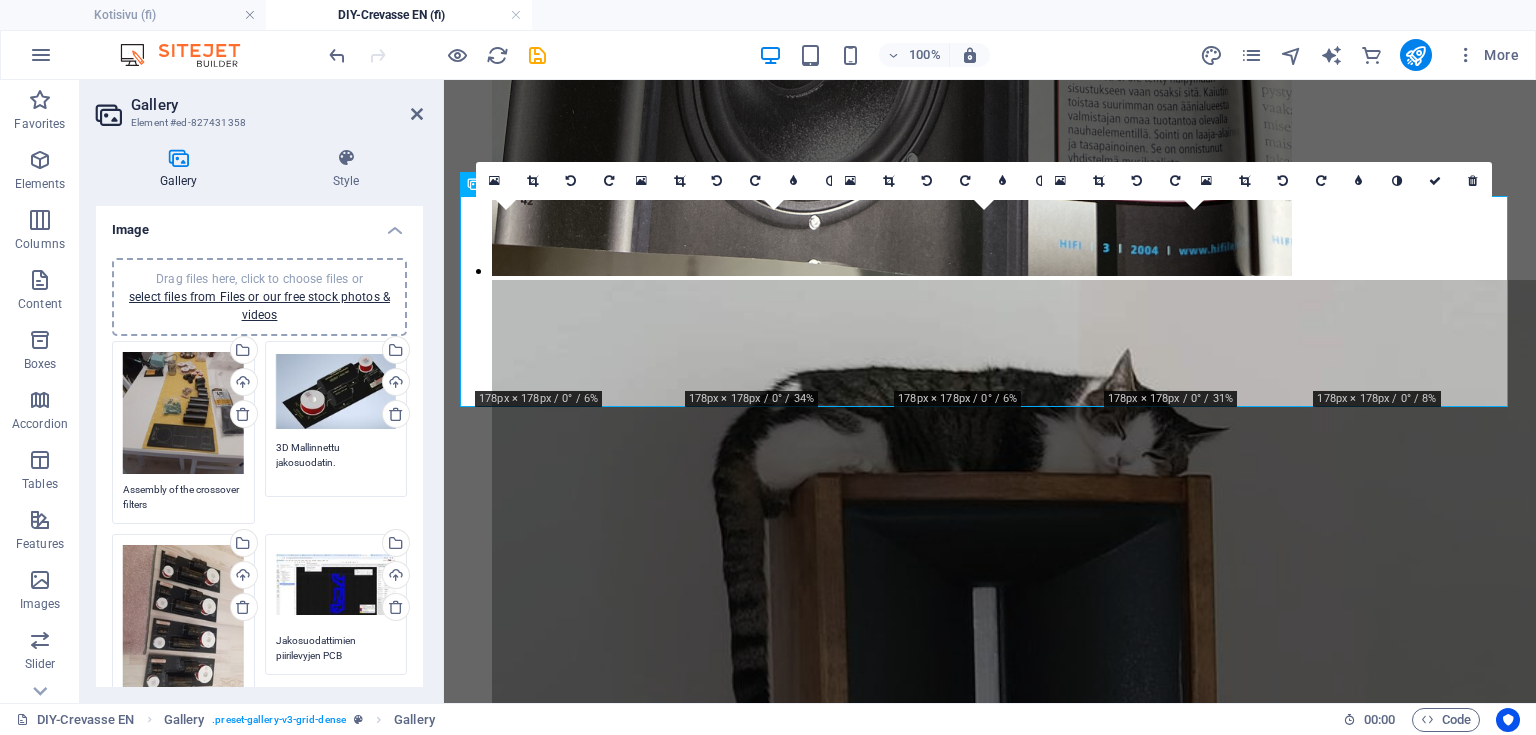 click on "3D Mallinnettu jakosuodatin." at bounding box center [336, 462] 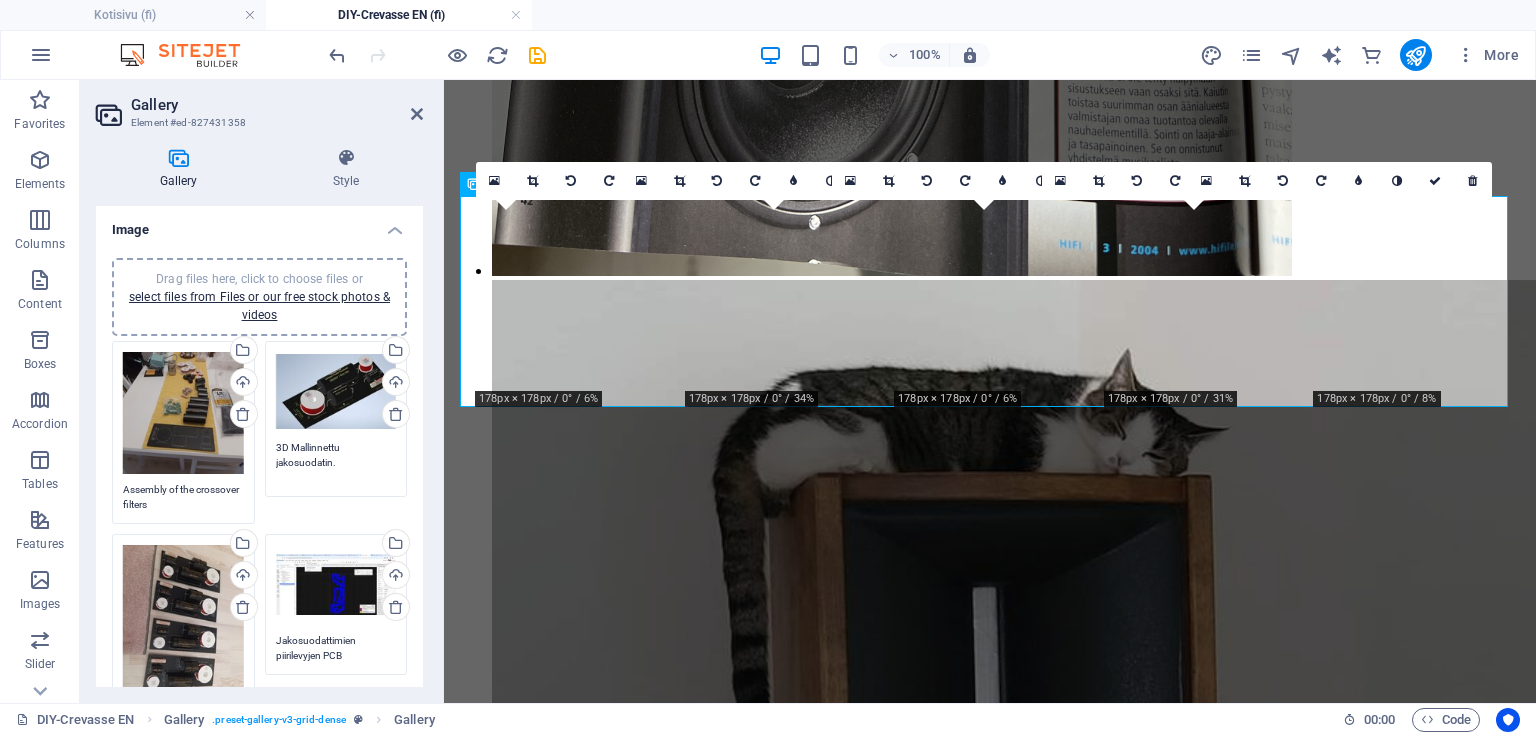 drag, startPoint x: 355, startPoint y: 446, endPoint x: 295, endPoint y: 443, distance: 60.074955 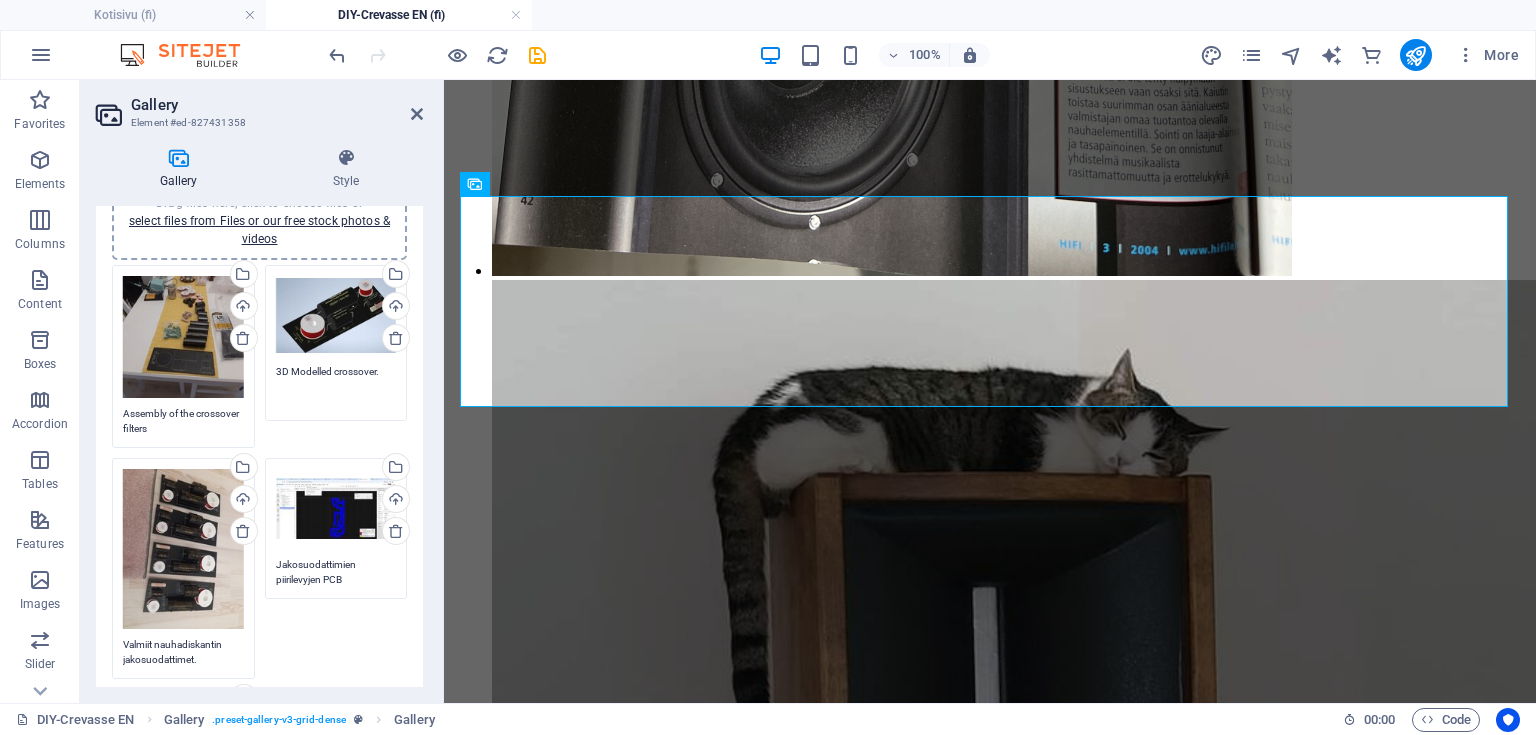 scroll, scrollTop: 160, scrollLeft: 0, axis: vertical 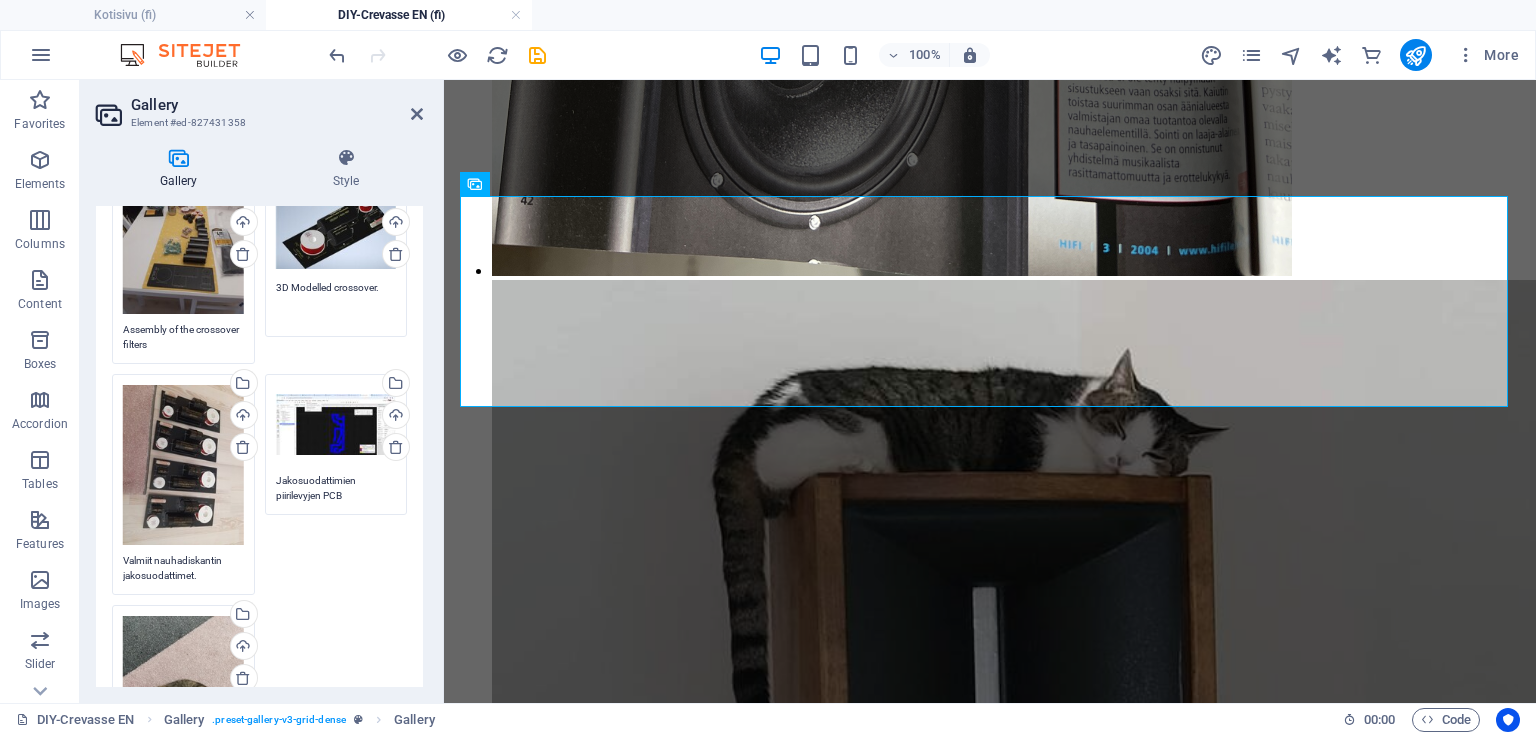 type on "3D Modelled crossover." 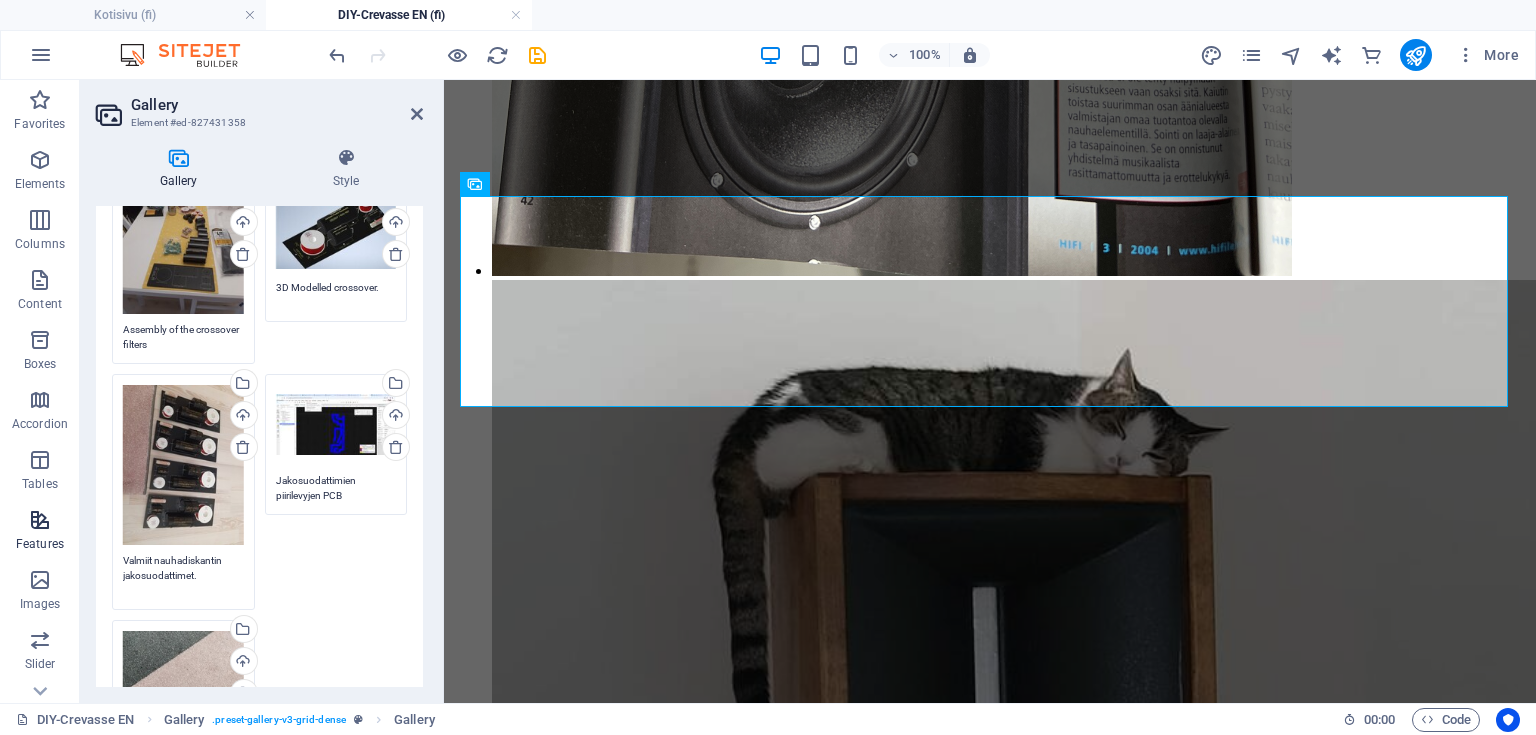 drag, startPoint x: 196, startPoint y: 558, endPoint x: 68, endPoint y: 533, distance: 130.41856 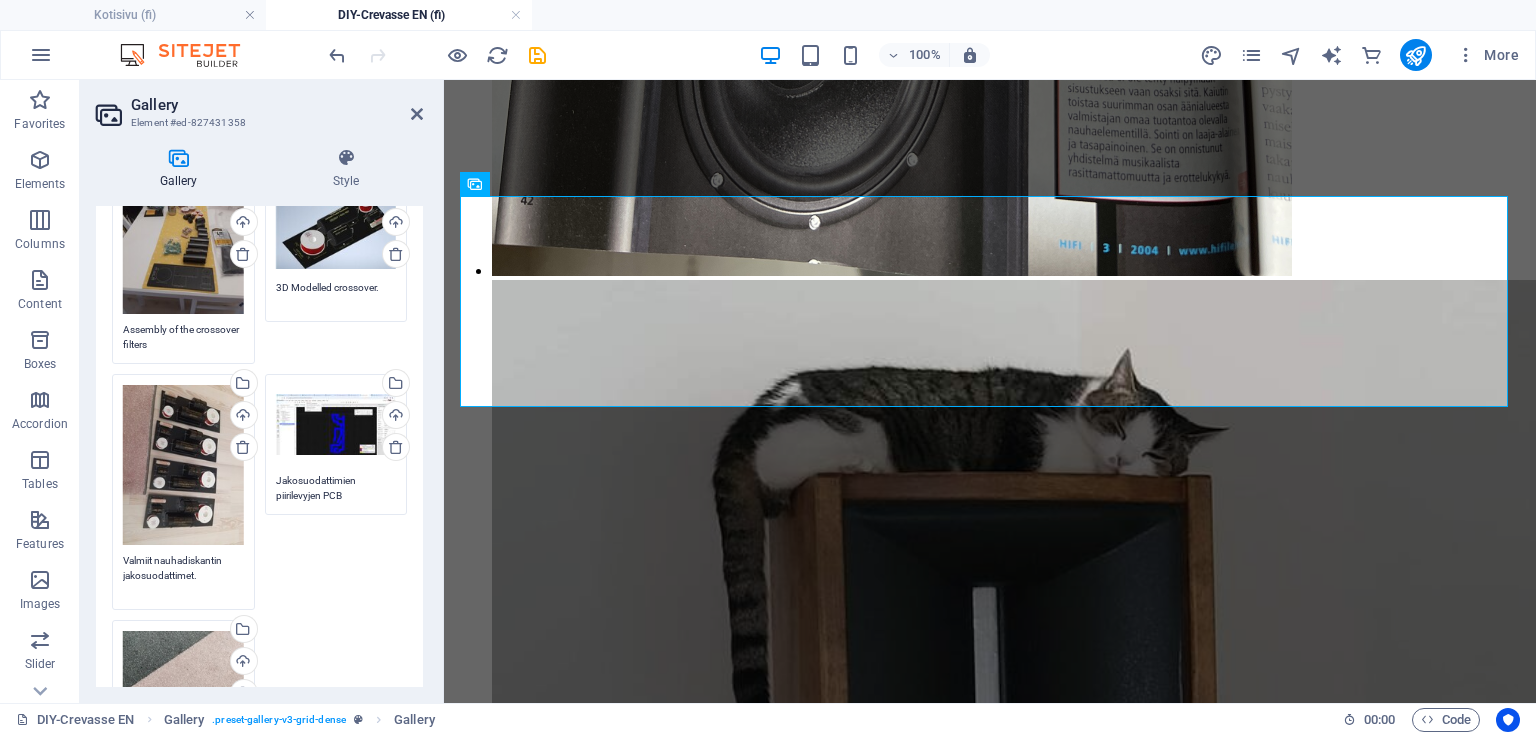paste on "Completed ribbon tweeter crossovers" 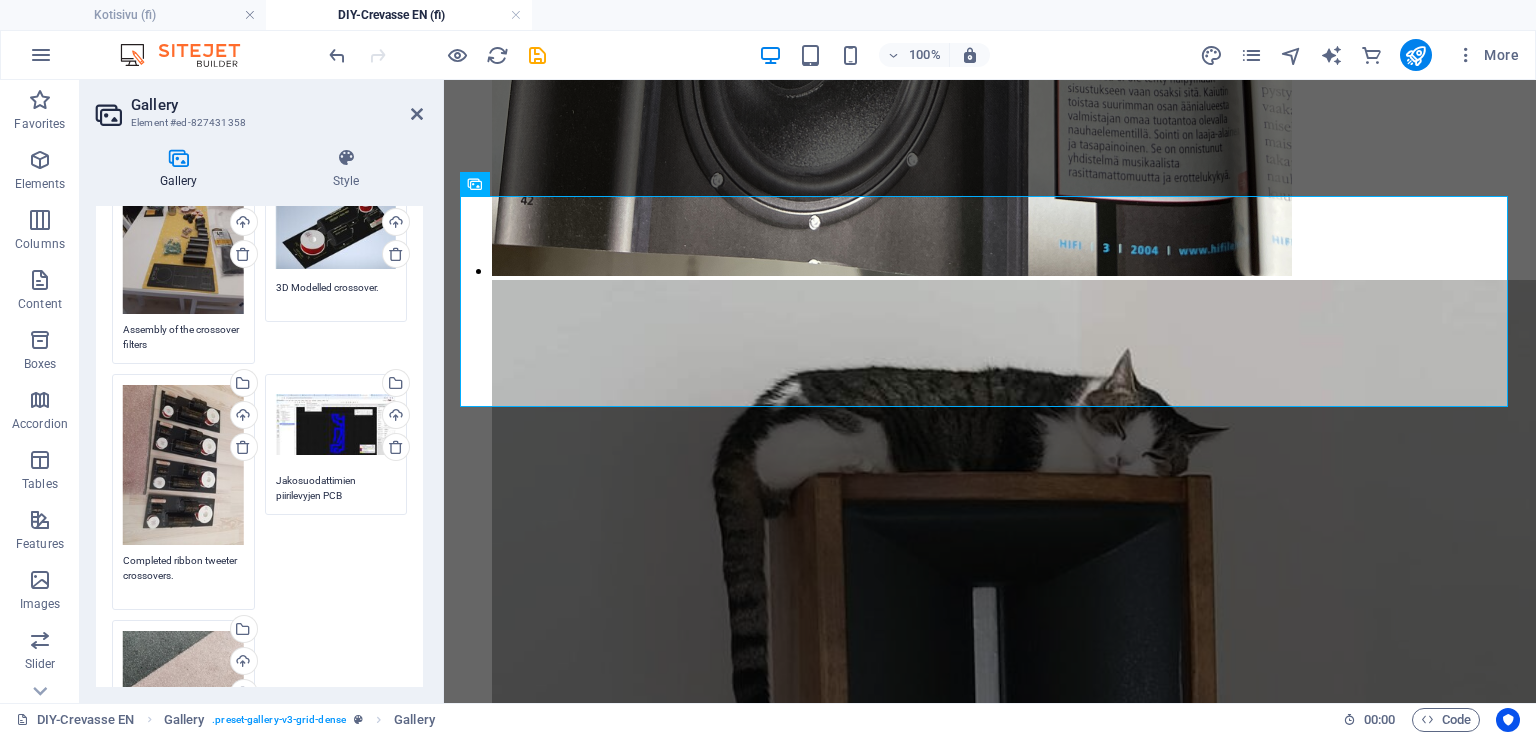 type on "Completed ribbon tweeter crossovers." 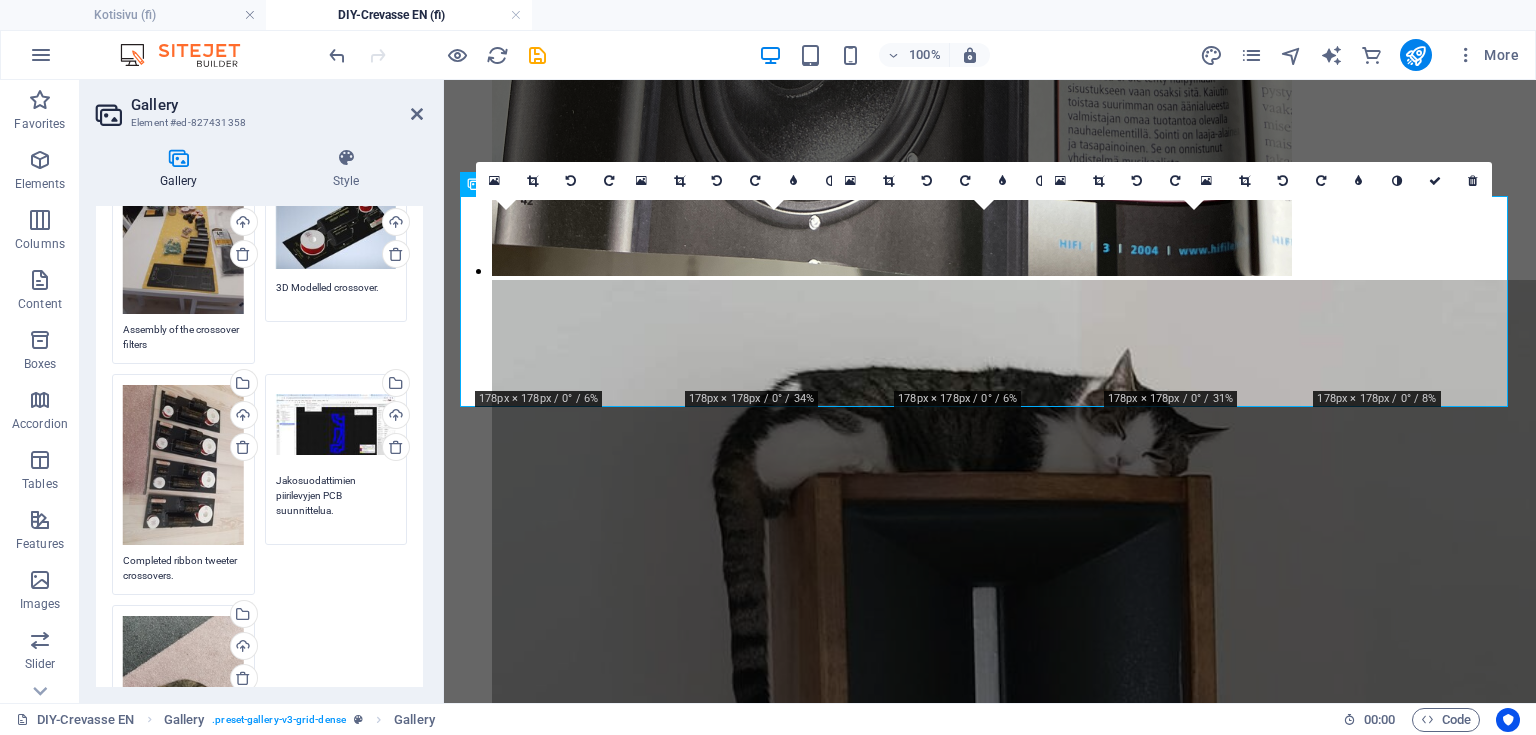drag, startPoint x: 346, startPoint y: 496, endPoint x: 268, endPoint y: 472, distance: 81.608826 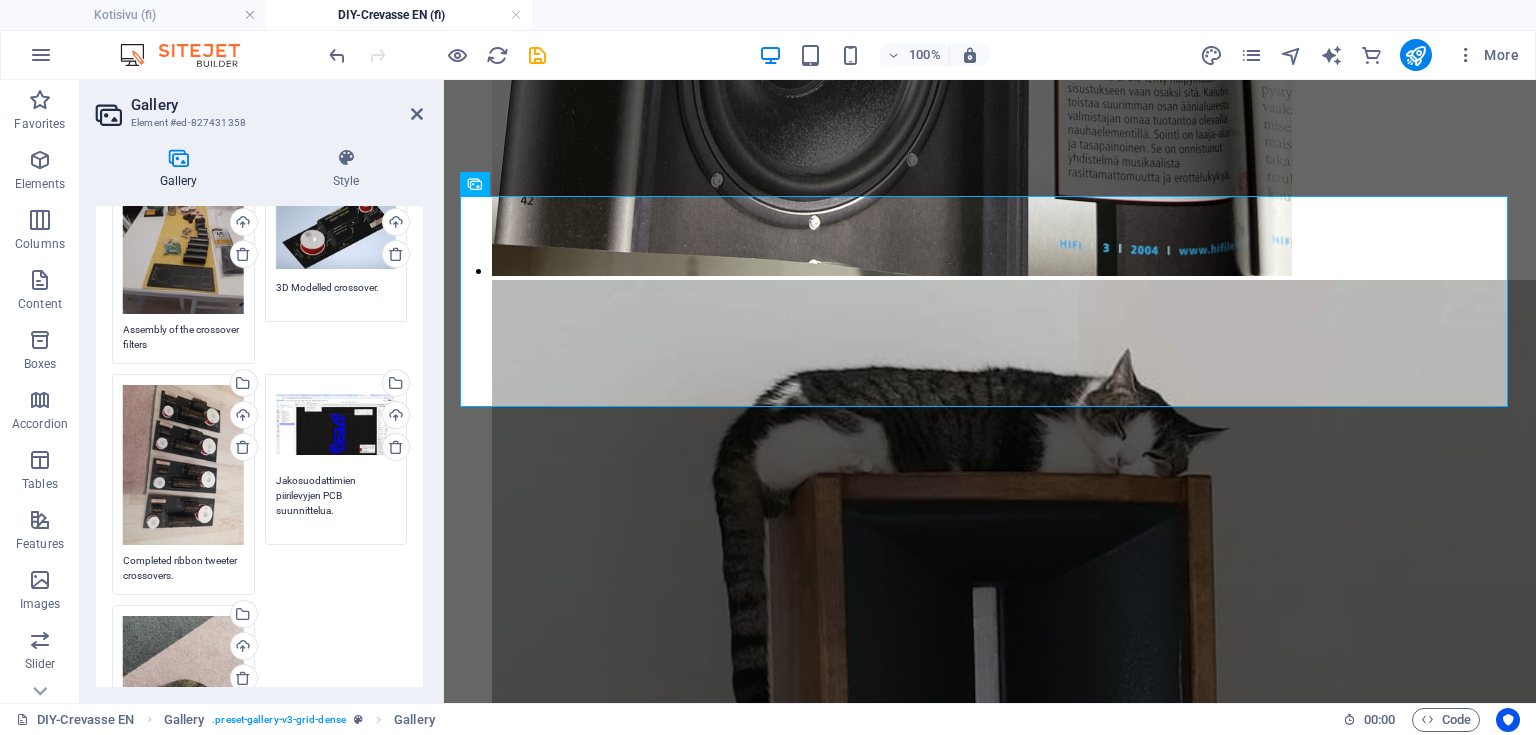 click on "Jakosuodattimien piirilevyjen PCB suunnittelua." at bounding box center [336, 503] 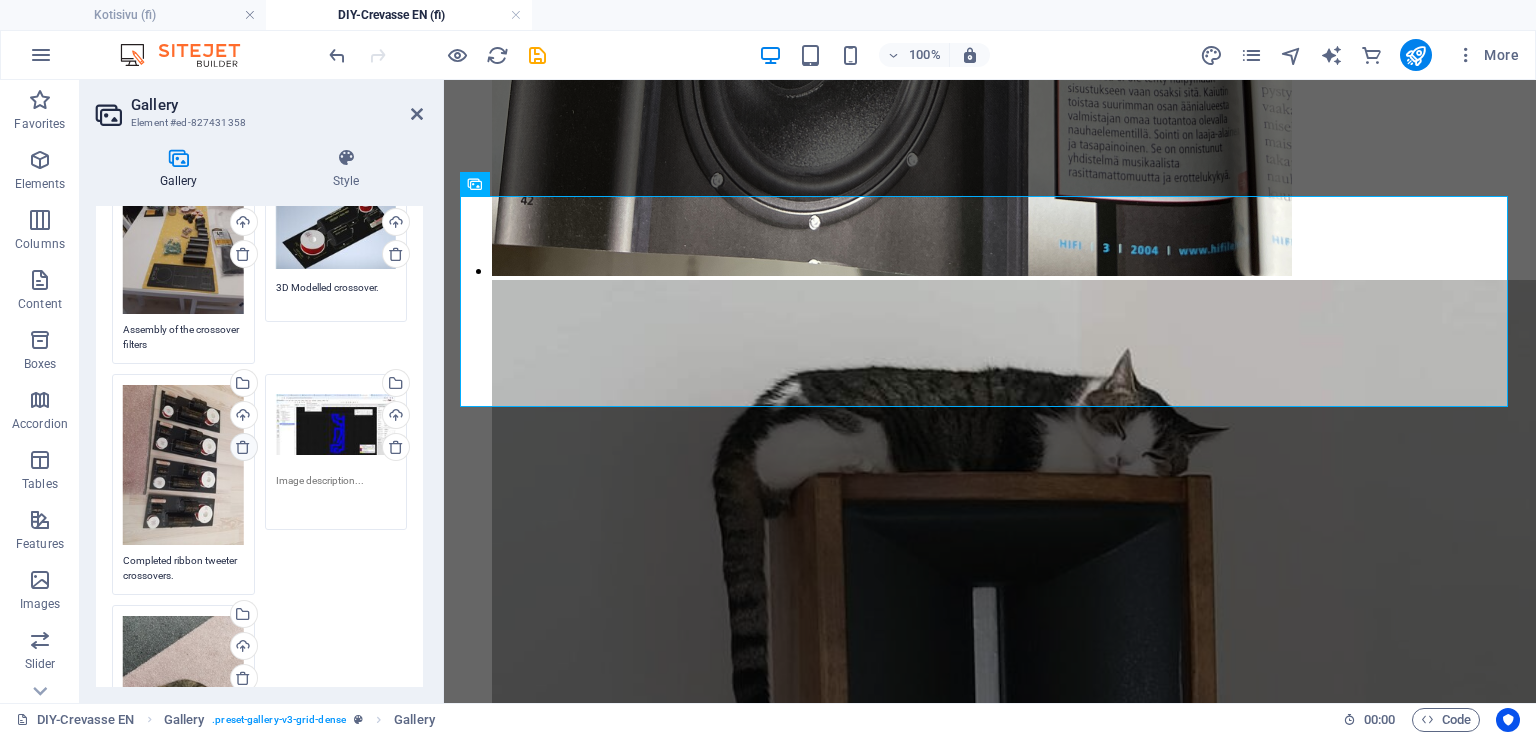 paste on "Designing PCBs for crossover networks." 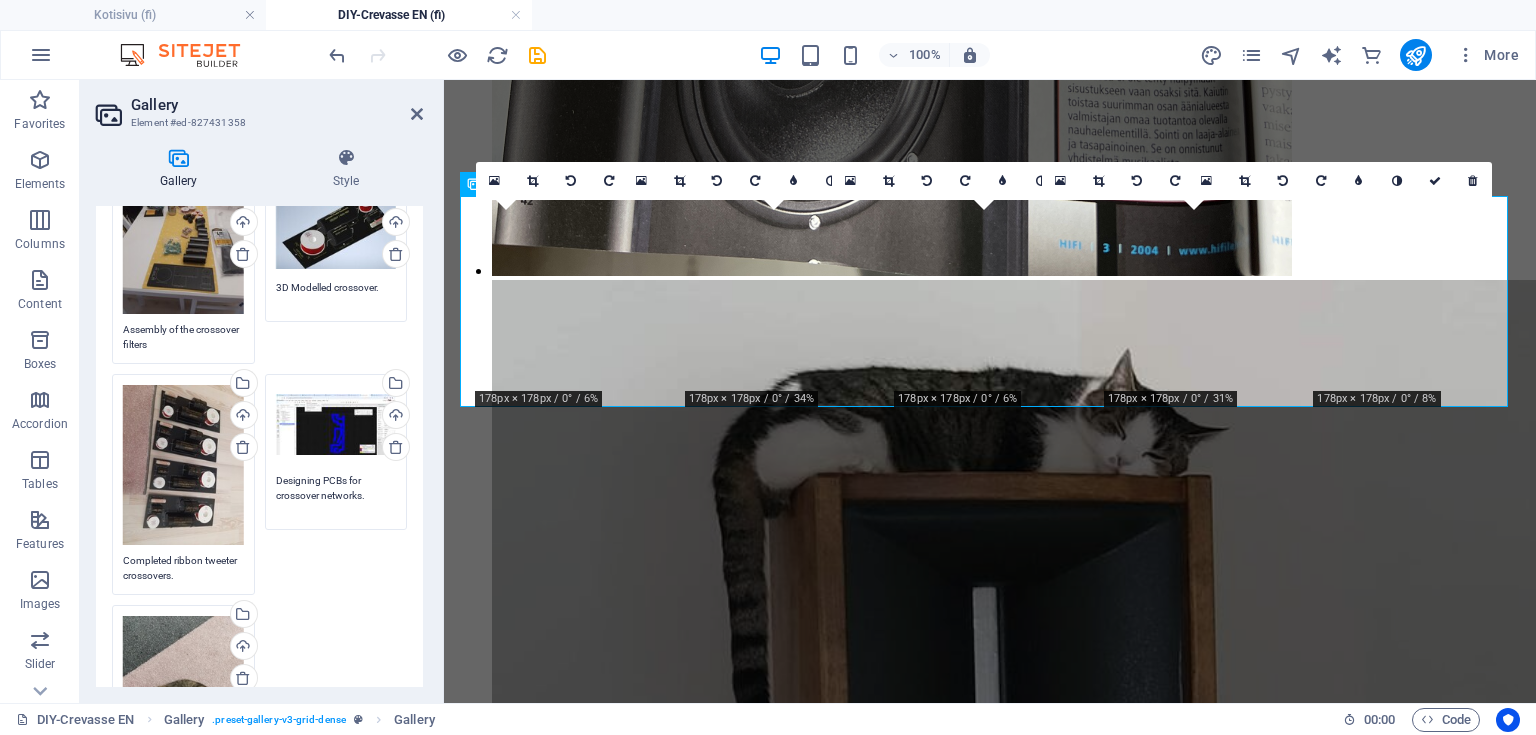 type on "Designing PCBs for crossover networks." 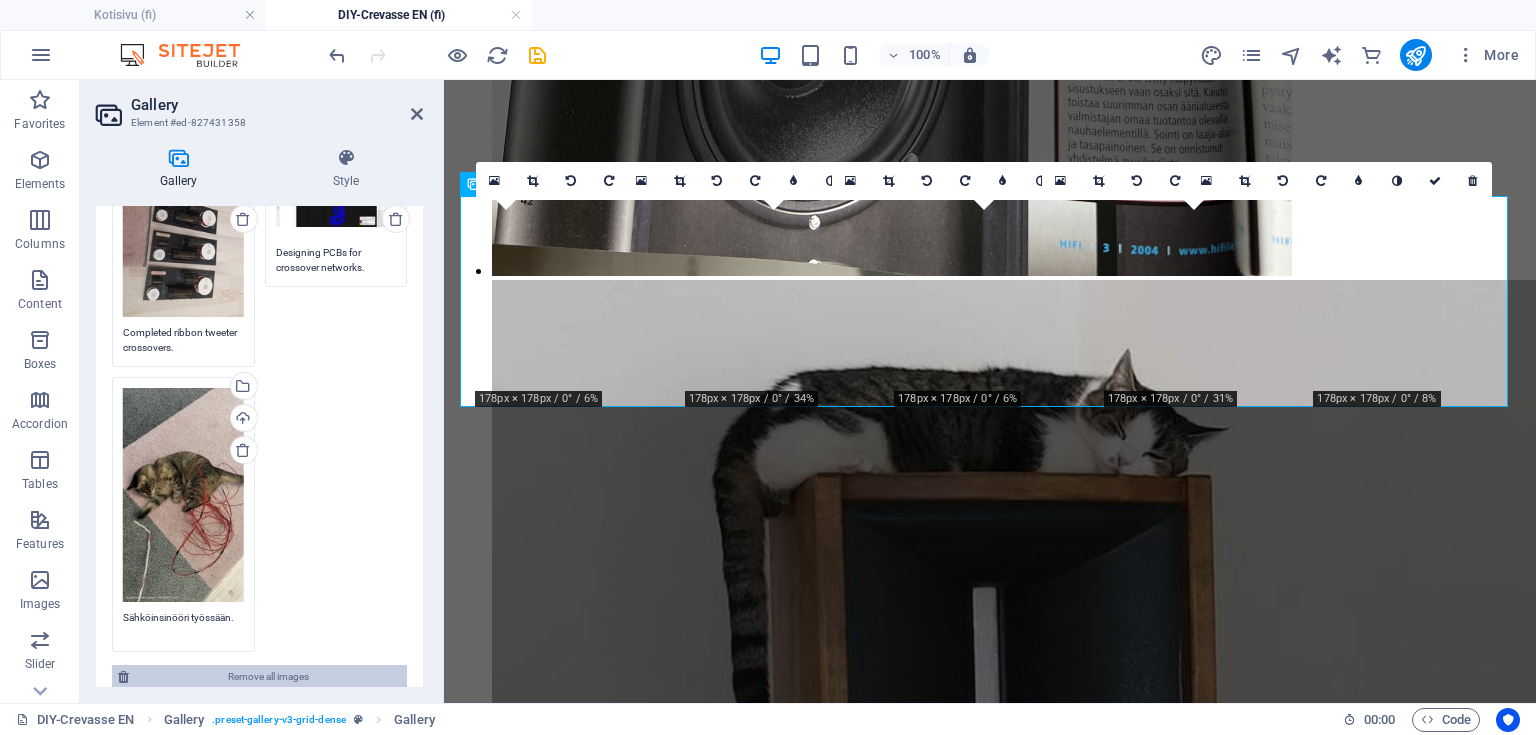 scroll, scrollTop: 480, scrollLeft: 0, axis: vertical 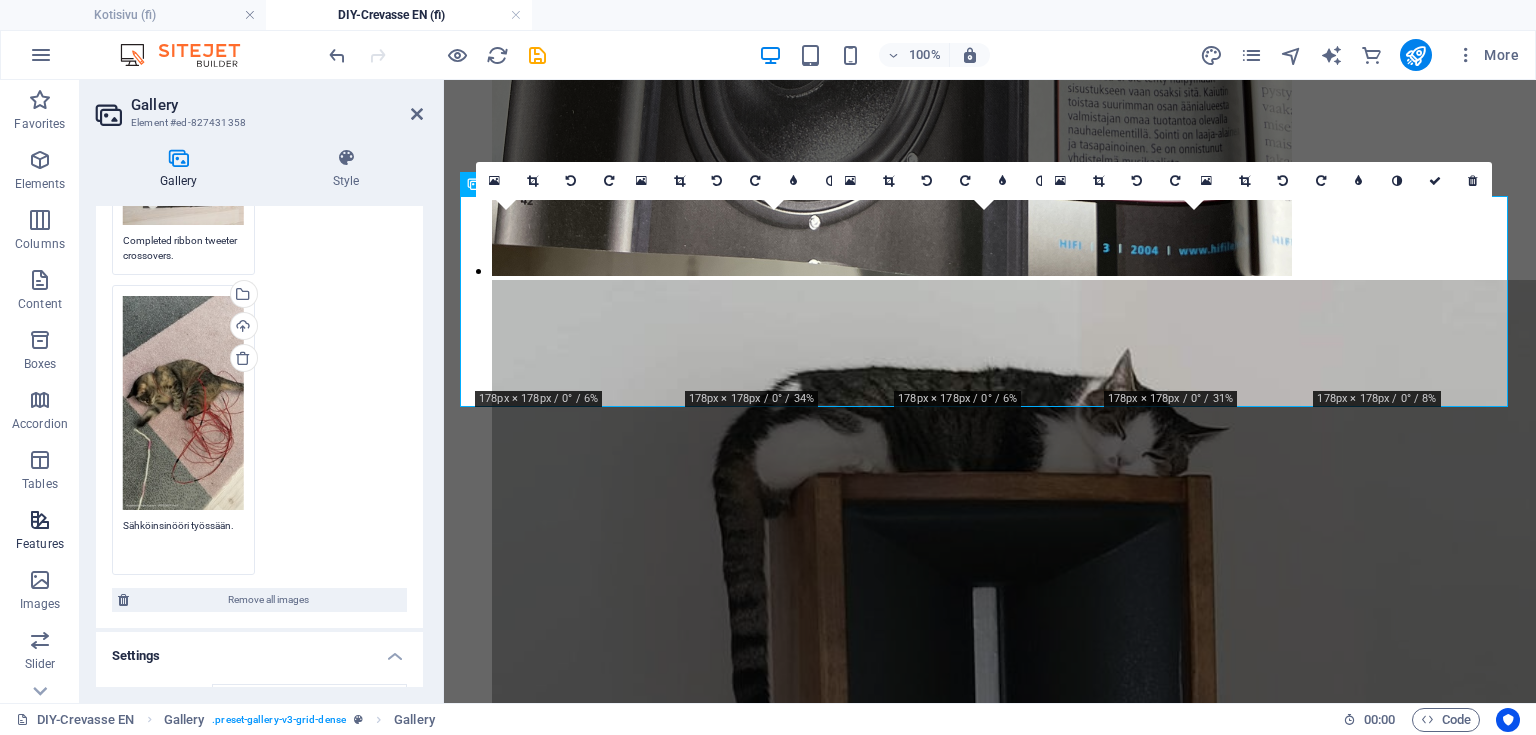 drag, startPoint x: 231, startPoint y: 517, endPoint x: 64, endPoint y: 501, distance: 167.76471 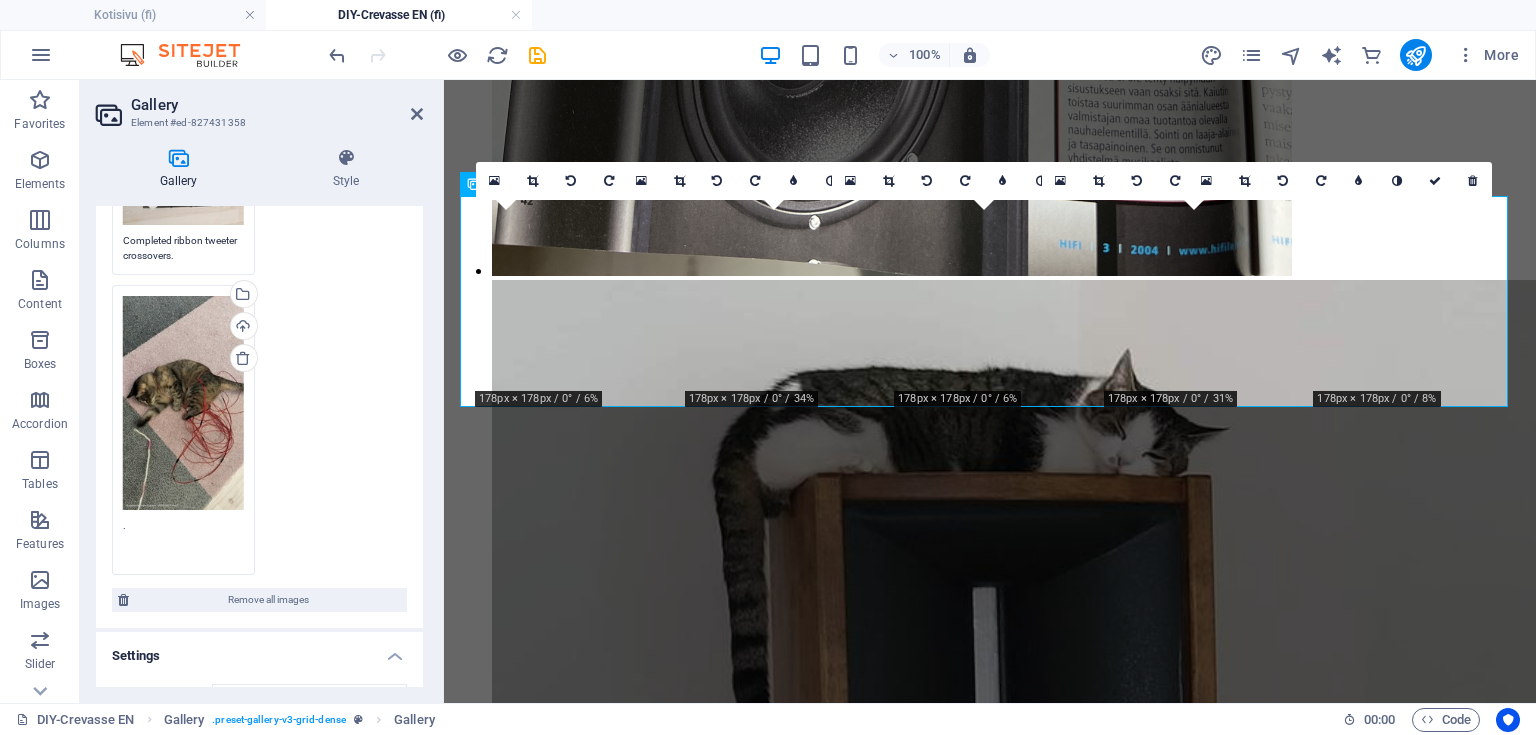 paste on "The electrical engineer in action." 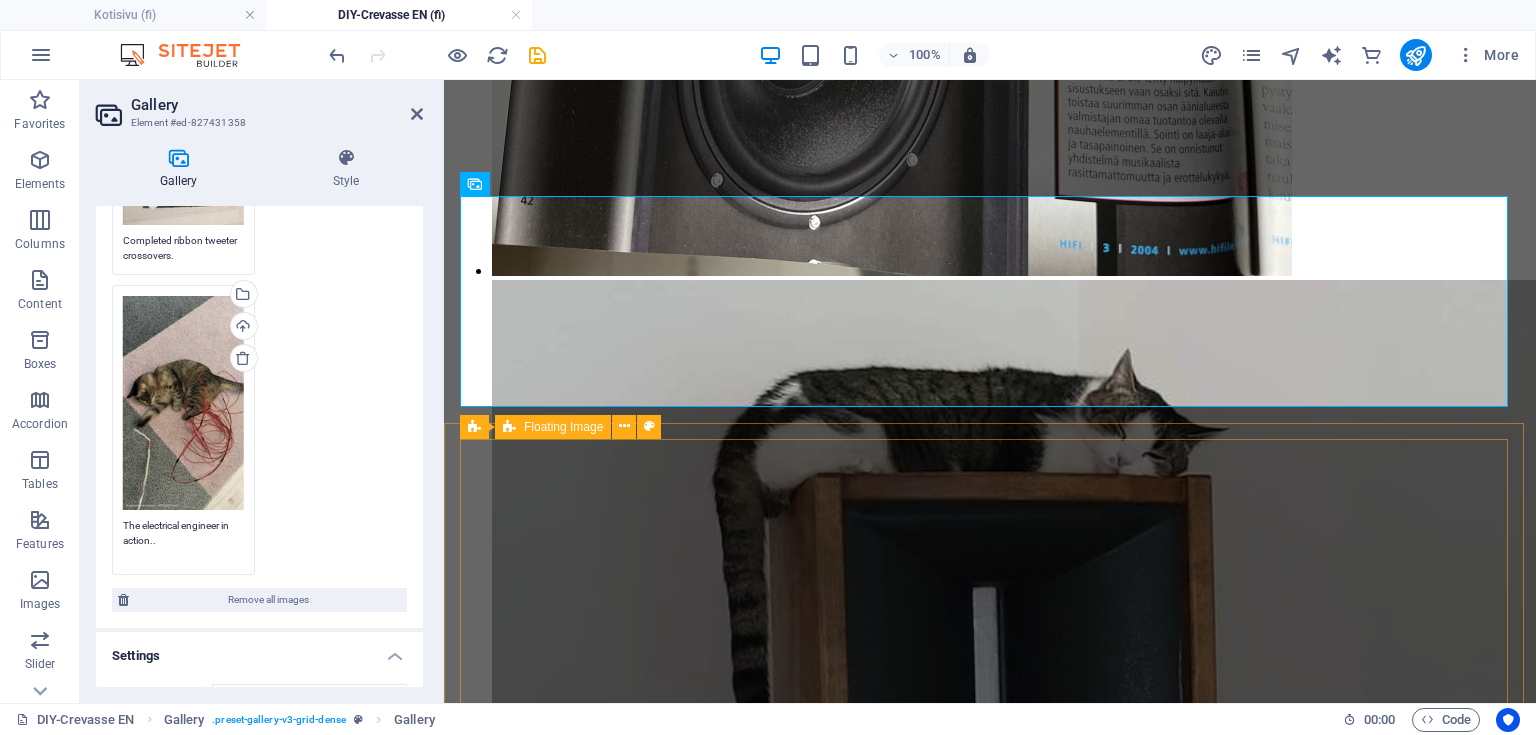 type on "The electrical engineer in action.." 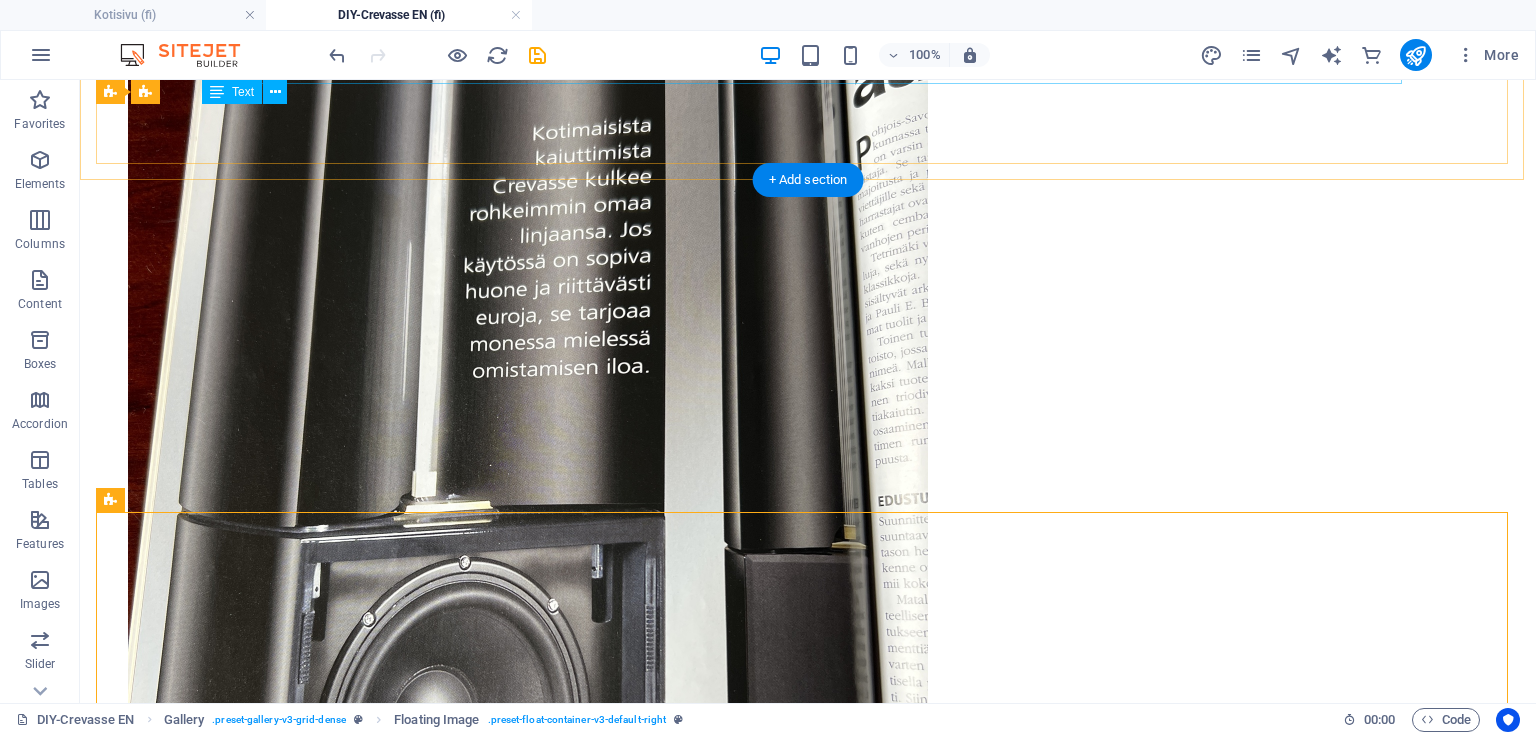scroll, scrollTop: 5280, scrollLeft: 0, axis: vertical 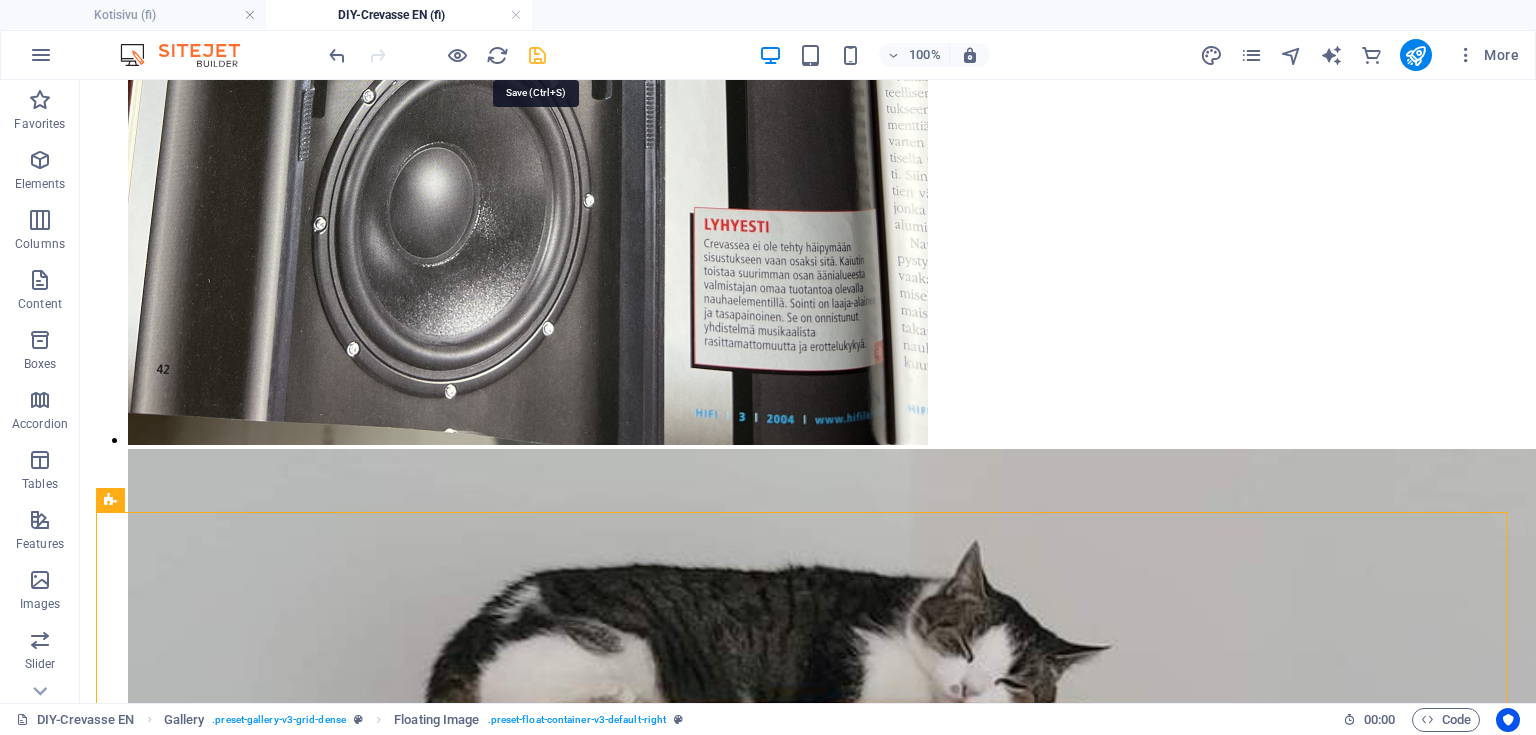 drag, startPoint x: 537, startPoint y: 59, endPoint x: 456, endPoint y: 47, distance: 81.88406 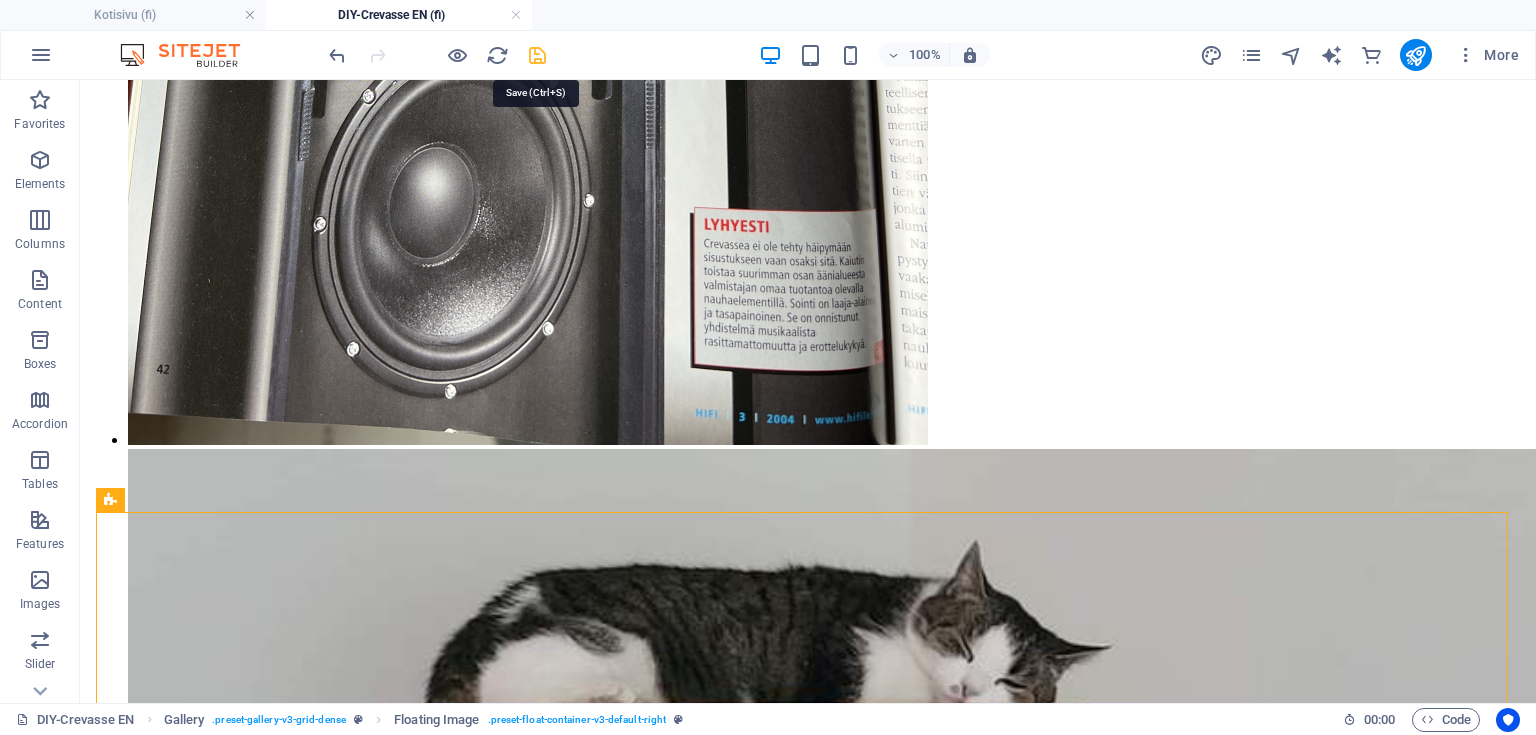click at bounding box center (537, 55) 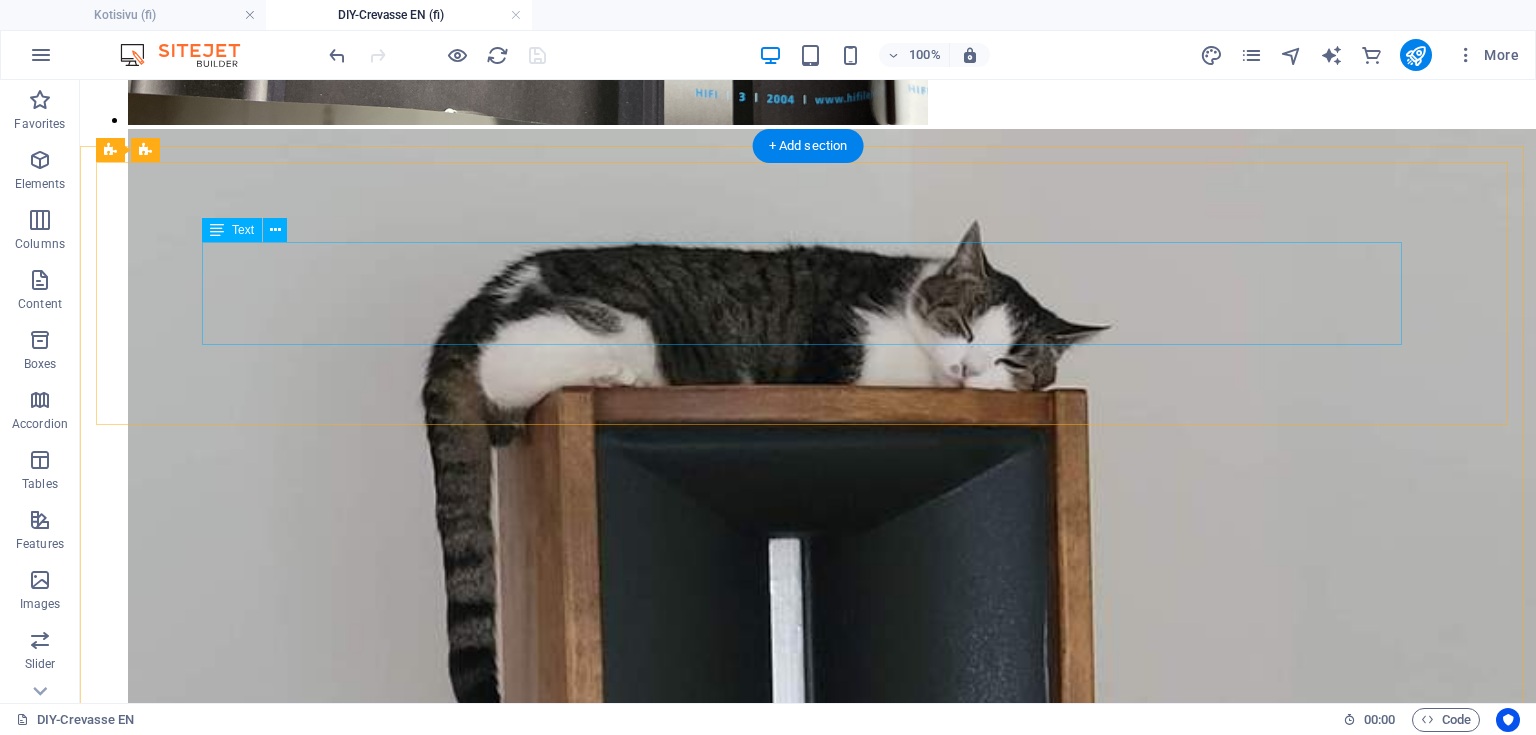 scroll, scrollTop: 5920, scrollLeft: 0, axis: vertical 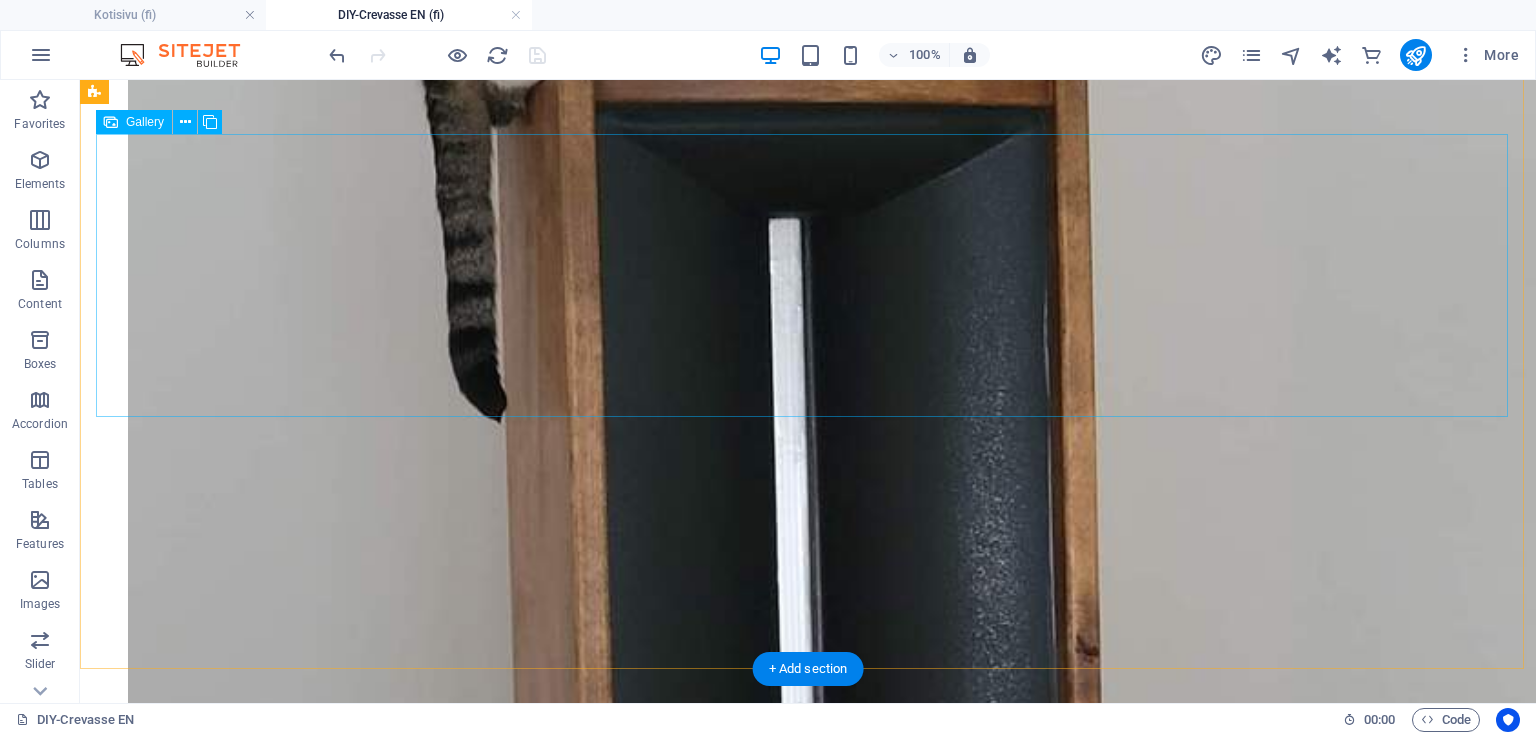 click at bounding box center (808, 26736) 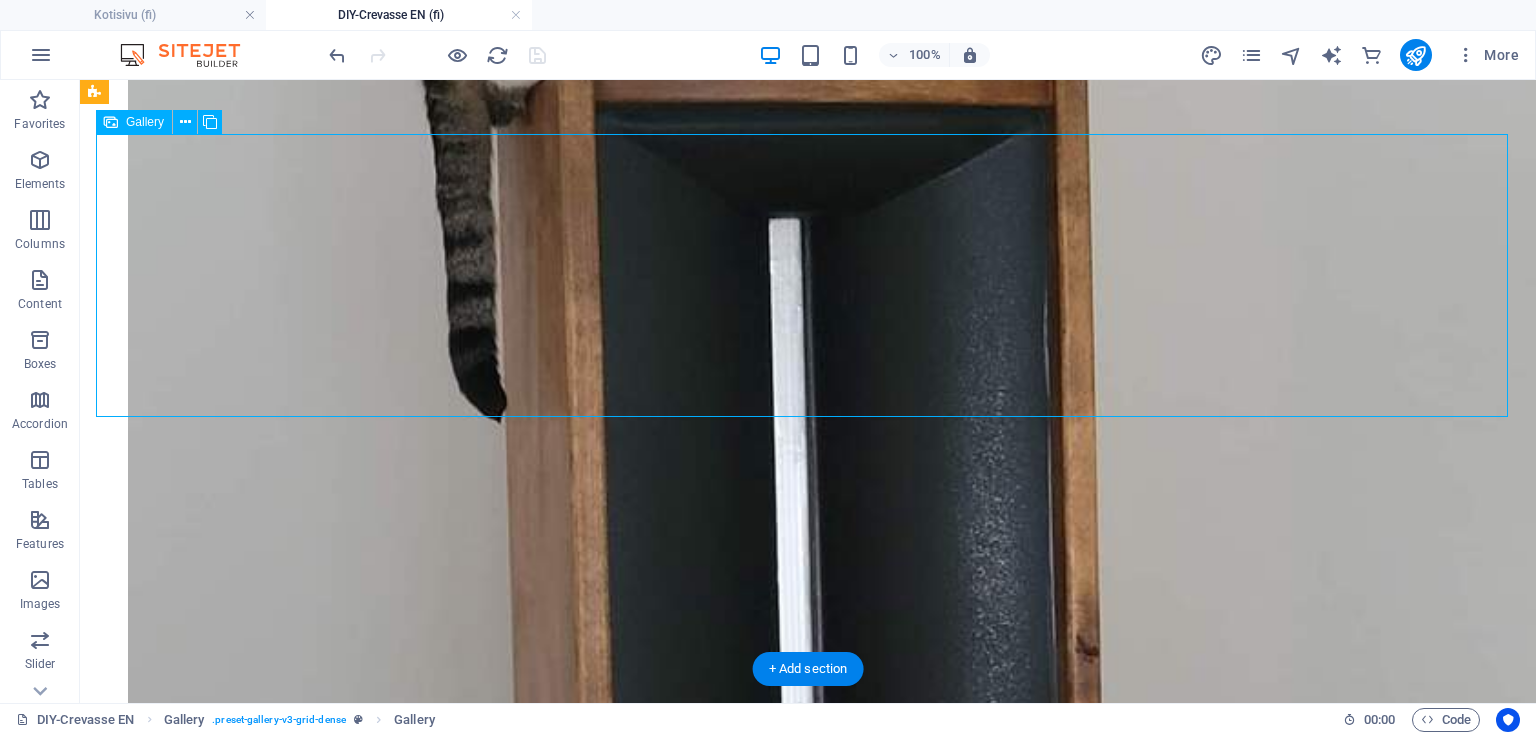 click at bounding box center (808, 26736) 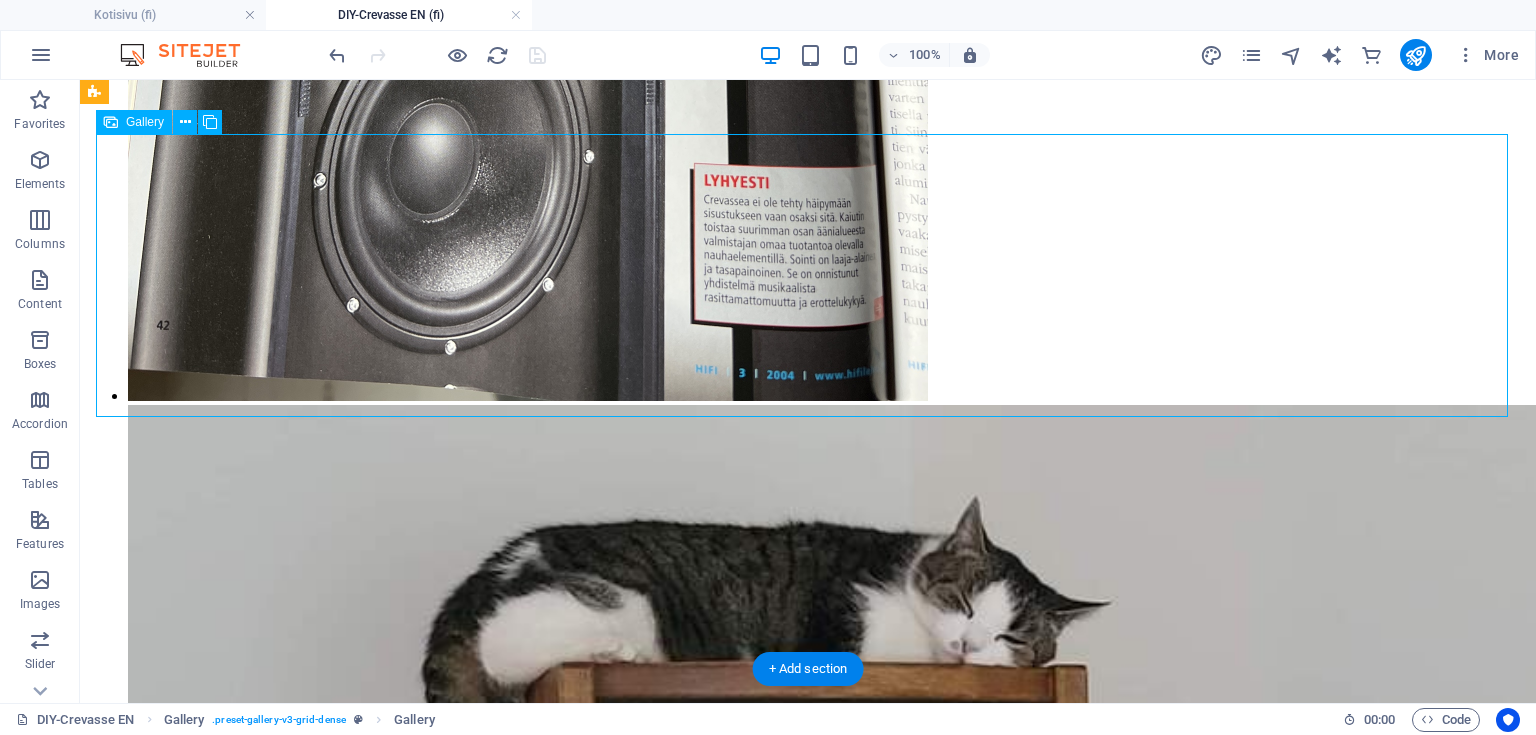 select on "4" 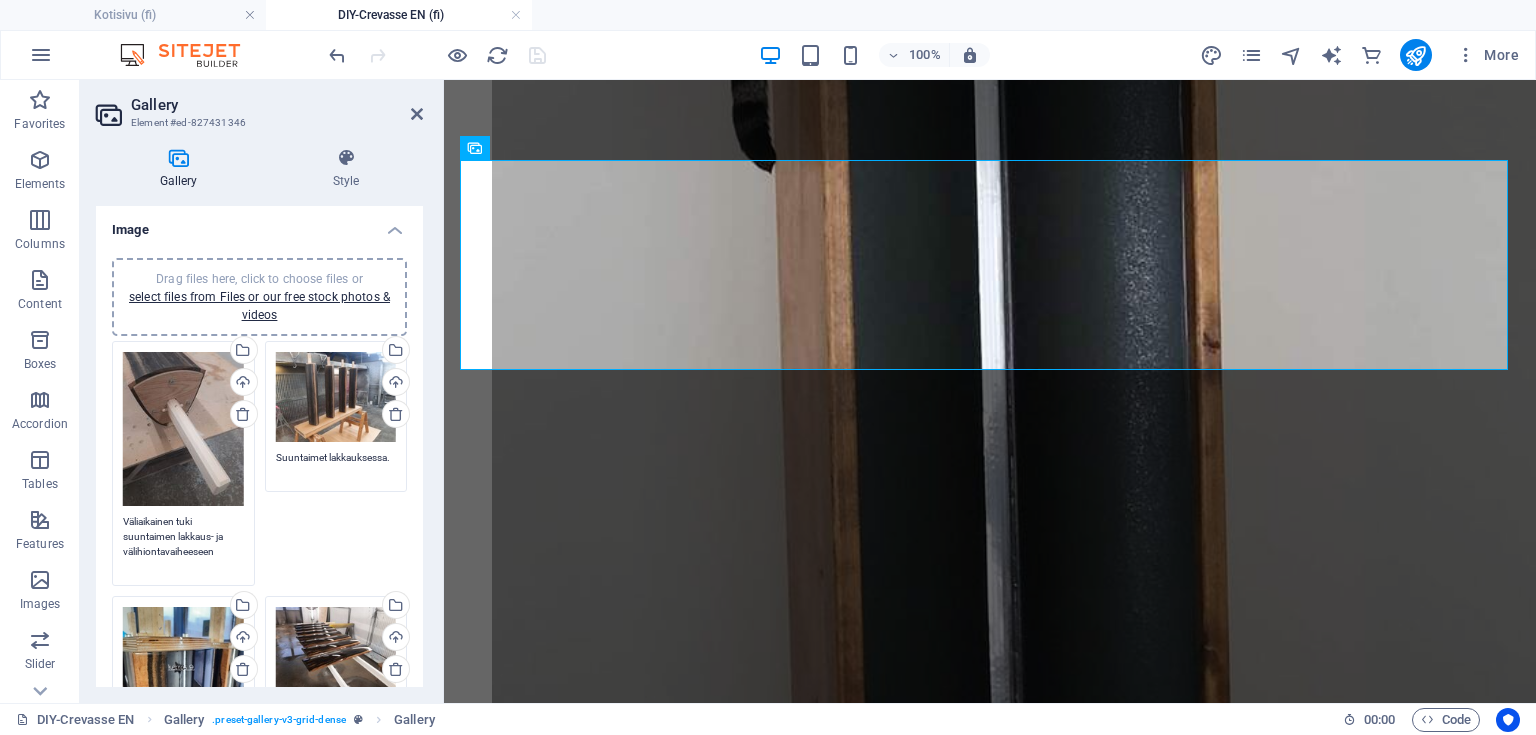drag, startPoint x: 124, startPoint y: 519, endPoint x: 236, endPoint y: 554, distance: 117.341385 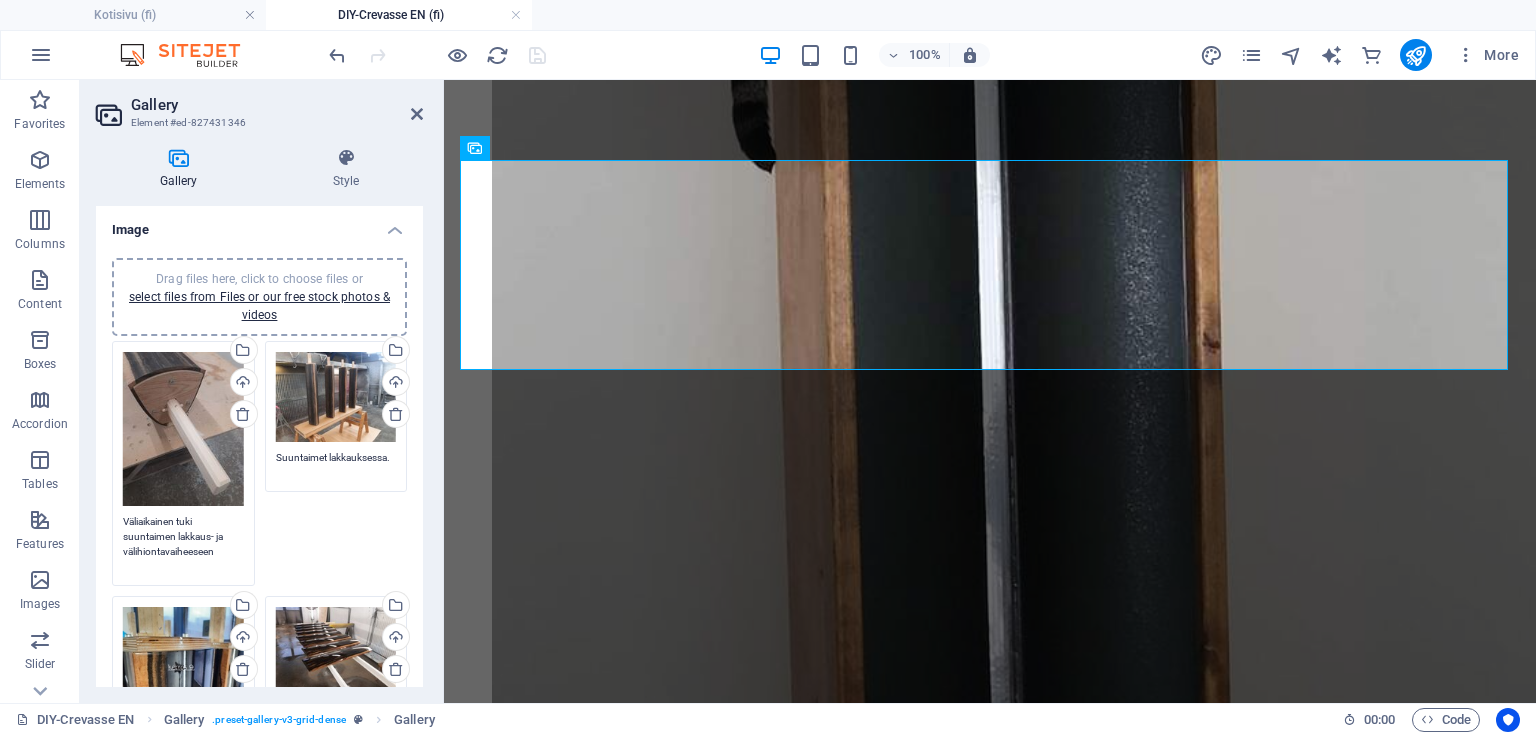 paste on "Temporary brace for the waveguide’s lacquering and between-coats sanding phase." 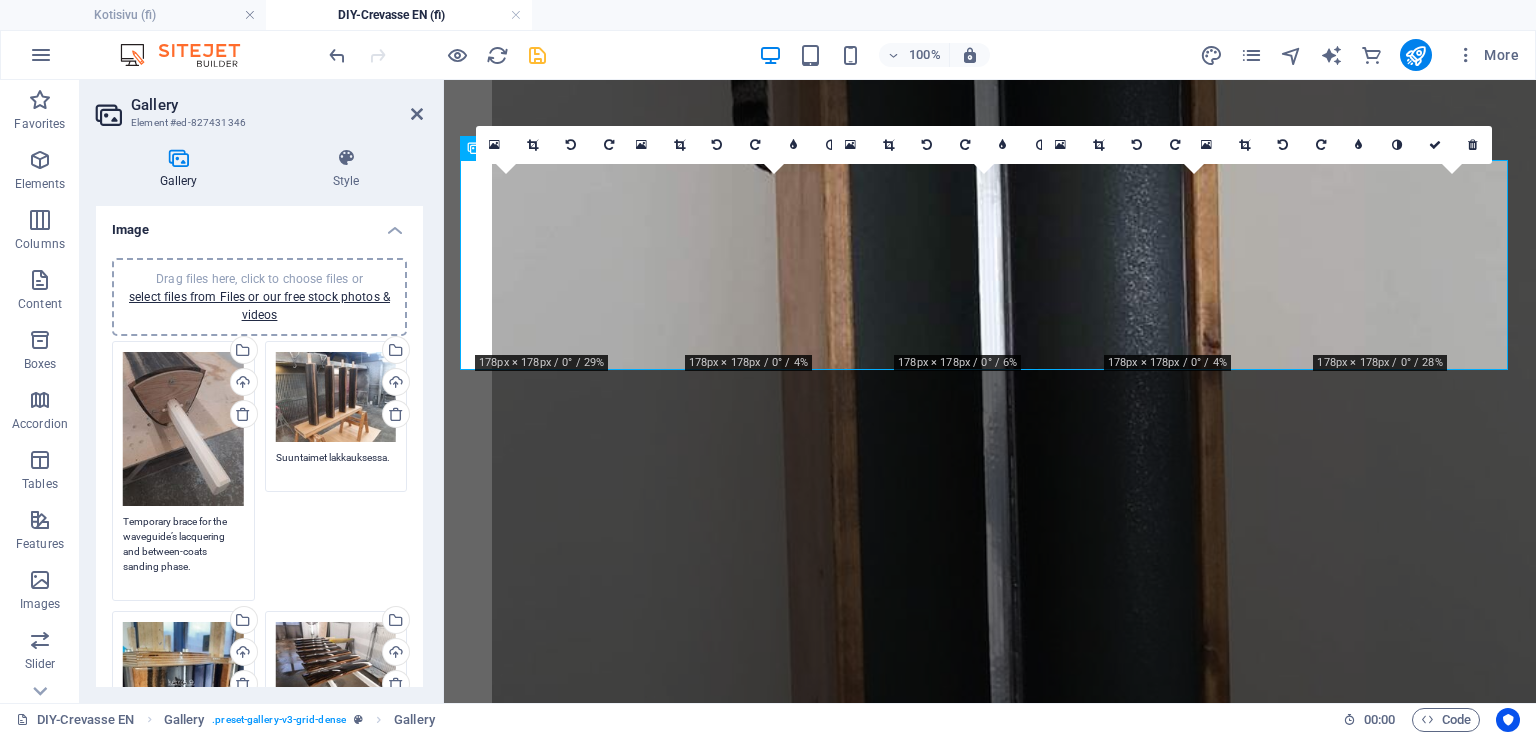 type on "Temporary brace for the waveguide’s lacquering and between-coats sanding phase." 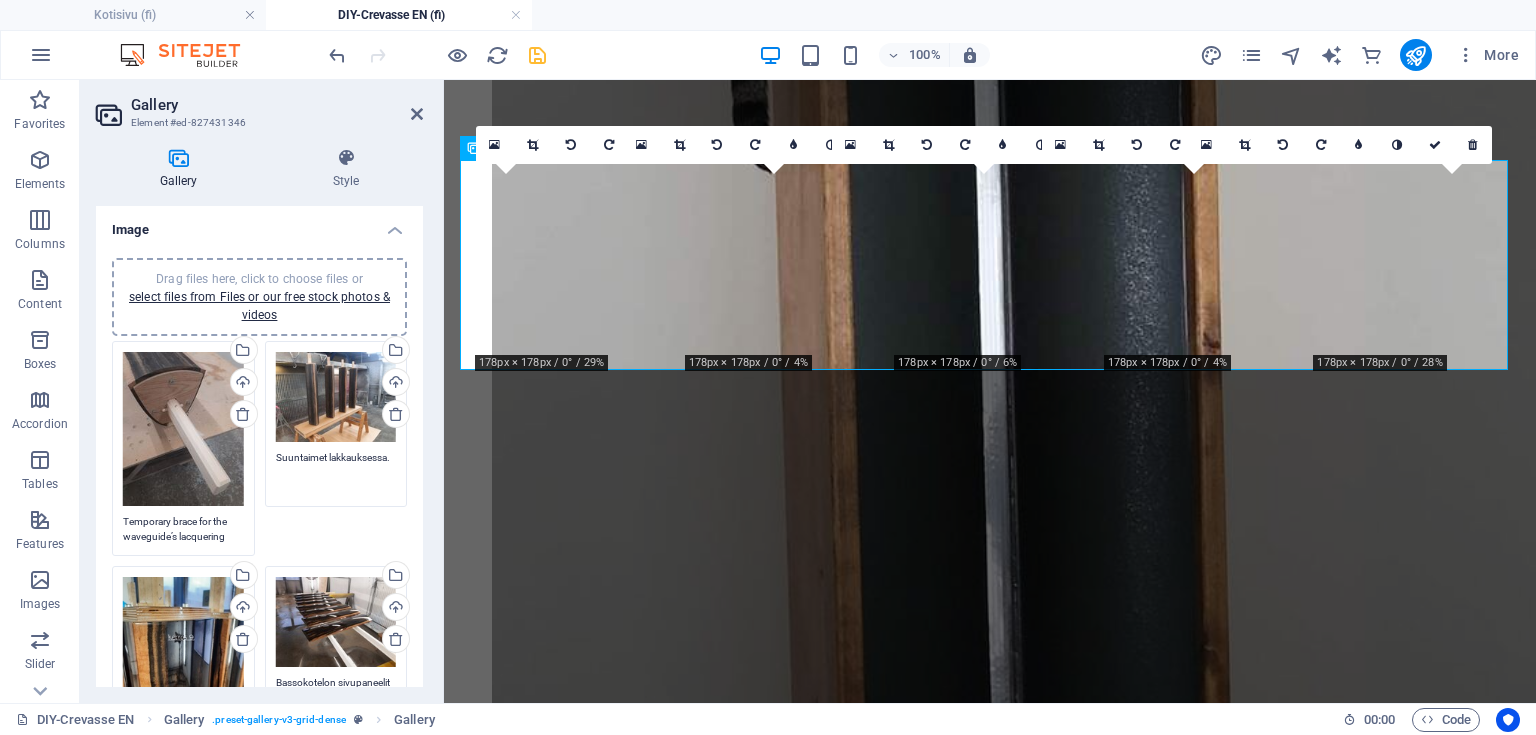 drag, startPoint x: 276, startPoint y: 454, endPoint x: 418, endPoint y: 458, distance: 142.05632 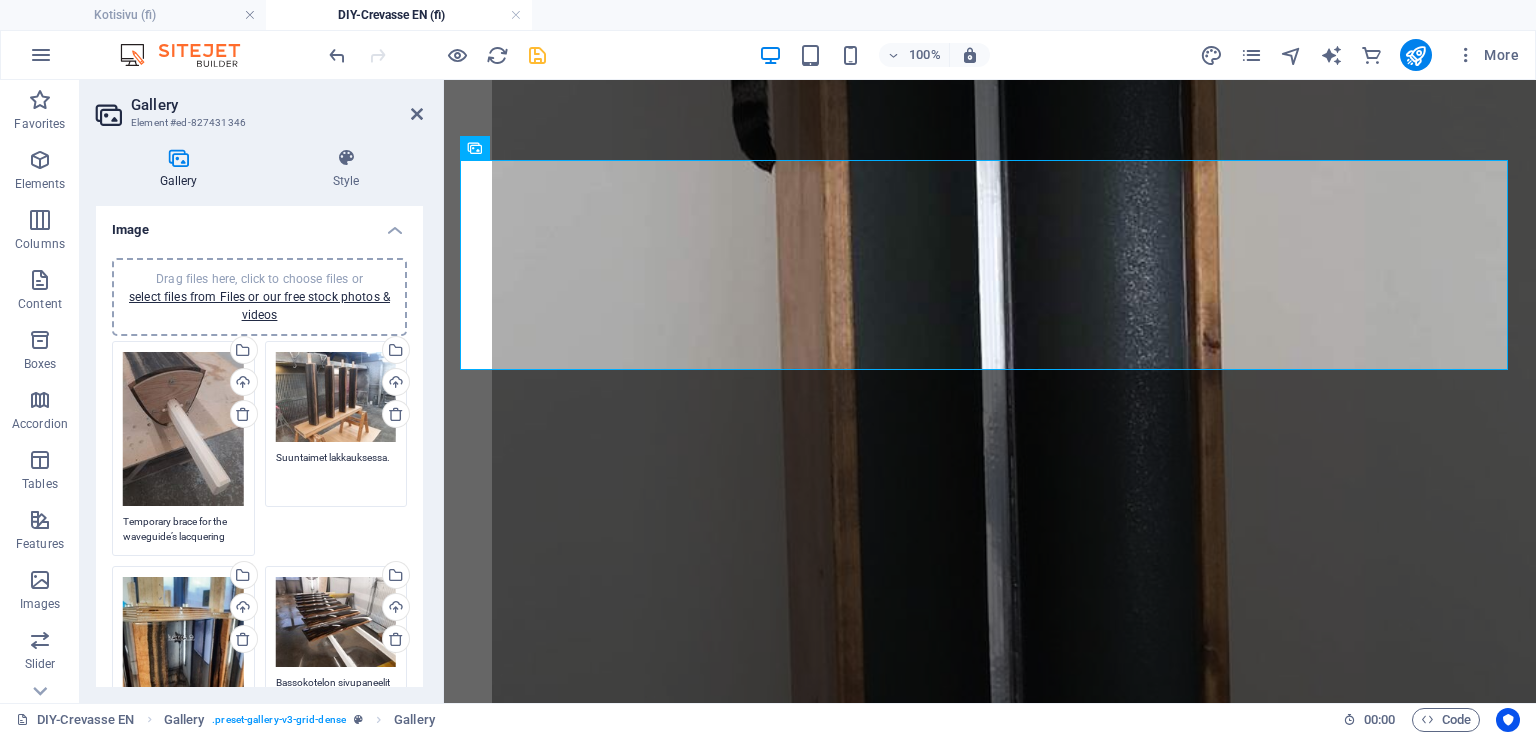 paste on "Waveguides being lacquered" 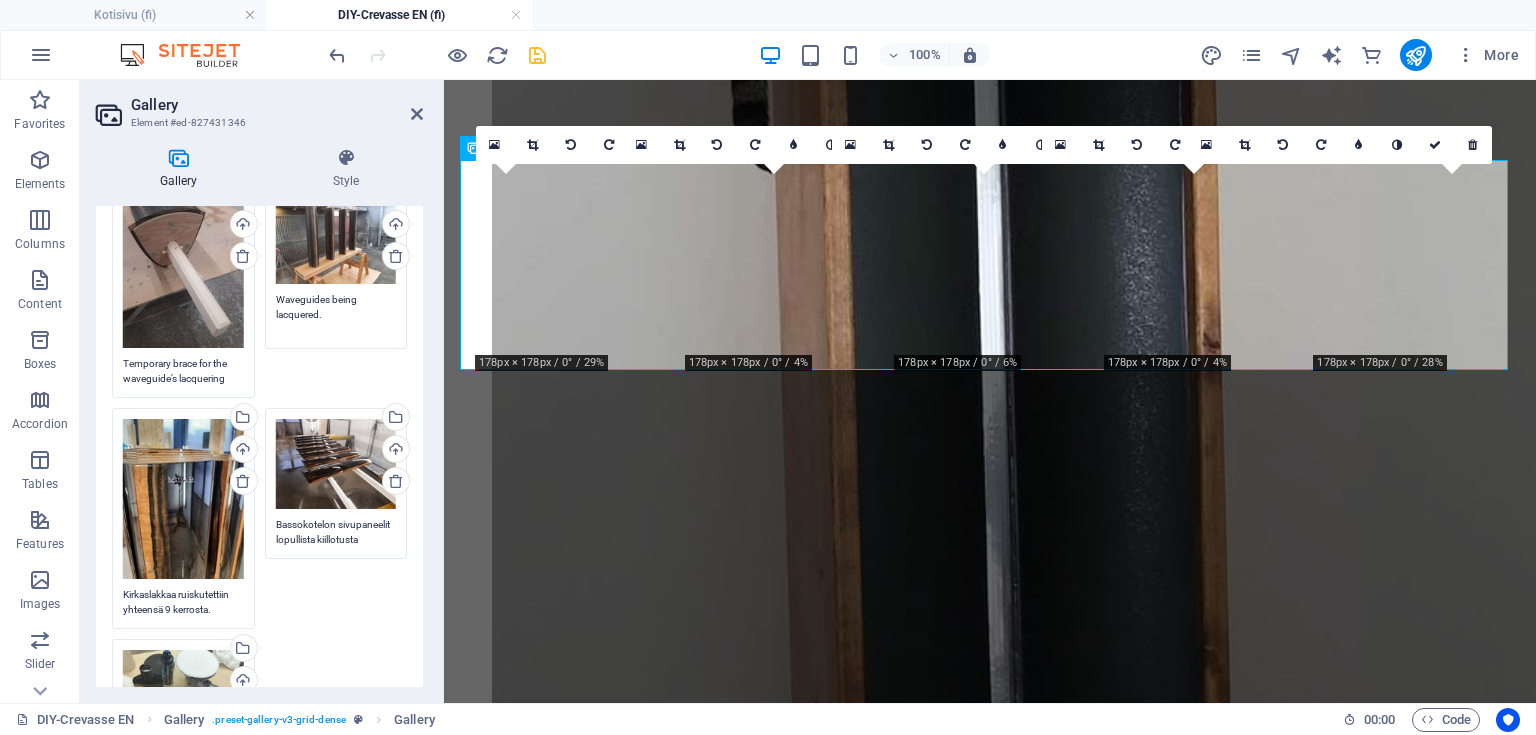 scroll, scrollTop: 240, scrollLeft: 0, axis: vertical 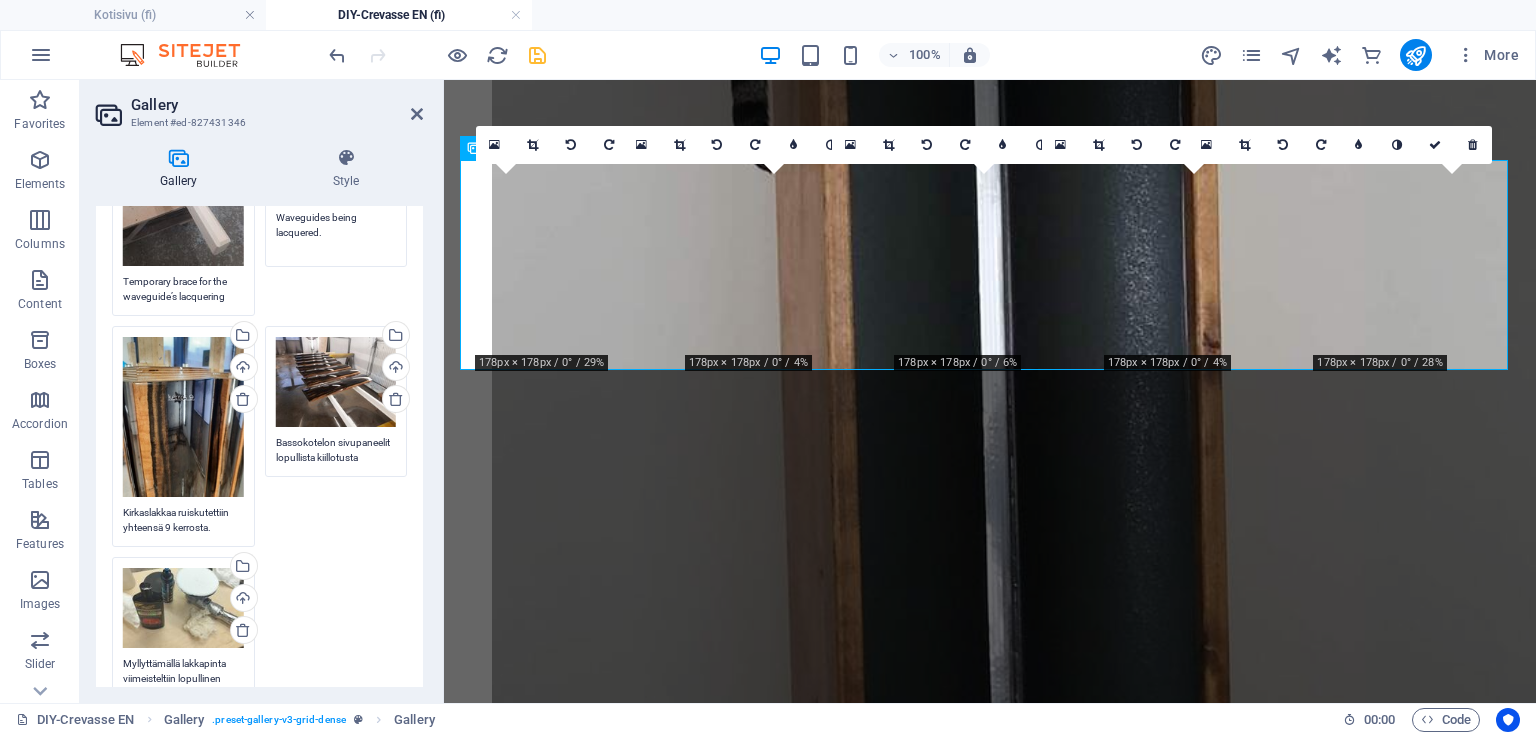 type on "Waveguides being lacquered." 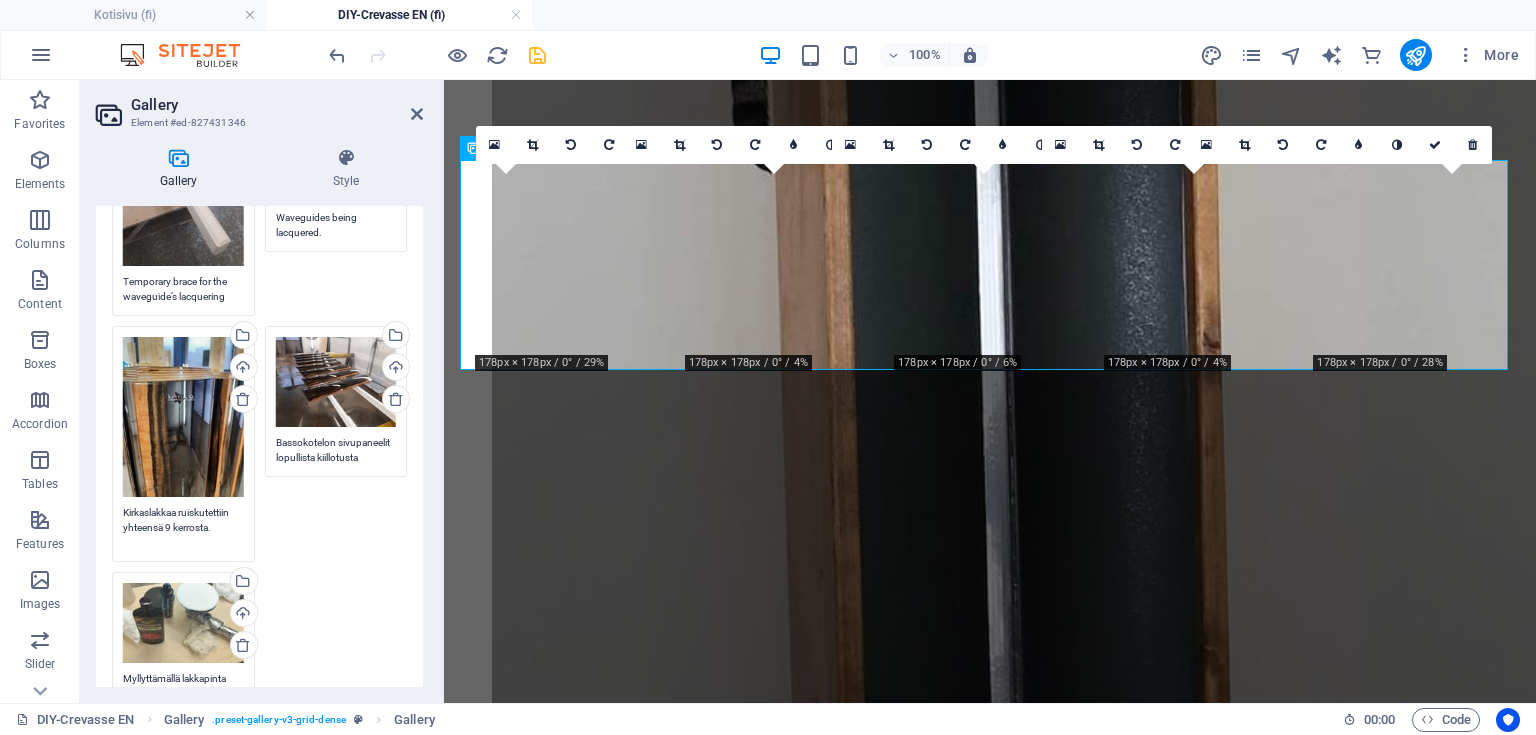 drag, startPoint x: 220, startPoint y: 526, endPoint x: 92, endPoint y: 506, distance: 129.55309 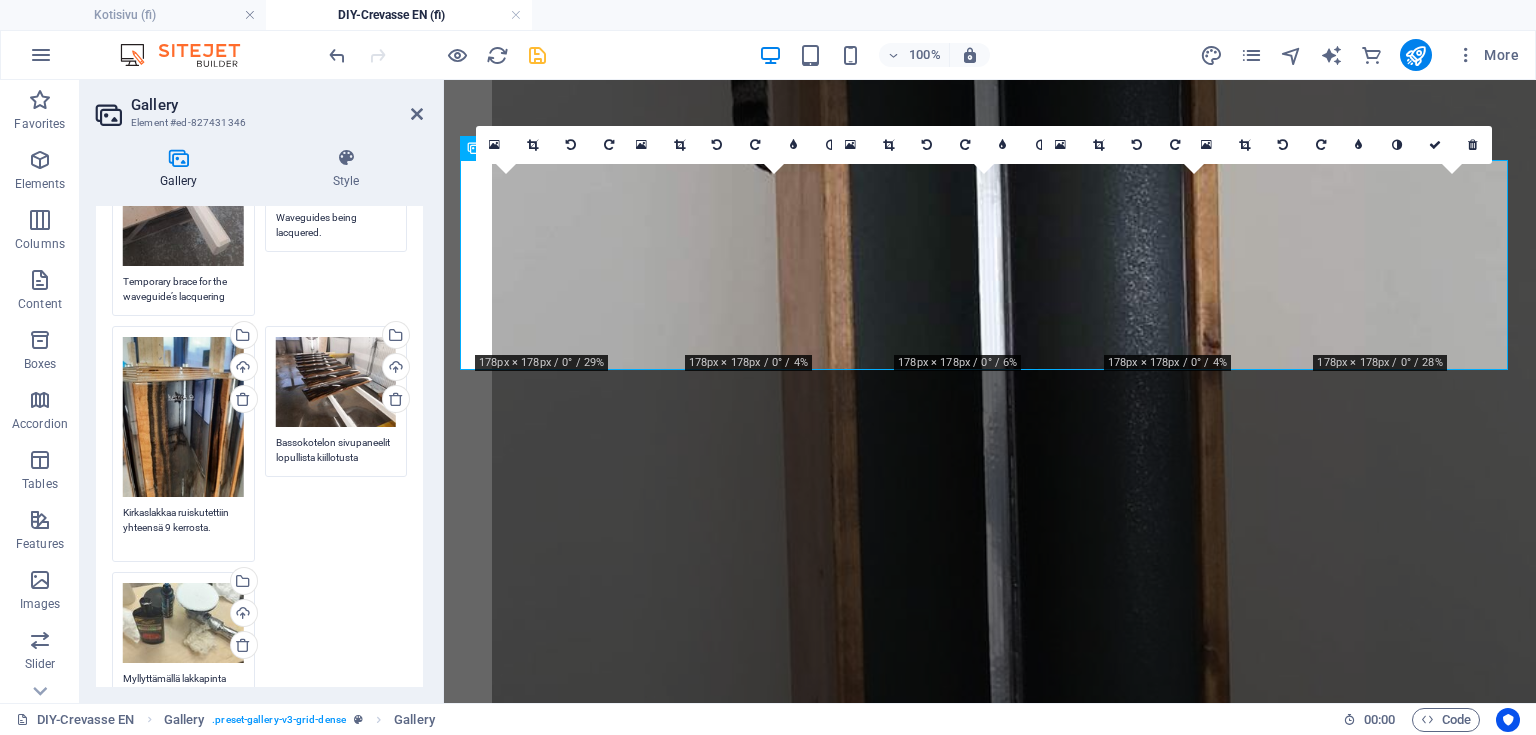 click on "Gallery Style Image Drag files here, click to choose files or select files from Files or our free stock photos & videos Drag files here, click to choose files or select files from Files or our free stock photos & videos Select files from the file manager, stock photos, or upload file(s) Upload Temporary brace for the waveguide’s lacquering and between-coats sanding phase. Drag files here, click to choose files or select files from Files or our free stock photos & videos Select files from the file manager, stock photos, or upload file(s) Upload Waveguides being lacquered. Drag files here, click to choose files or select files from Files or our free stock photos & videos Select files from the file manager, stock photos, or upload file(s) Upload Kirkaslakkaa ruiskutettiin yhteensä 9 kerrosta. Drag files here, click to choose files or select files from Files or our free stock photos & videos Select files from the file manager, stock photos, or upload file(s) Upload Drag files here, click to choose files or 4:3" at bounding box center (259, 417) 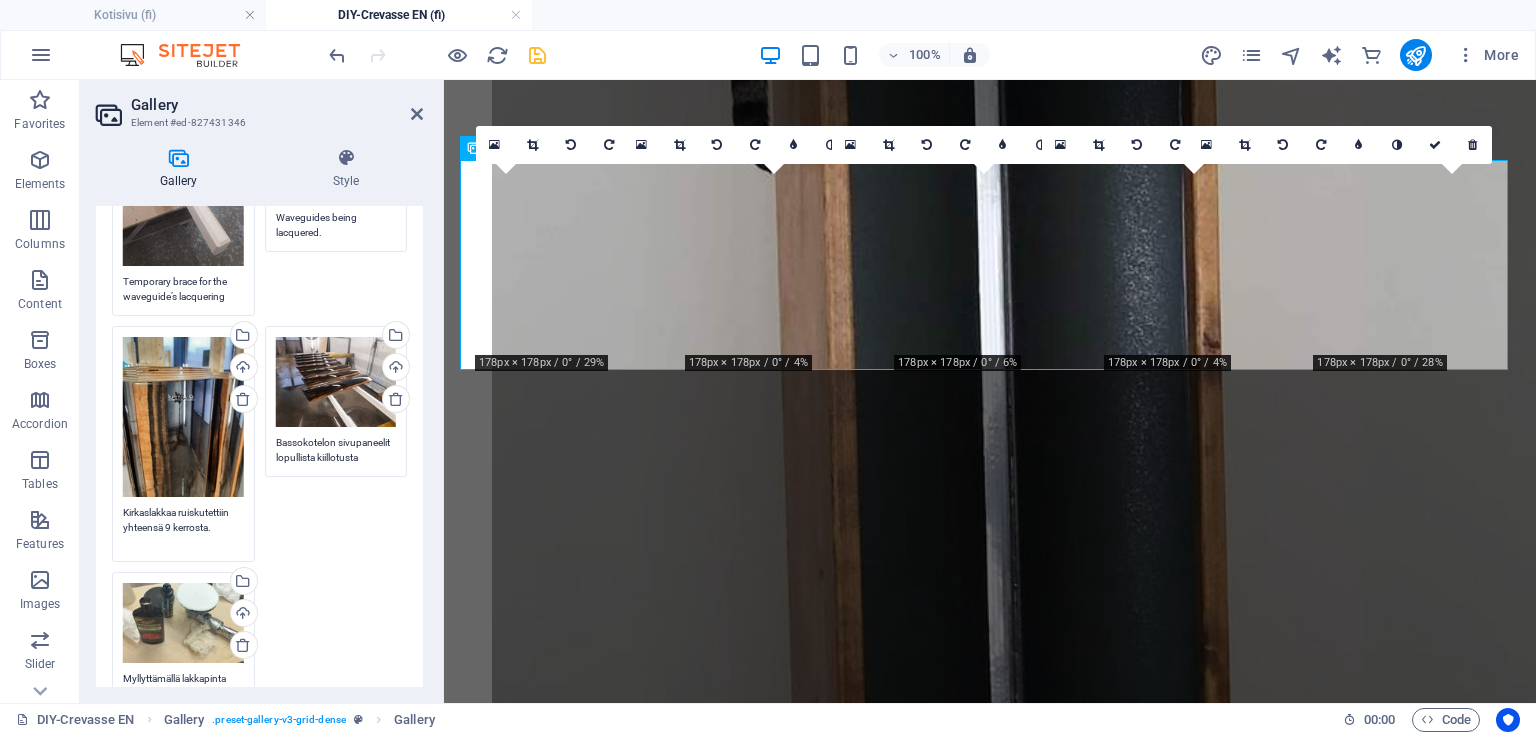 paste on "We sprayed nine coats of clear lacquer overall" 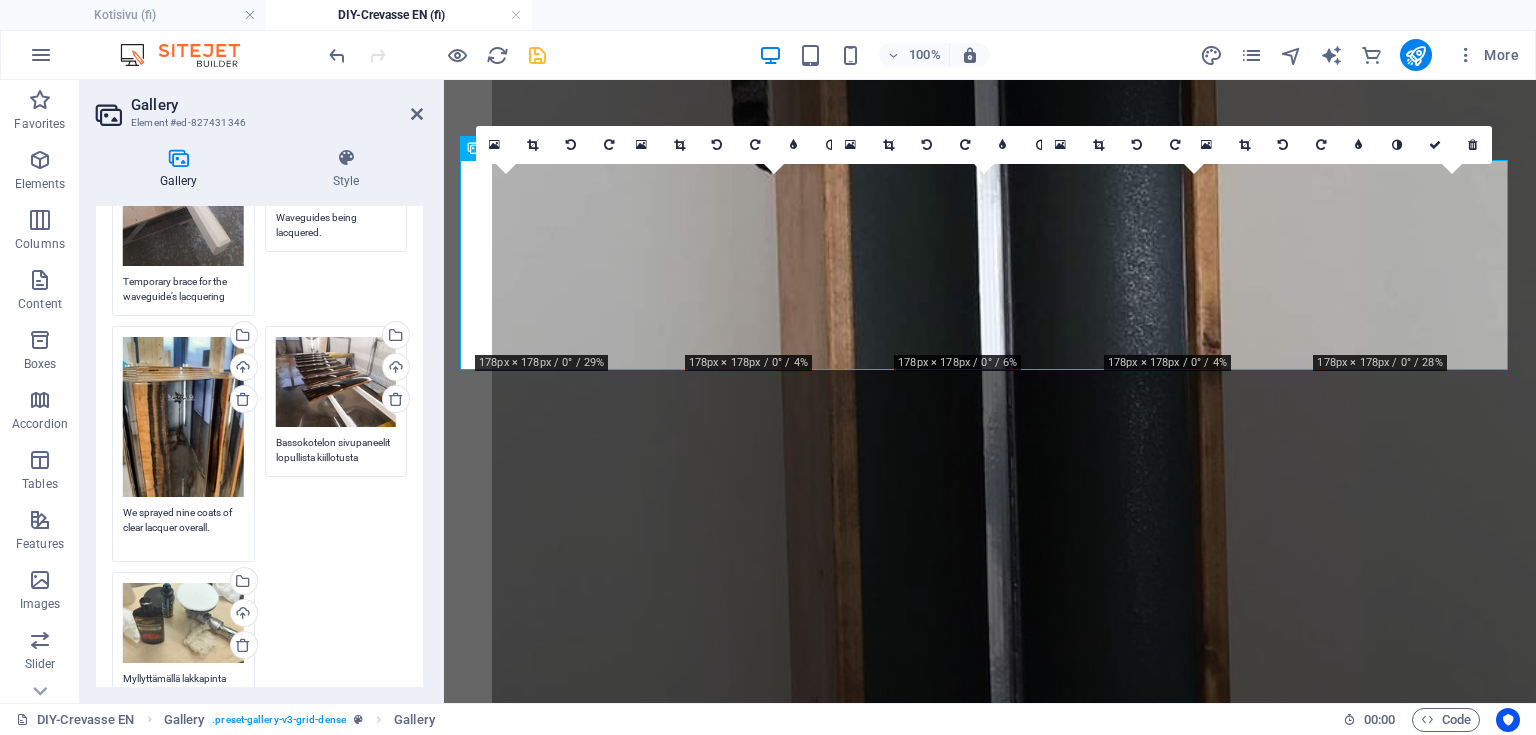 type on "We sprayed nine coats of clear lacquer overall." 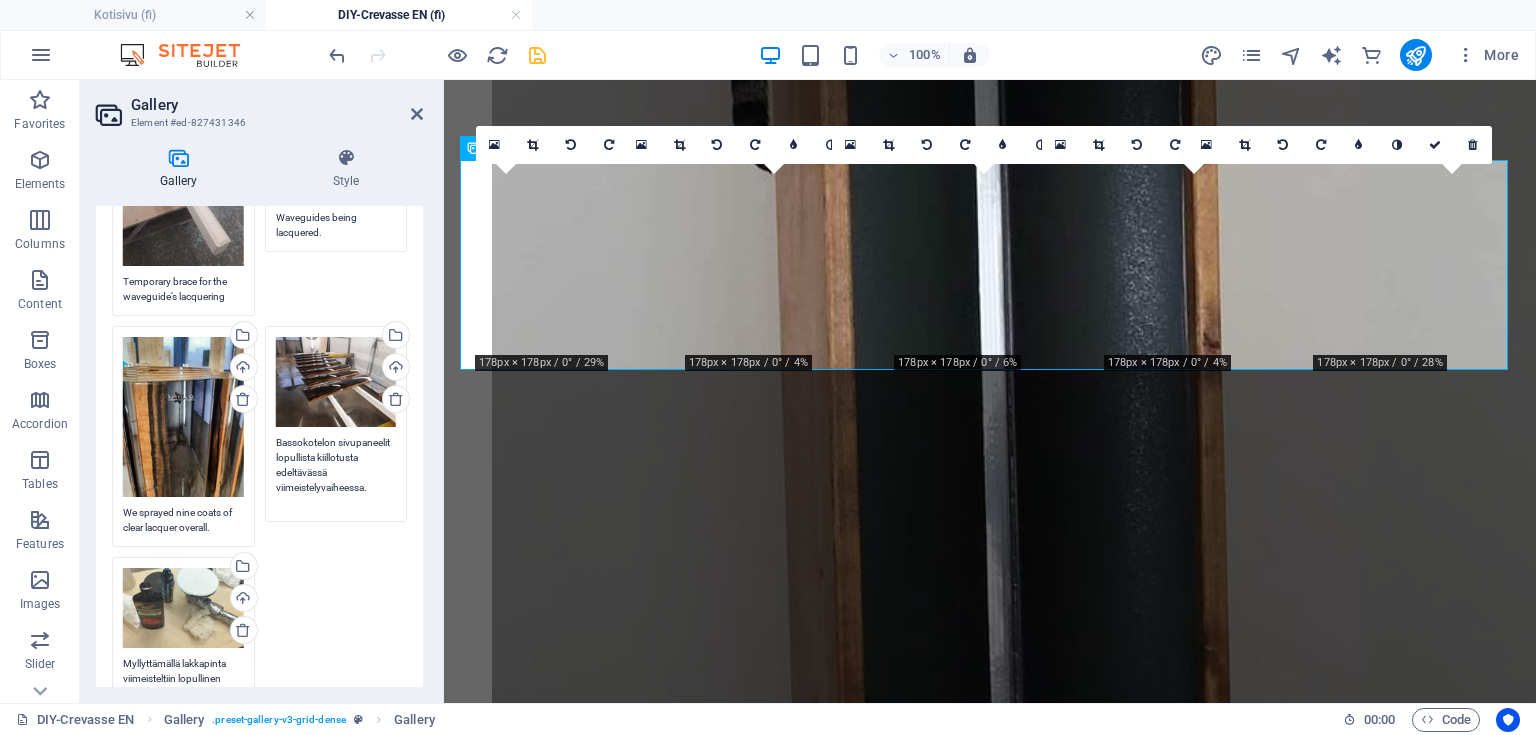 drag, startPoint x: 275, startPoint y: 436, endPoint x: 412, endPoint y: 488, distance: 146.53668 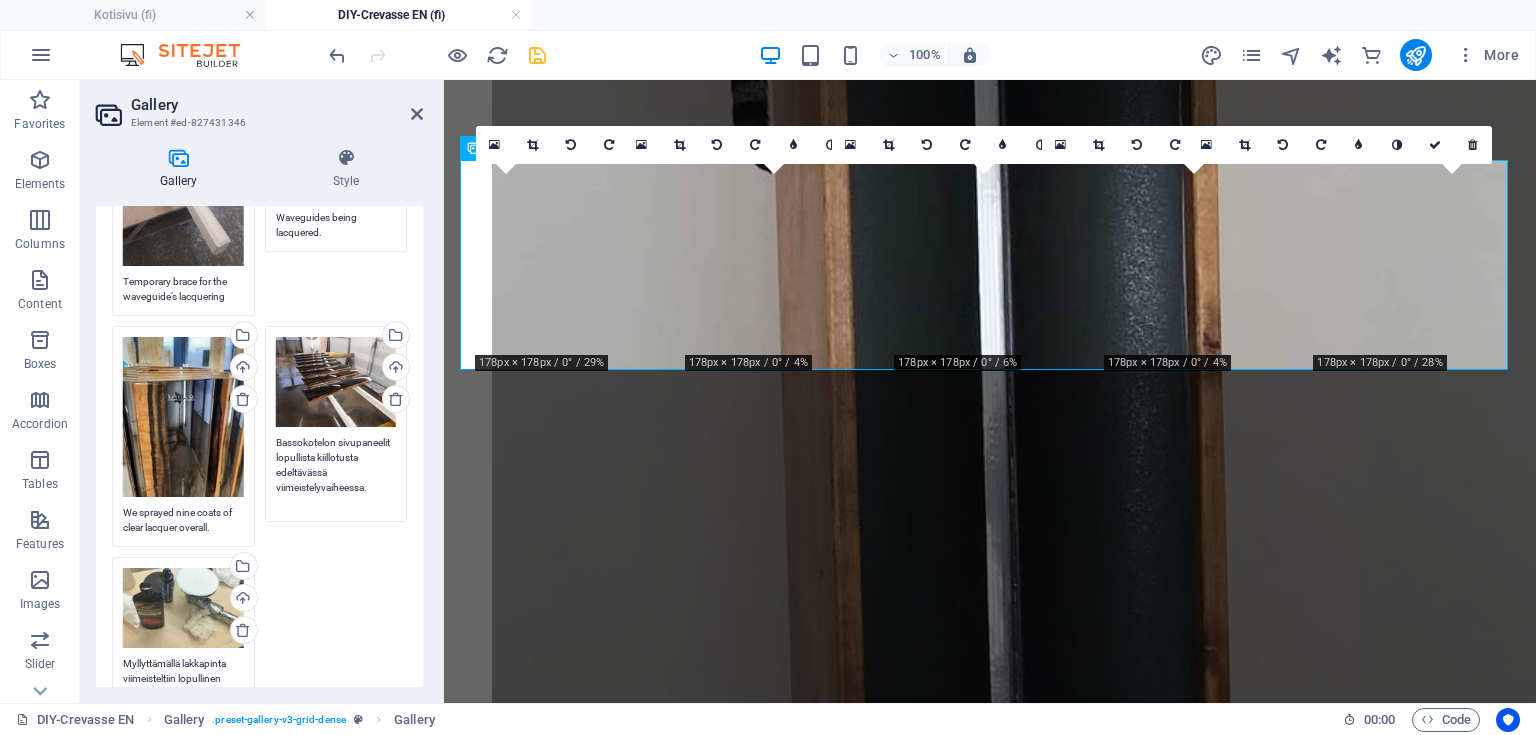 click on "Drag files here, click to choose files or select files from Files or our free stock photos & videos Drag files here, click to choose files or select files from Files or our free stock photos & videos Select files from the file manager, stock photos, or upload file(s) Upload Temporary brace for the waveguide’s lacquering and between-coats sanding phase. Drag files here, click to choose files or select files from Files or our free stock photos & videos Select files from the file manager, stock photos, or upload file(s) Upload Waveguides being lacquered. Drag files here, click to choose files or select files from Files or our free stock photos & videos Select files from the file manager, stock photos, or upload file(s) Upload We sprayed nine coats of clear lacquer overall. Drag files here, click to choose files or select files from Files or our free stock photos & videos Select files from the file manager, stock photos, or upload file(s) Upload Drag files here, click to choose files or Upload Remove all images" at bounding box center [259, 377] 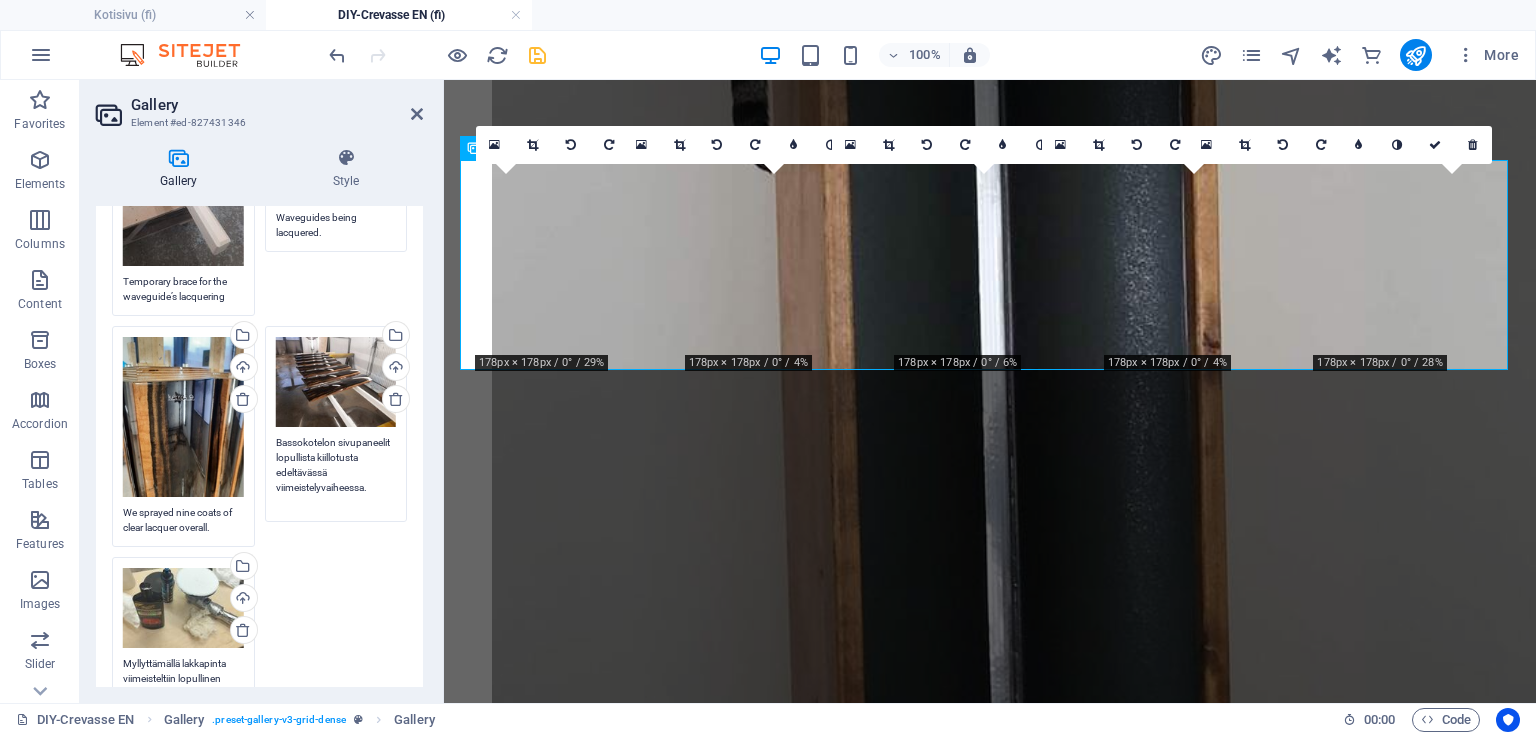 paste on "We sprayed nine coats of clear lacquer overall" 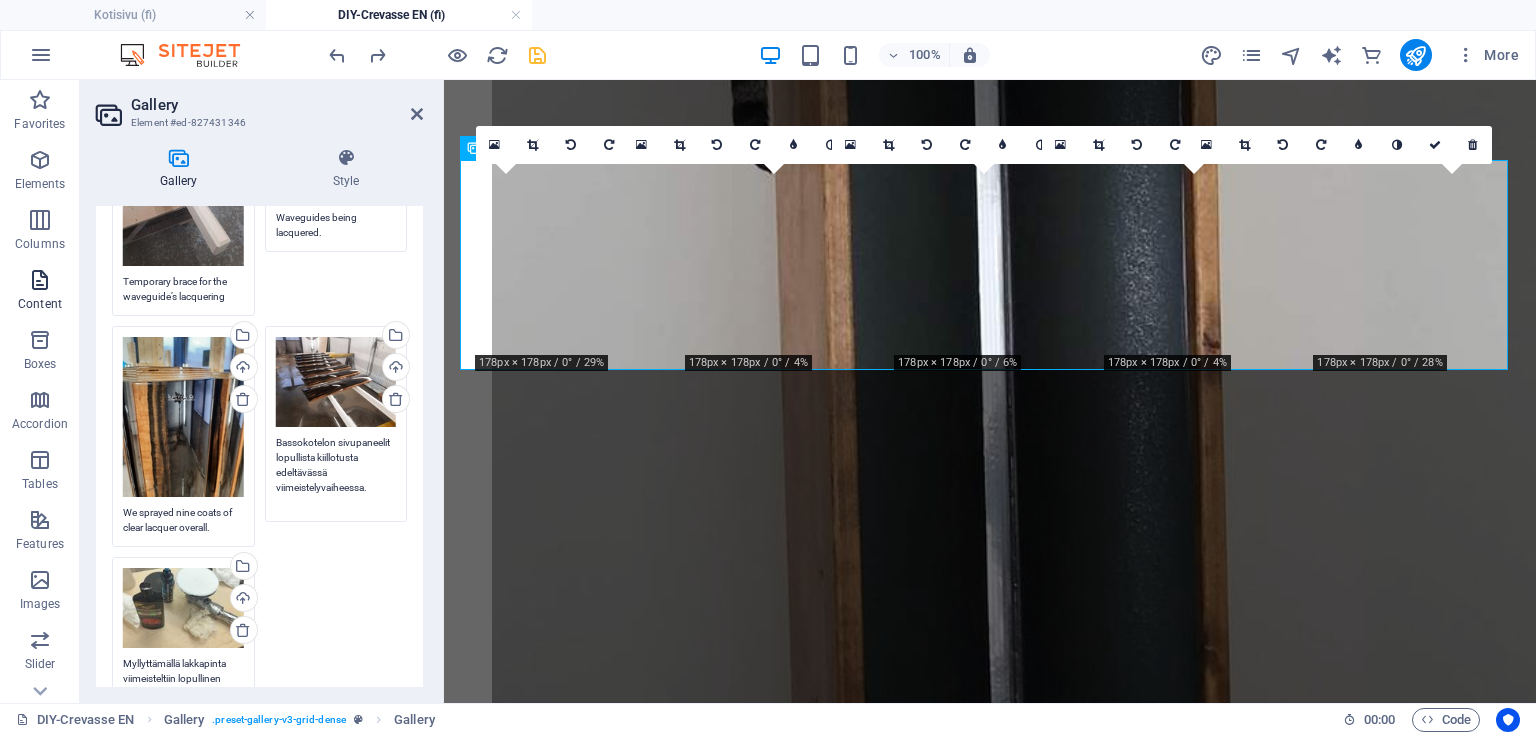 drag, startPoint x: 368, startPoint y: 484, endPoint x: 51, endPoint y: 307, distance: 363.06747 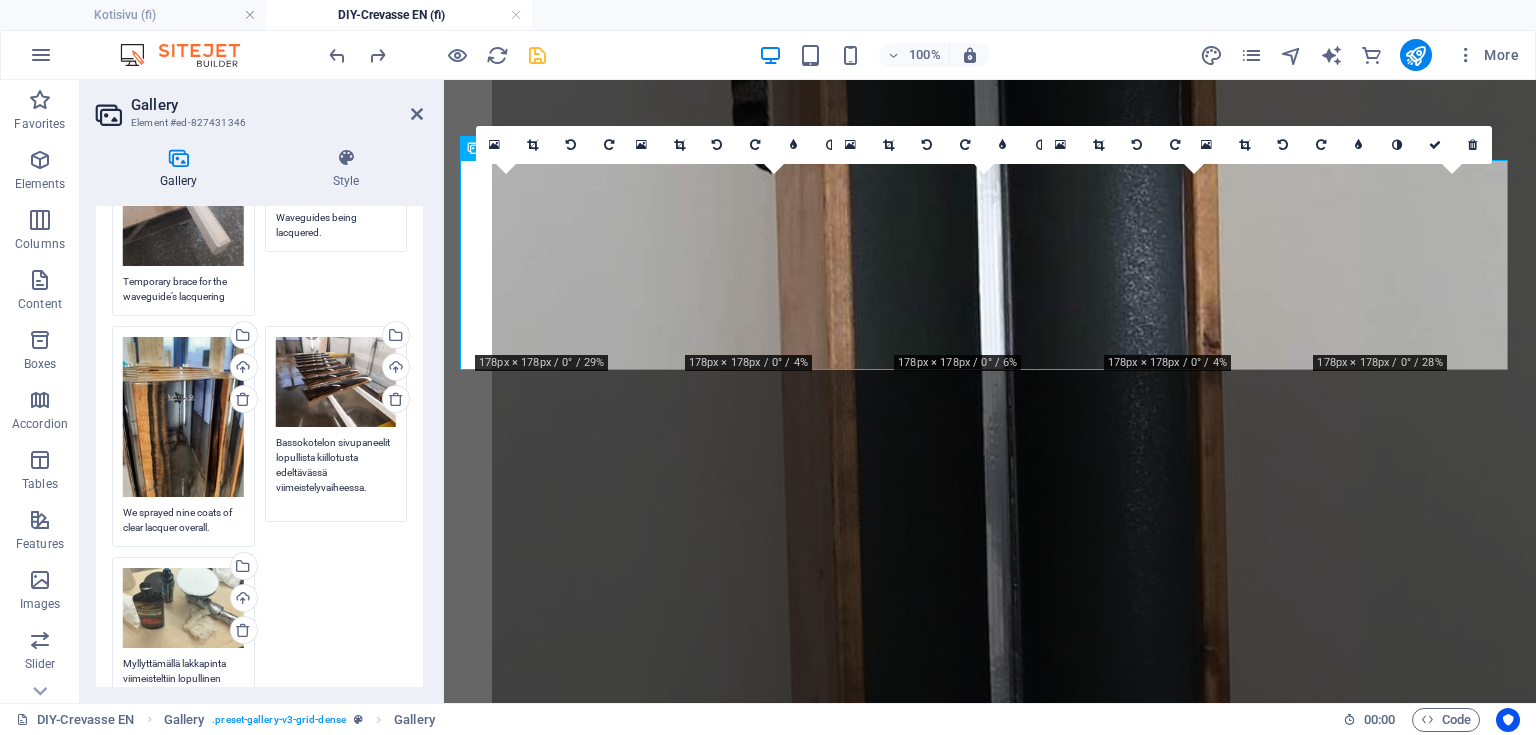 paste on "Side panels of the bass cabinet during the pre-polishing finishing phase" 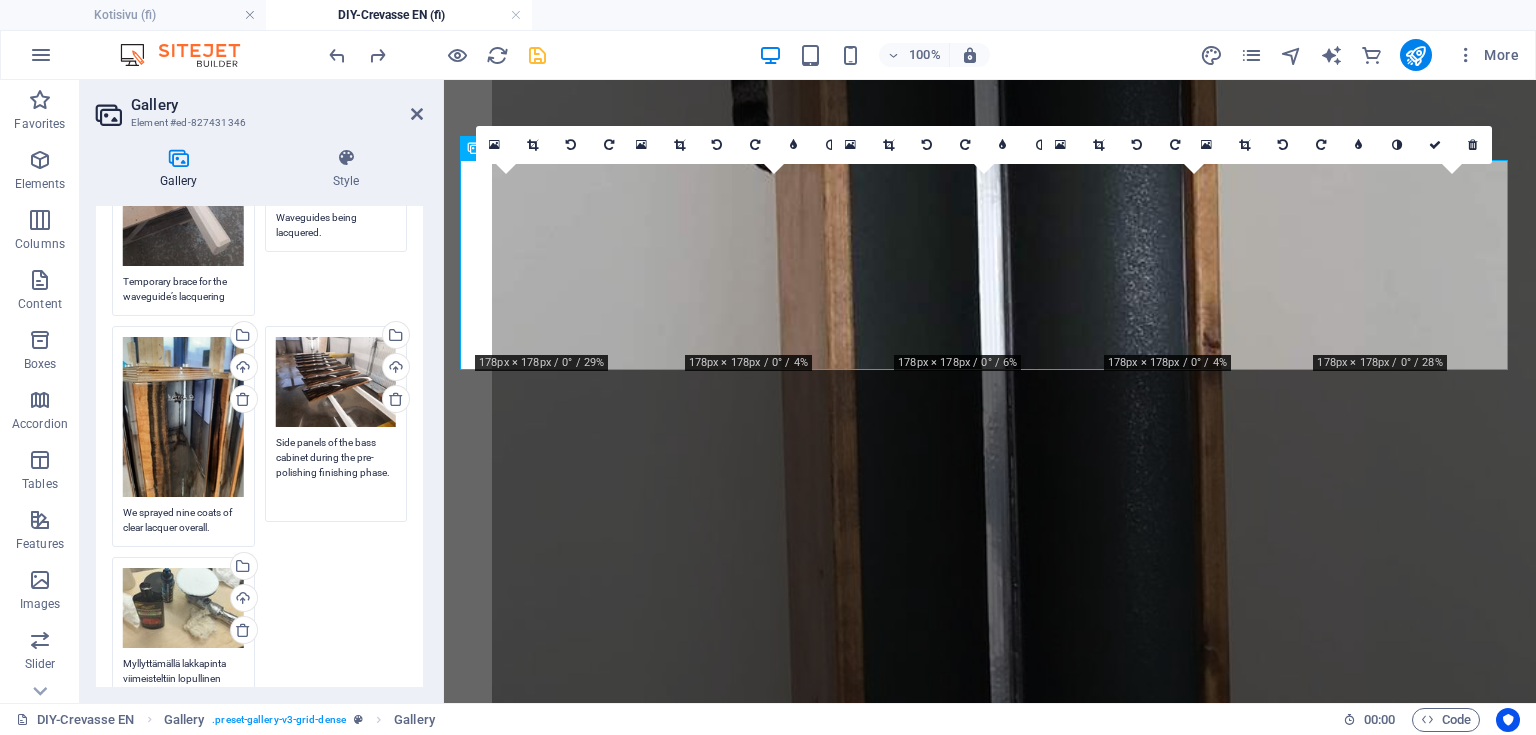 click on "Drag files here, click to choose files or select files from Files or our free stock photos & videos" at bounding box center (183, 417) 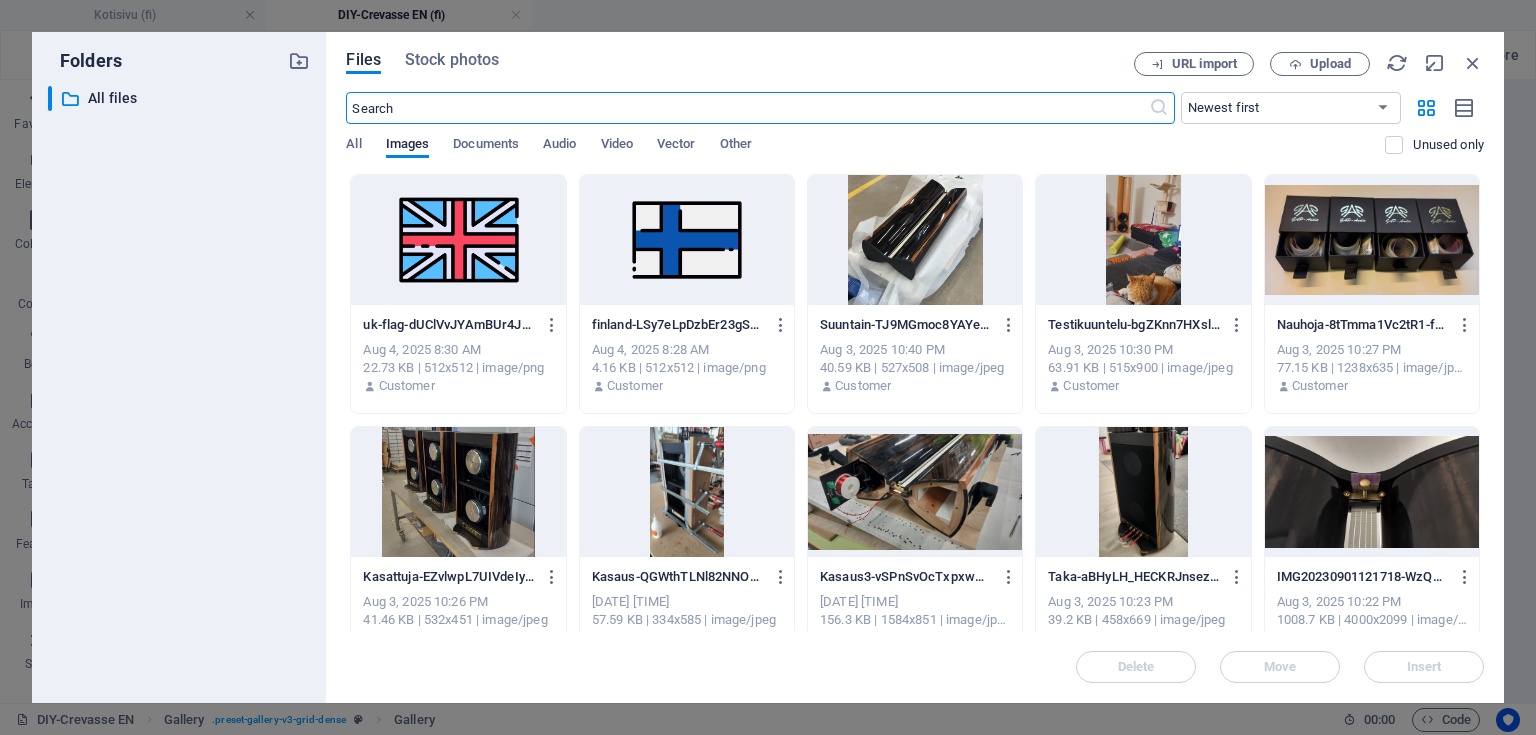 scroll, scrollTop: 9146, scrollLeft: 0, axis: vertical 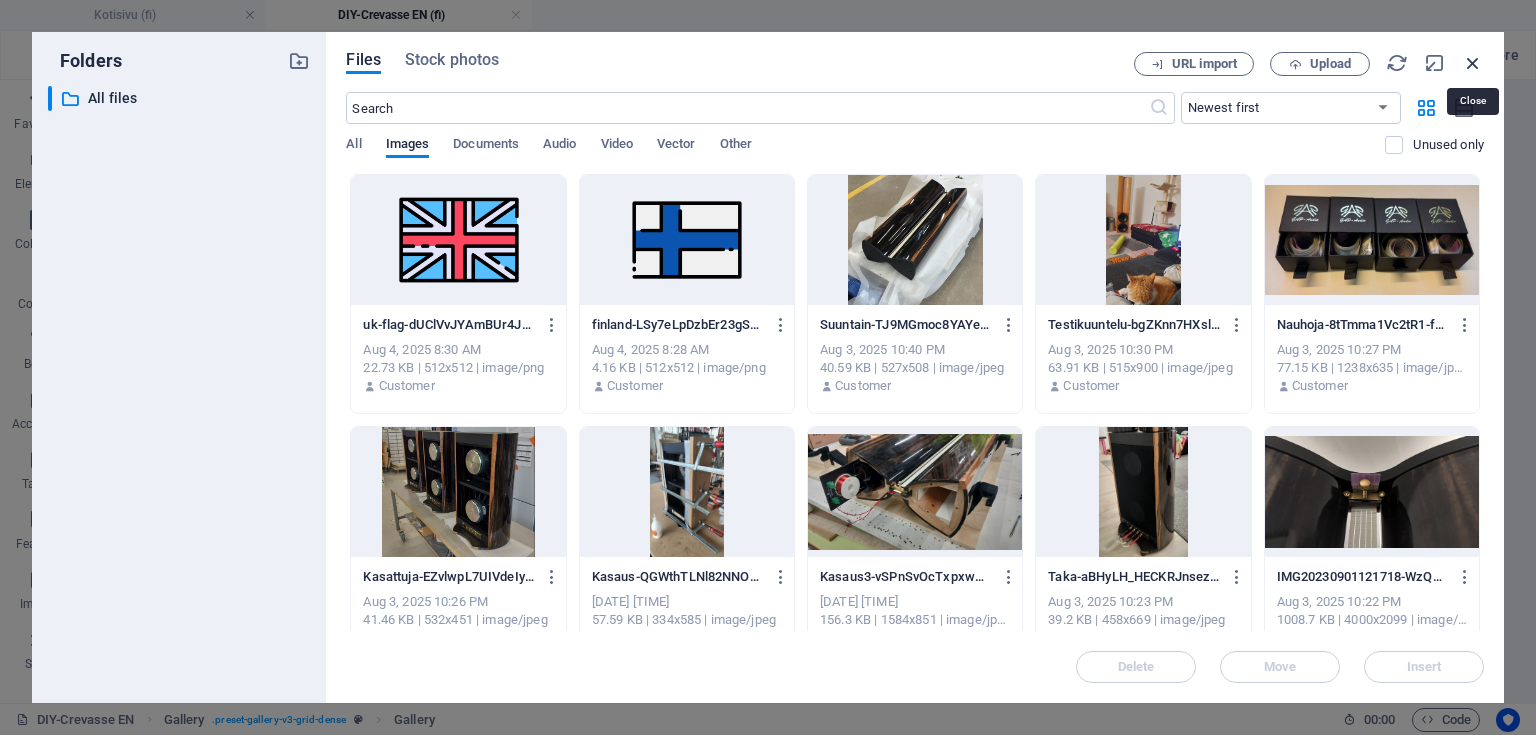 drag, startPoint x: 1472, startPoint y: 60, endPoint x: 891, endPoint y: 74, distance: 581.16864 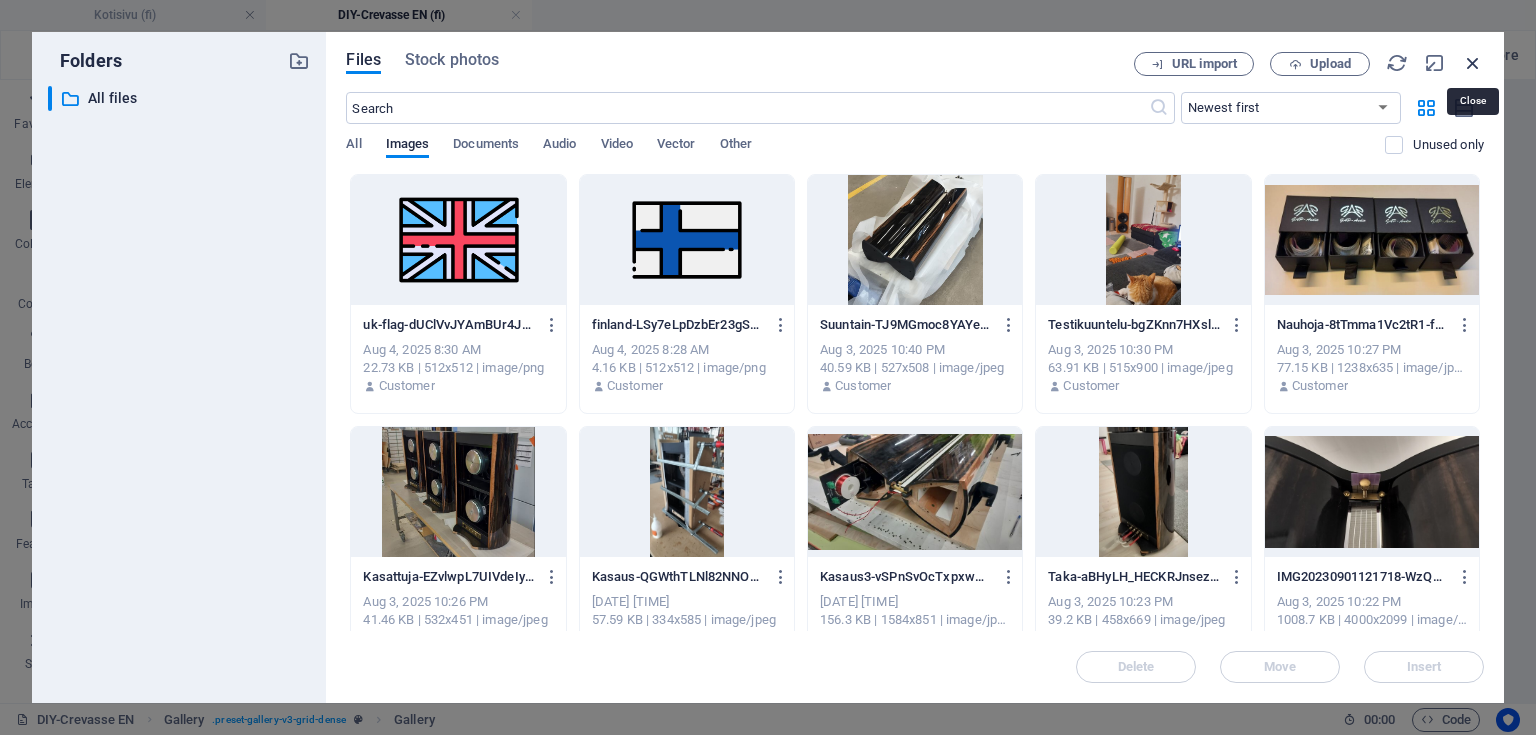 click at bounding box center [1473, 63] 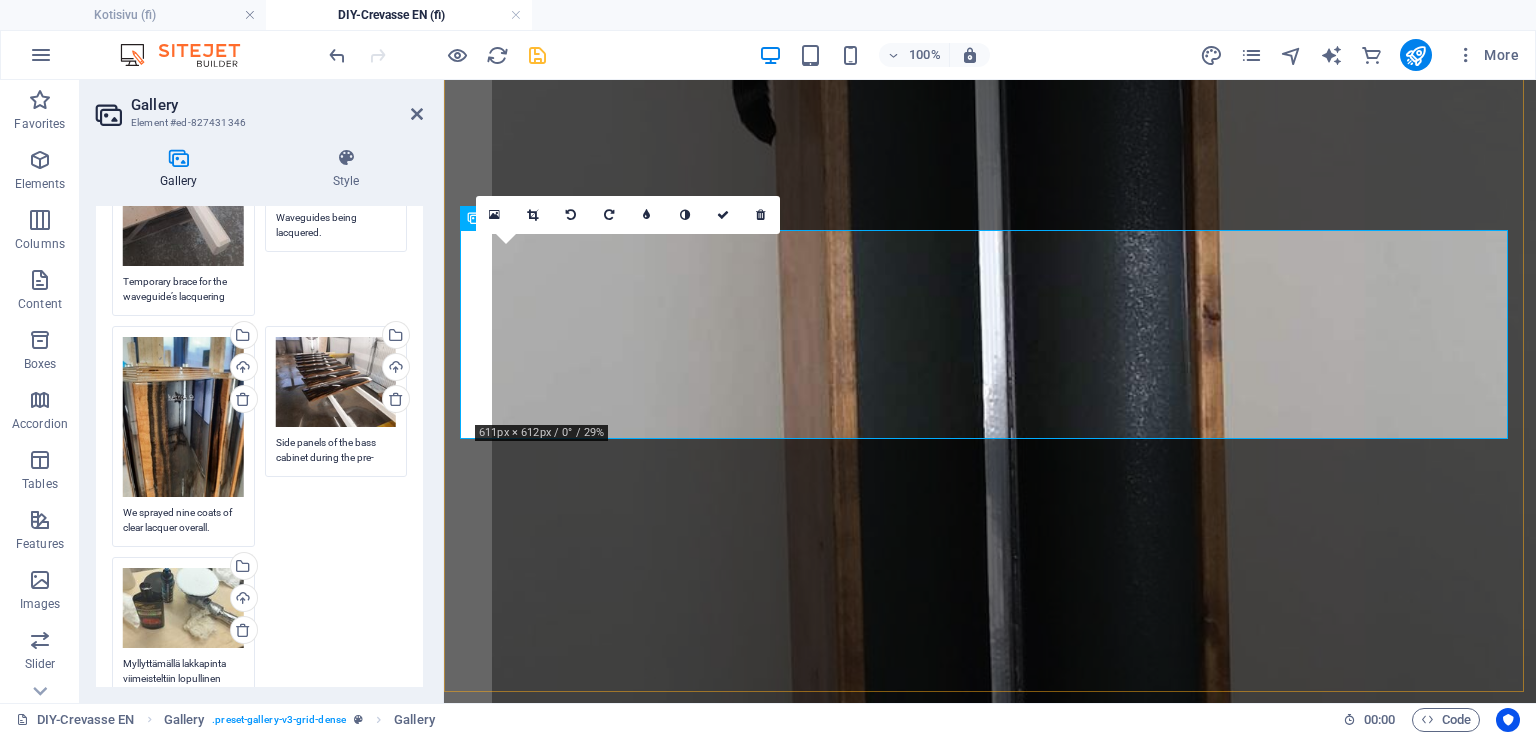 scroll, scrollTop: 5357, scrollLeft: 0, axis: vertical 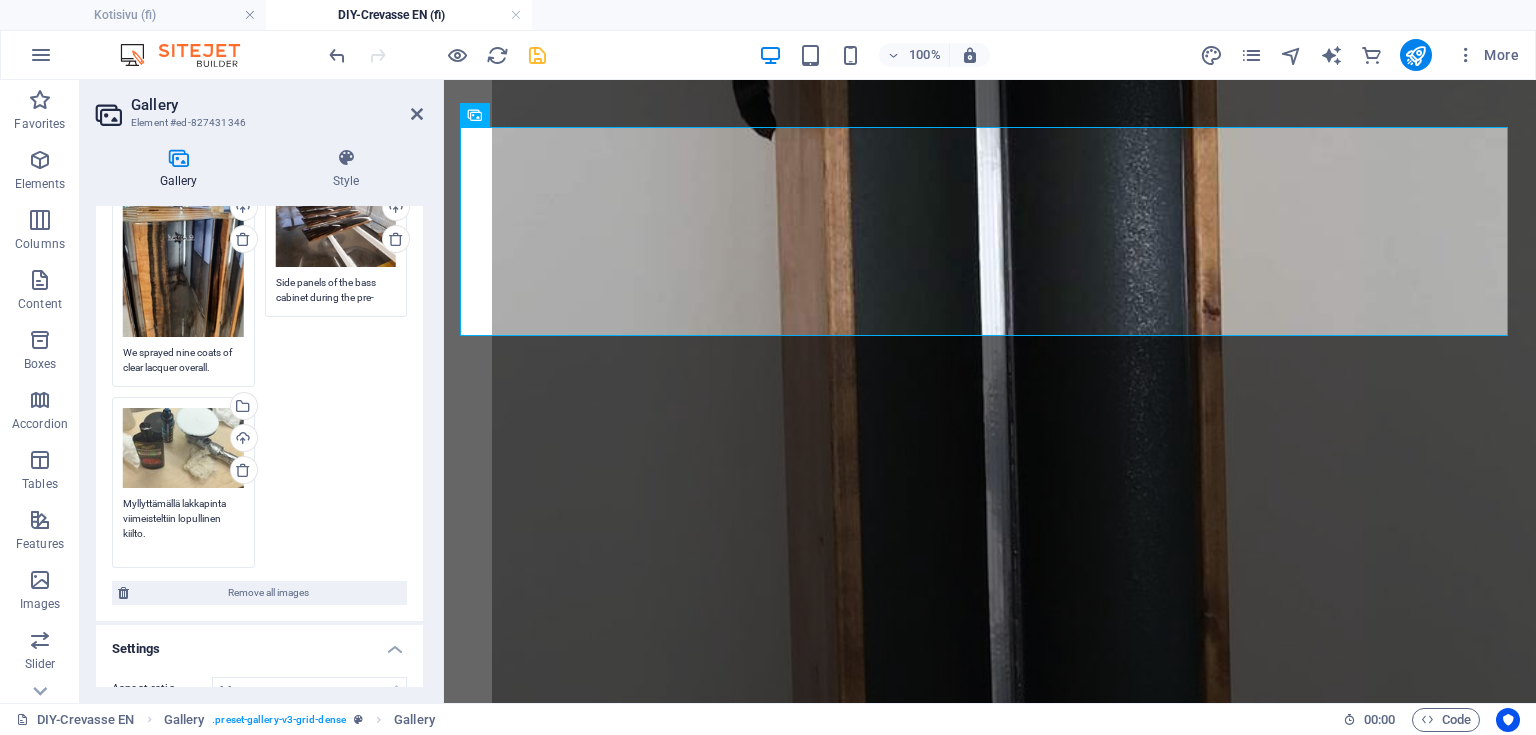 drag, startPoint x: 126, startPoint y: 496, endPoint x: 205, endPoint y: 525, distance: 84.15462 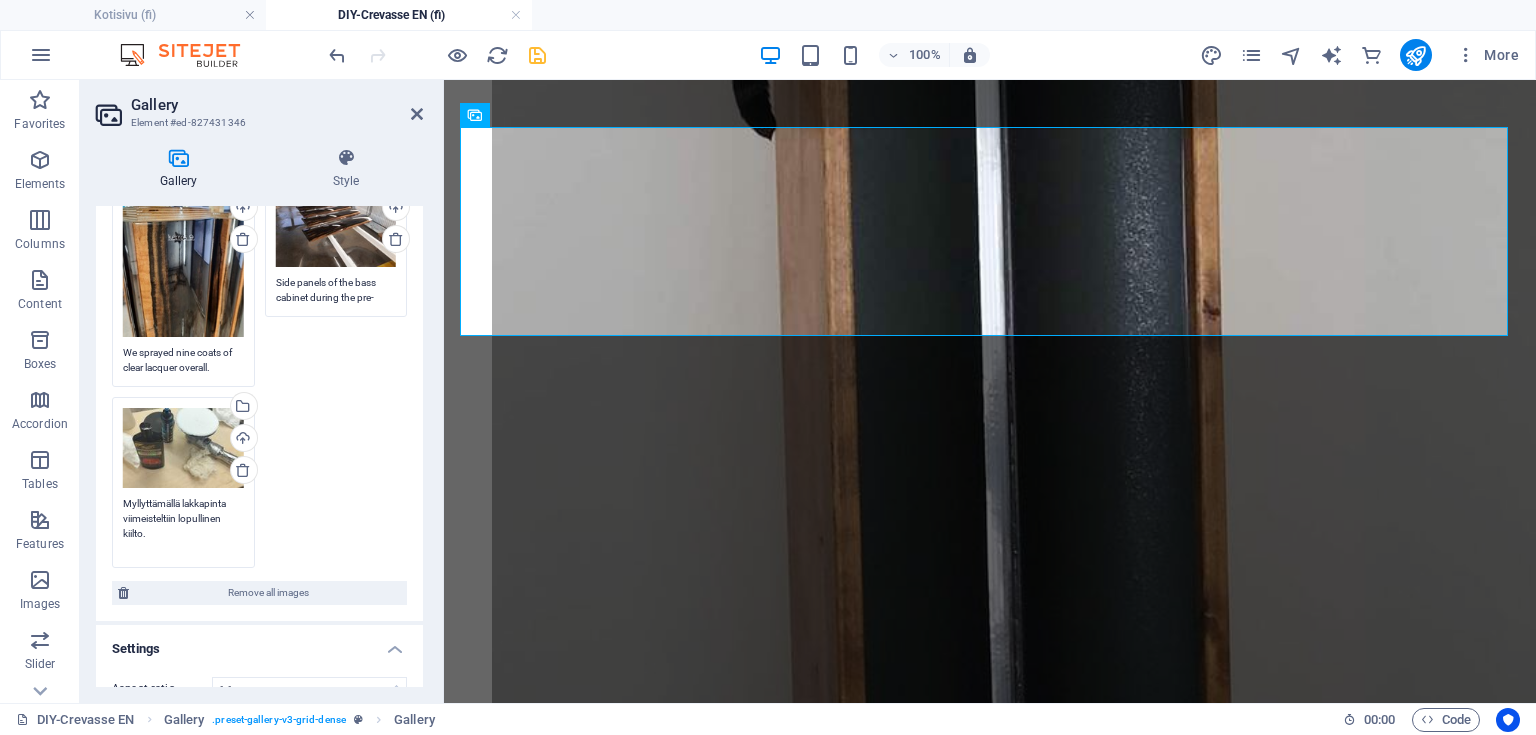 click on "Myllyttämällä lakkapinta viimeisteltiin lopullinen kiilto." at bounding box center [183, 526] 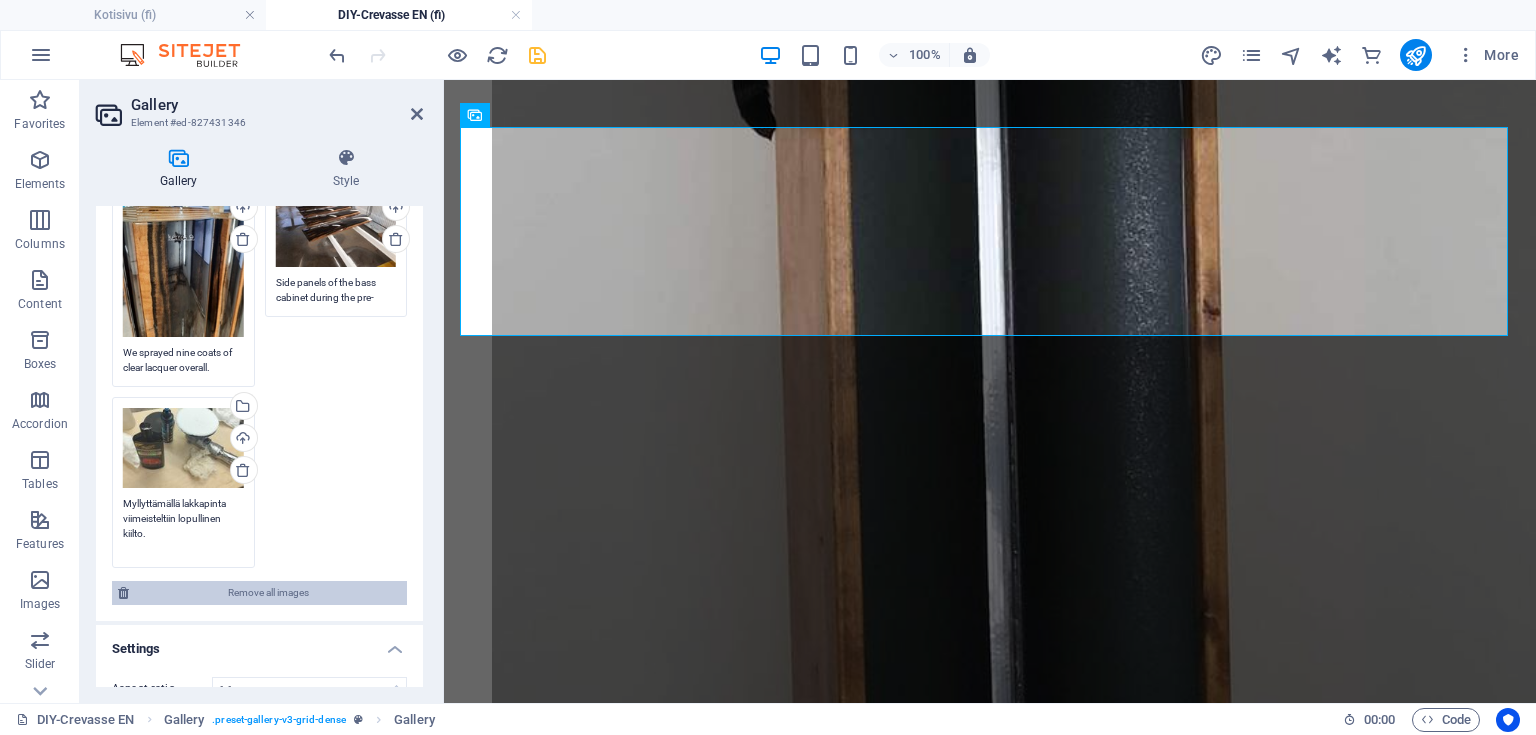 paste on "The lacquer surface was buffed to achieve the final shine" 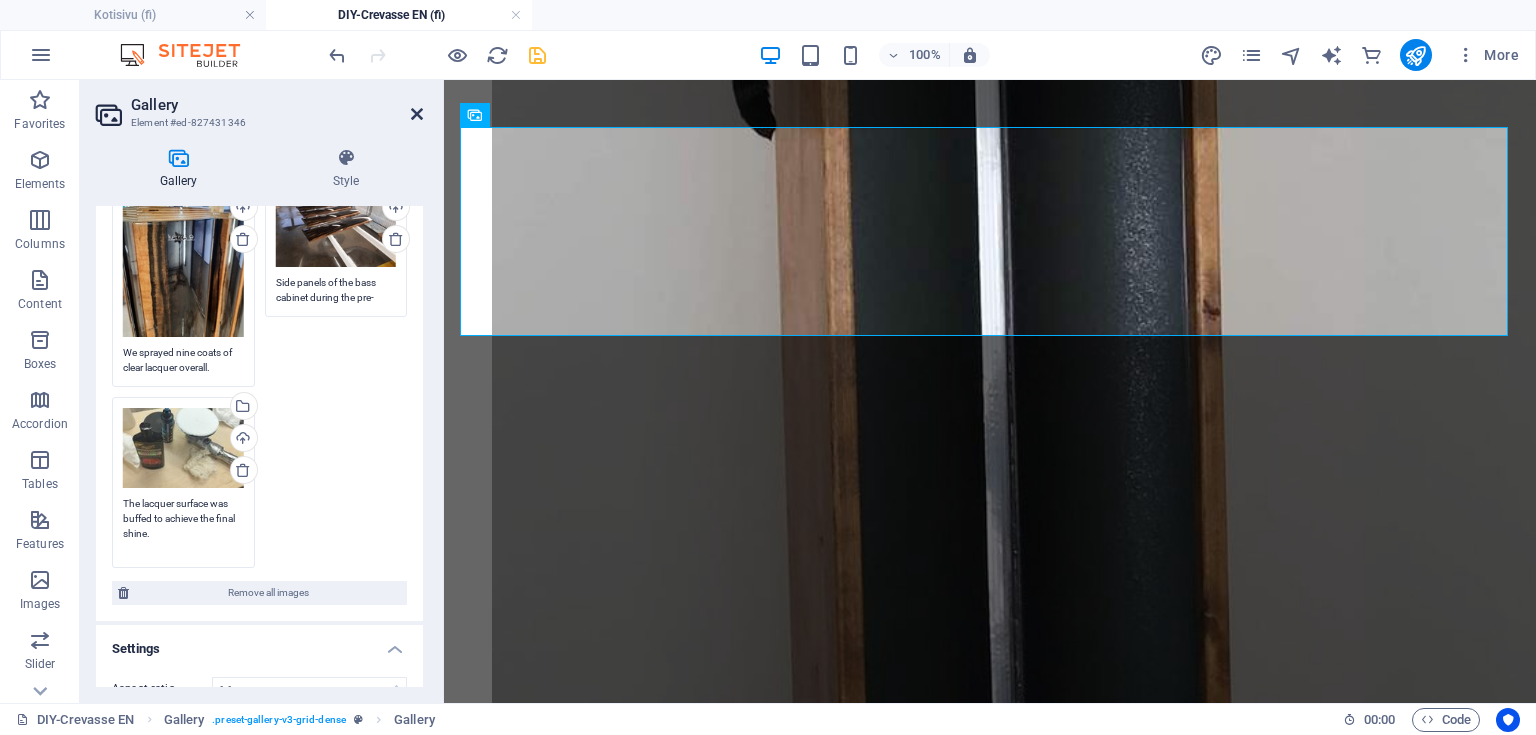 type on "The lacquer surface was buffed to achieve the final shine." 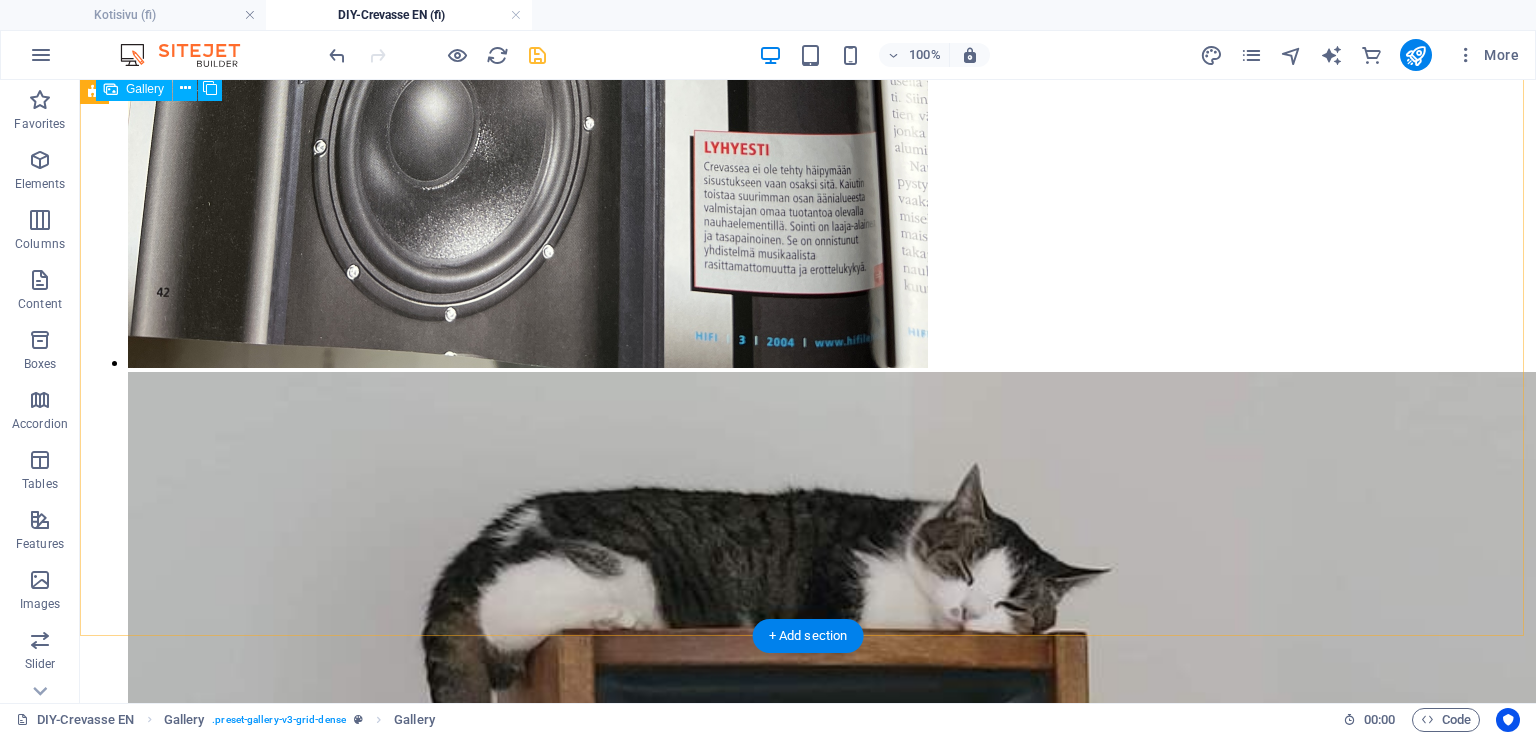 scroll, scrollTop: 5953, scrollLeft: 0, axis: vertical 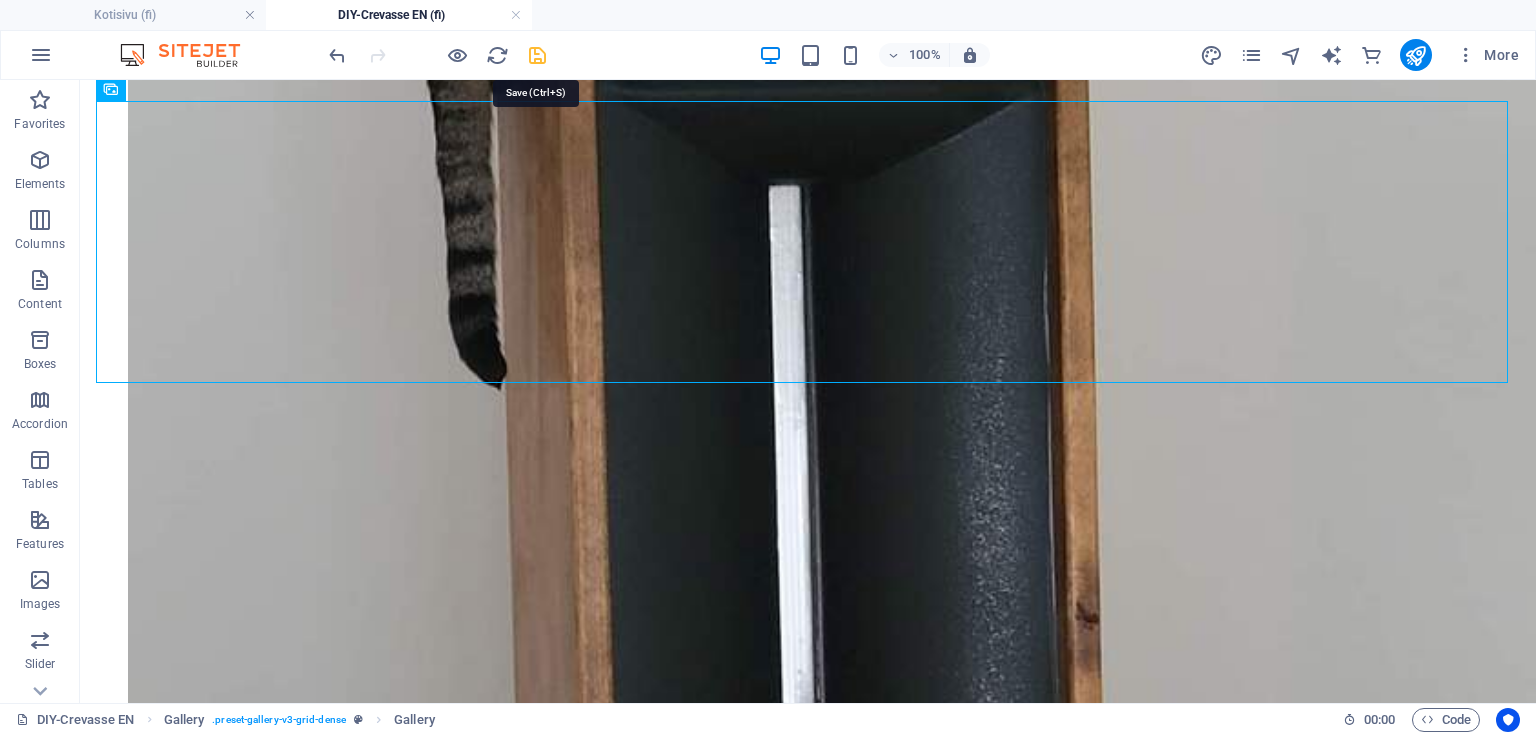 click at bounding box center (537, 55) 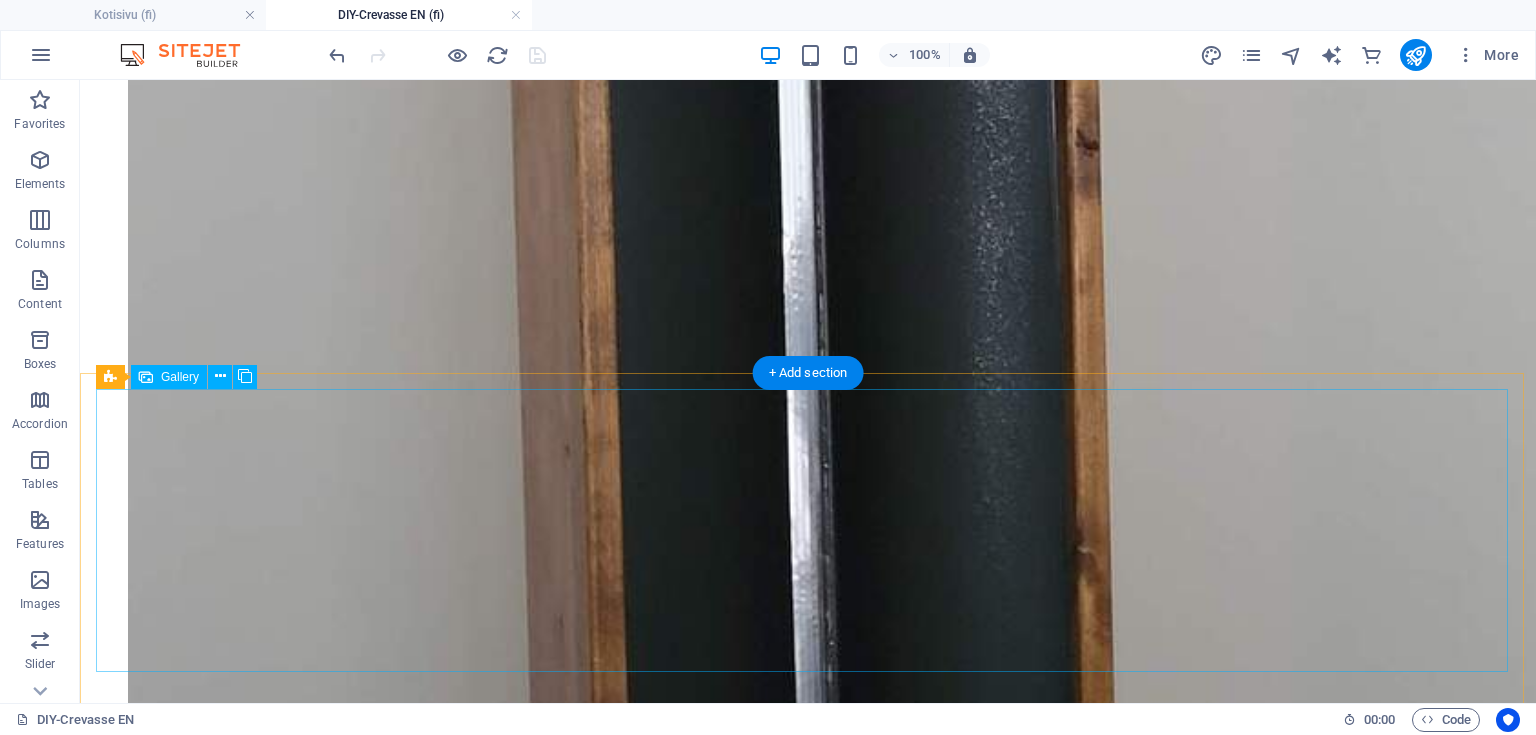scroll, scrollTop: 6433, scrollLeft: 0, axis: vertical 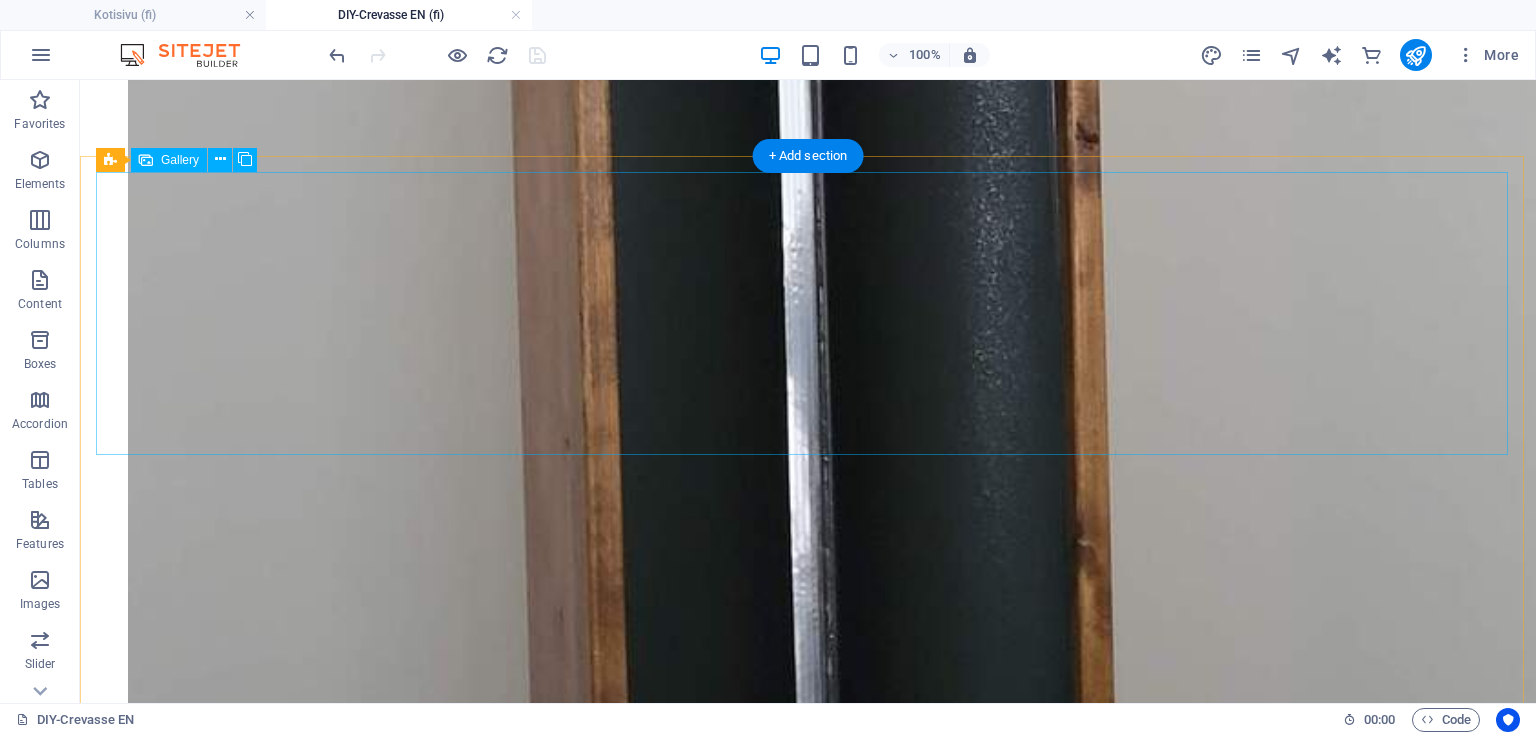click at bounding box center [808, 30728] 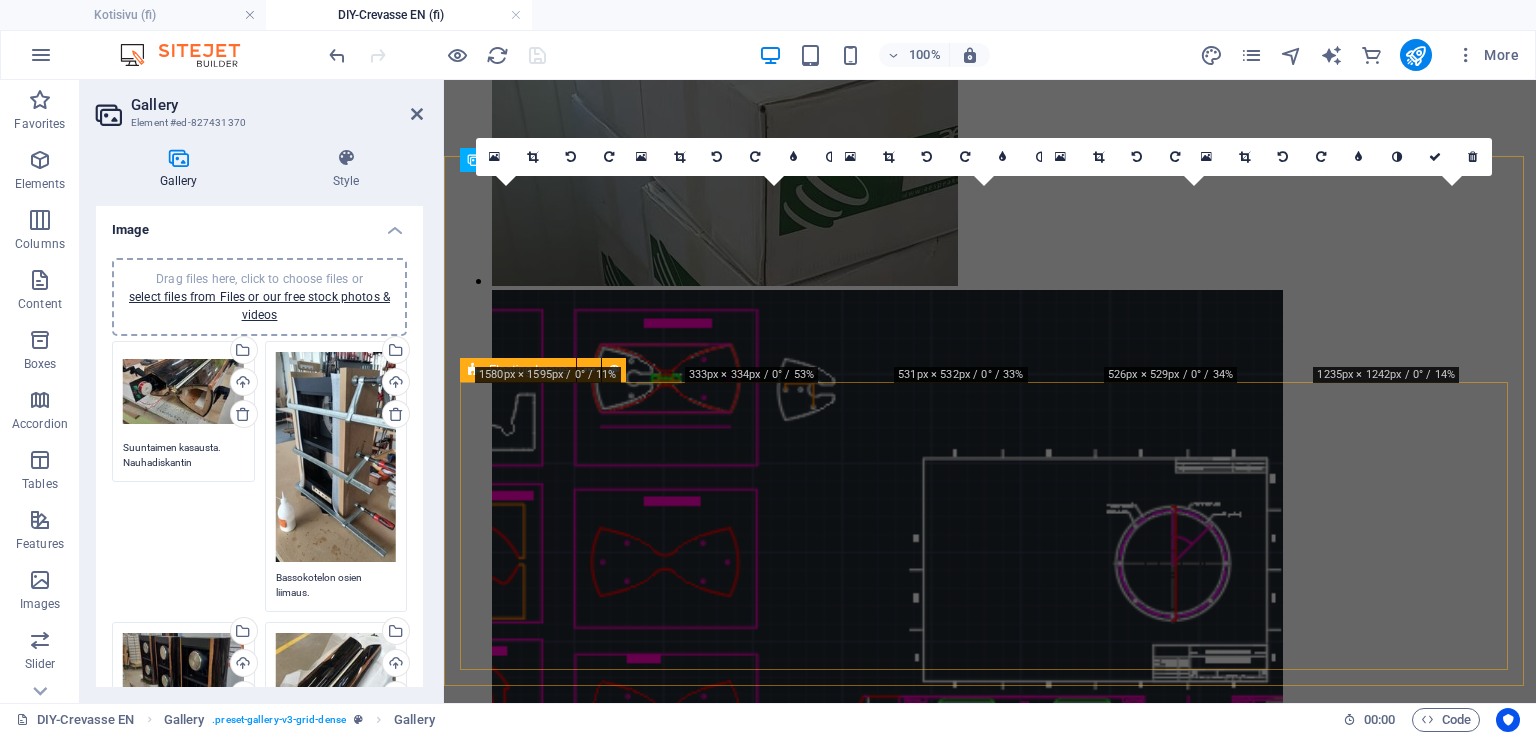 scroll, scrollTop: 5790, scrollLeft: 0, axis: vertical 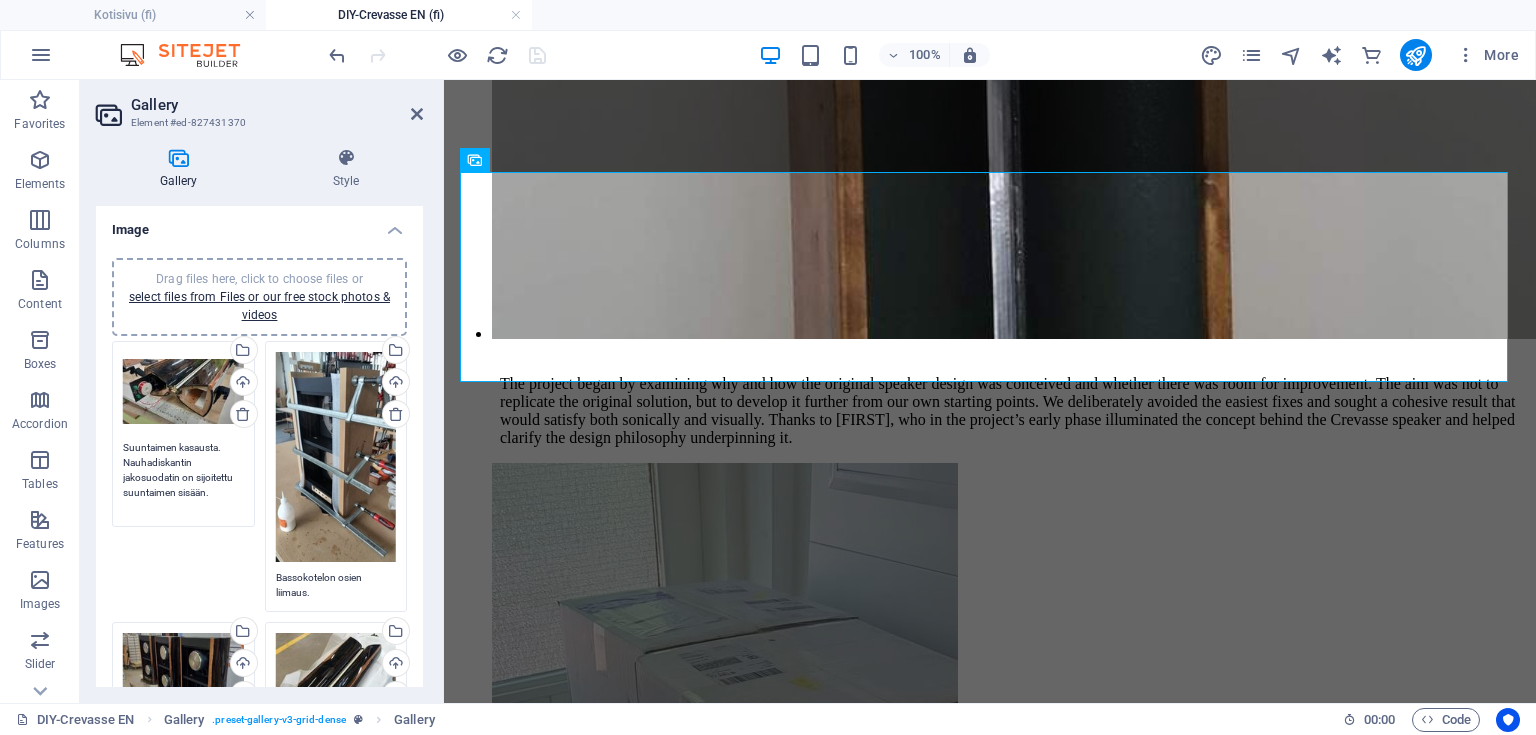 drag, startPoint x: 132, startPoint y: 446, endPoint x: 83, endPoint y: 437, distance: 49.819675 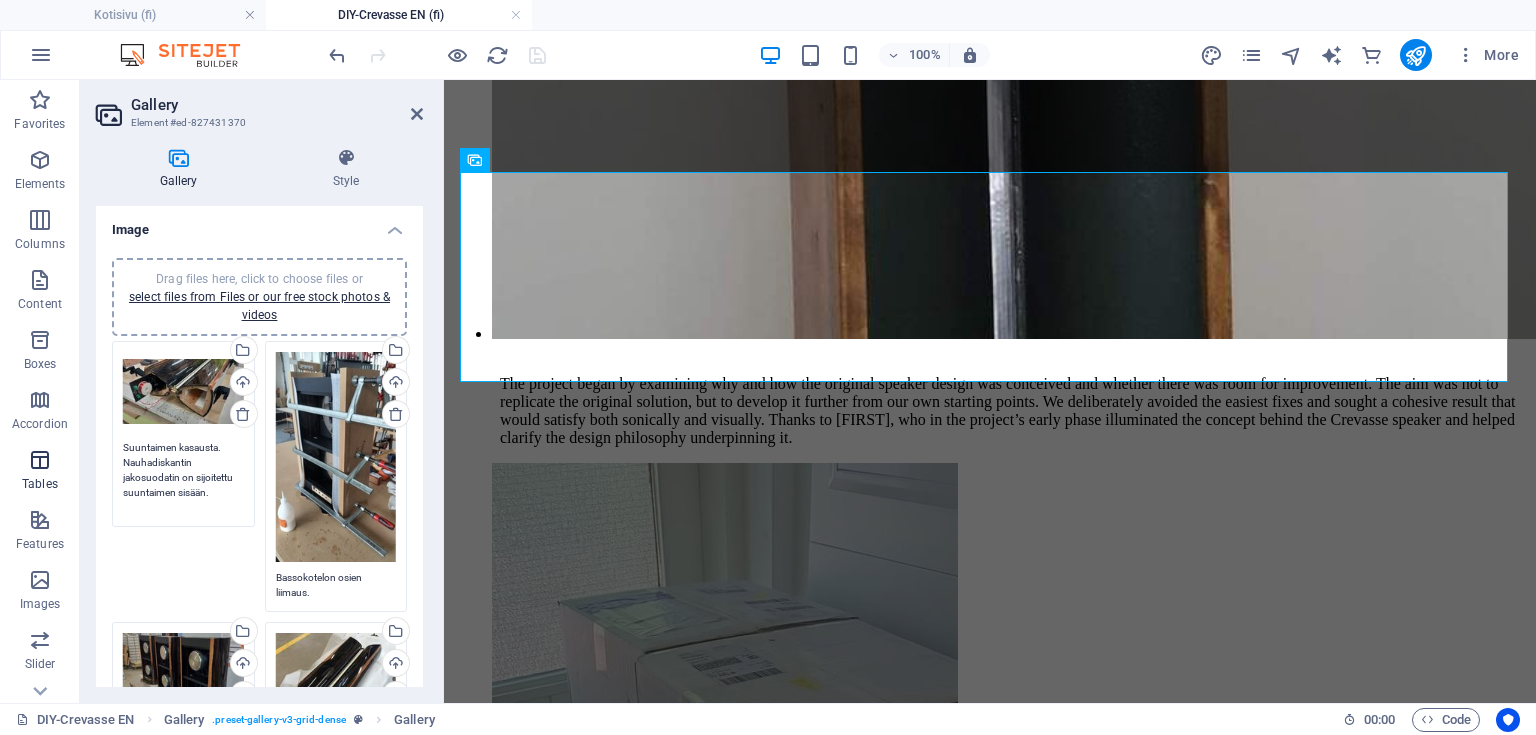 drag, startPoint x: 221, startPoint y: 492, endPoint x: 71, endPoint y: 447, distance: 156.6046 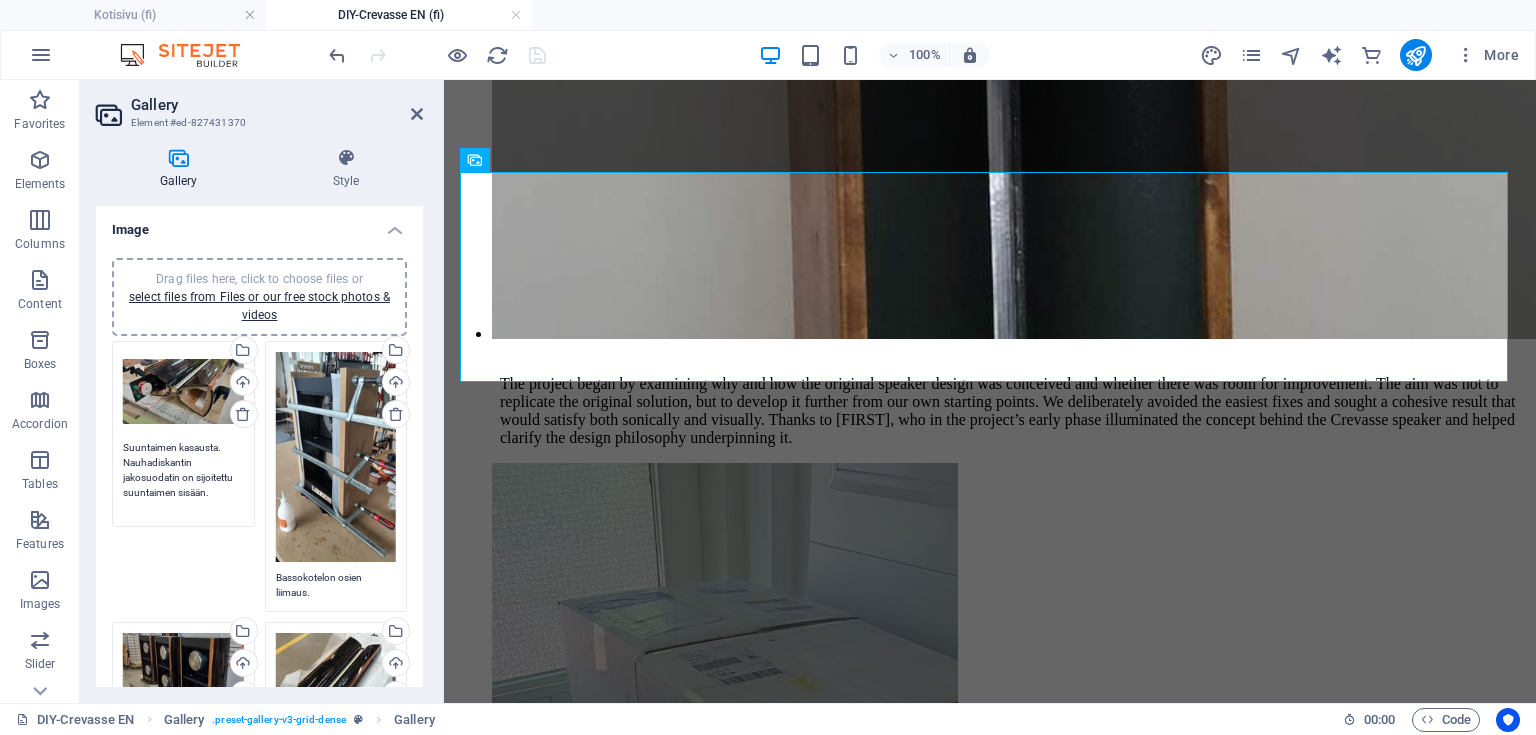 paste on "Waveguide assembly. The ribbon tweeter crossover filter is housed inside the waveguide" 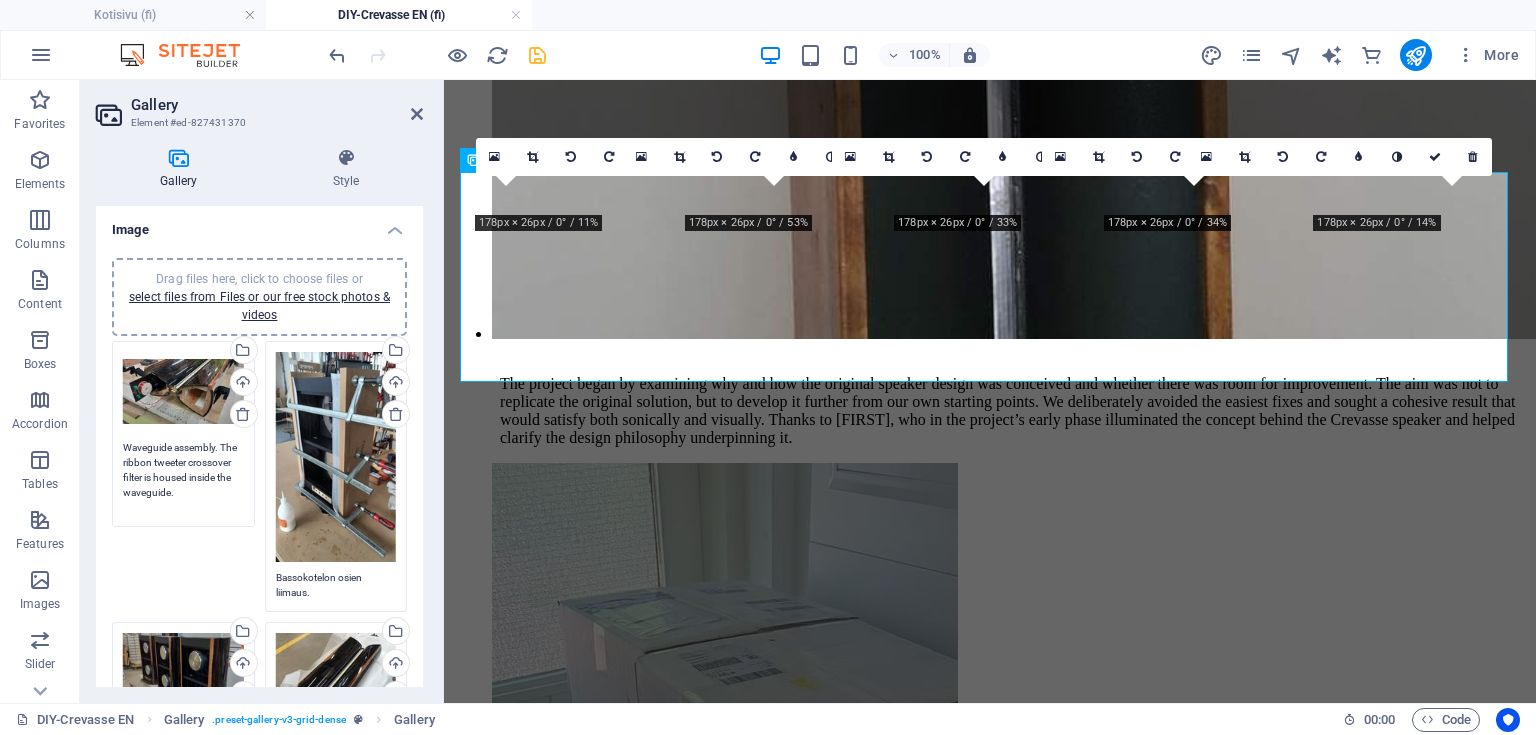type on "Waveguide assembly. The ribbon tweeter crossover filter is housed inside the waveguide." 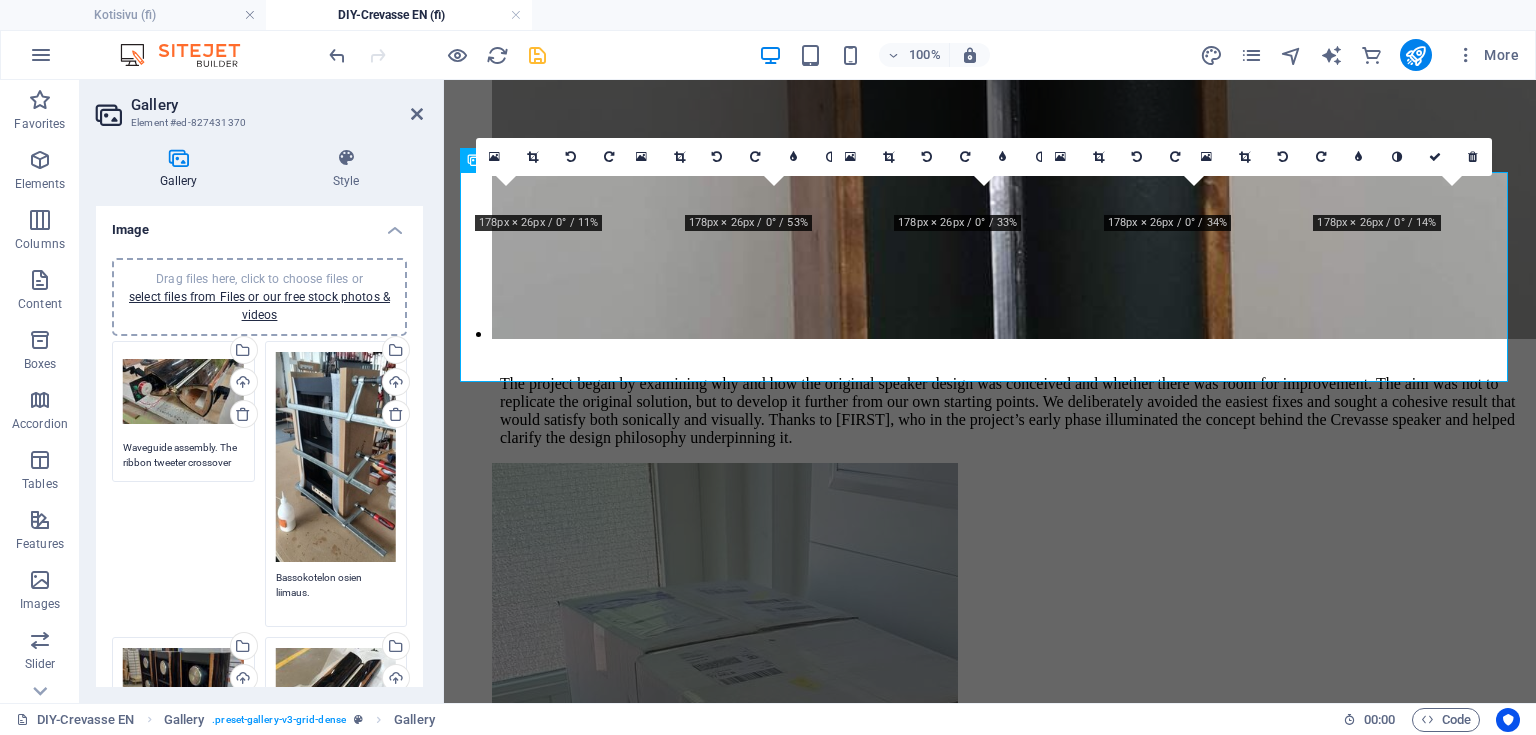 drag, startPoint x: 358, startPoint y: 593, endPoint x: 196, endPoint y: 548, distance: 168.13388 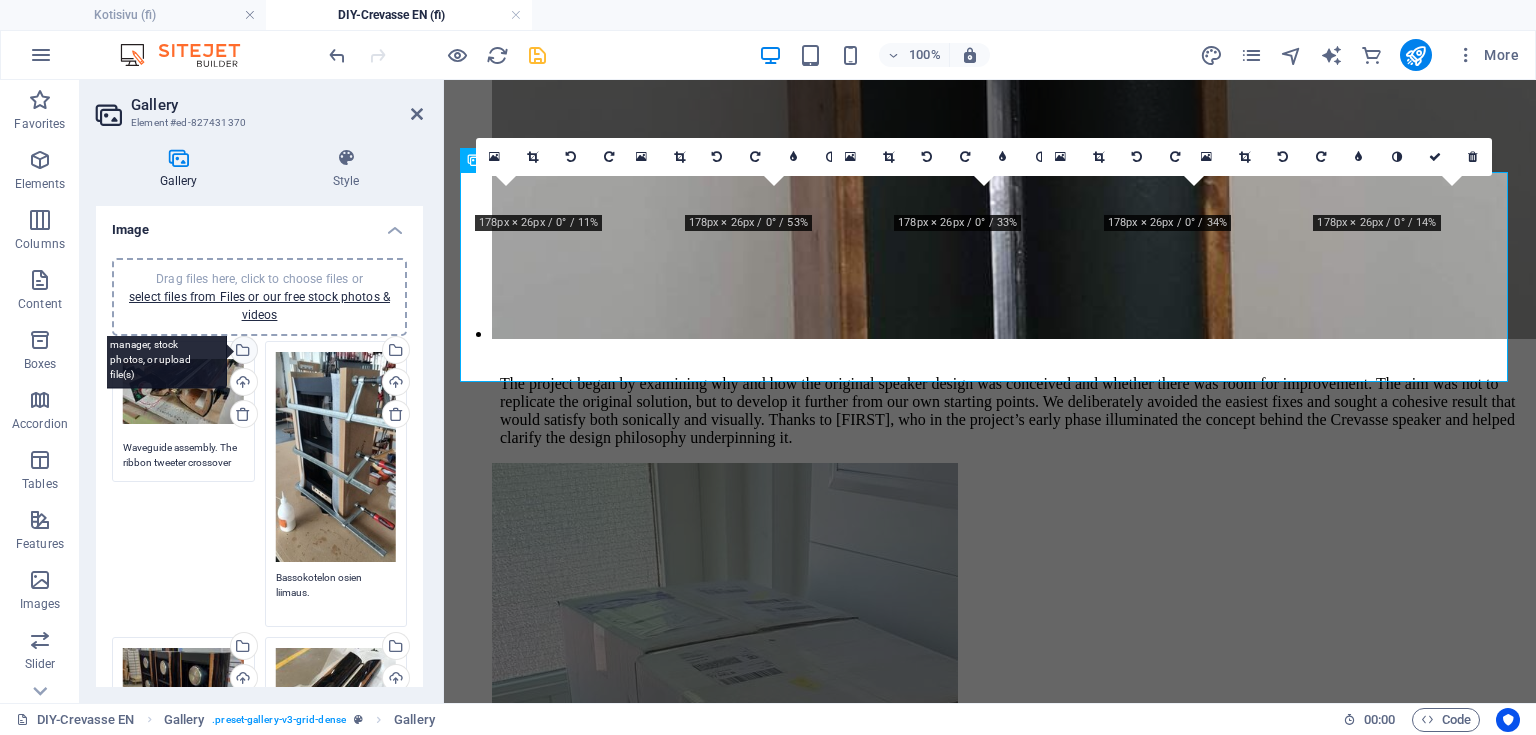 paste on "Gluing the bass enclosure component" 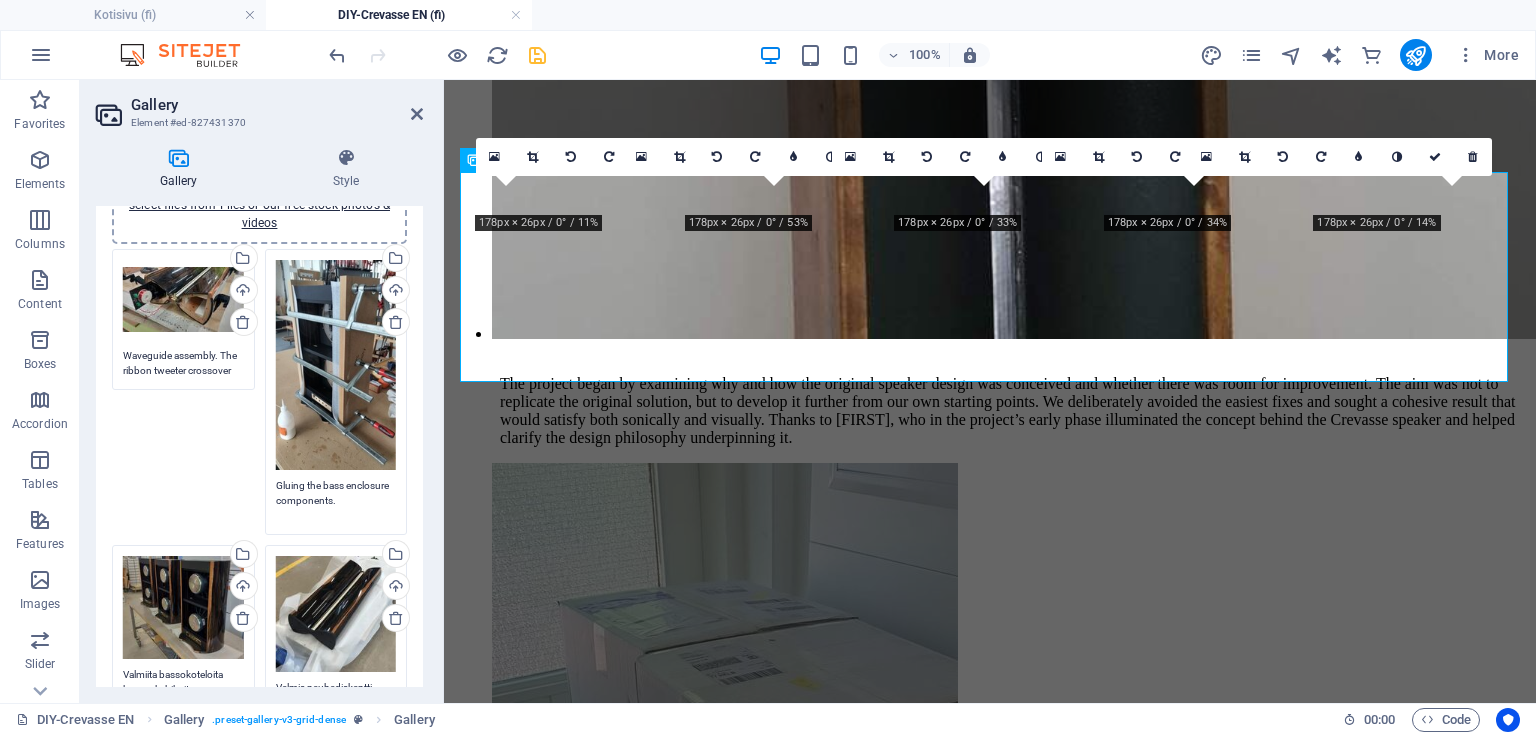 scroll, scrollTop: 240, scrollLeft: 0, axis: vertical 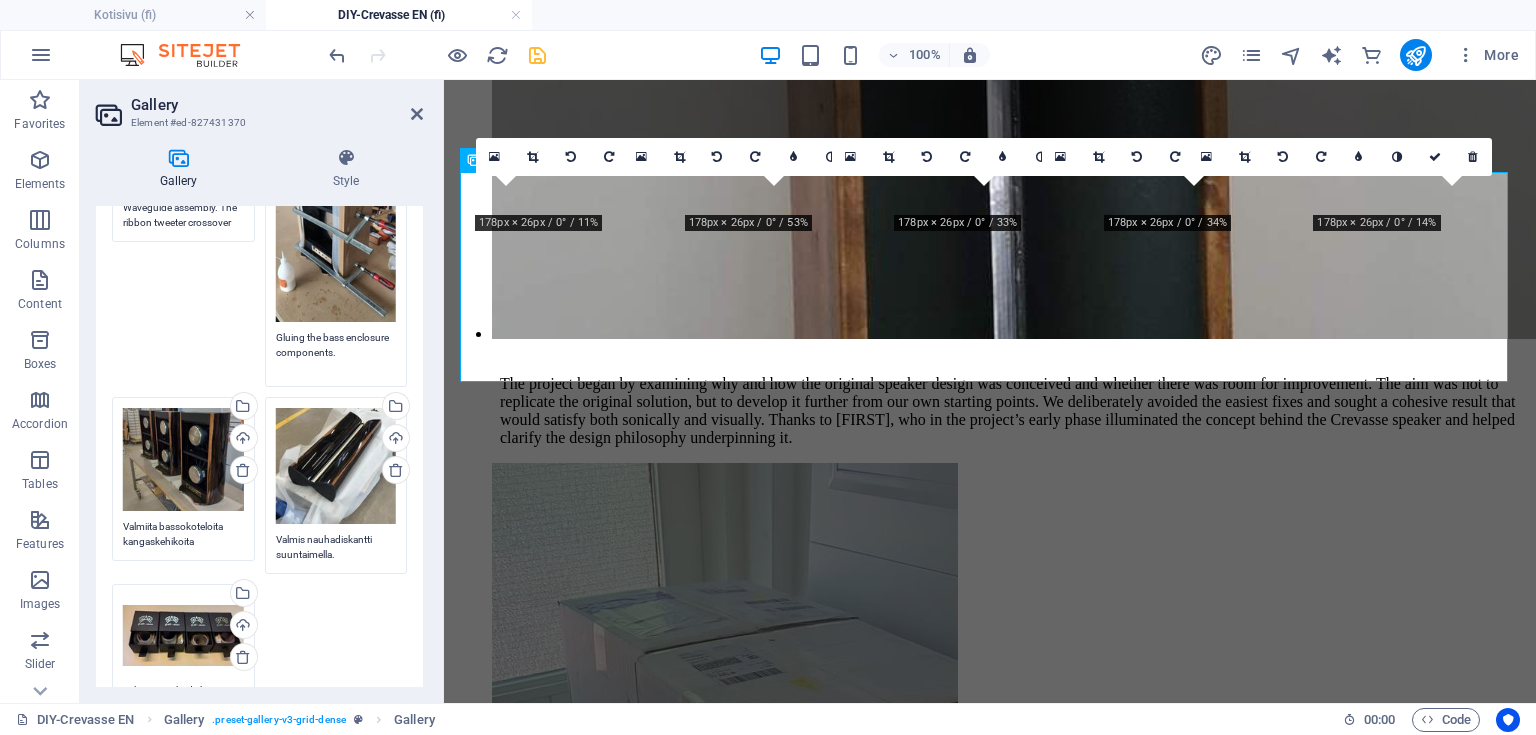 type on "Gluing the bass enclosure components." 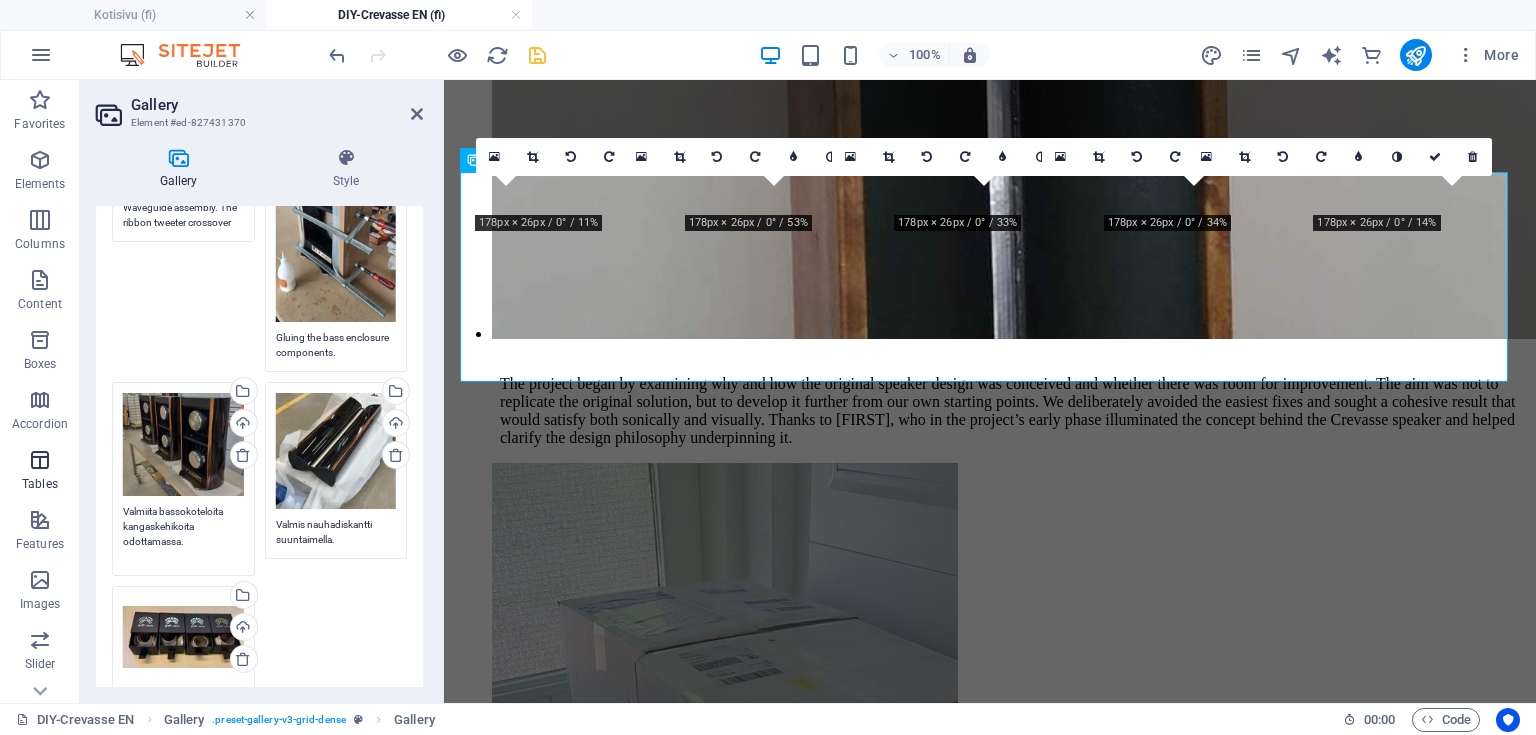 drag, startPoint x: 216, startPoint y: 535, endPoint x: 0, endPoint y: 497, distance: 219.31712 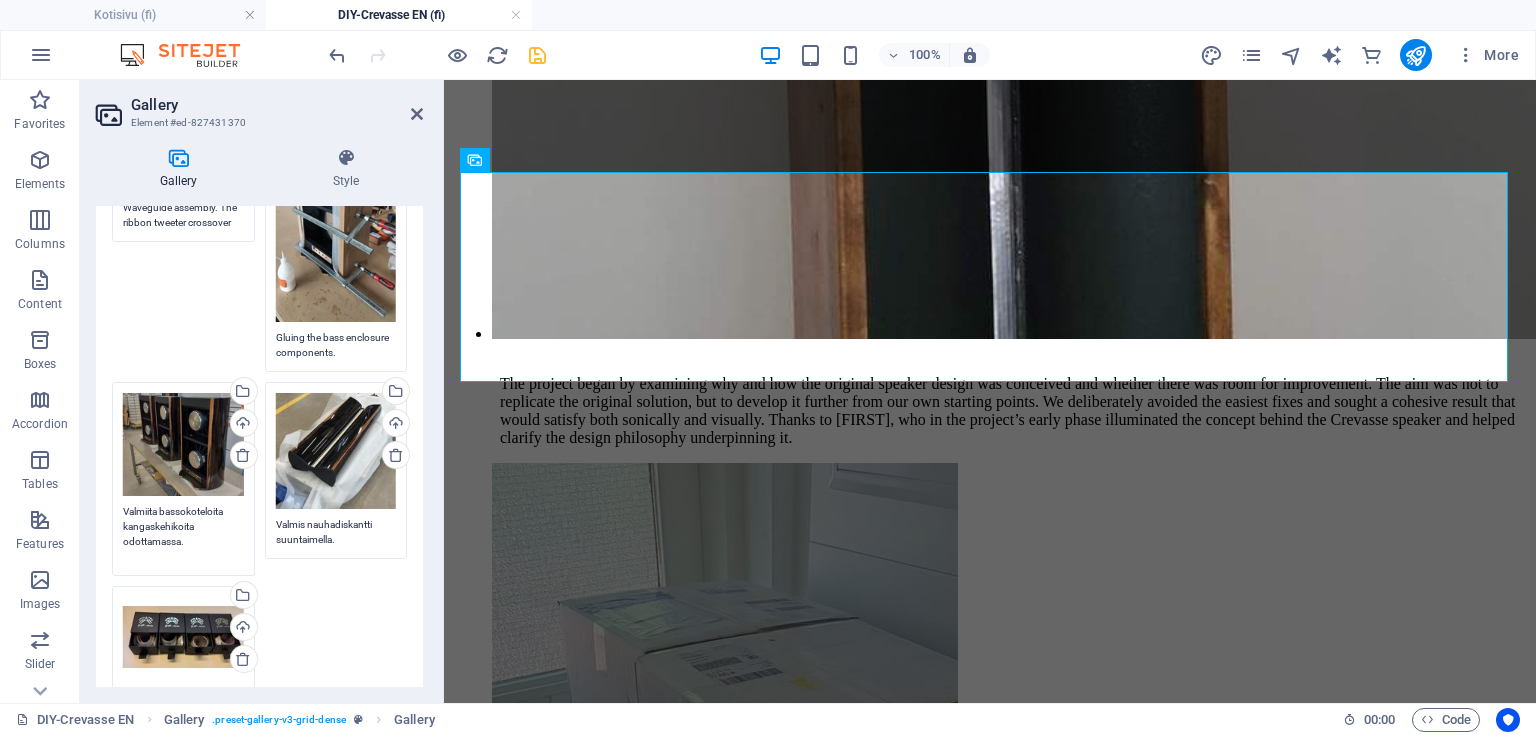 paste on "Finished bass enclosures awaiting fabric frames" 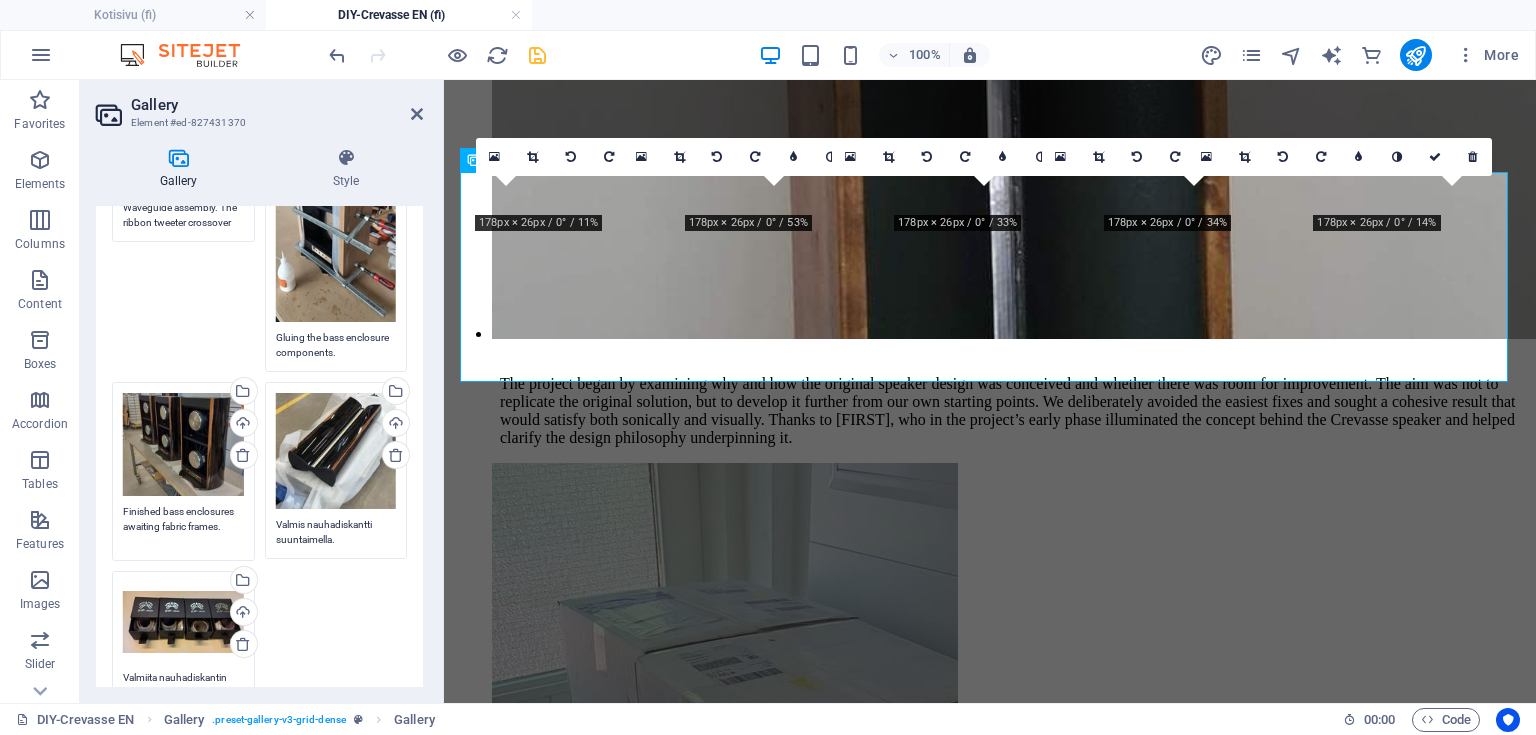 type on "Finished bass enclosures awaiting fabric frames." 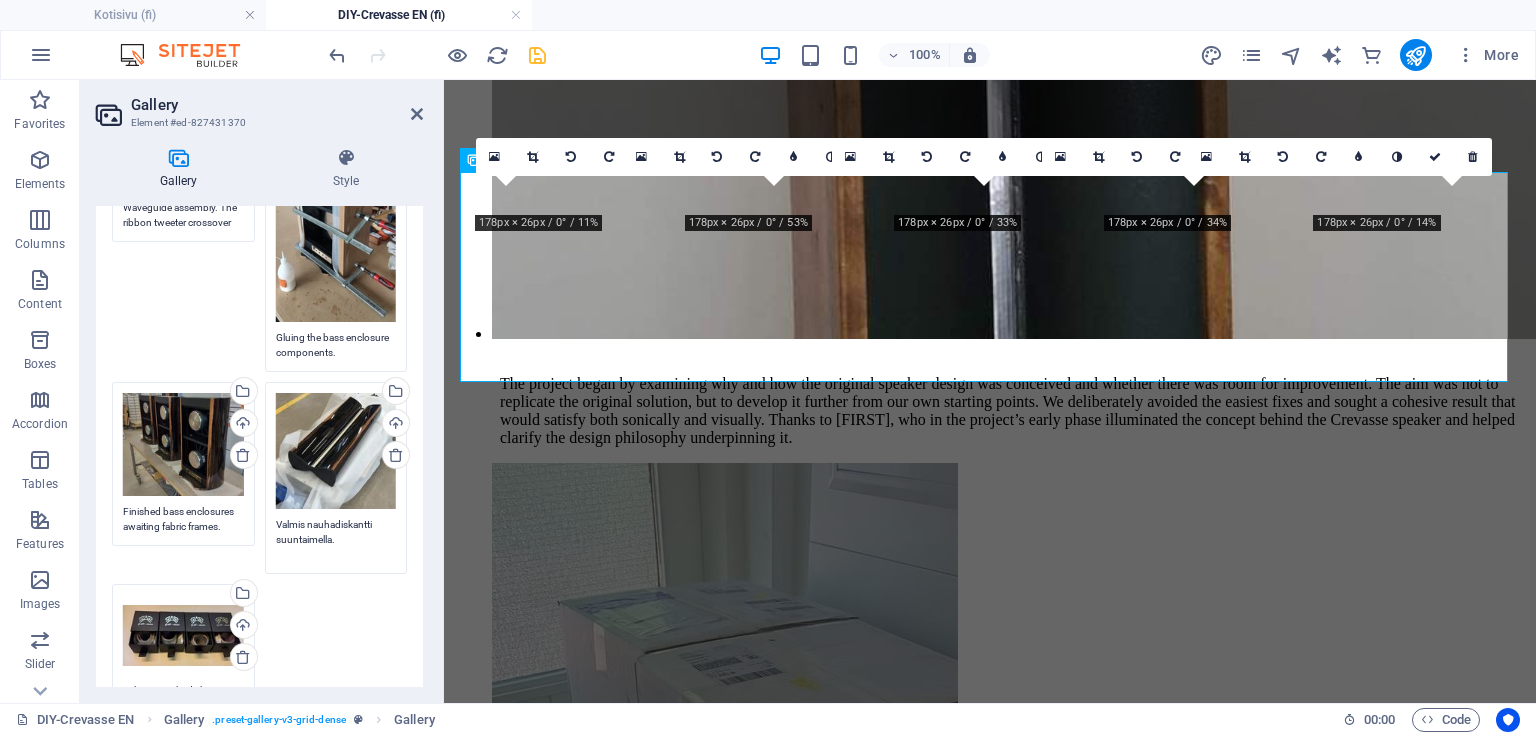 drag, startPoint x: 336, startPoint y: 532, endPoint x: 246, endPoint y: 524, distance: 90.35486 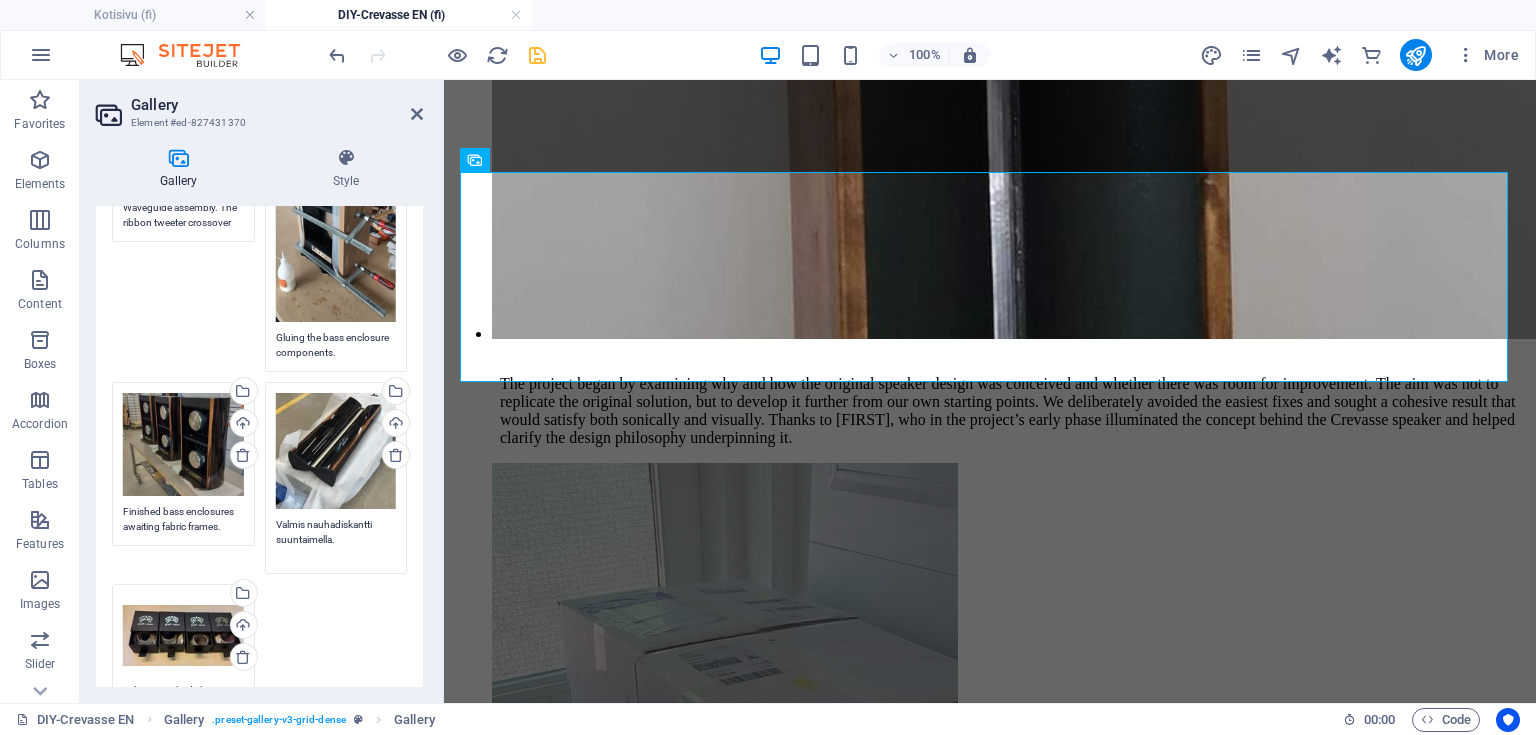 paste on "Finished ribbon tweeter with waveguide" 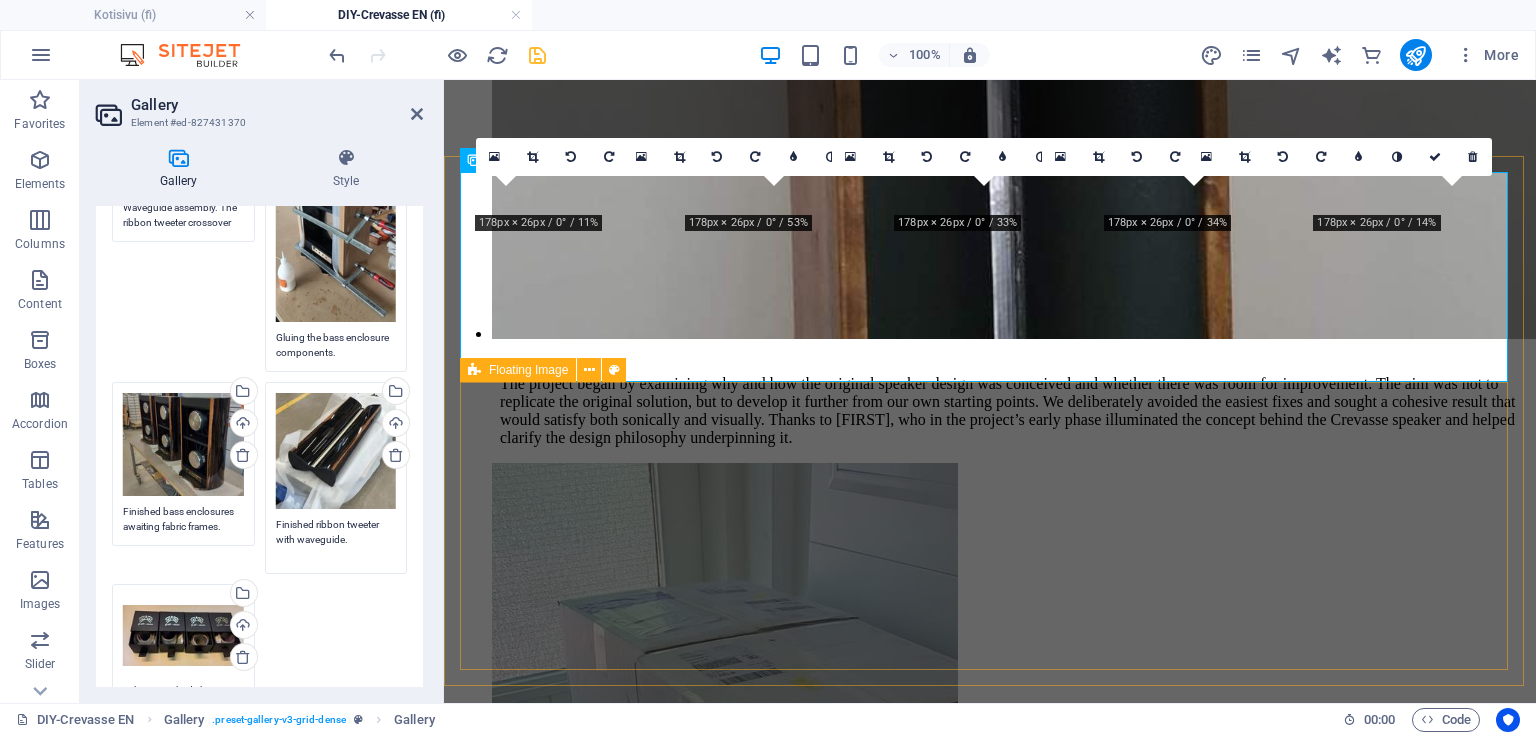 type on "Finished ribbon tweeter with waveguide." 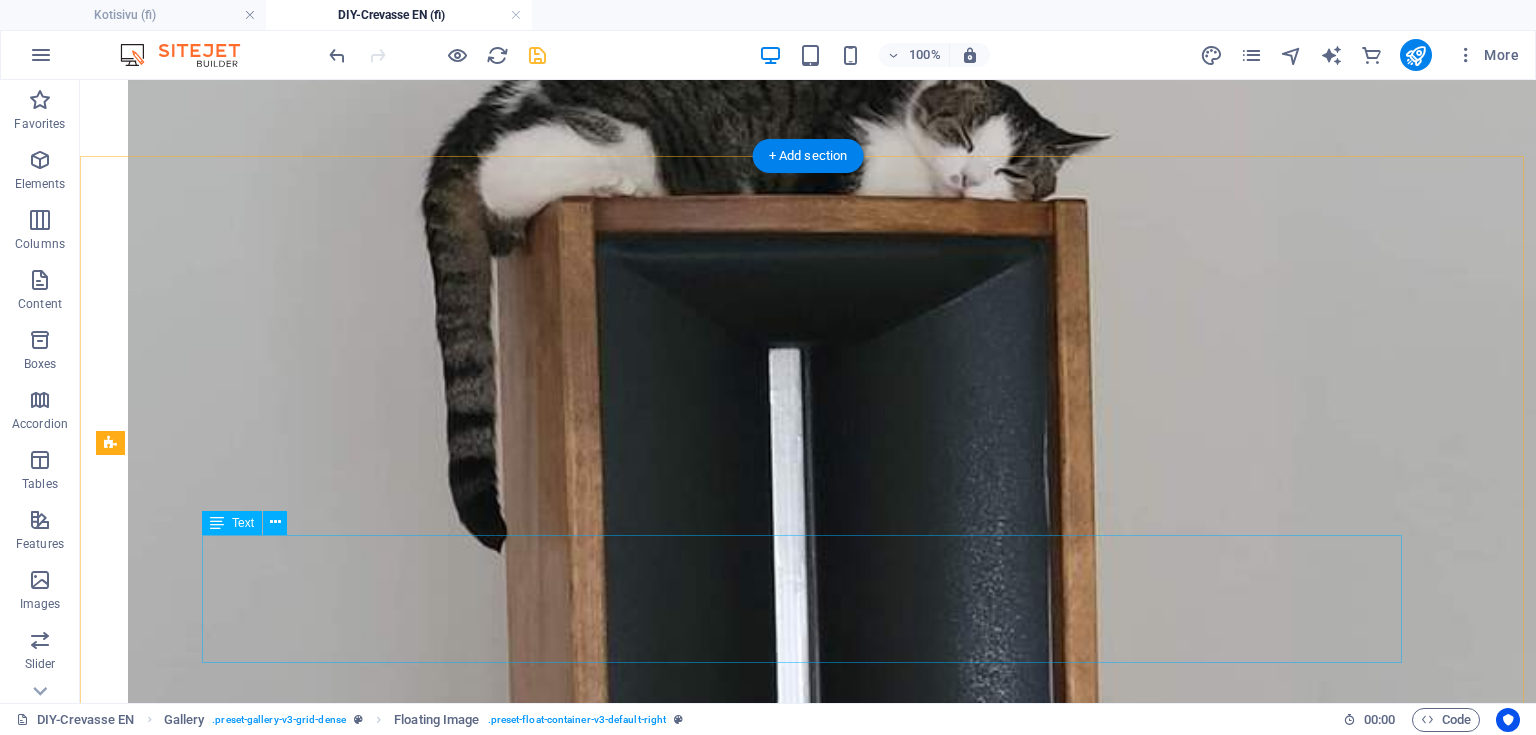 scroll, scrollTop: 6433, scrollLeft: 0, axis: vertical 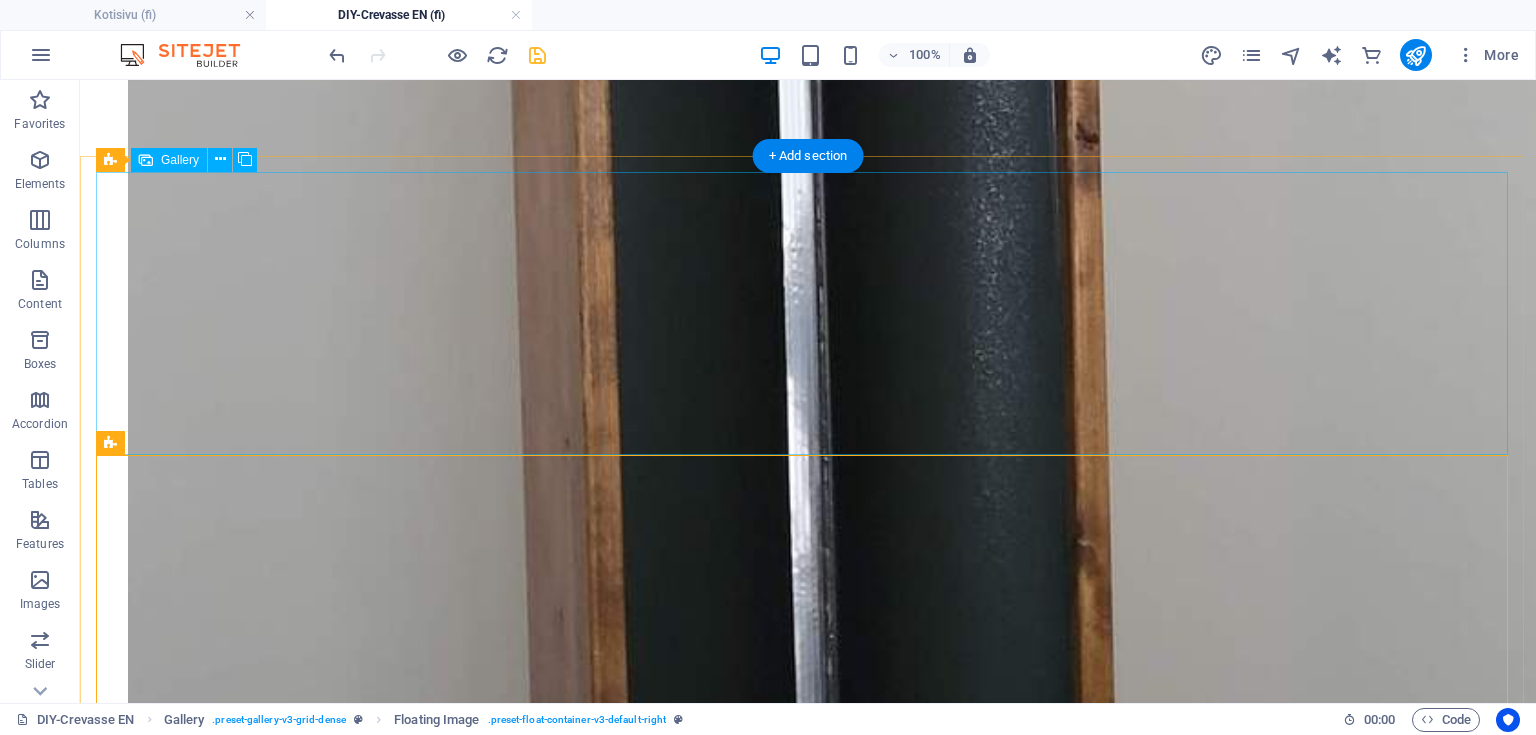 click at bounding box center [528, 30791] 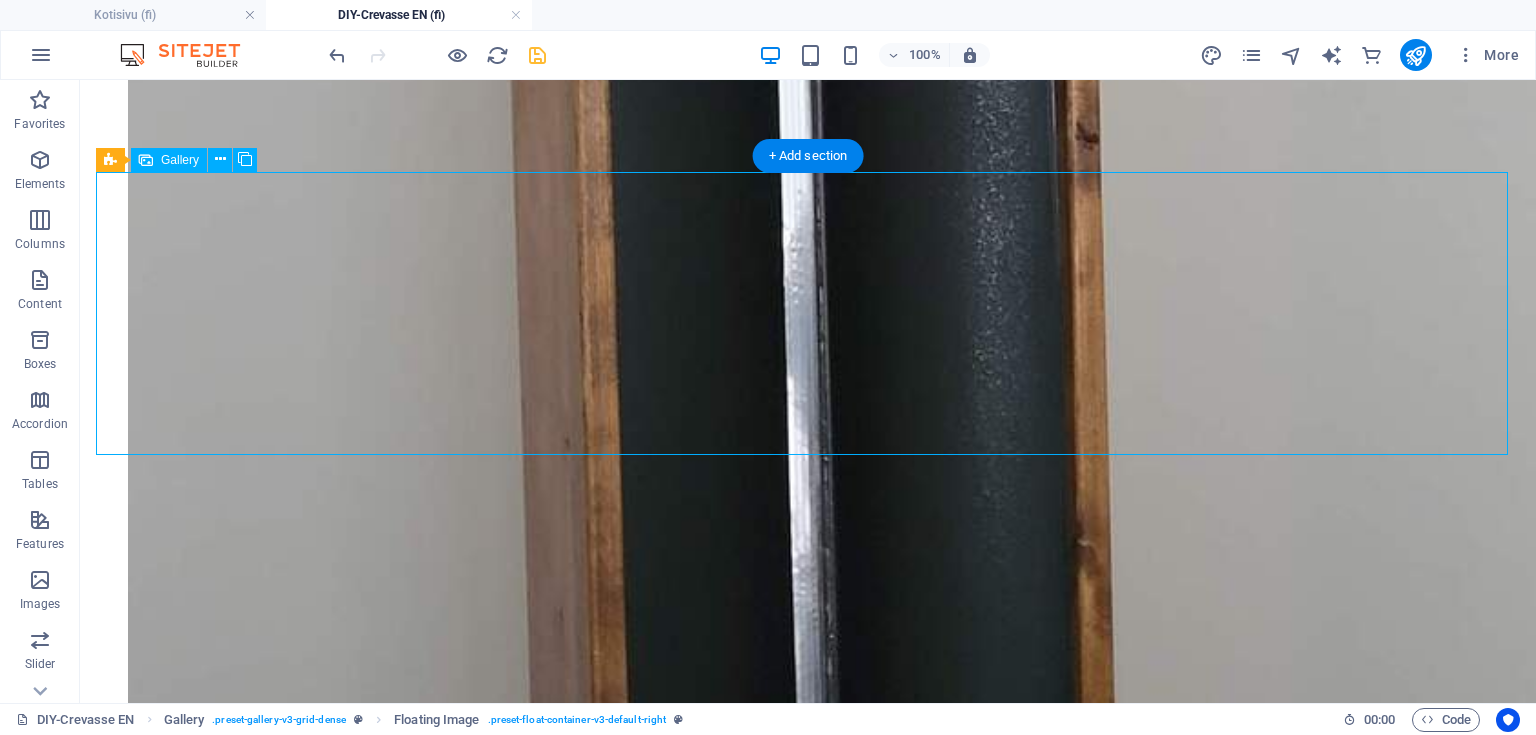 click at bounding box center (528, 30791) 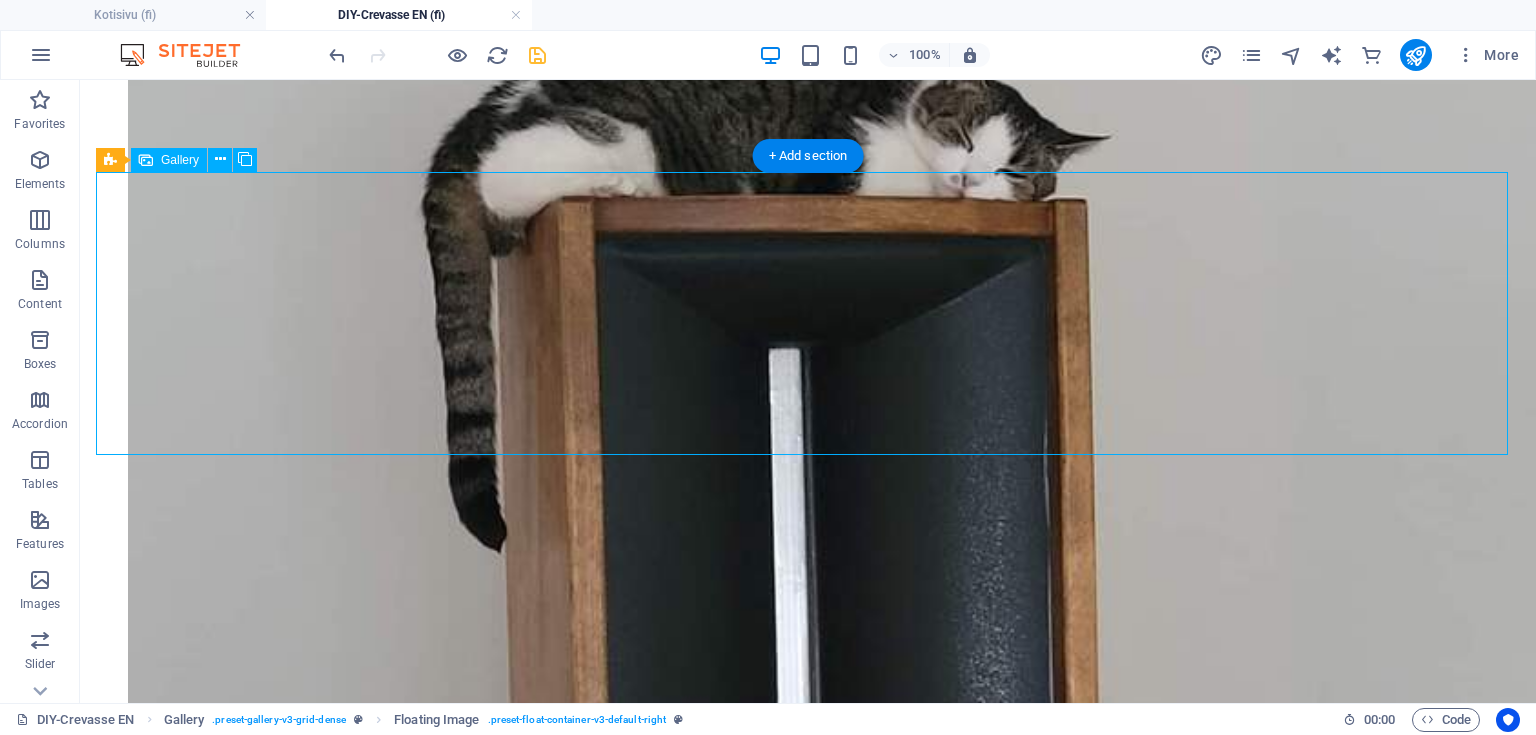select on "4" 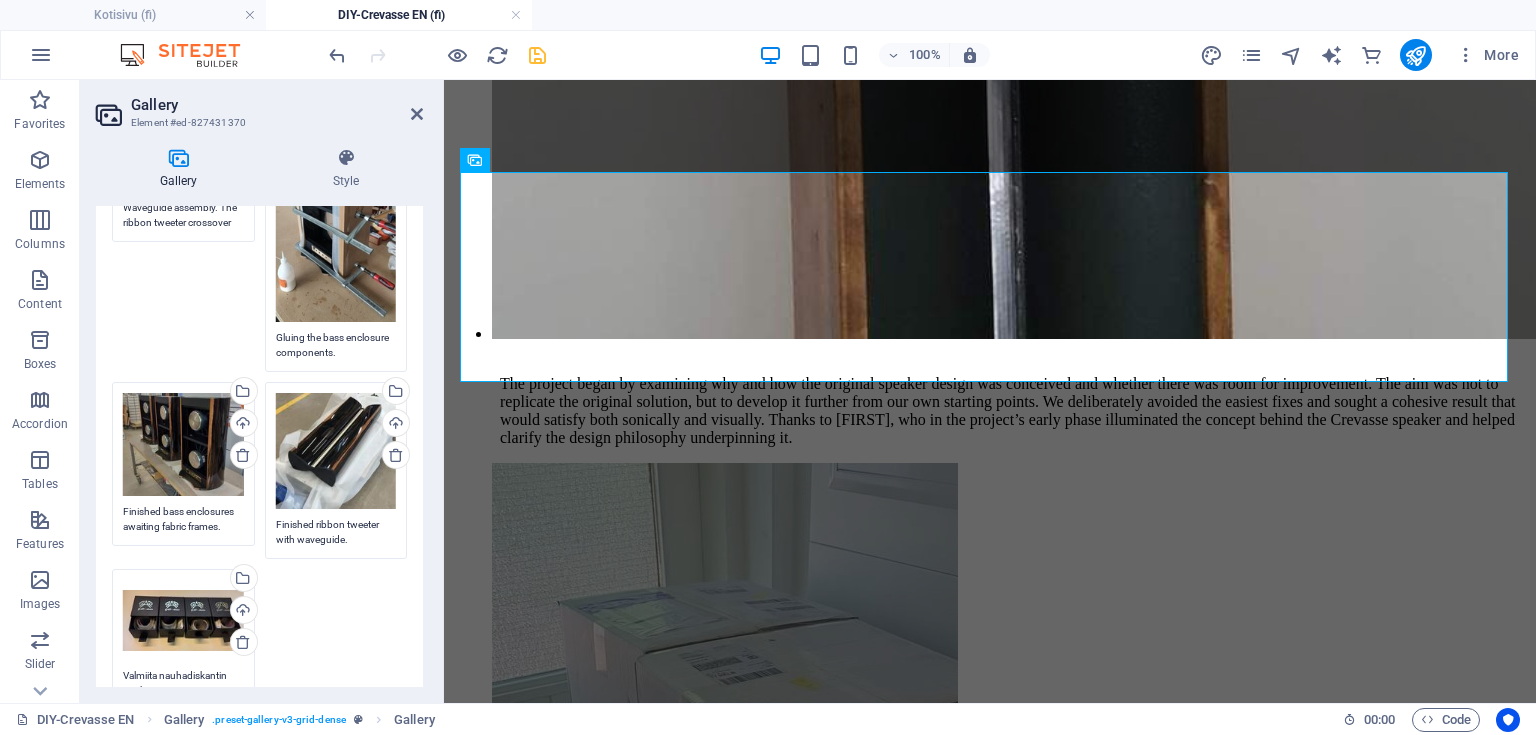 scroll, scrollTop: 560, scrollLeft: 0, axis: vertical 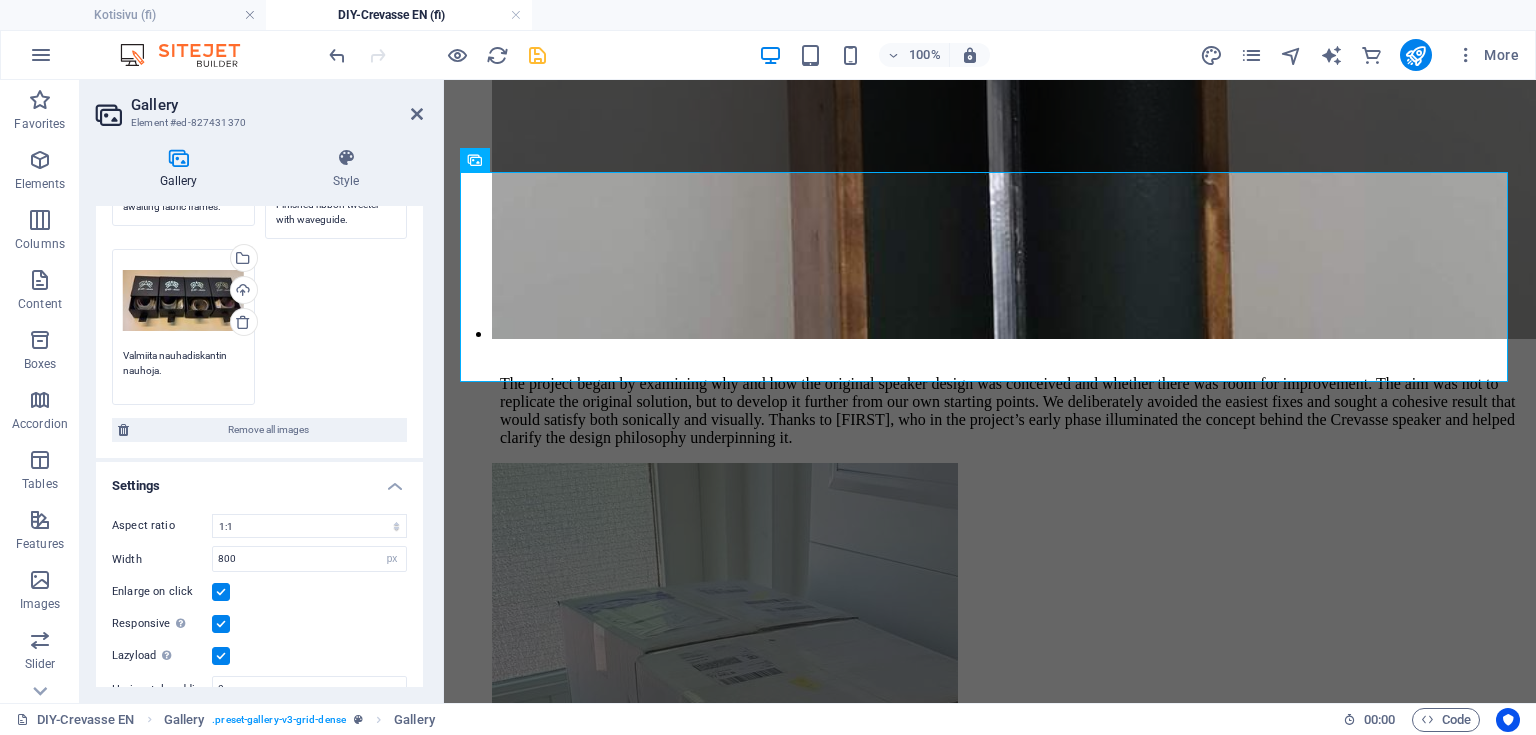 drag, startPoint x: 176, startPoint y: 370, endPoint x: 119, endPoint y: 351, distance: 60.083275 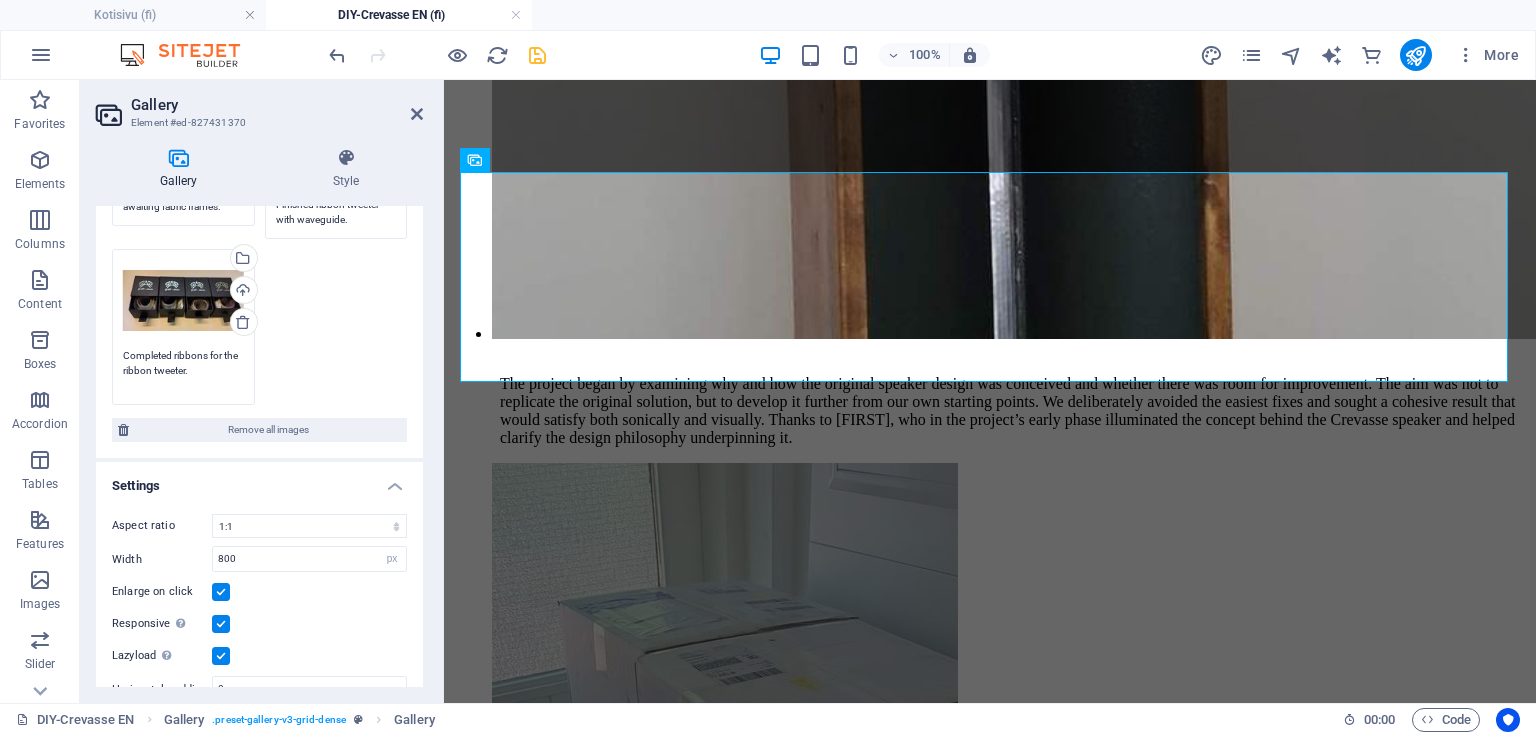 type on "Completed ribbons for the ribbon tweeter." 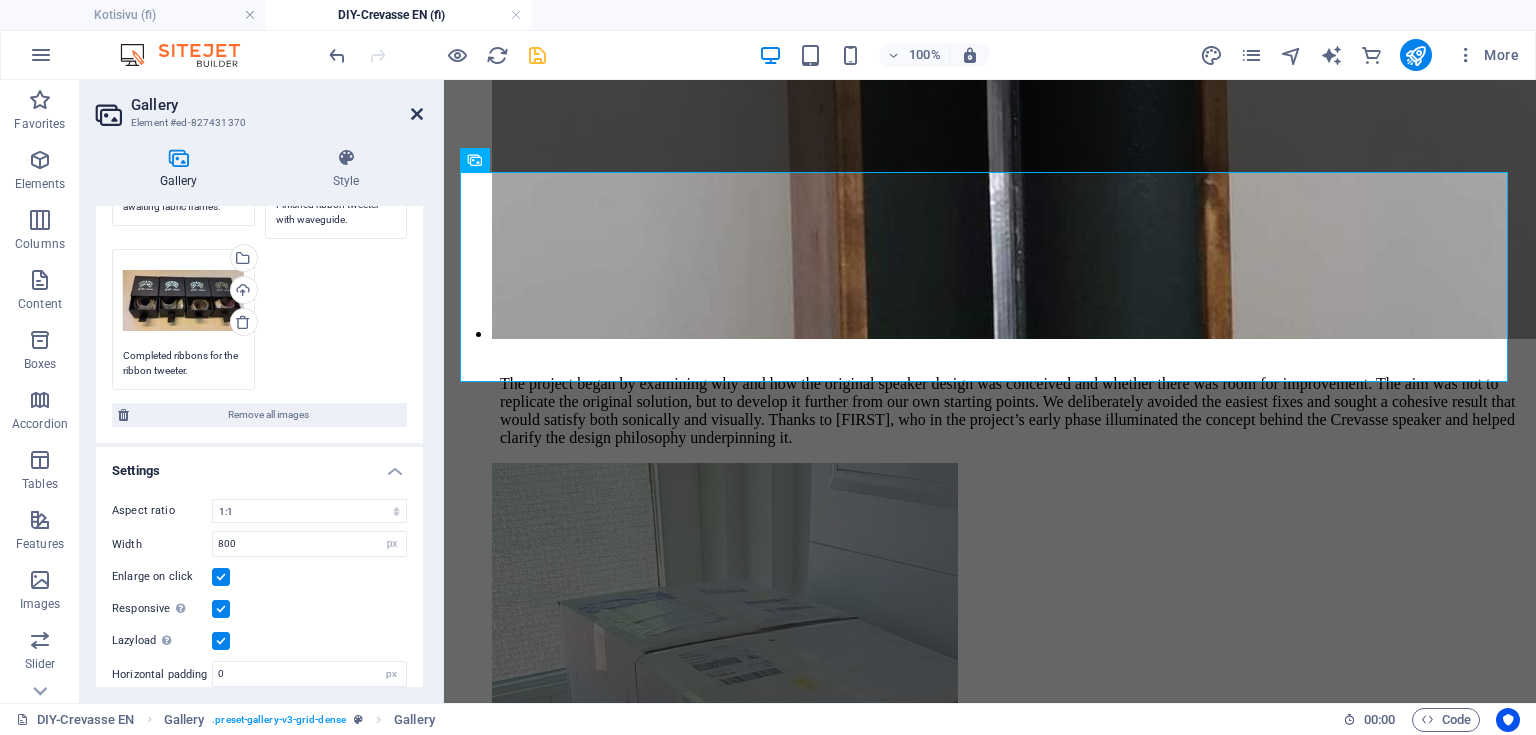 click at bounding box center [417, 114] 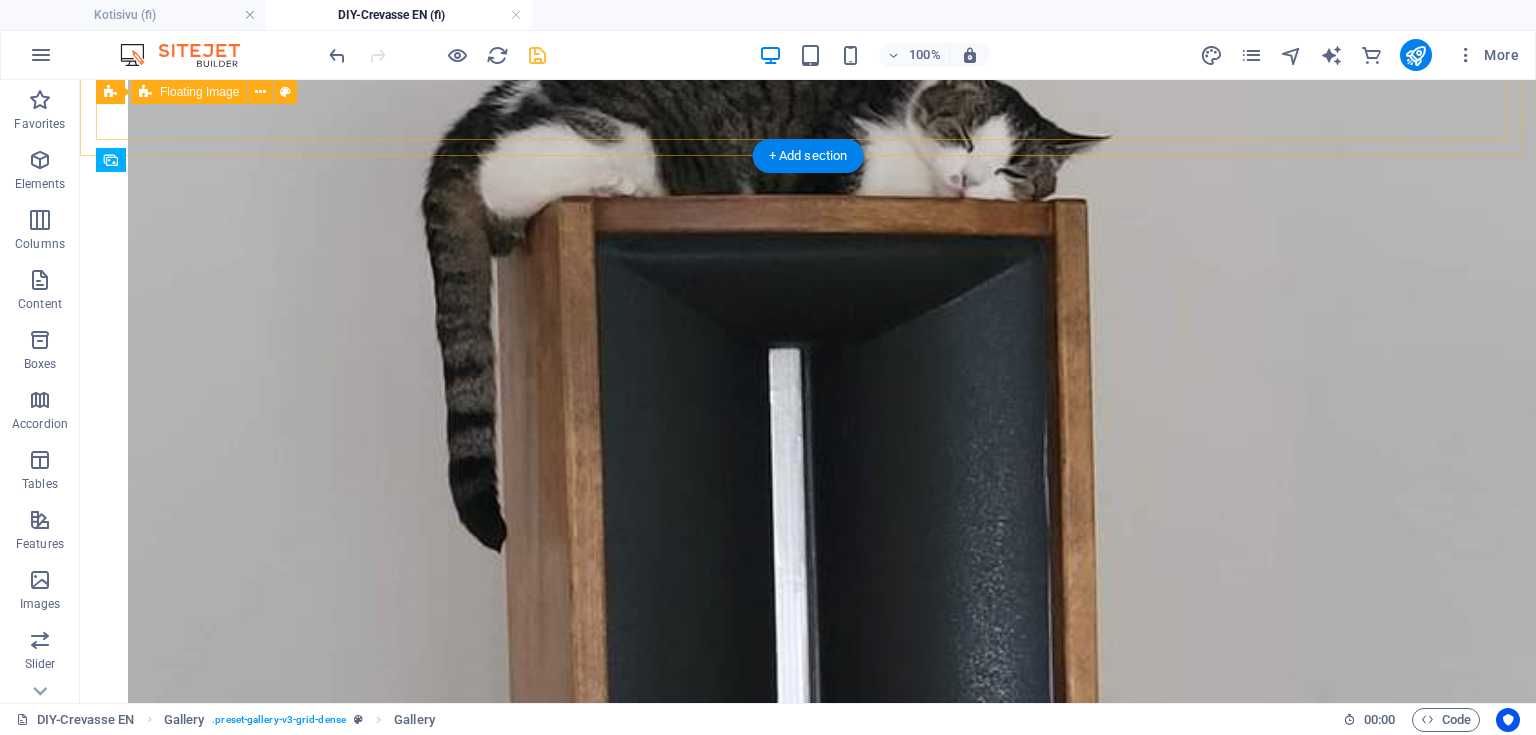 scroll, scrollTop: 6433, scrollLeft: 0, axis: vertical 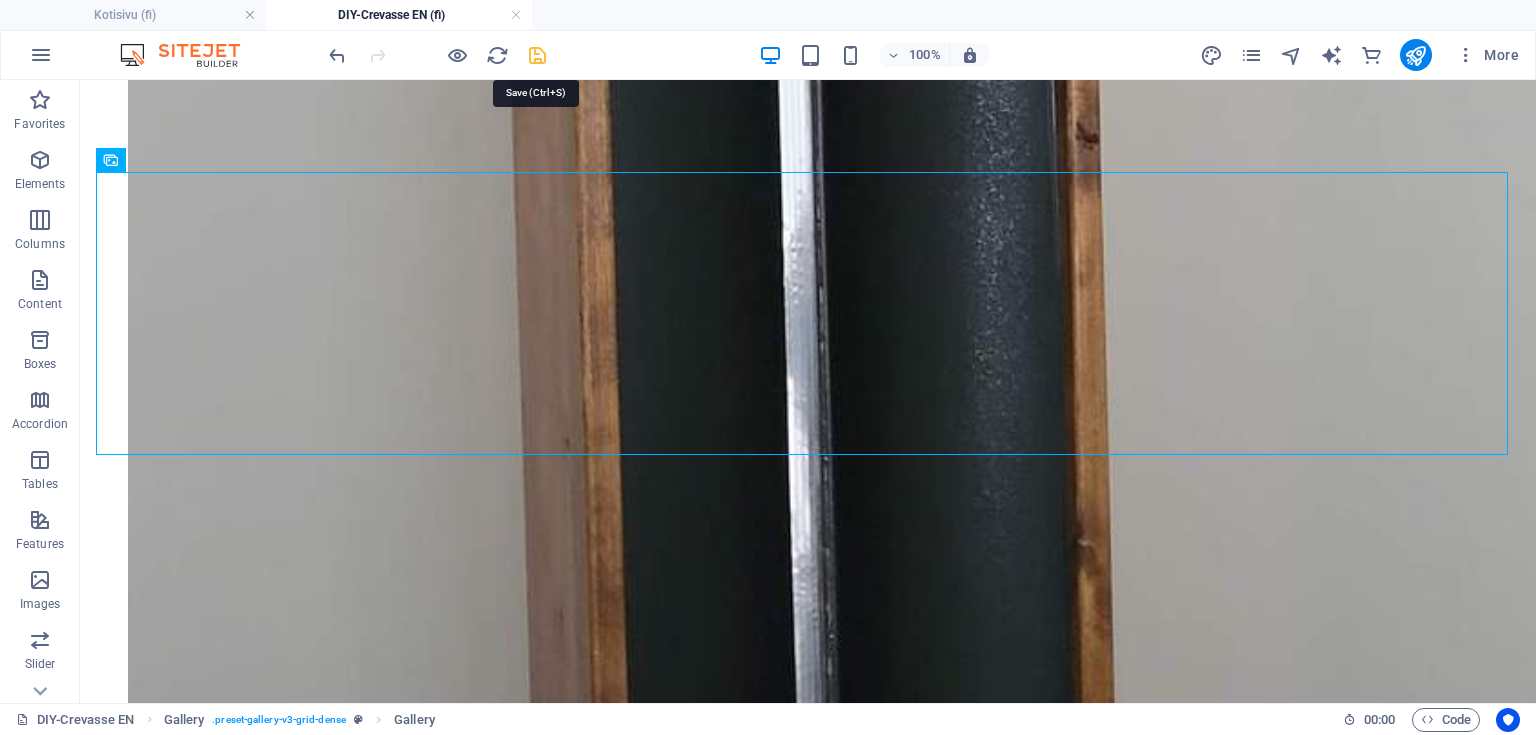 click at bounding box center [537, 55] 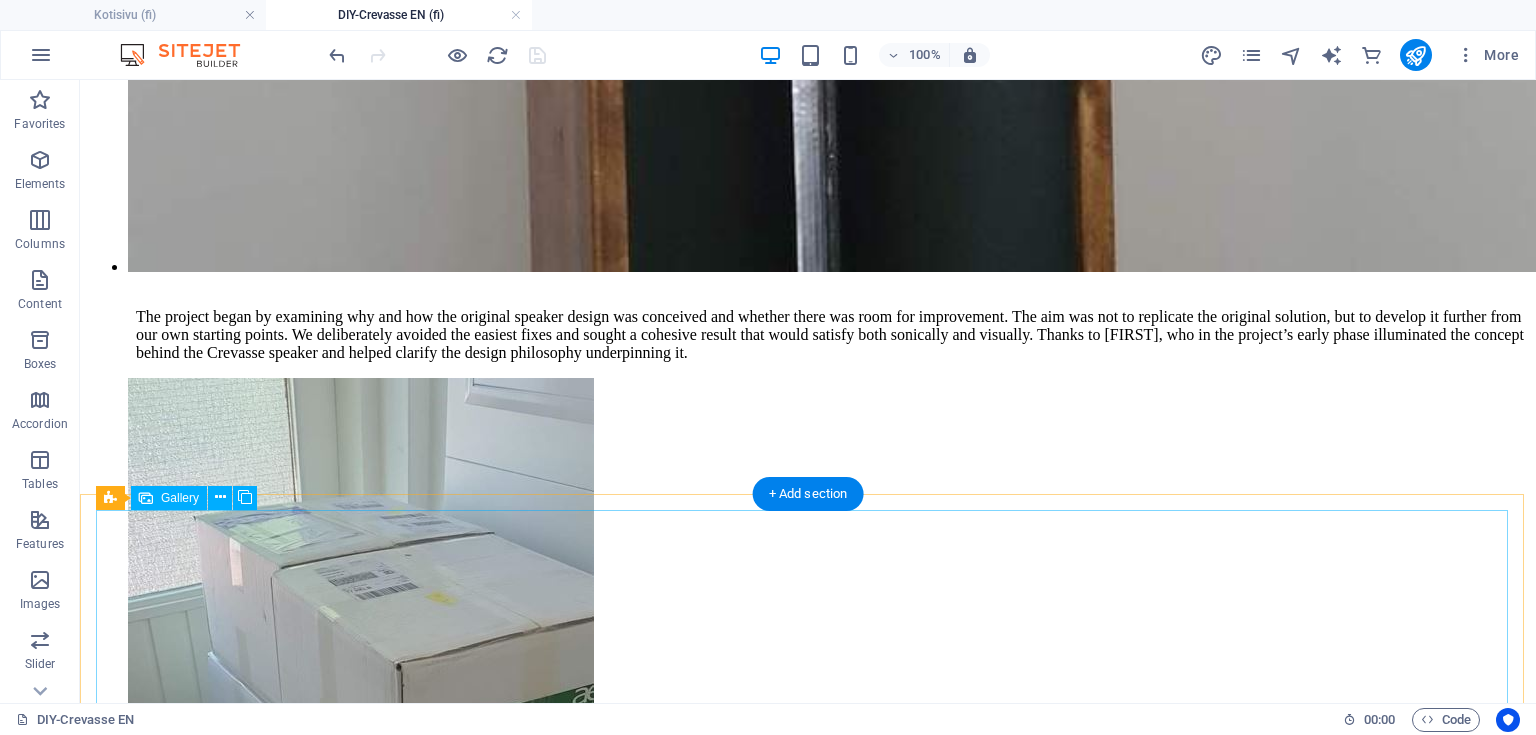 scroll, scrollTop: 7233, scrollLeft: 0, axis: vertical 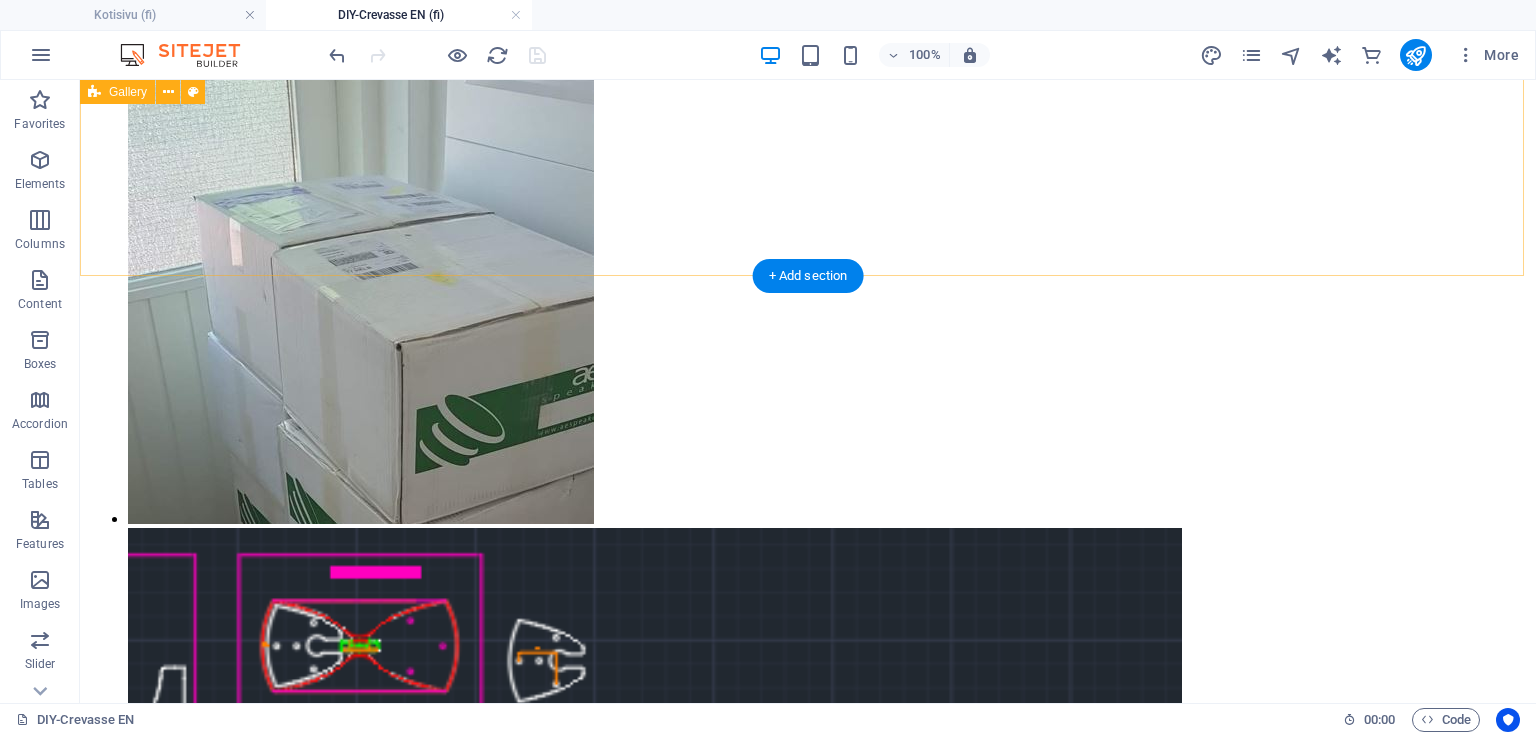 click at bounding box center [808, 34032] 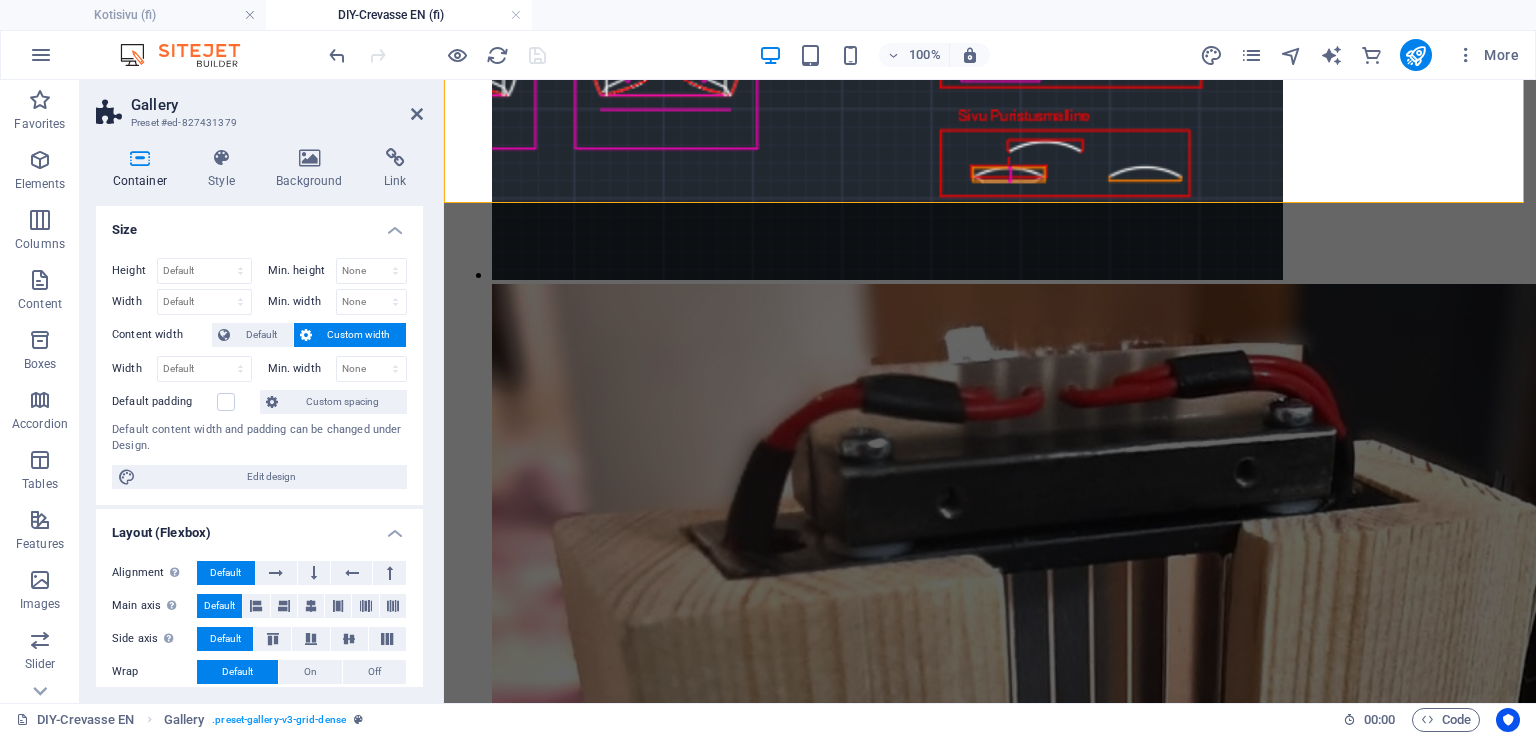 scroll, scrollTop: 6517, scrollLeft: 0, axis: vertical 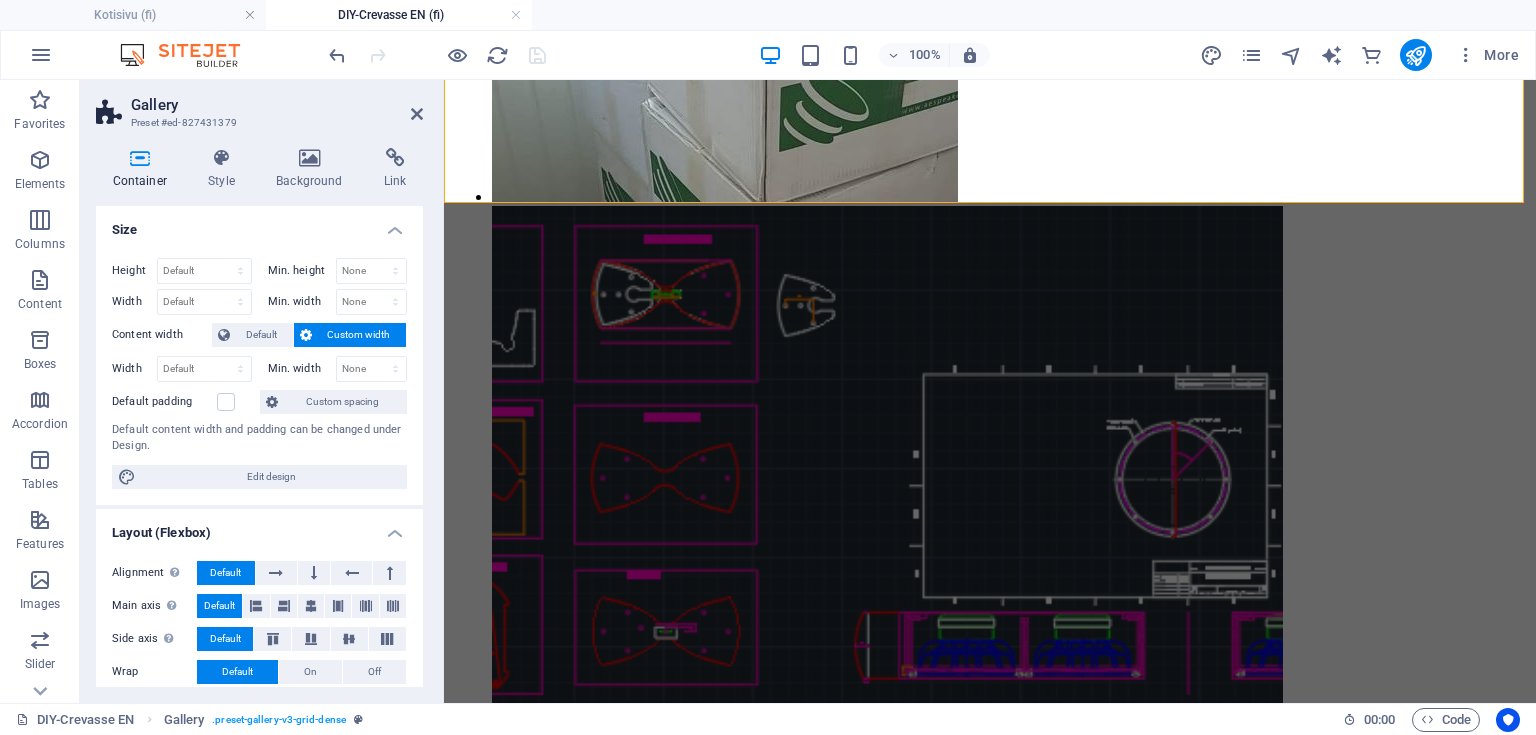 click on "Gallery Preset #ed-827431379" at bounding box center (259, 106) 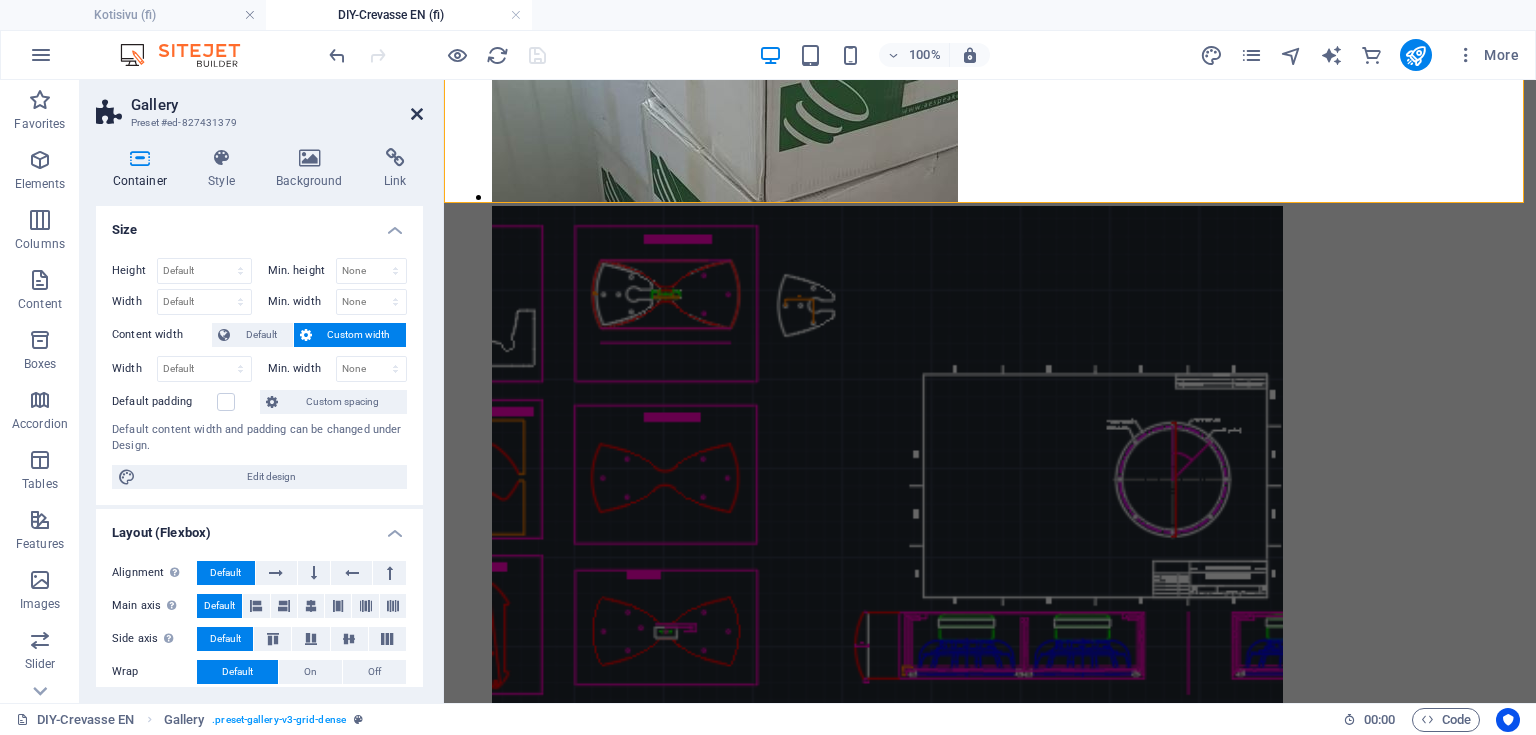 click at bounding box center [417, 114] 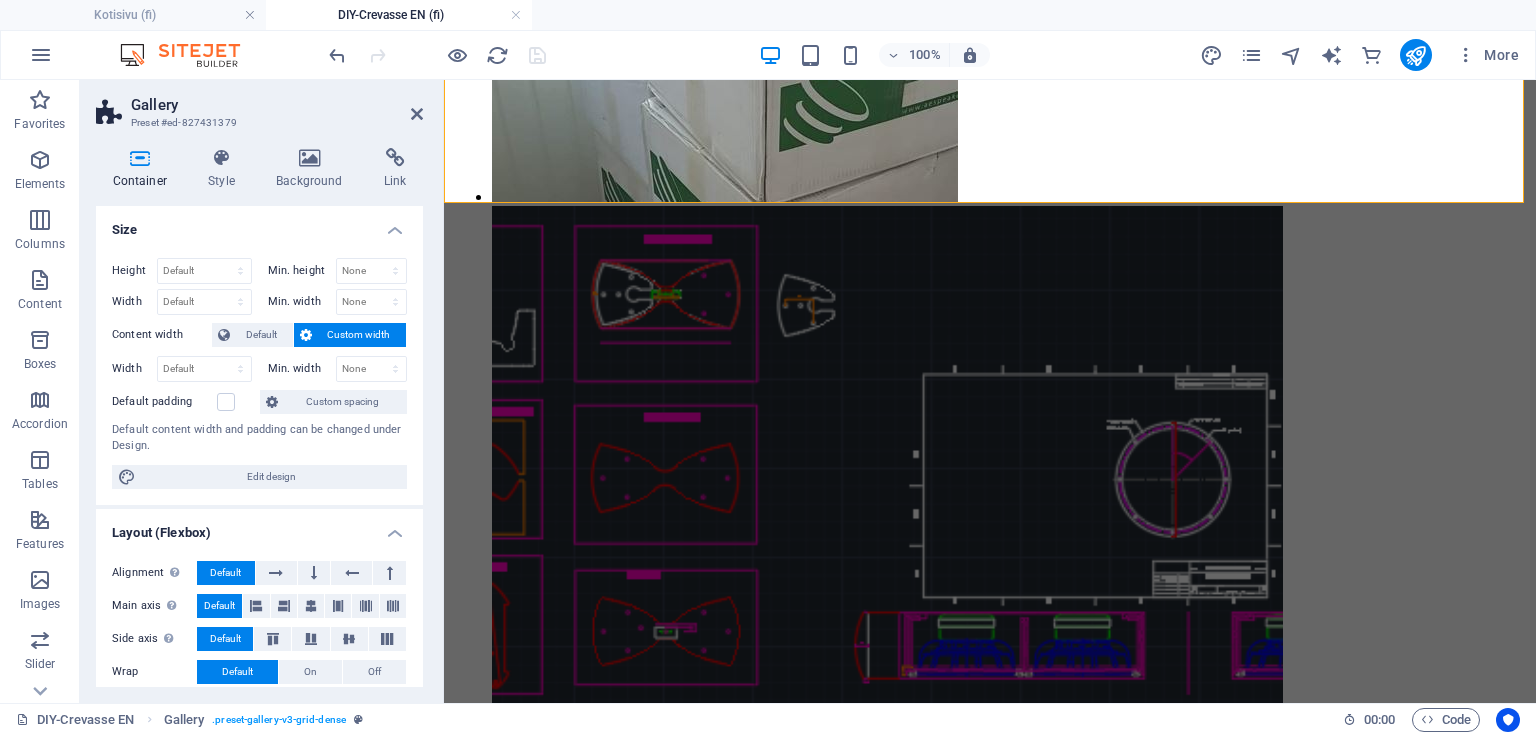 scroll, scrollTop: 7233, scrollLeft: 0, axis: vertical 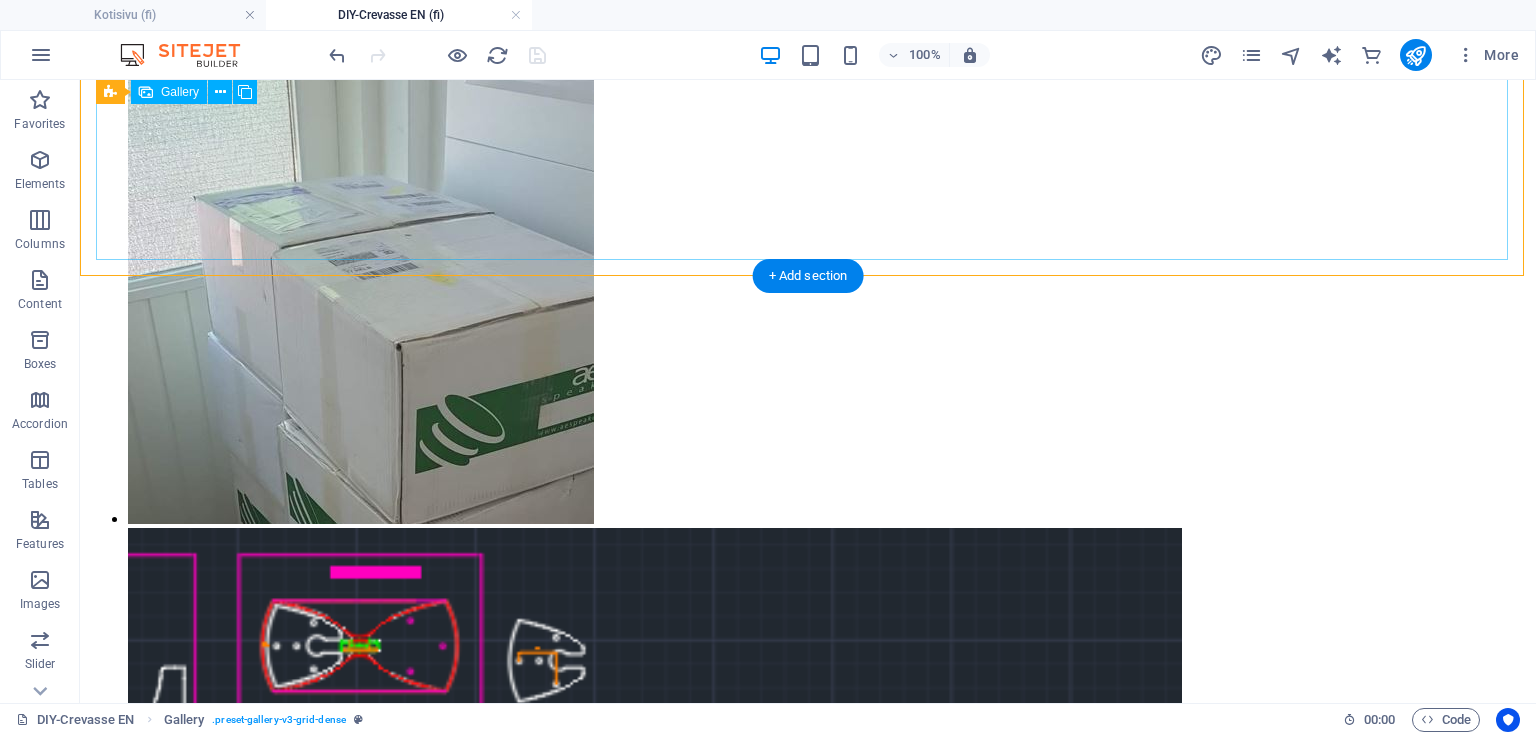 click at bounding box center [528, 33230] 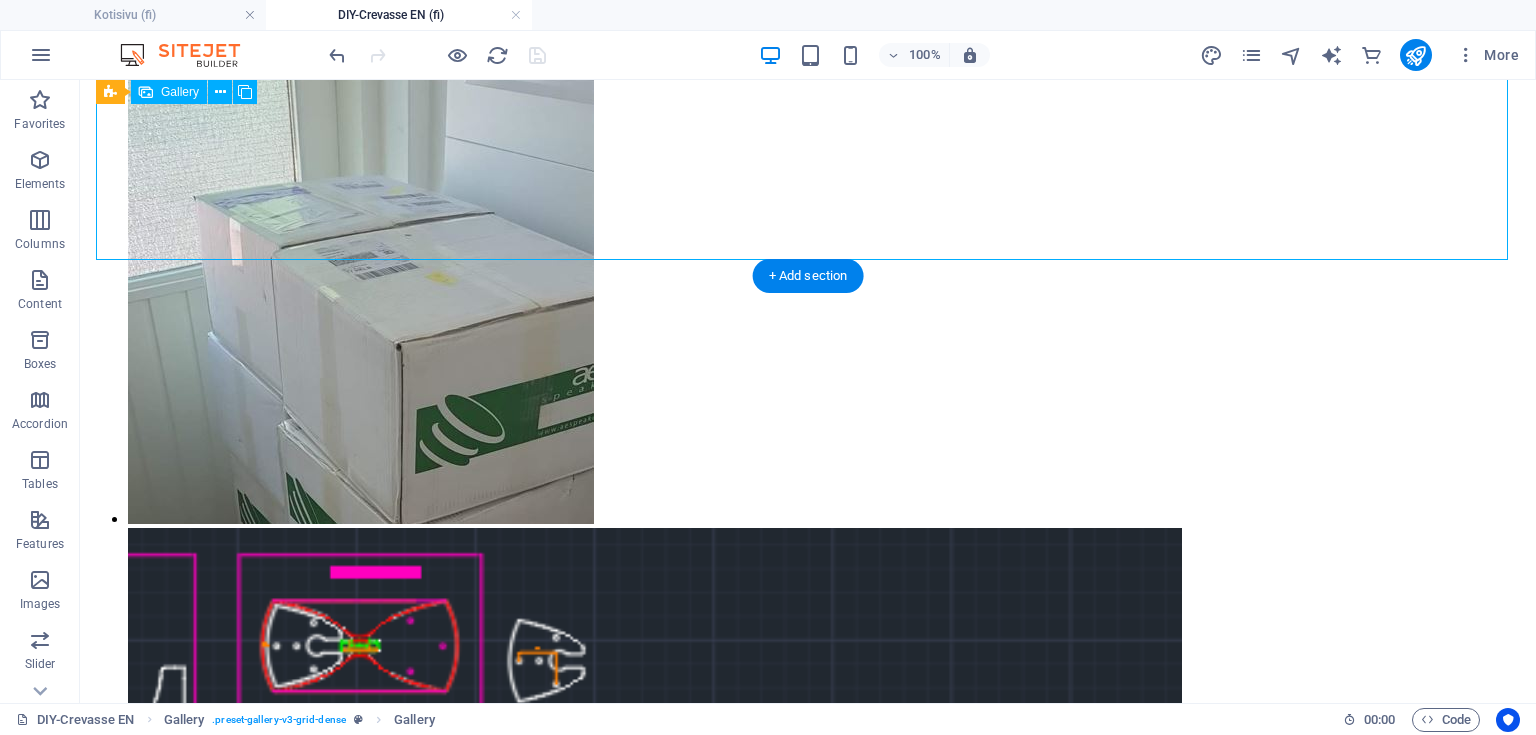 click at bounding box center (528, 32417) 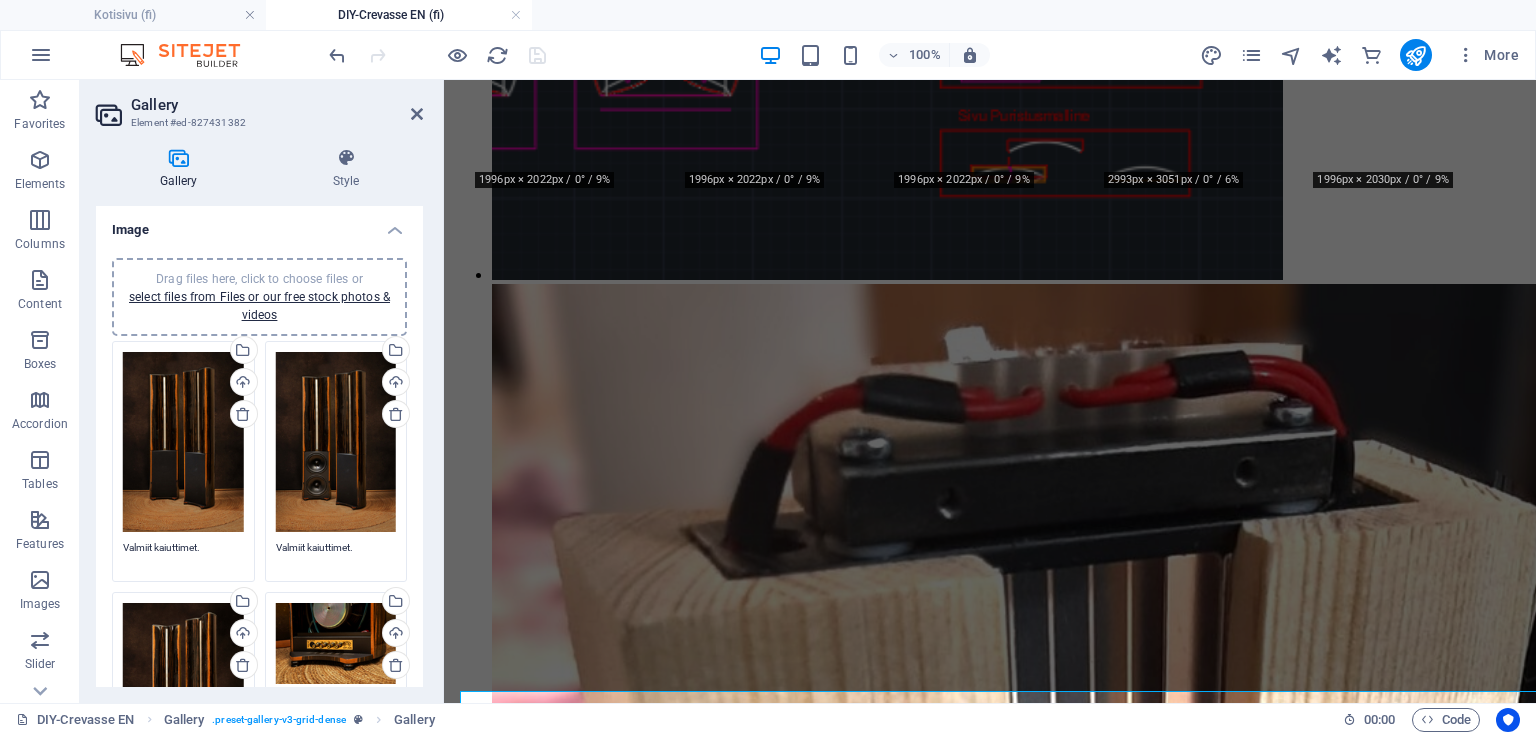 scroll, scrollTop: 6517, scrollLeft: 0, axis: vertical 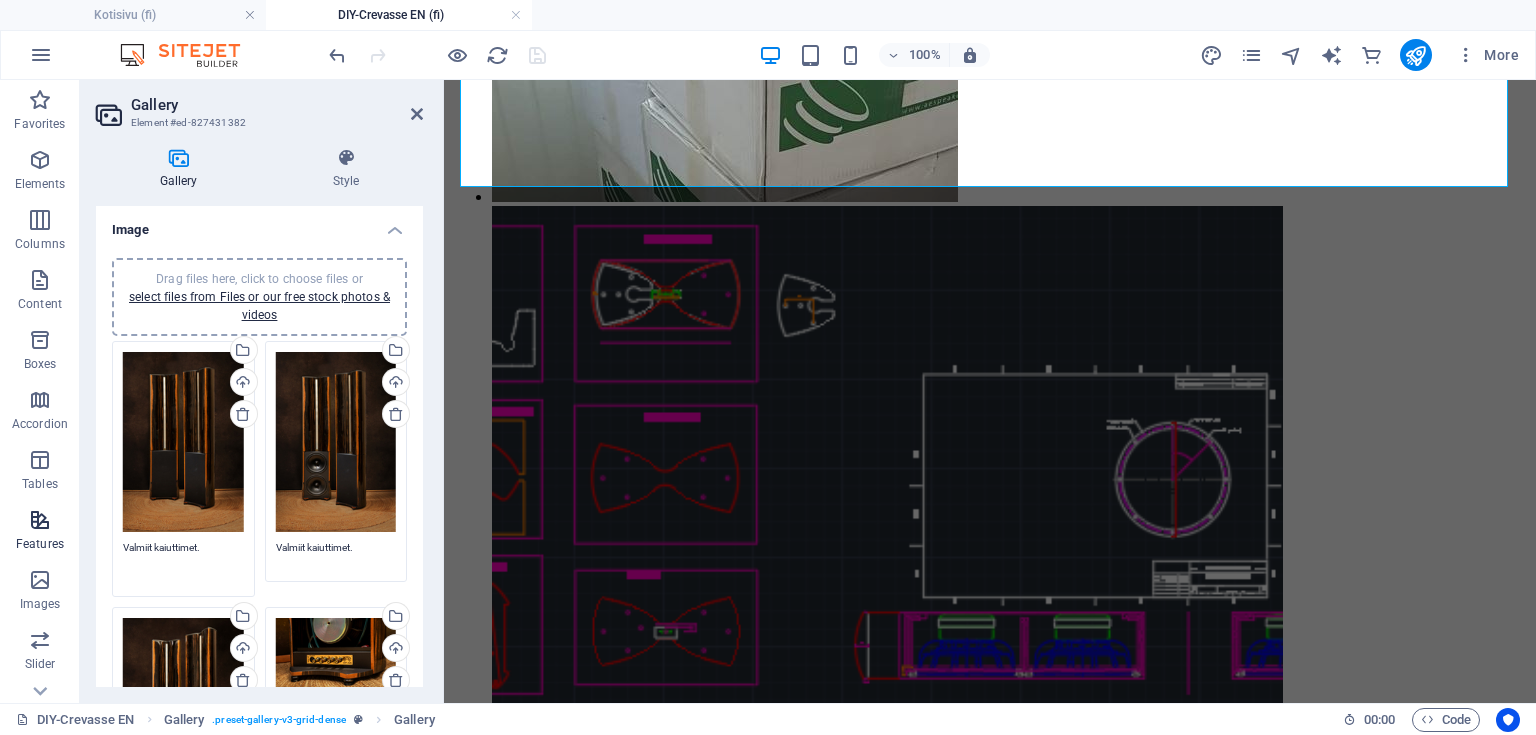 drag, startPoint x: 211, startPoint y: 540, endPoint x: 3, endPoint y: 516, distance: 209.38004 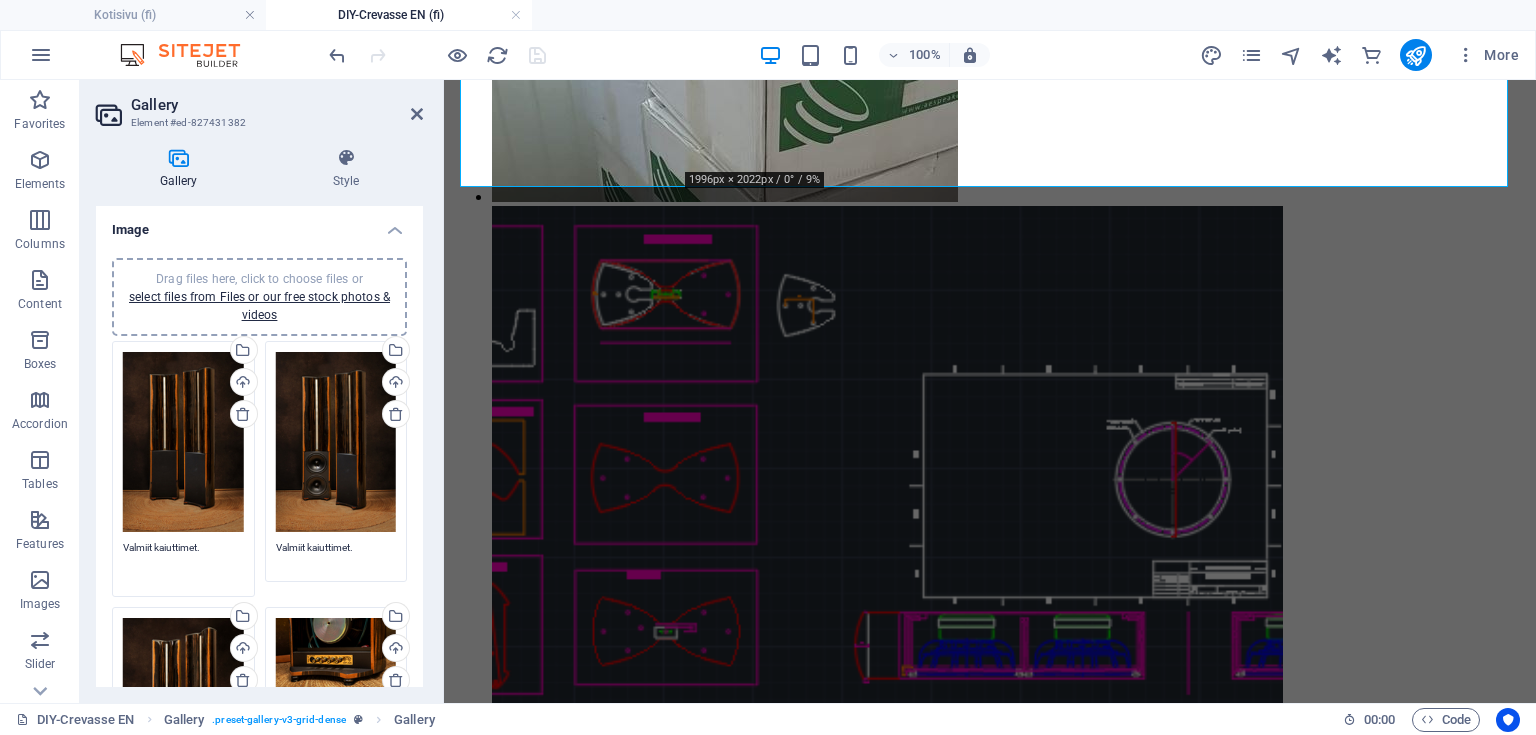 paste on "Completed speakers" 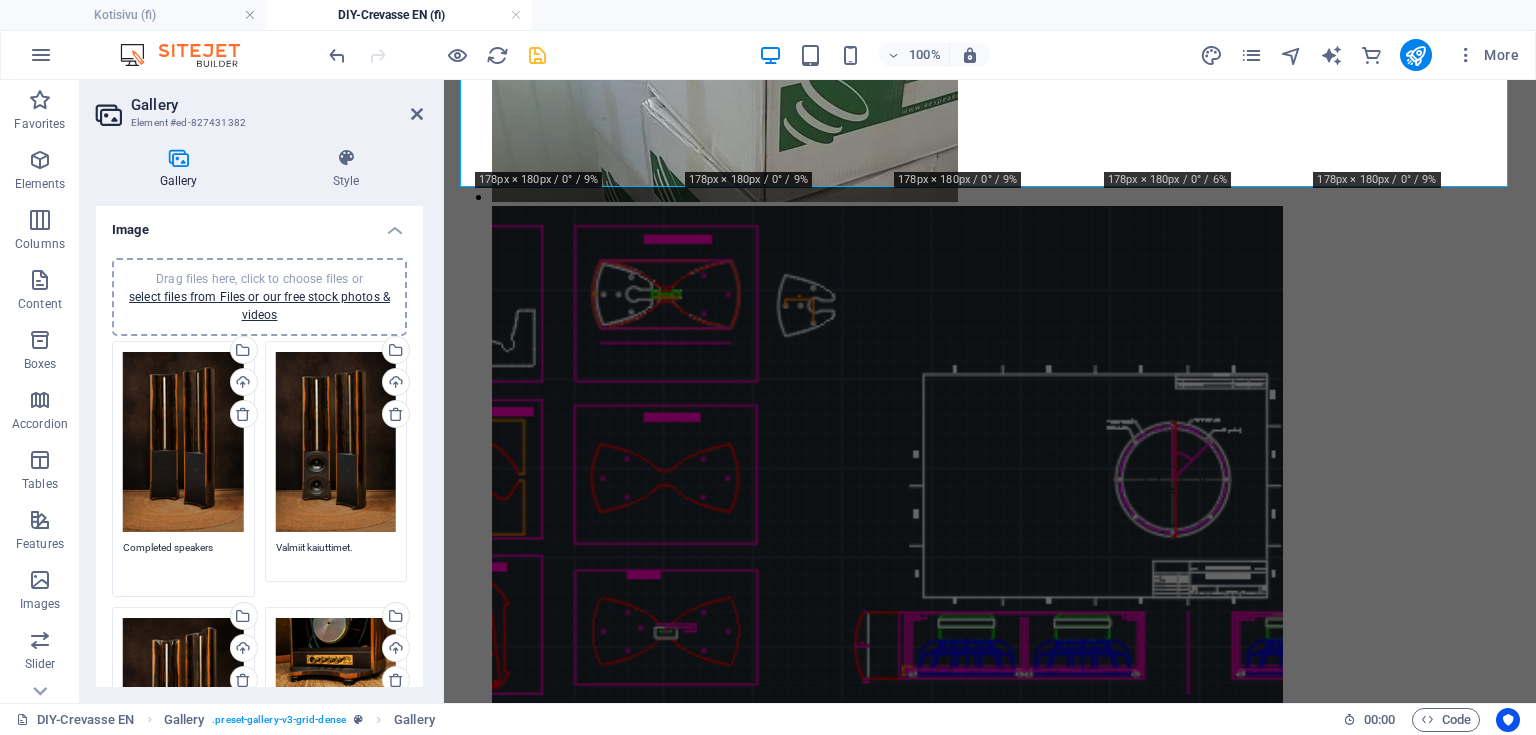 type on "Completed speakers" 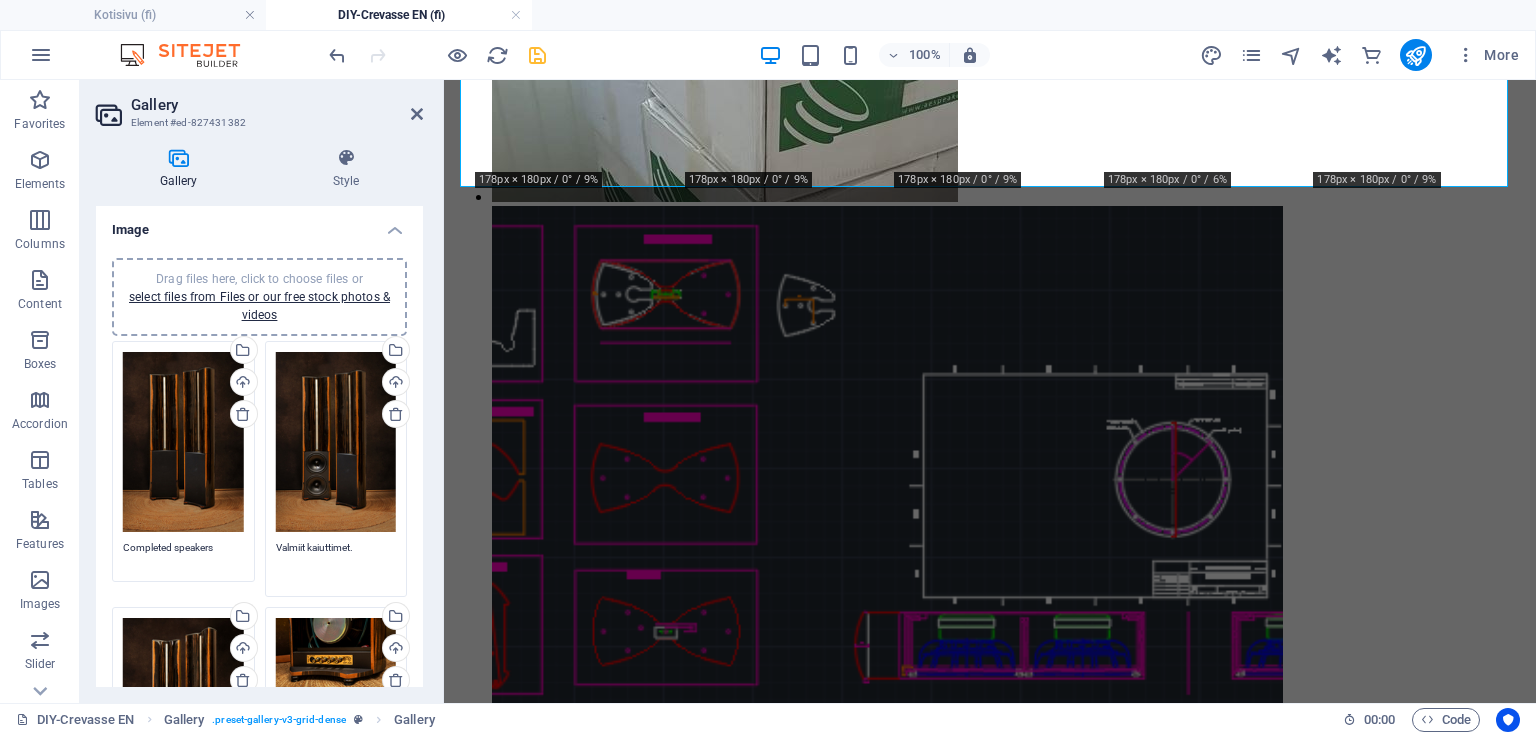 drag, startPoint x: 383, startPoint y: 544, endPoint x: 112, endPoint y: 544, distance: 271 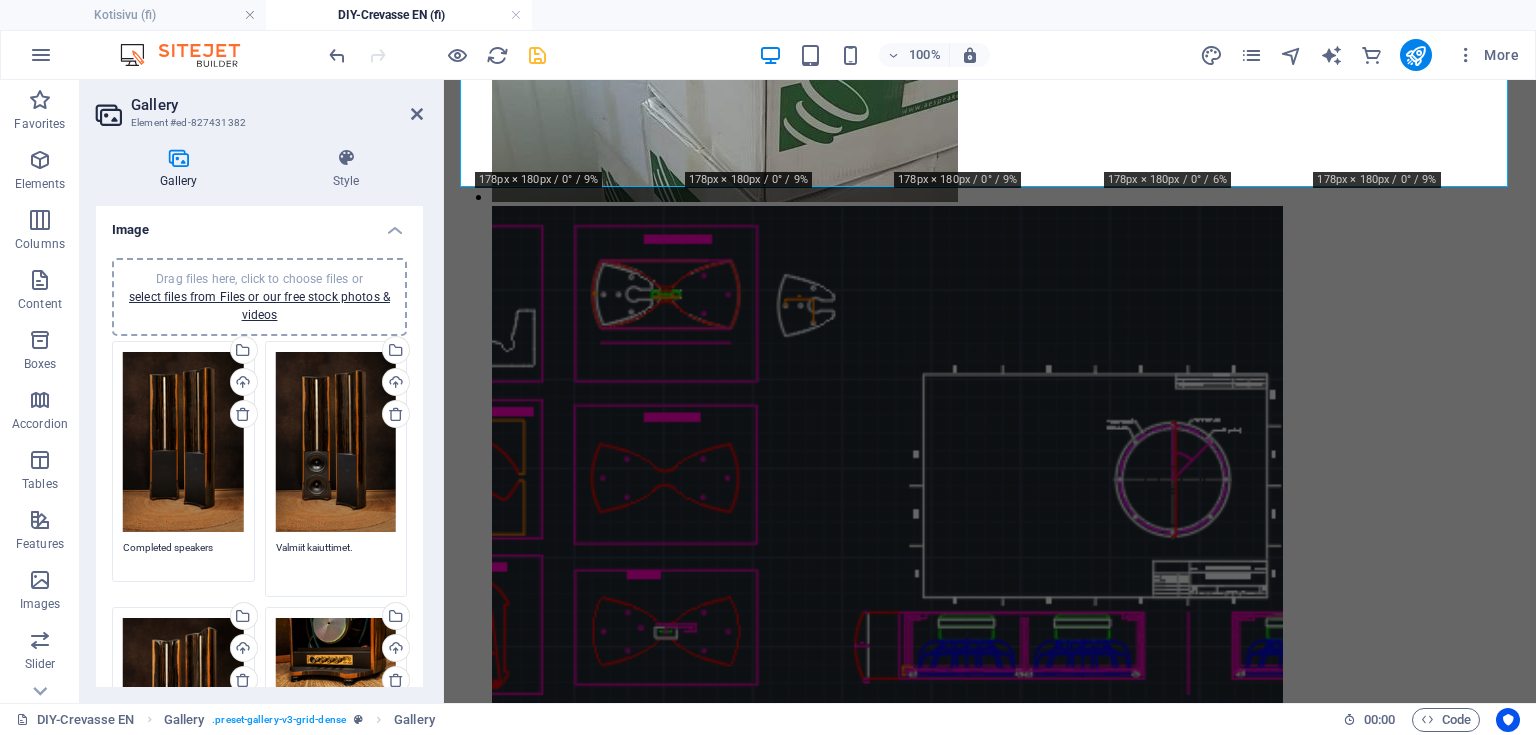 paste on "Completed speakers" 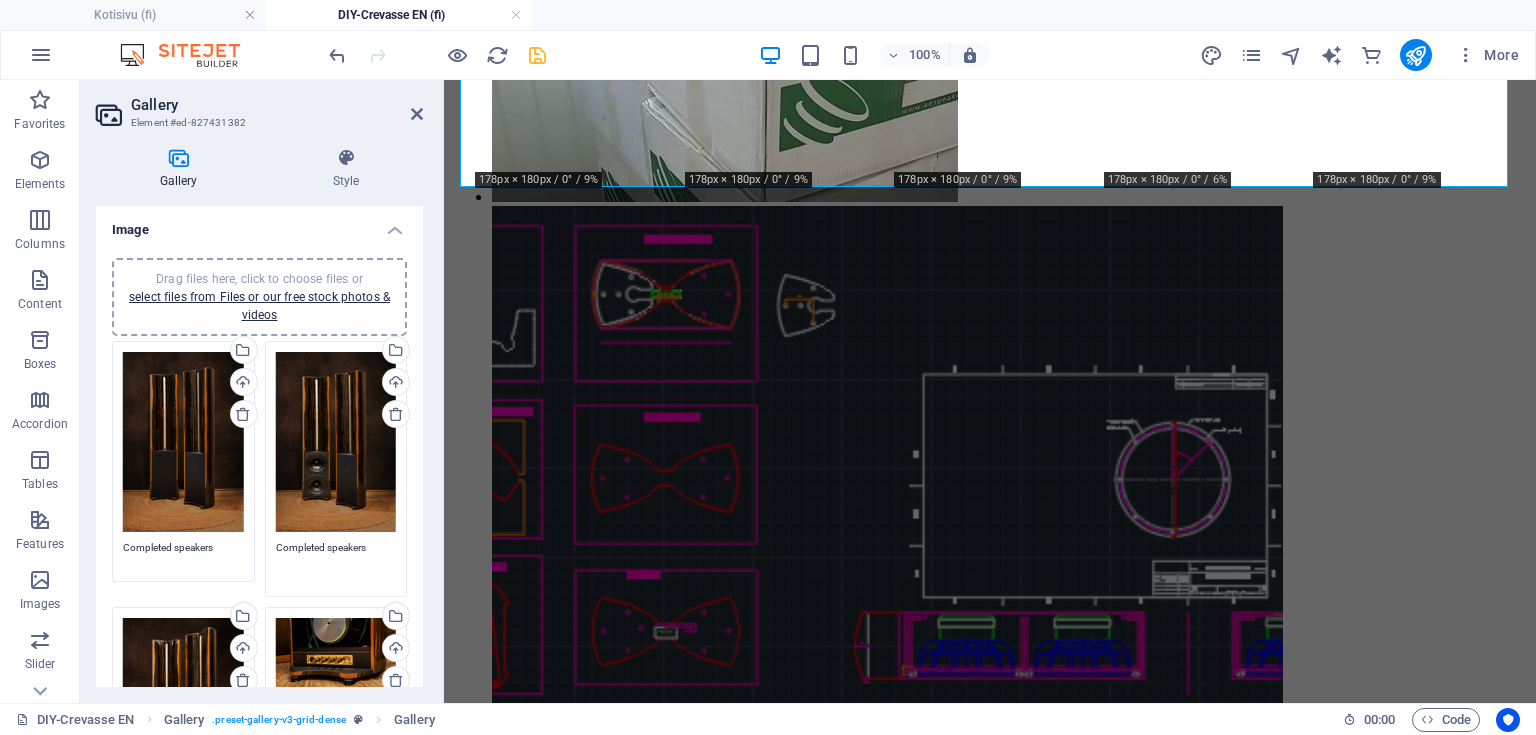 scroll, scrollTop: 160, scrollLeft: 0, axis: vertical 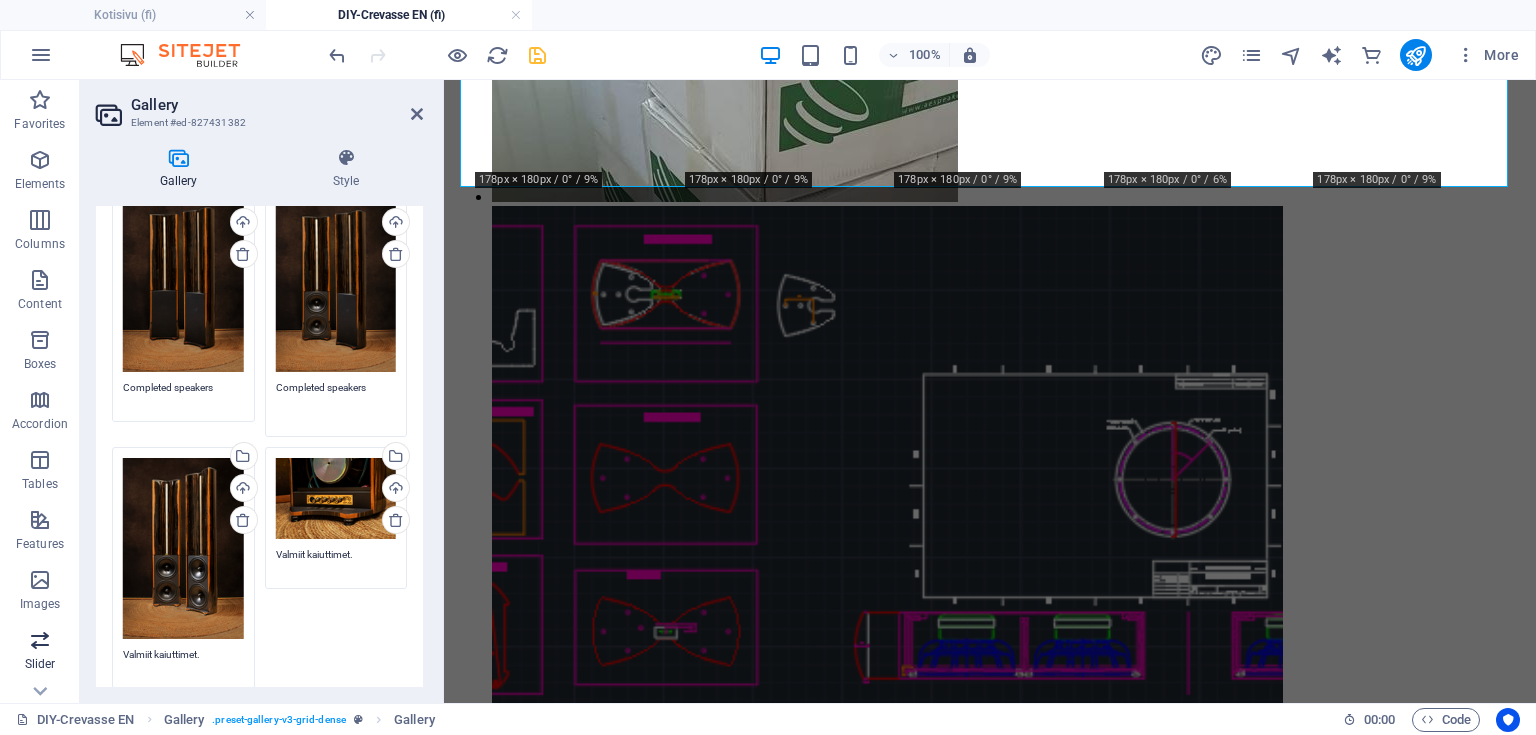 type on "Completed speakers" 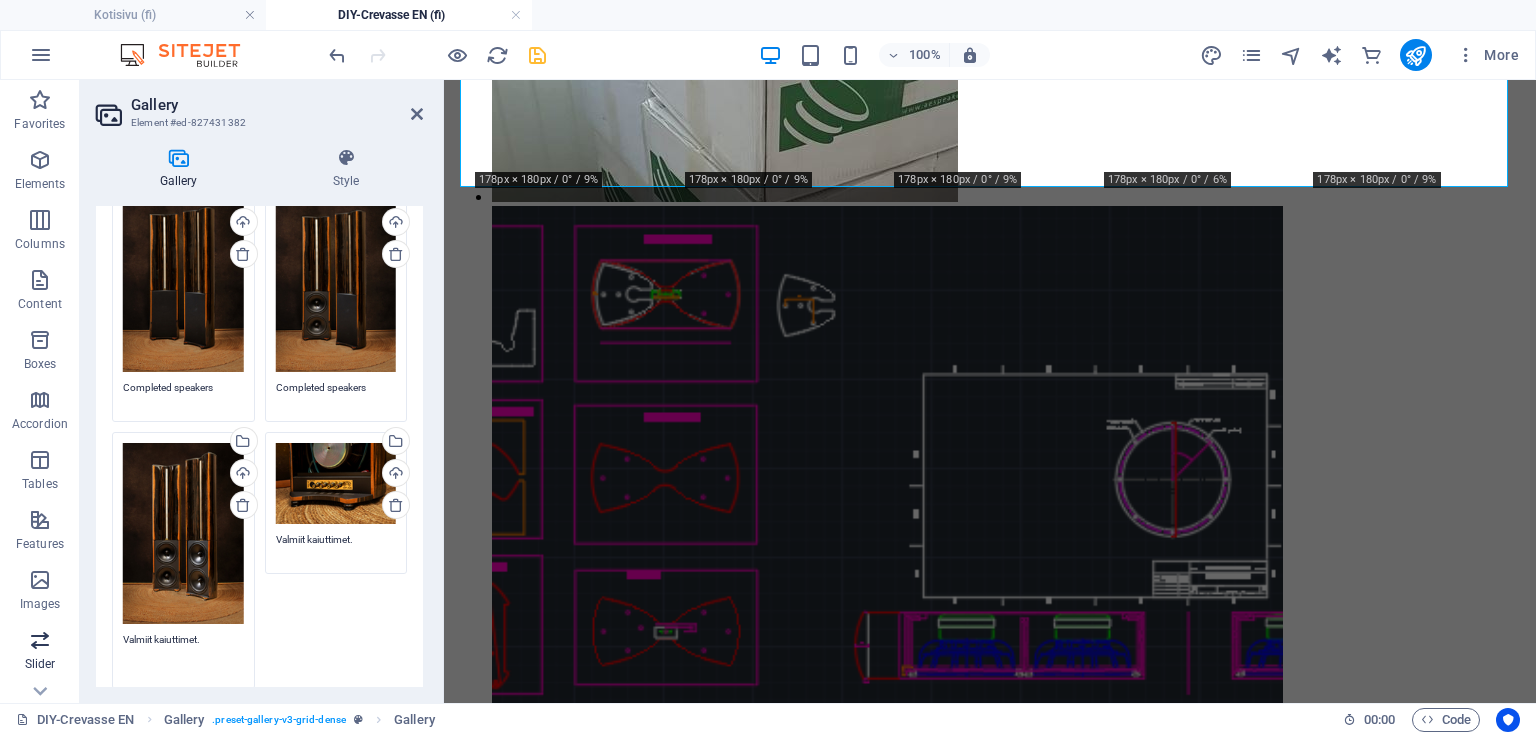 drag, startPoint x: 74, startPoint y: 632, endPoint x: 15, endPoint y: 641, distance: 59.682495 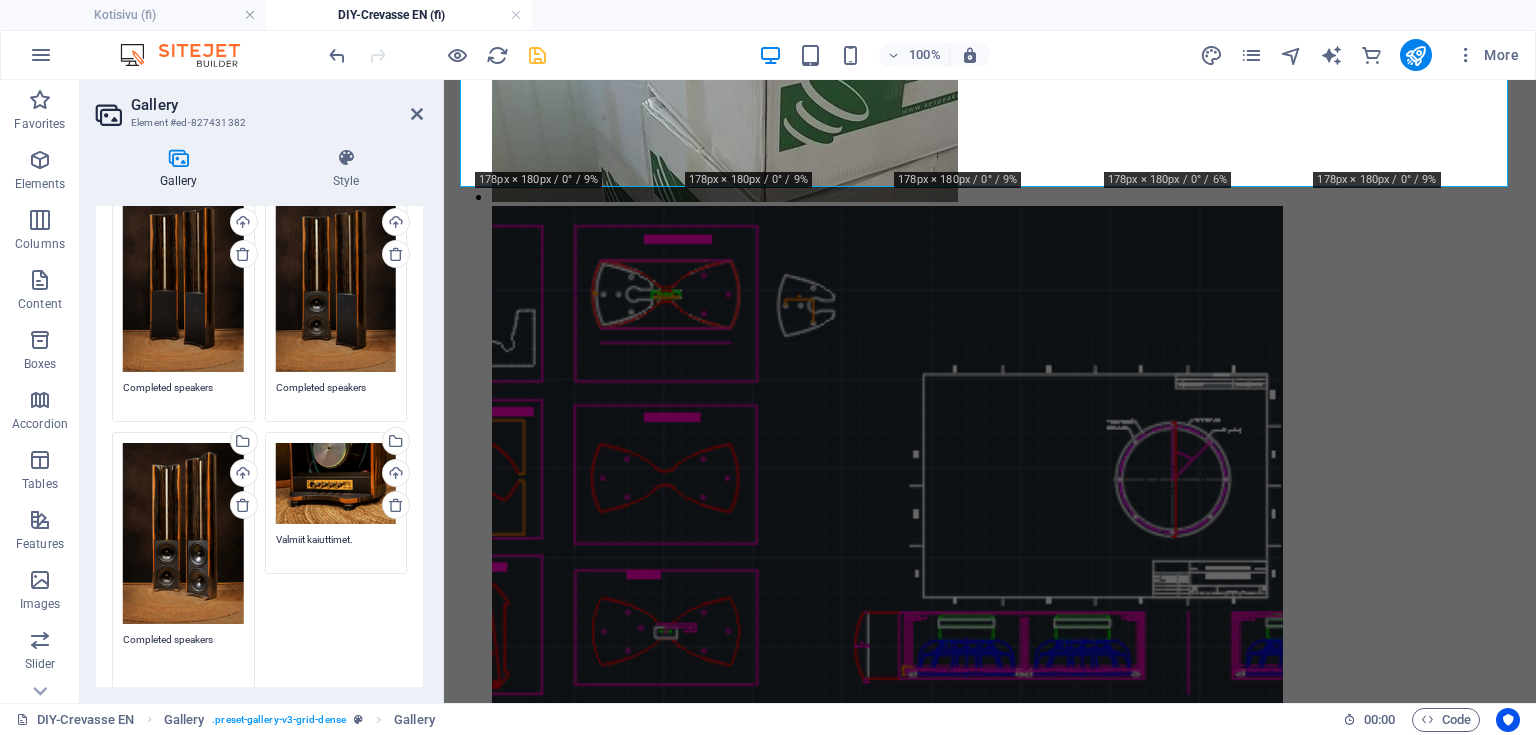 type on "Completed speakers" 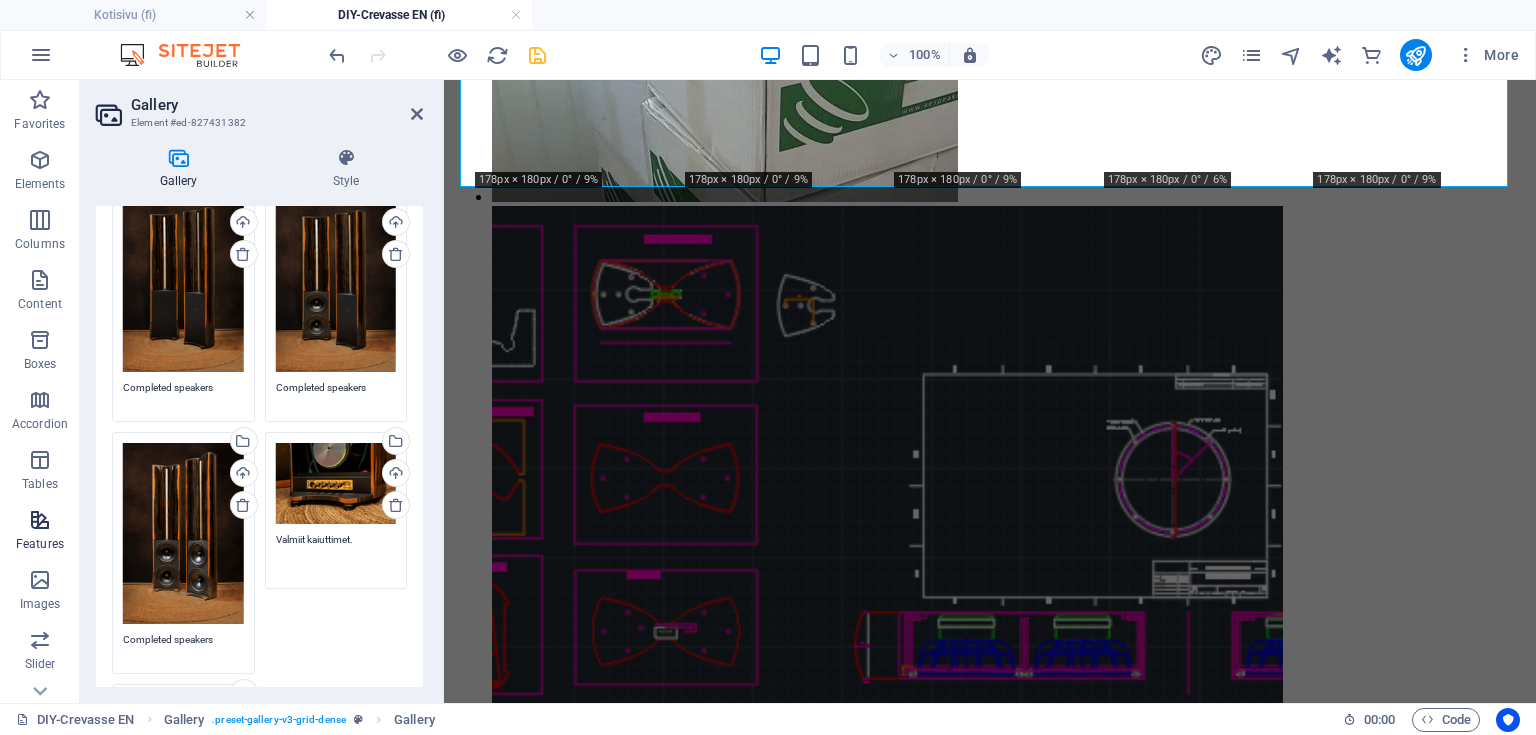 drag, startPoint x: 361, startPoint y: 540, endPoint x: 77, endPoint y: 524, distance: 284.45035 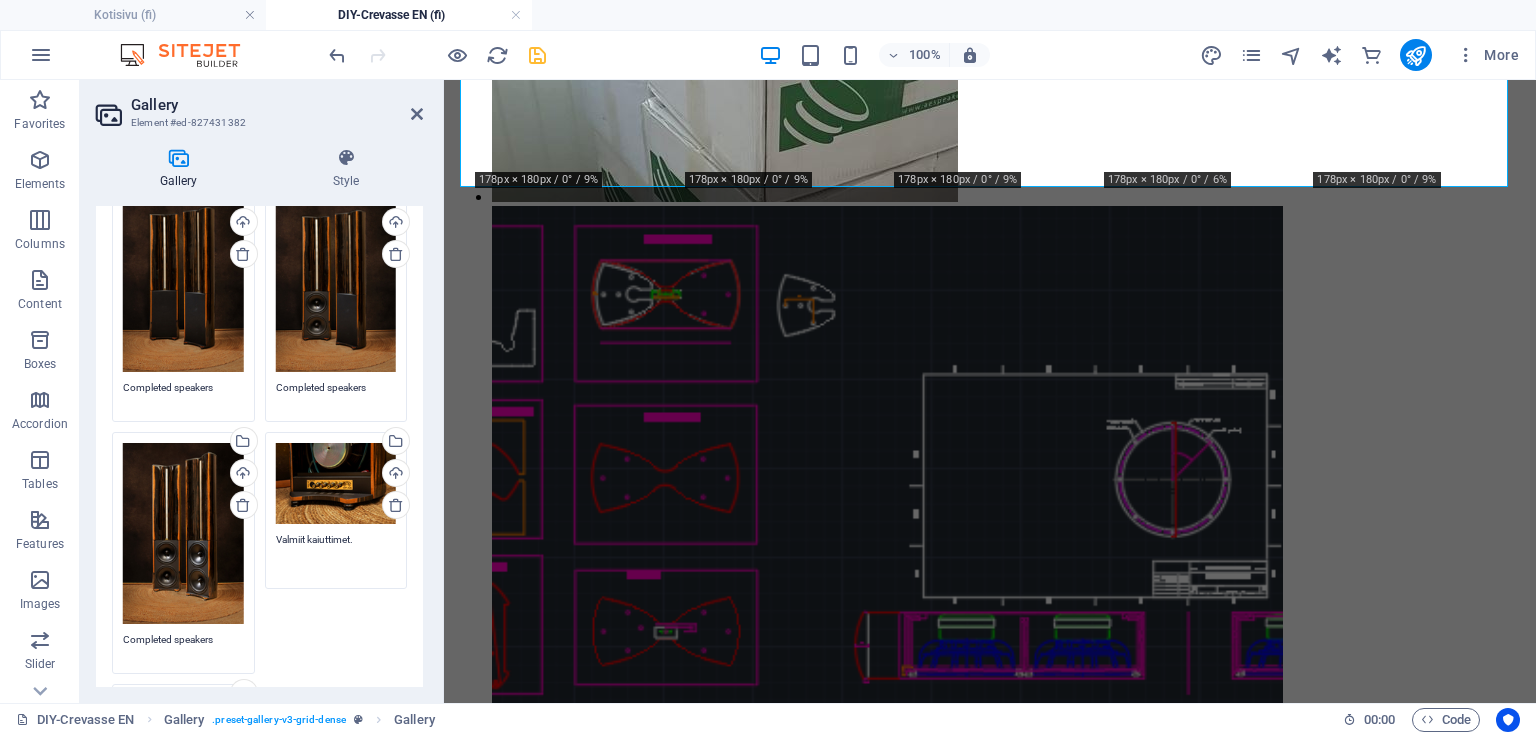 paste on "Completed speakers" 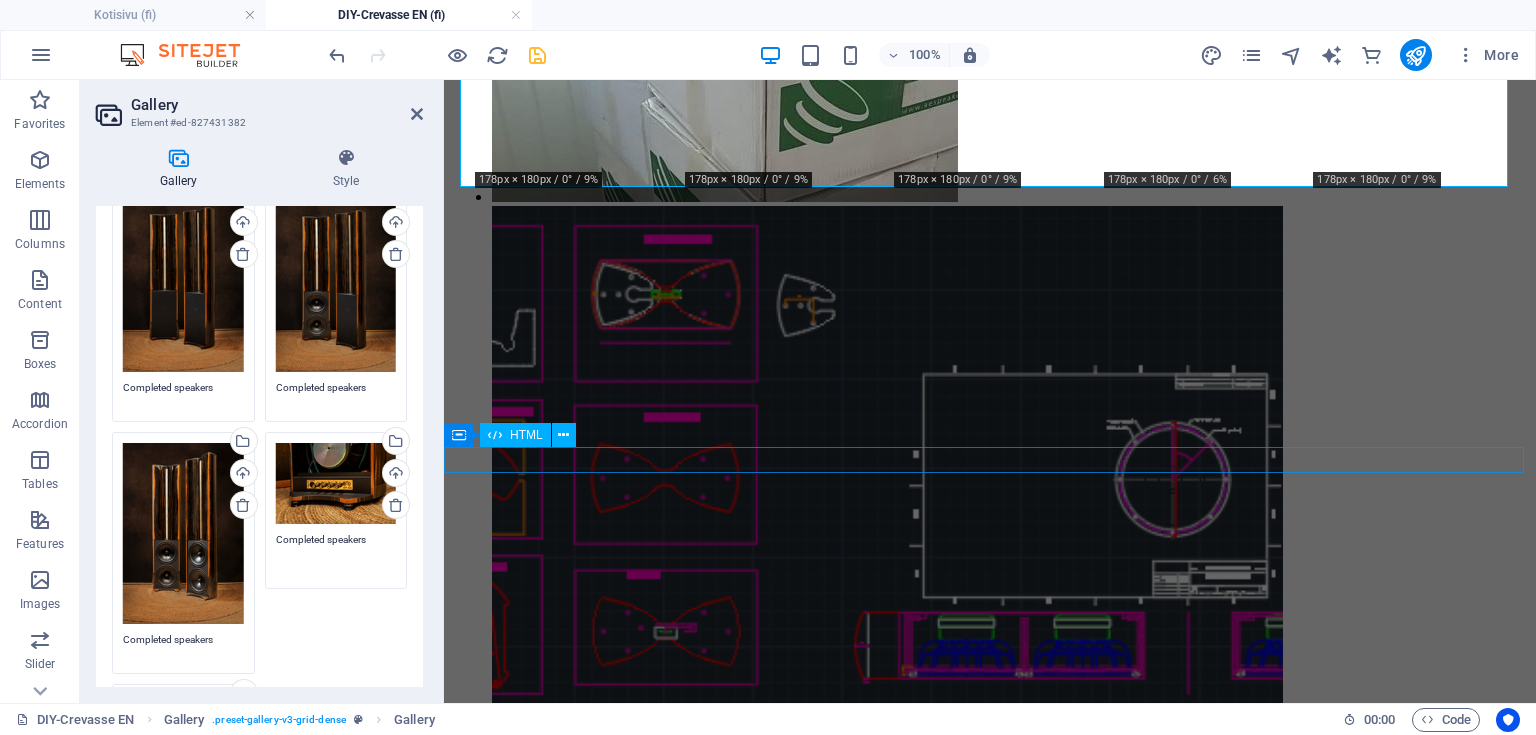 type on "Completed speakers" 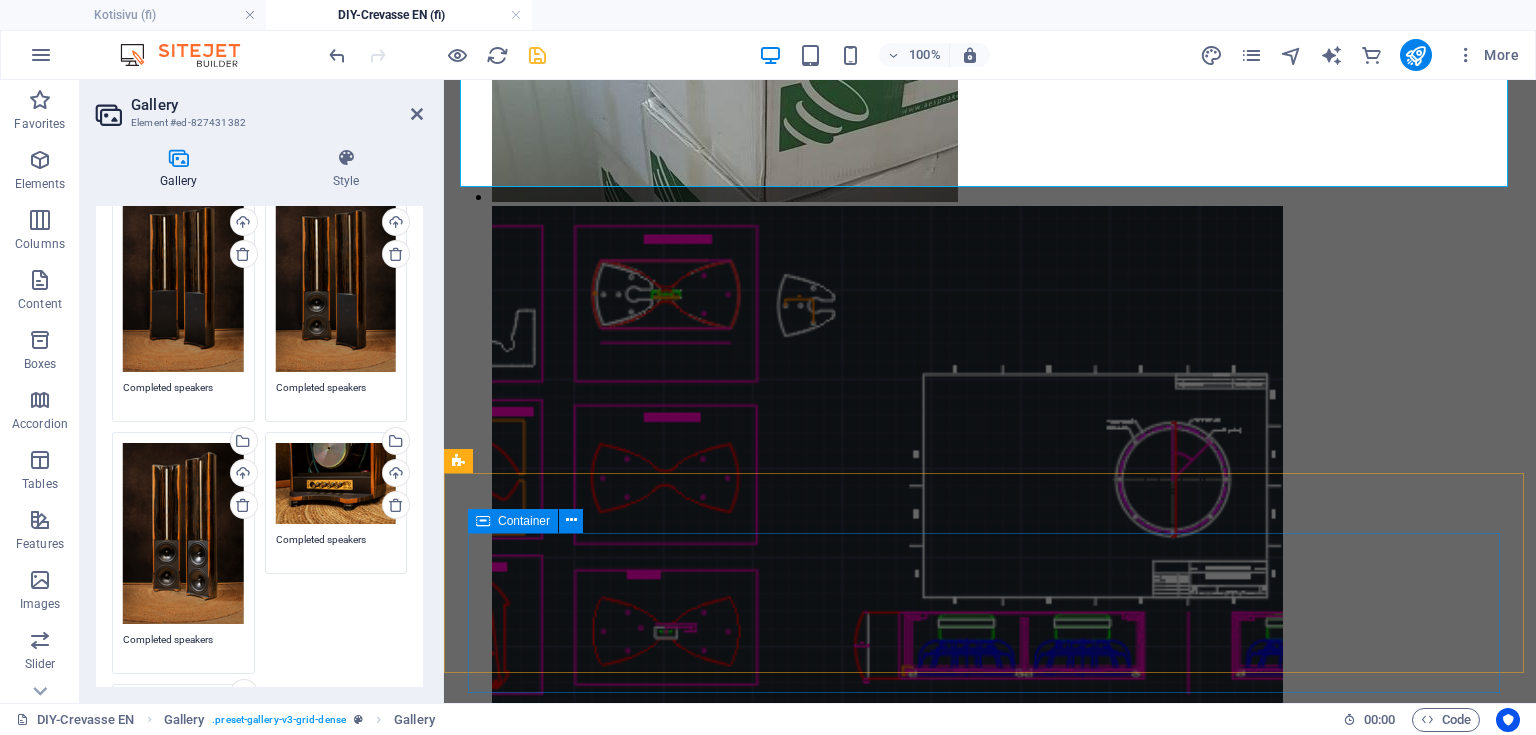 click on "Contact gap@gap-audio.fi [LAST] [FIRST]" at bounding box center (990, 37225) 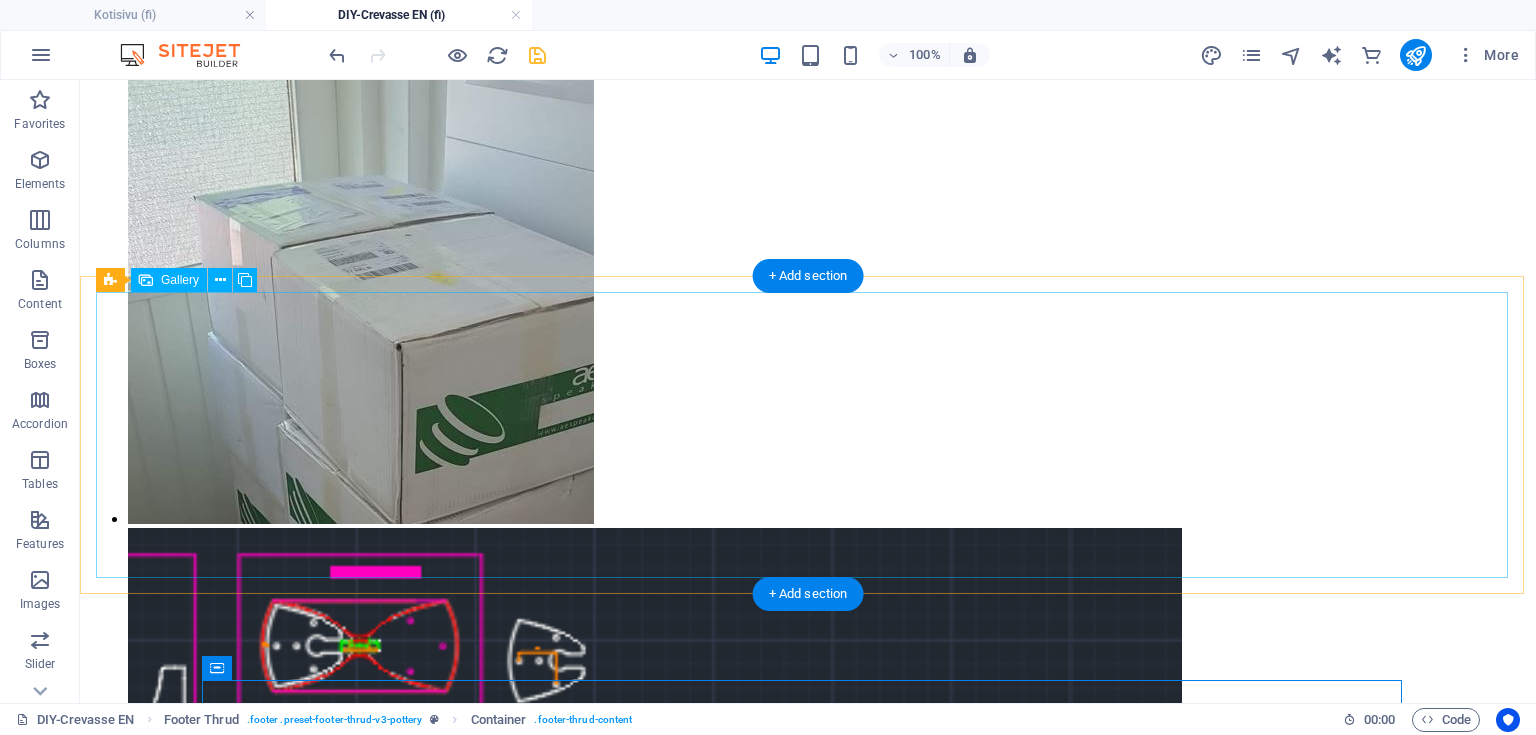 click at bounding box center [528, 36456] 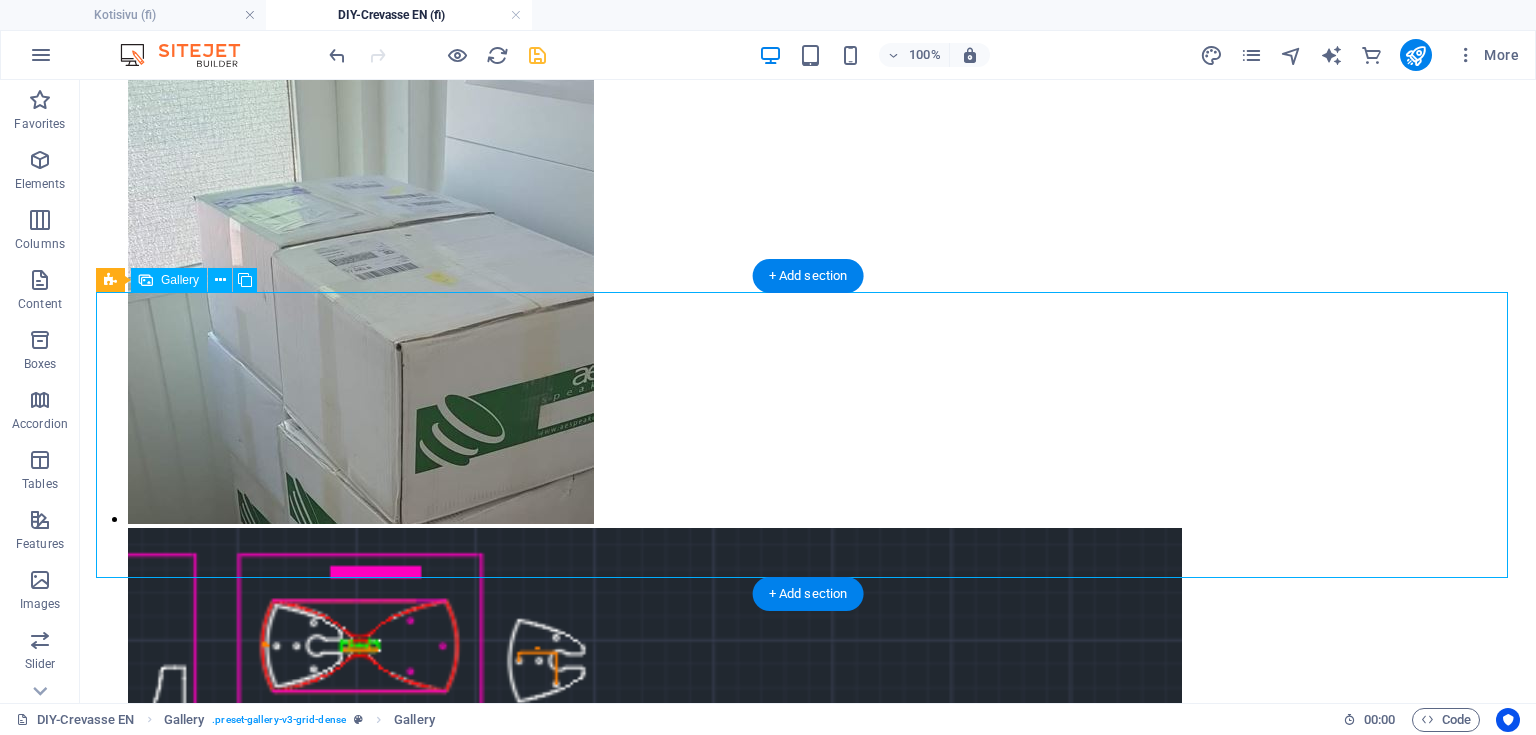 click at bounding box center (528, 36456) 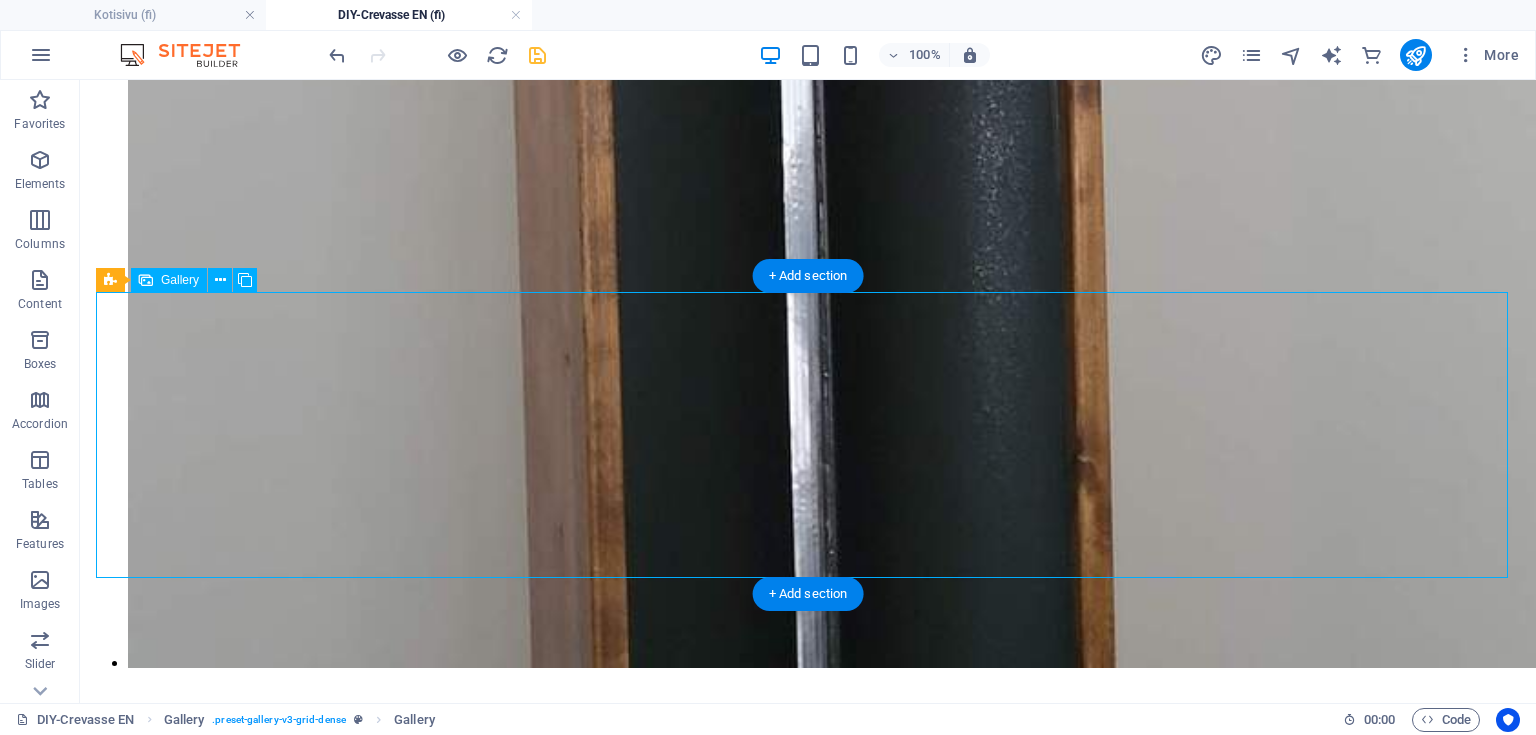 select on "4" 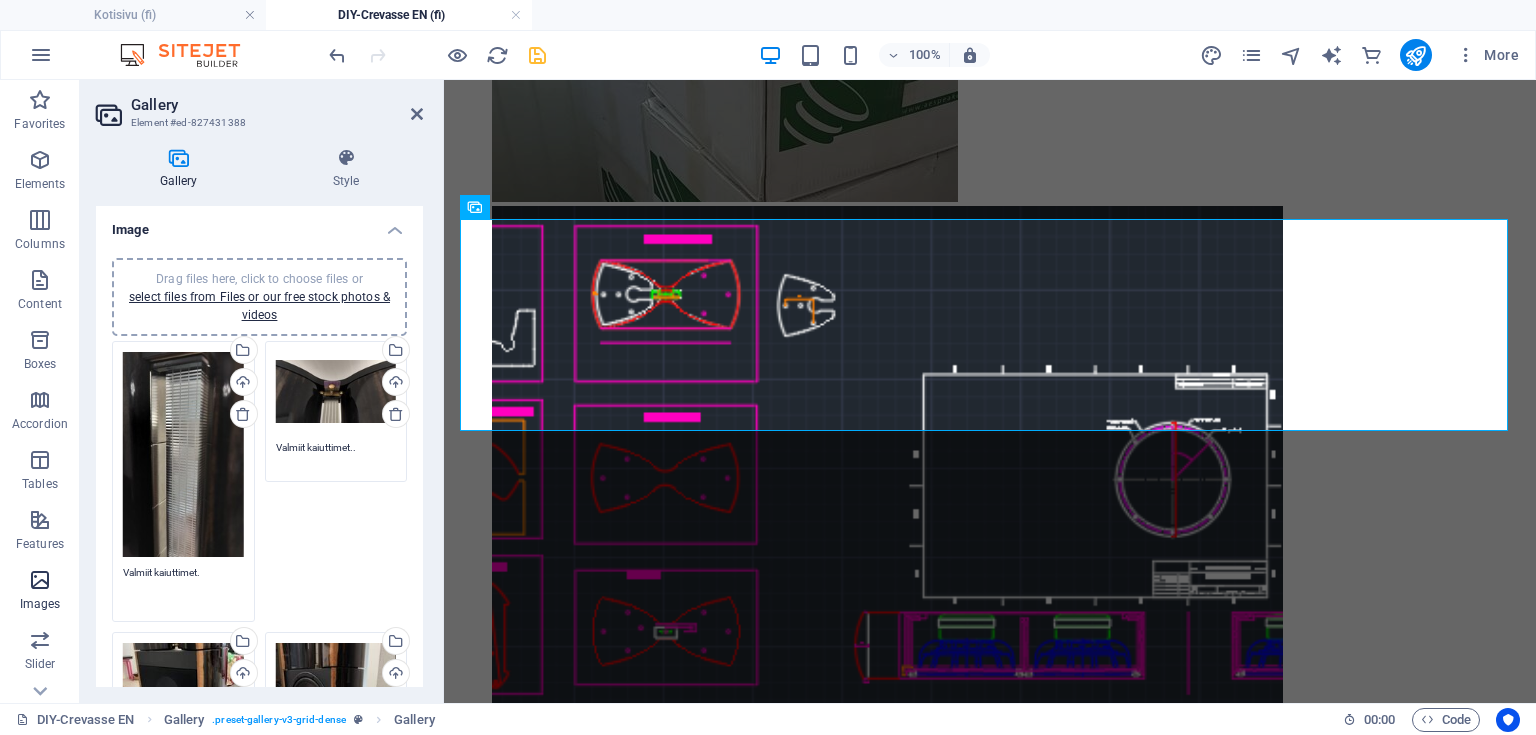 drag, startPoint x: 110, startPoint y: 563, endPoint x: 0, endPoint y: 572, distance: 110.36757 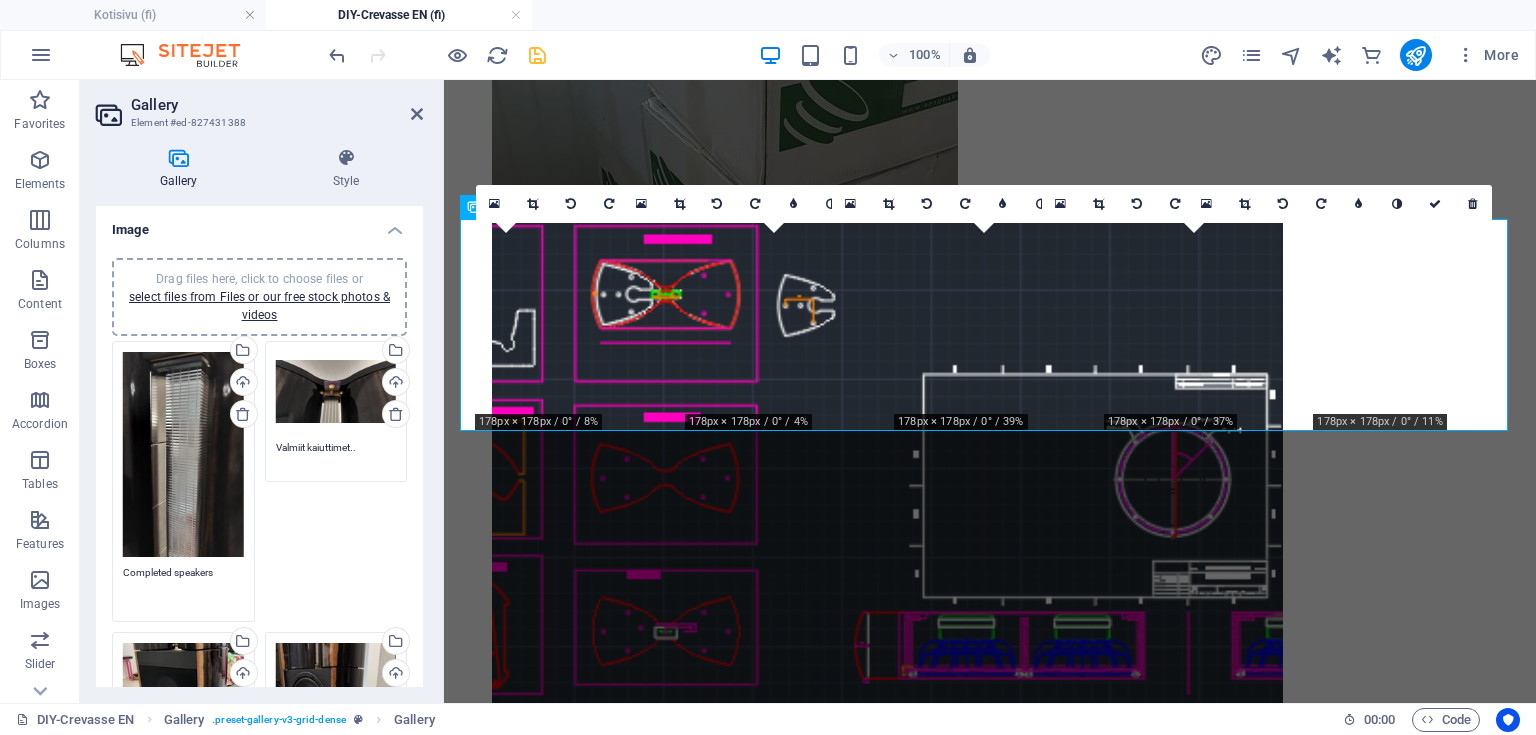 type on "Completed speakers" 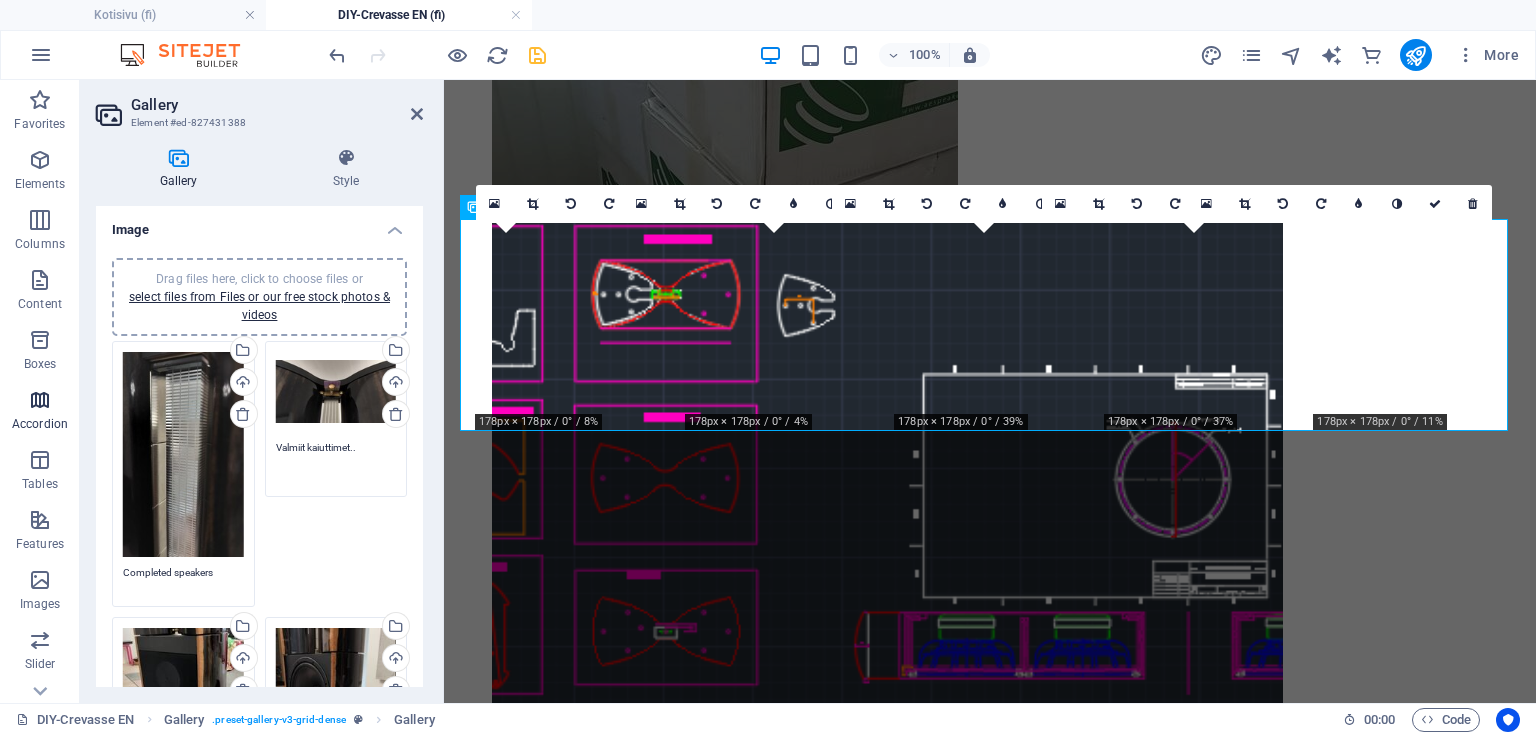 drag, startPoint x: 374, startPoint y: 442, endPoint x: 1, endPoint y: 427, distance: 373.30148 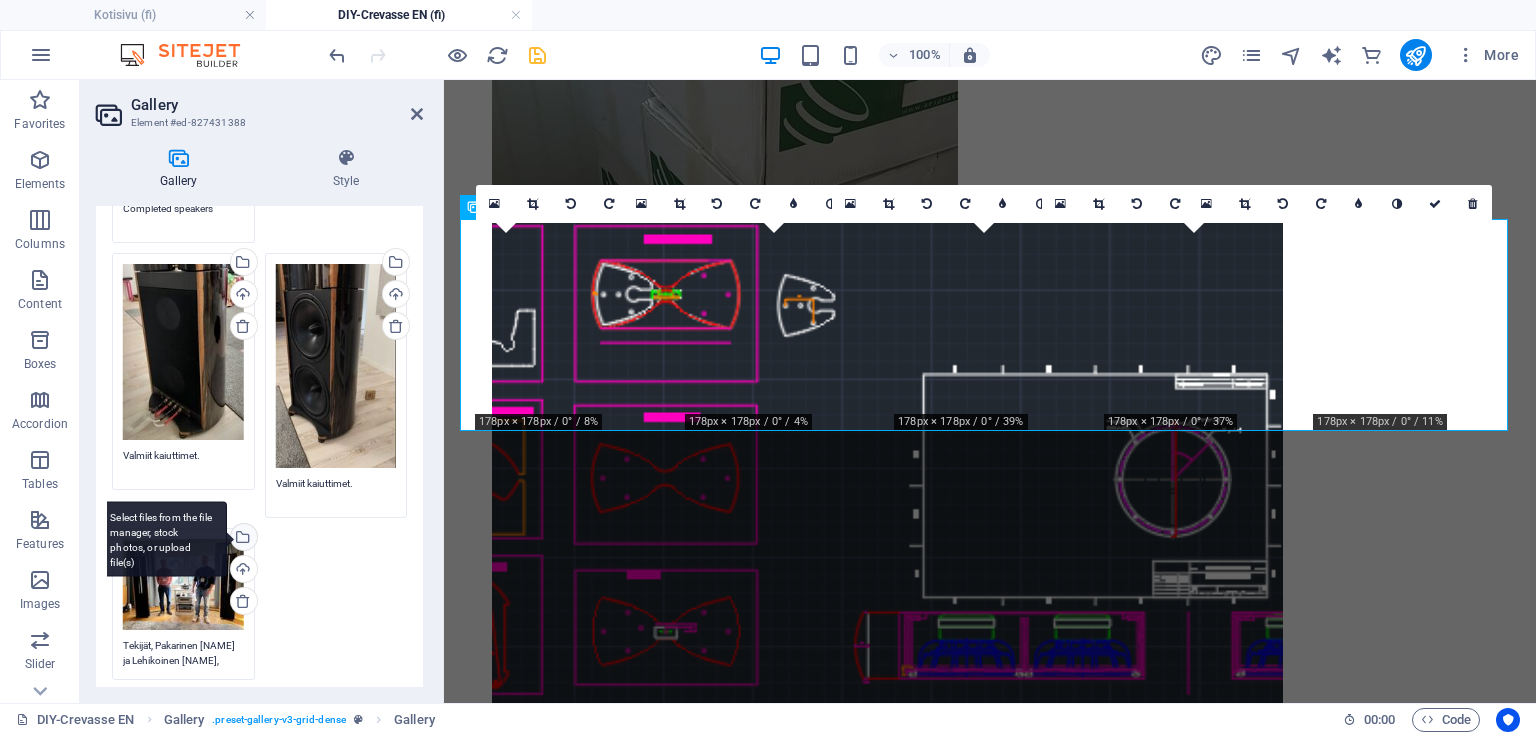 scroll, scrollTop: 400, scrollLeft: 0, axis: vertical 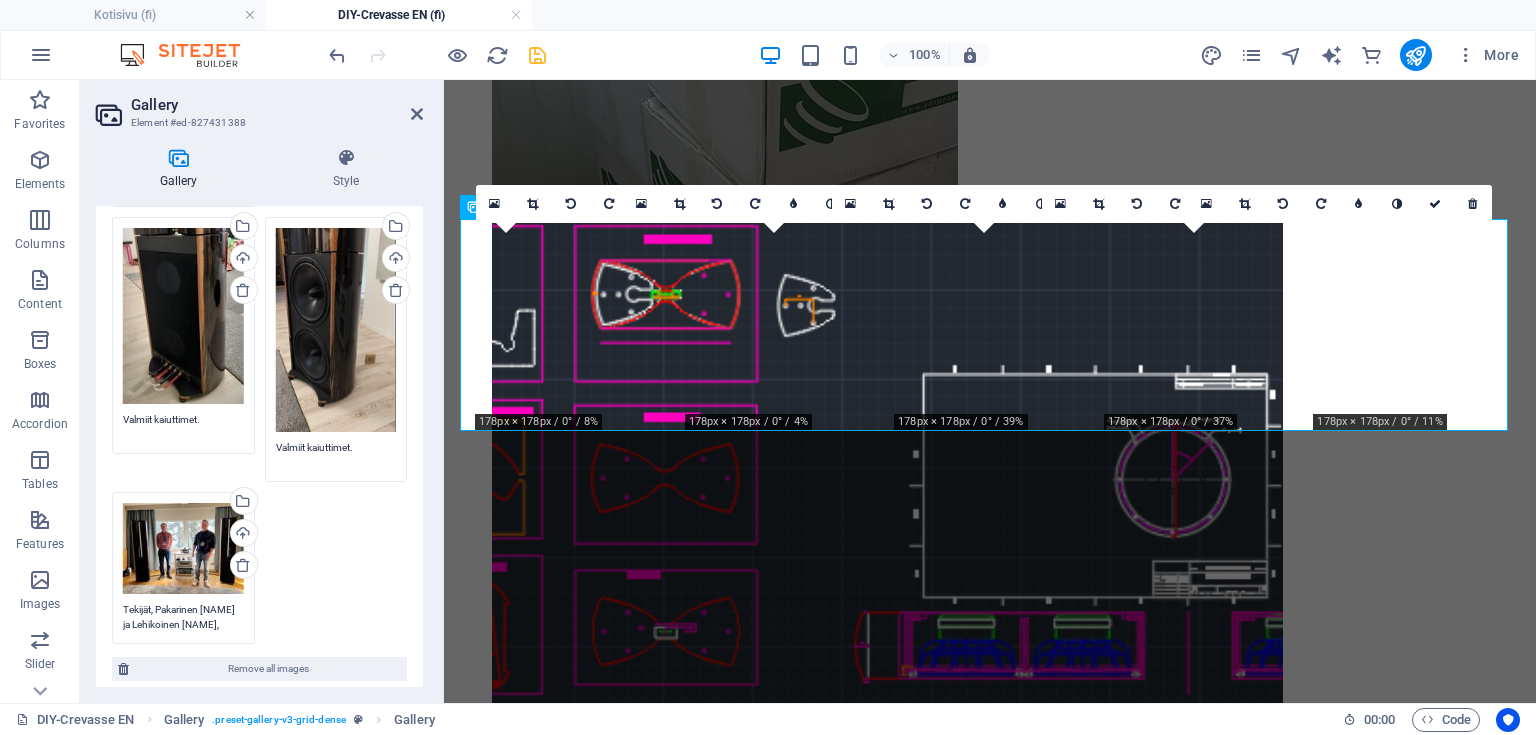 type on "Completed speakers" 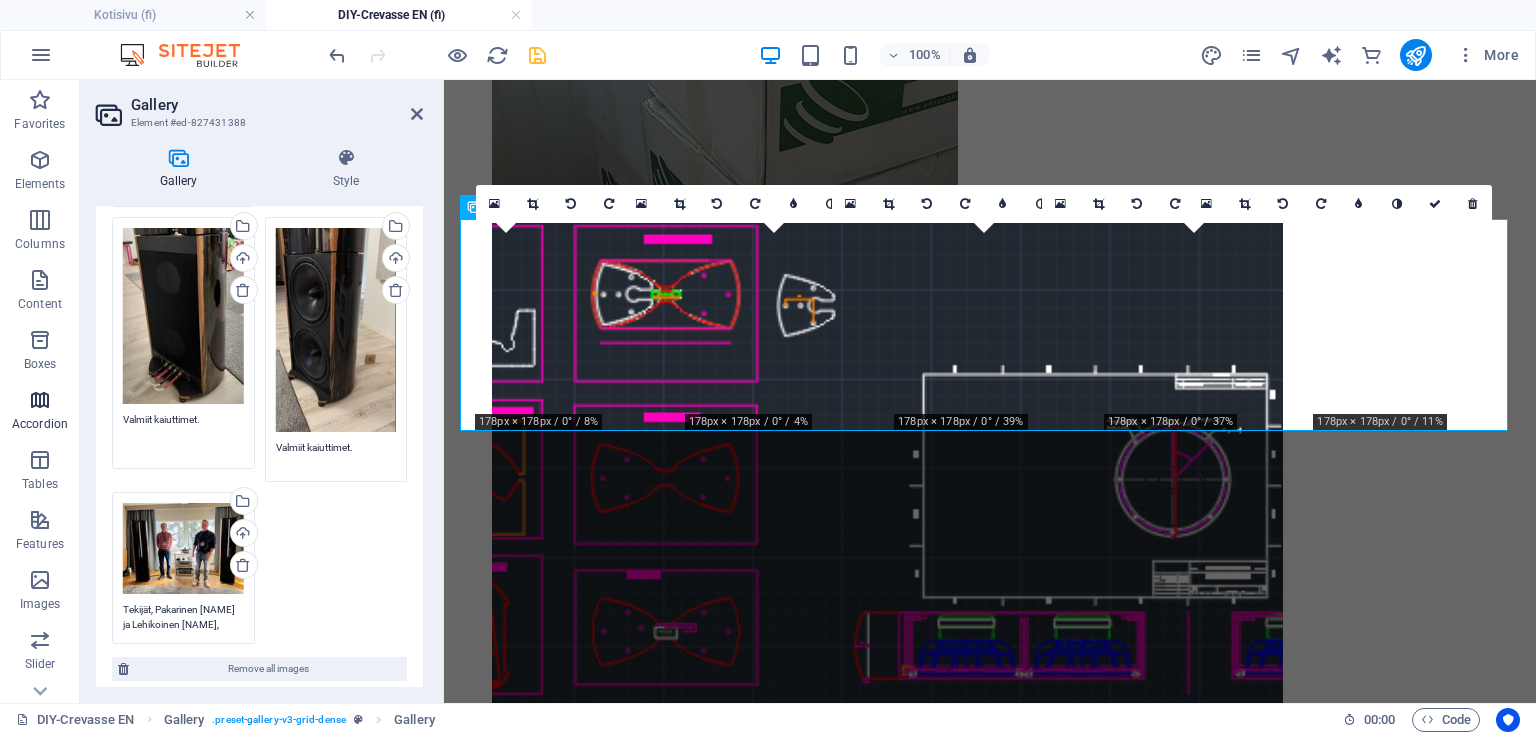 drag, startPoint x: 216, startPoint y: 419, endPoint x: 0, endPoint y: 408, distance: 216.2799 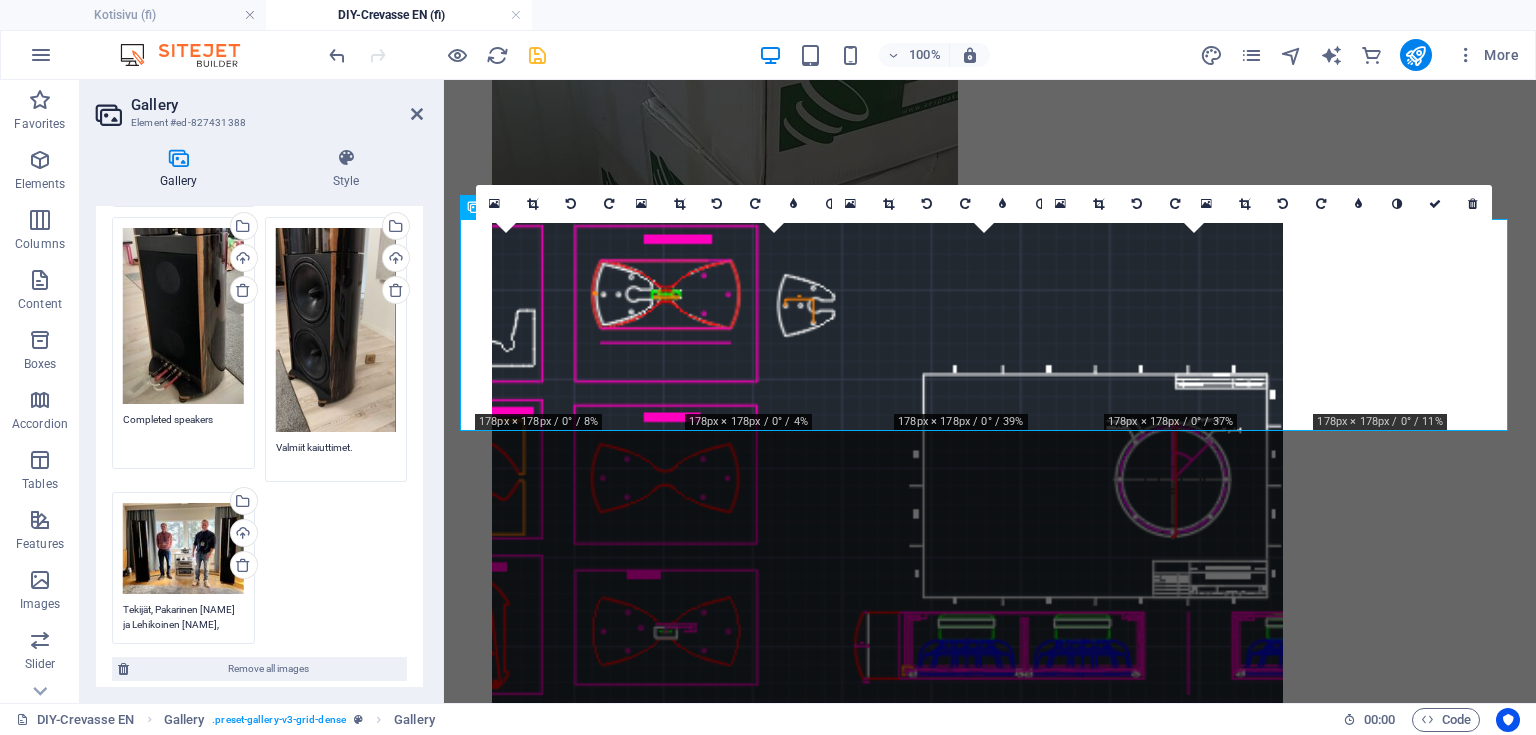 drag, startPoint x: 384, startPoint y: 425, endPoint x: 345, endPoint y: 422, distance: 39.115215 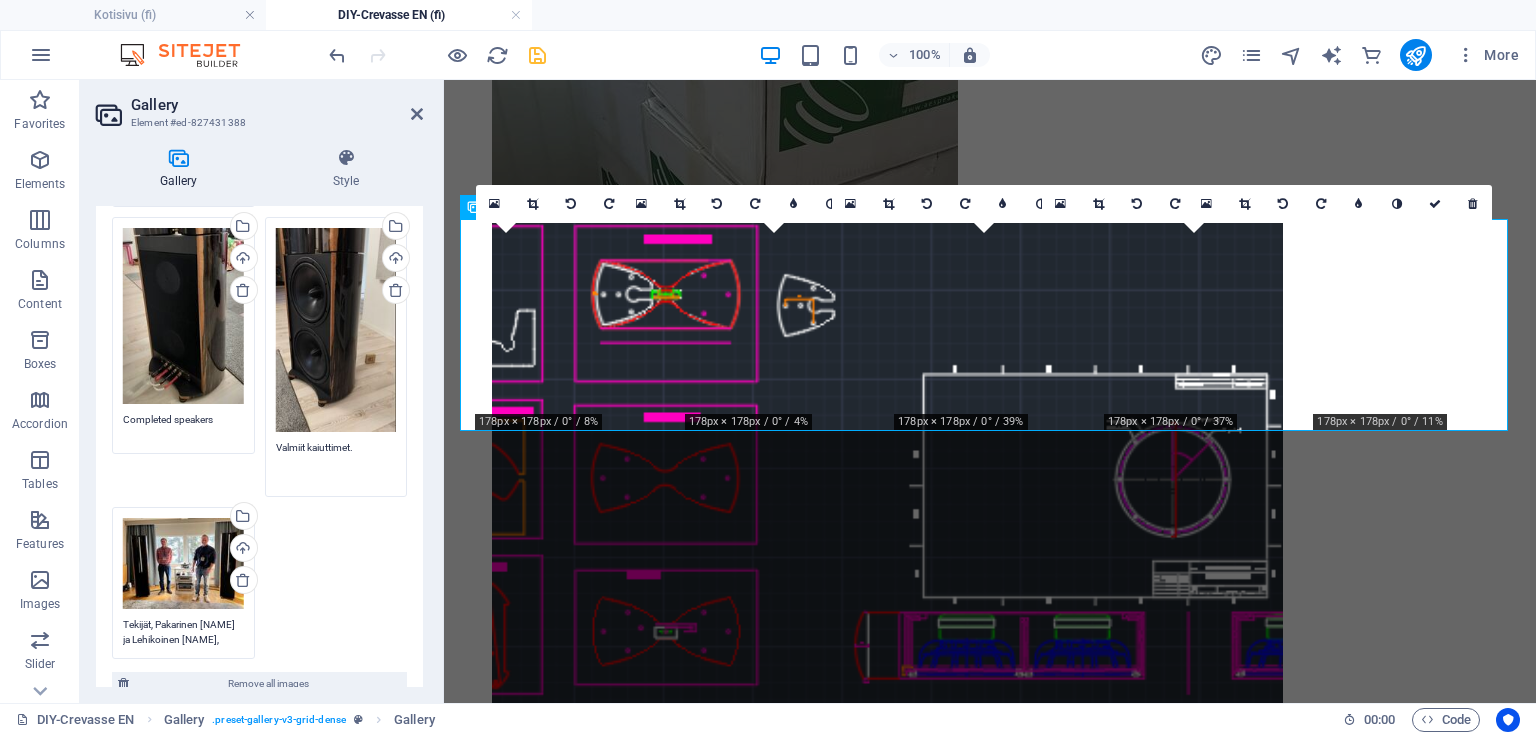 drag, startPoint x: 347, startPoint y: 440, endPoint x: 81, endPoint y: 420, distance: 266.75082 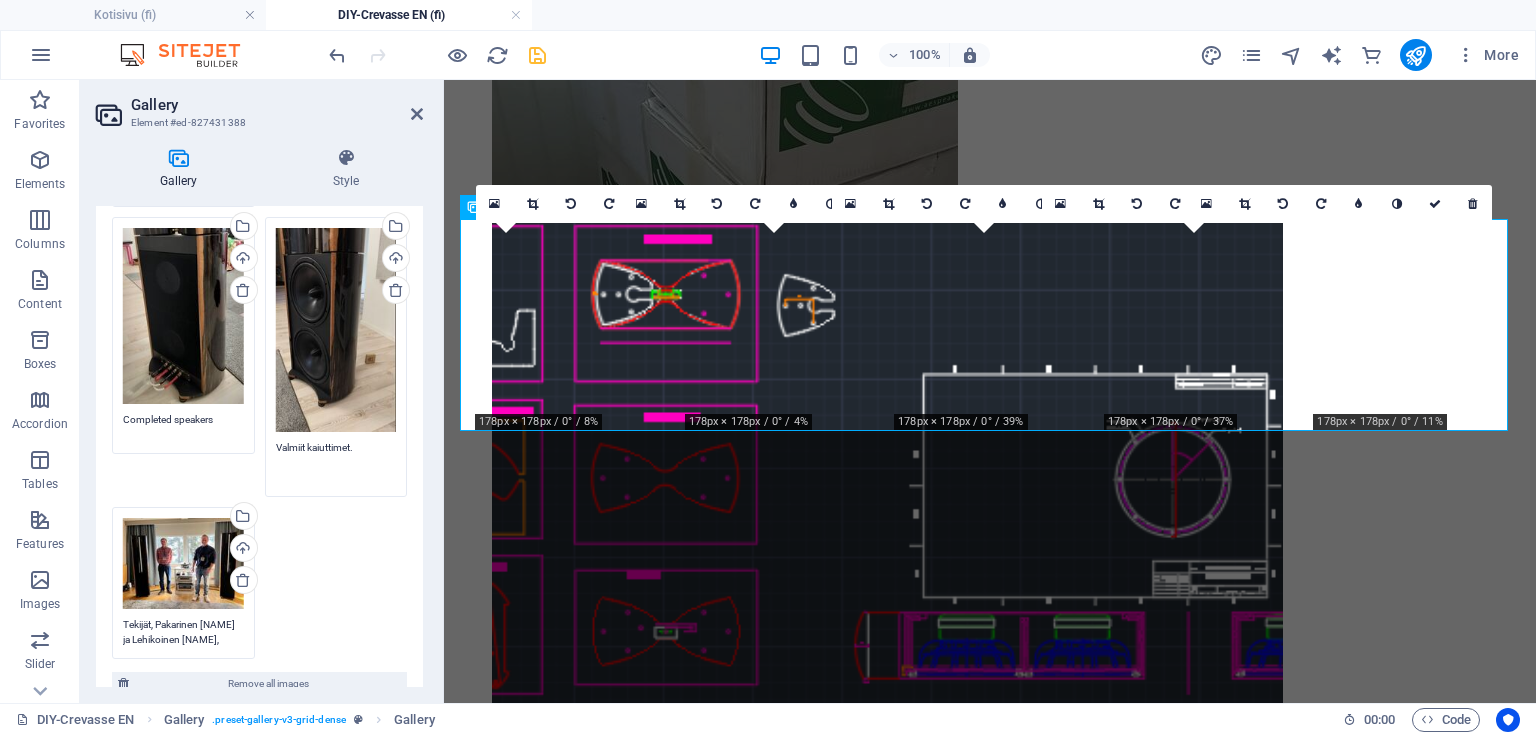 click on "Gallery Style Image Drag files here, click to choose files or select files from Files or our free stock photos & videos Drag files here, click to choose files or select files from Files or our free stock photos & videos Select files from the file manager, stock photos, or upload file(s) Upload Completed speakers Drag files here, click to choose files or select files from Files or our free stock photos & videos Select files from the file manager, stock photos, or upload file(s) Upload Completed speakers Drag files here, click to choose files or select files from Files or our free stock photos & videos Select files from the file manager, stock photos, or upload file(s) Upload Completed speakers Drag files here, click to choose files or select files from Files or our free stock photos & videos Select files from the file manager, stock photos, or upload file(s) Upload Valmiit kaiuttimet. Drag files here, click to choose files or select files from Files or our free stock photos & videos Upload Remove all images px" at bounding box center (259, 417) 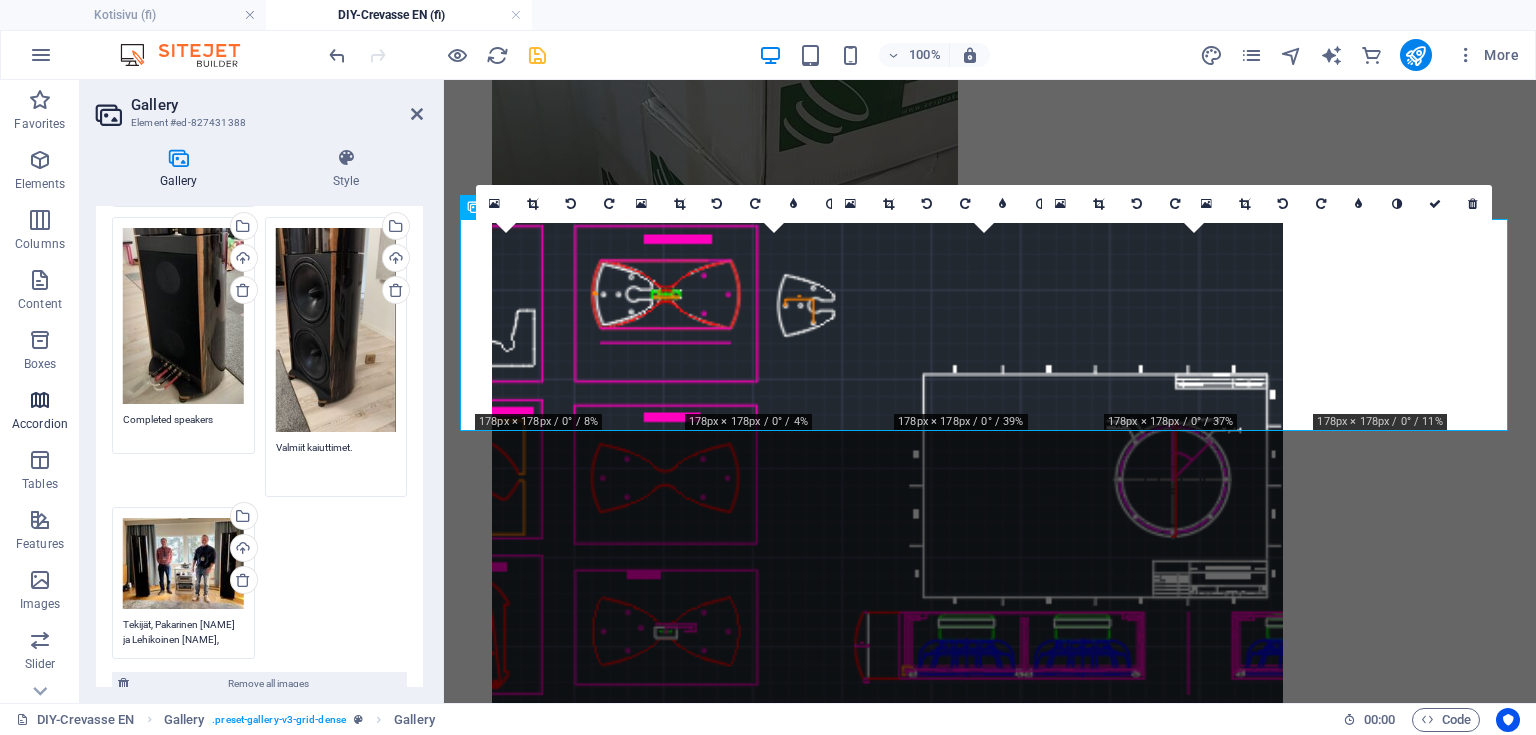 paste on "Completed speakers" 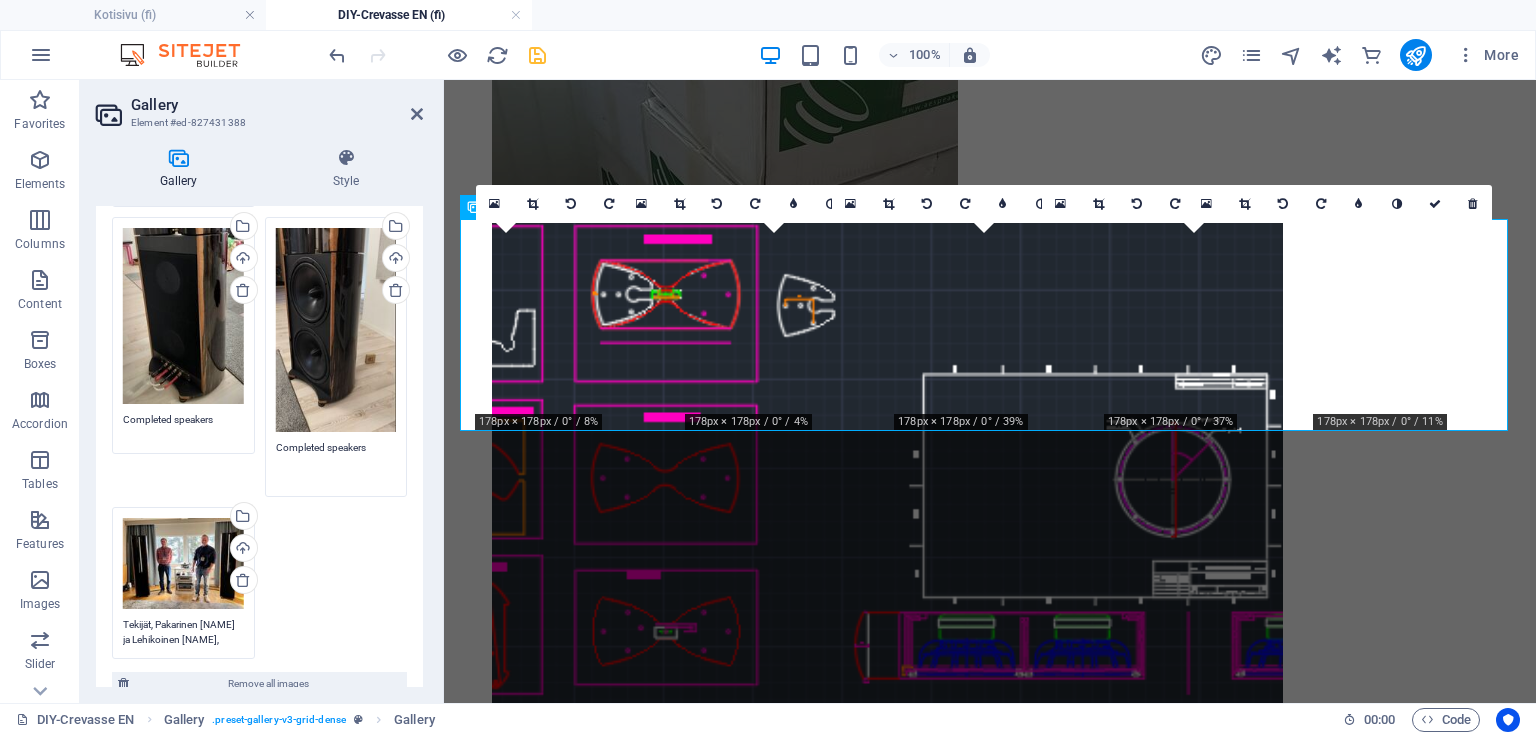 type on "Completed speakers" 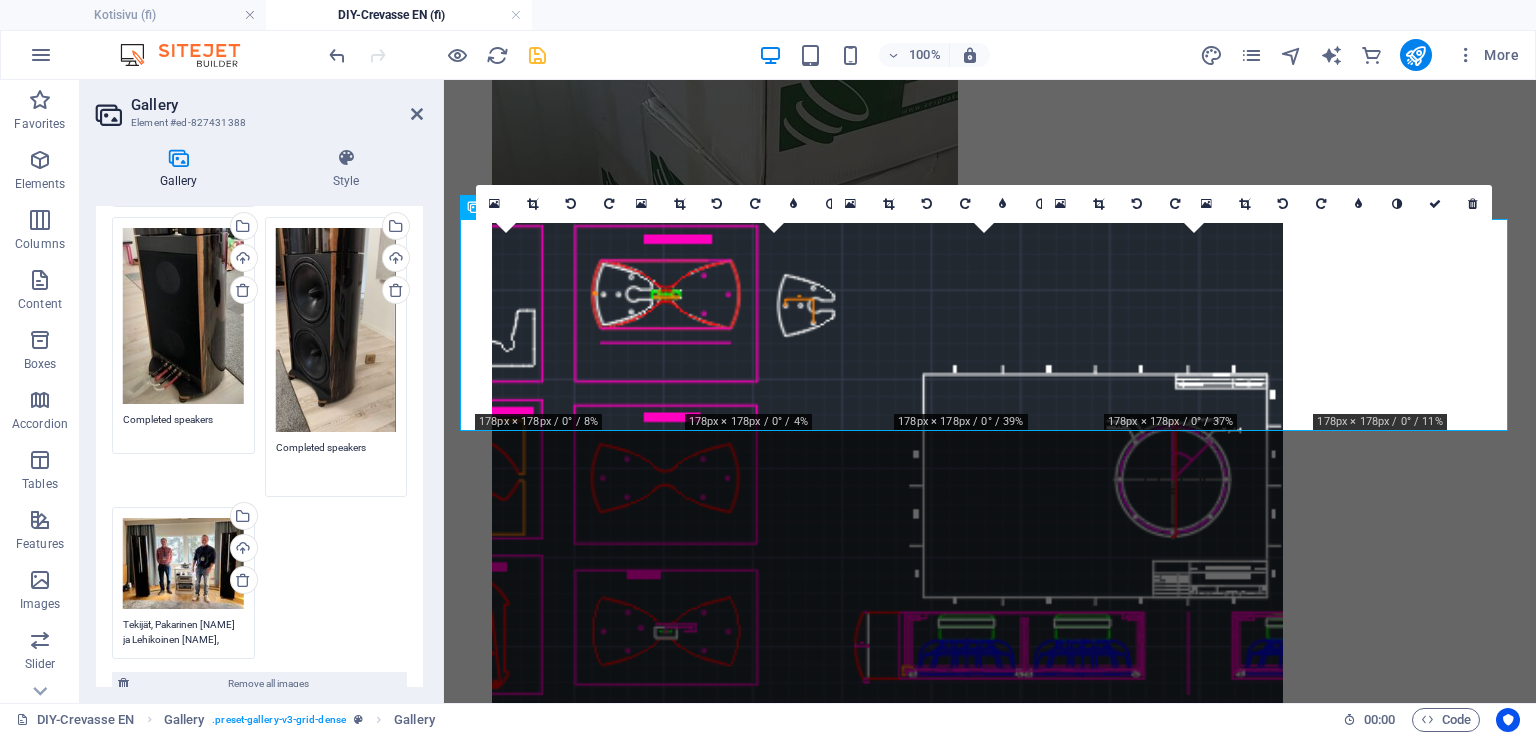 click on "Drag files here, click to choose files or select files from Files or our free stock photos & videos Select files from the file manager, stock photos, or upload file(s) Upload Completed speakers Drag files here, click to choose files or select files from Files or our free stock photos & videos Select files from the file manager, stock photos, or upload file(s) Upload Completed speakers Drag files here, click to choose files or select files from Files or our free stock photos & videos Select files from the file manager, stock photos, or upload file(s) Upload Completed speakers Drag files here, click to choose files or select files from Files or our free stock photos & videos Select files from the file manager, stock photos, or upload file(s) Upload Completed speakers Drag files here, click to choose files or select files from Files or our free stock photos & videos Select files from the file manager, stock photos, or upload file(s) Upload" at bounding box center [259, 300] 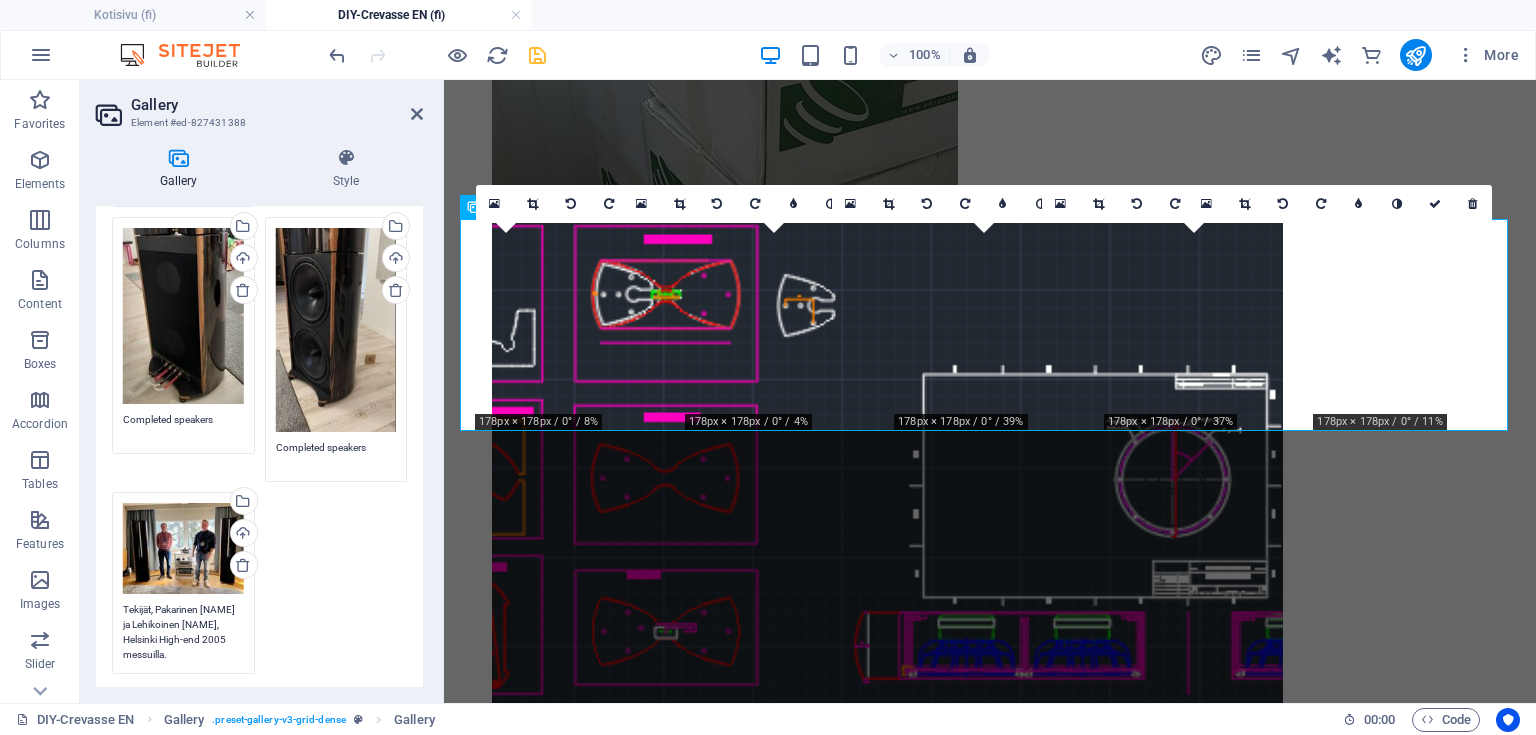 drag, startPoint x: 124, startPoint y: 596, endPoint x: 248, endPoint y: 632, distance: 129.1201 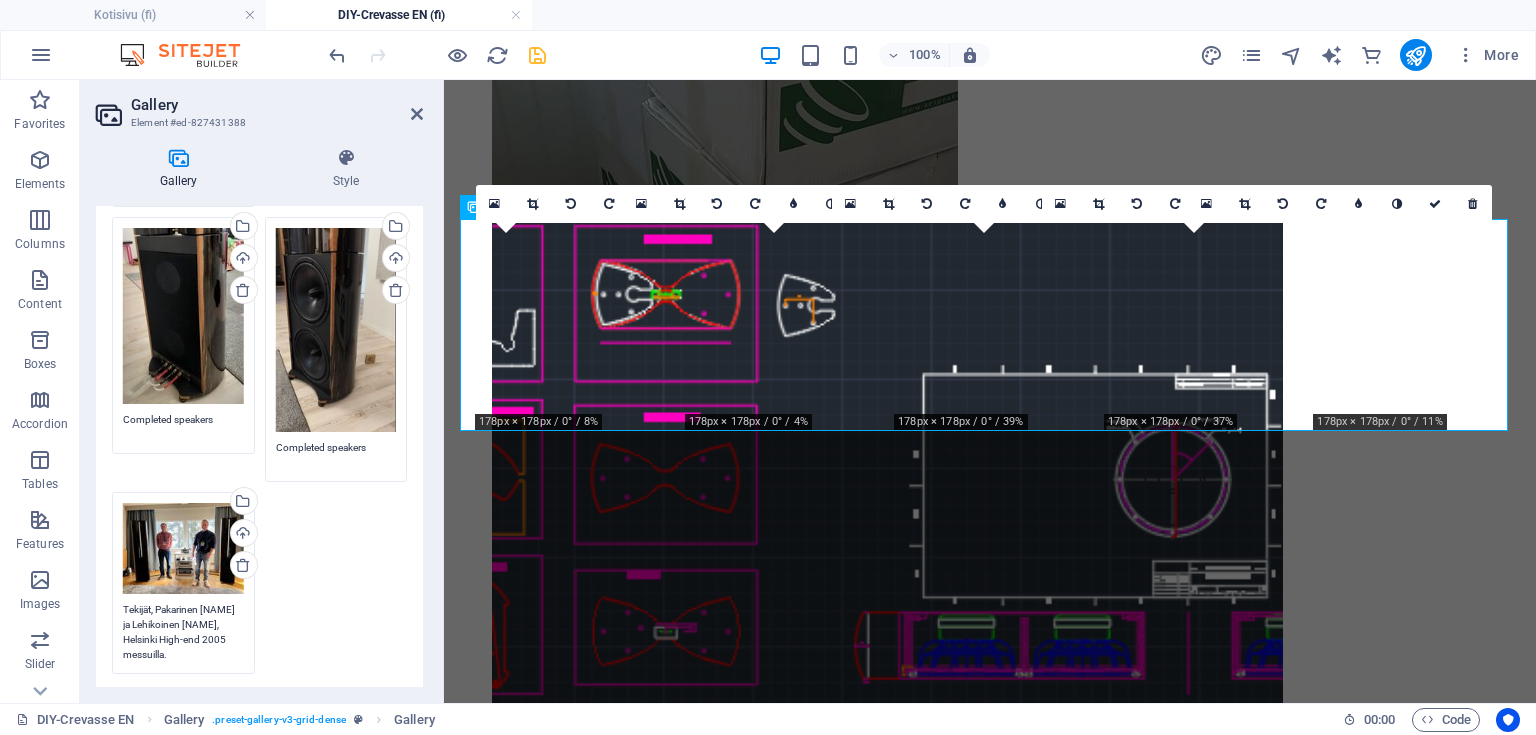 click on "Tekijät, Pakarinen [NAME] ja Lehikoinen [NAME], Helsinki High-end 2005 messuilla." at bounding box center [183, 582] 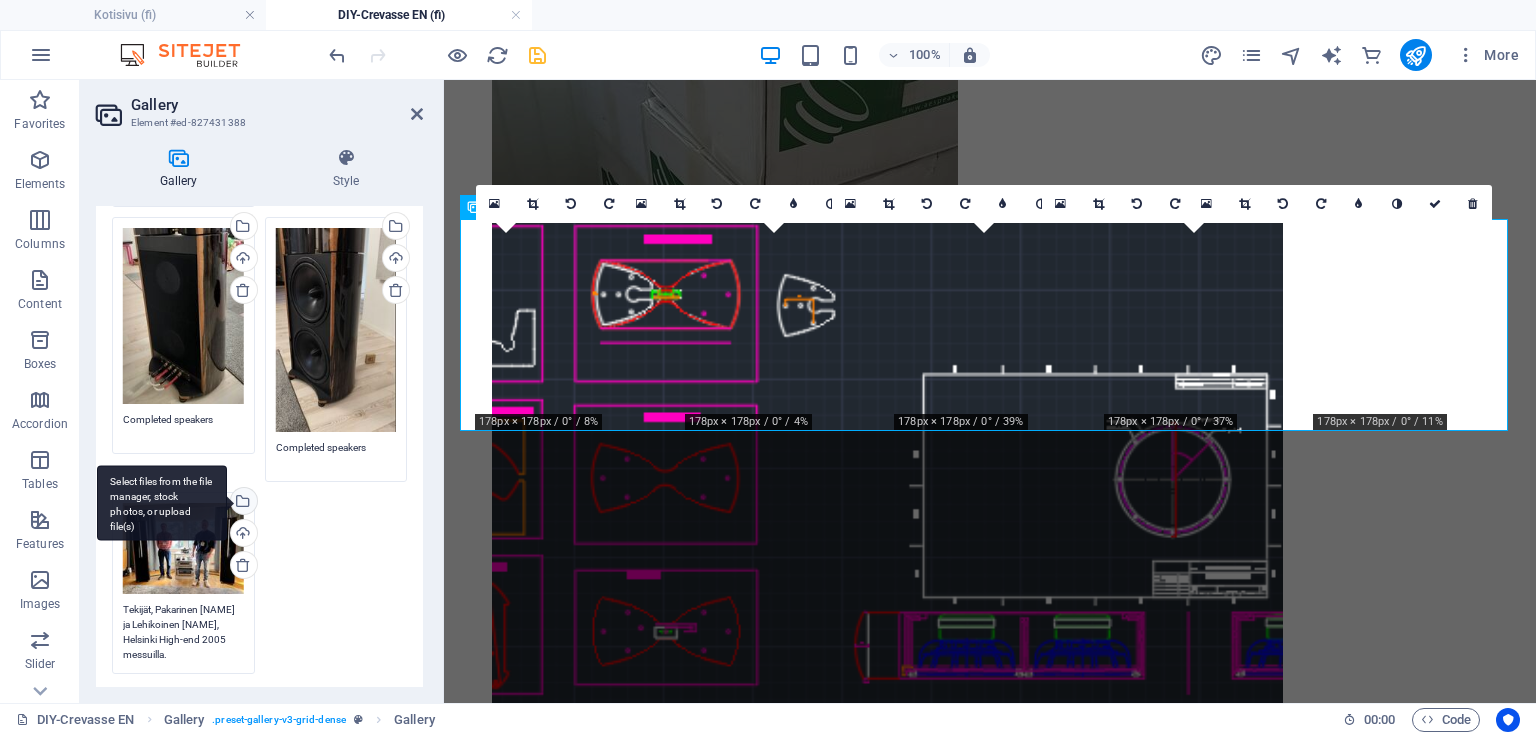 paste on "By [NAME] and [NAME] at the 2005 Helsinki High-End exhibition" 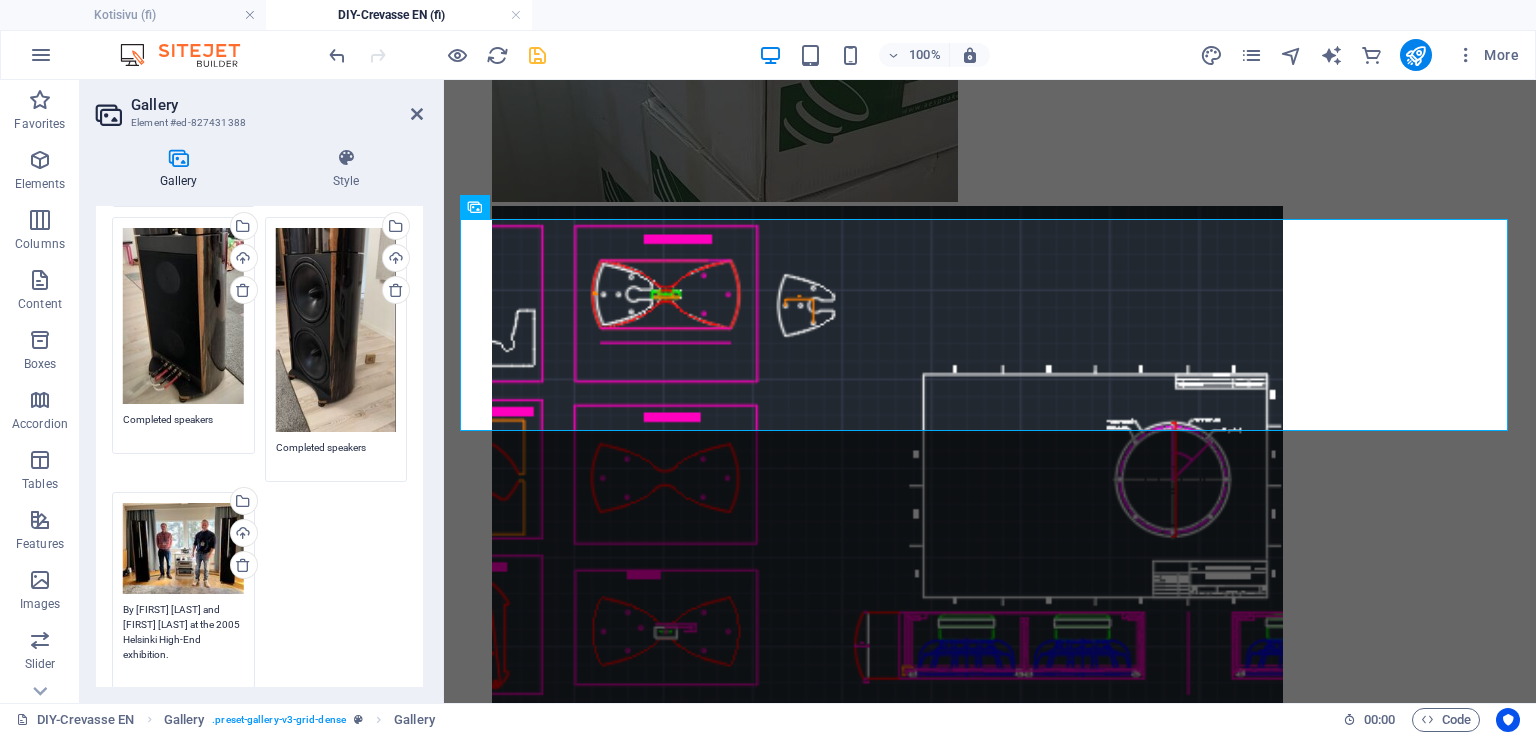 drag, startPoint x: 169, startPoint y: 616, endPoint x: 112, endPoint y: 575, distance: 70.21396 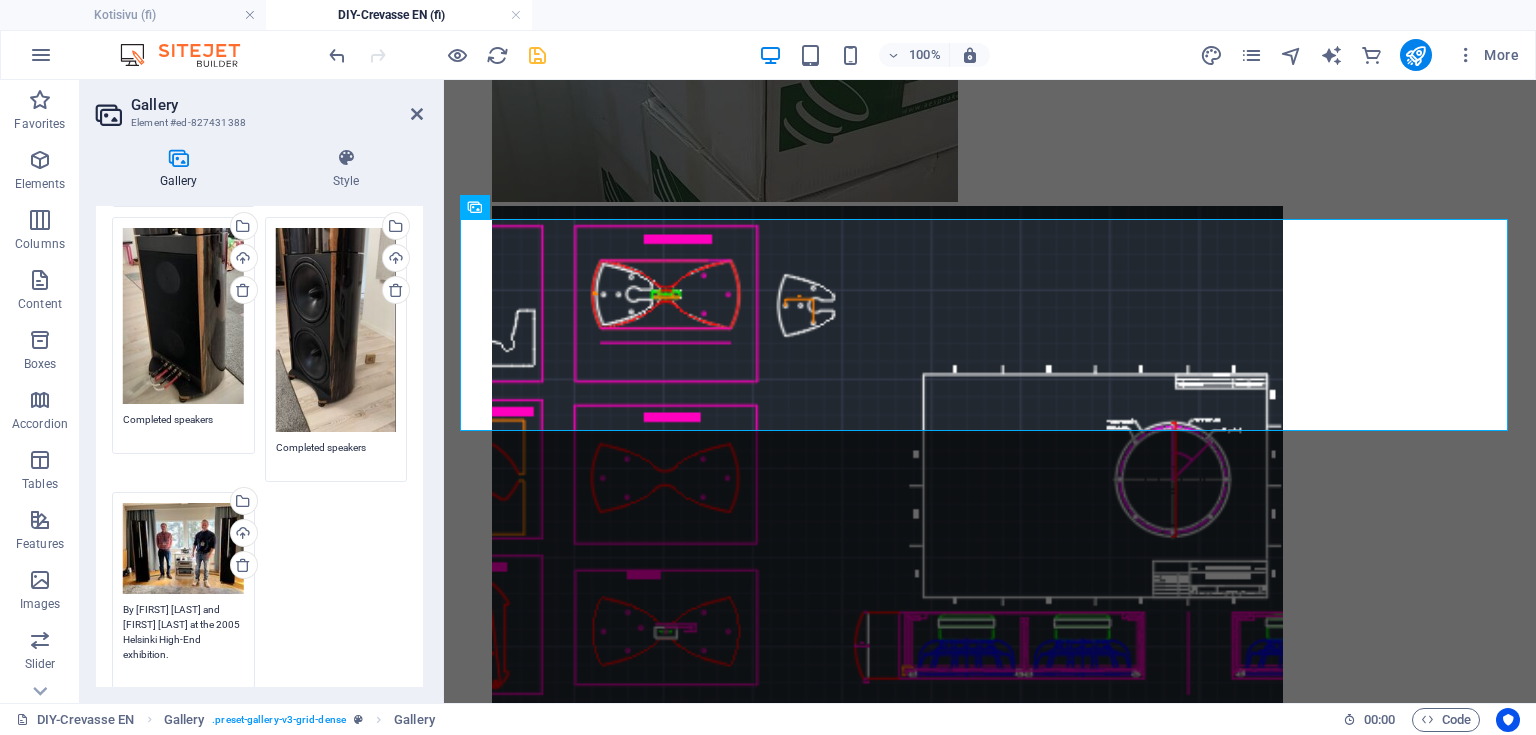 click on "By [FIRST] [LAST] and [FIRST] [LAST] at the 2005 Helsinki High-End exhibition." at bounding box center [183, 639] 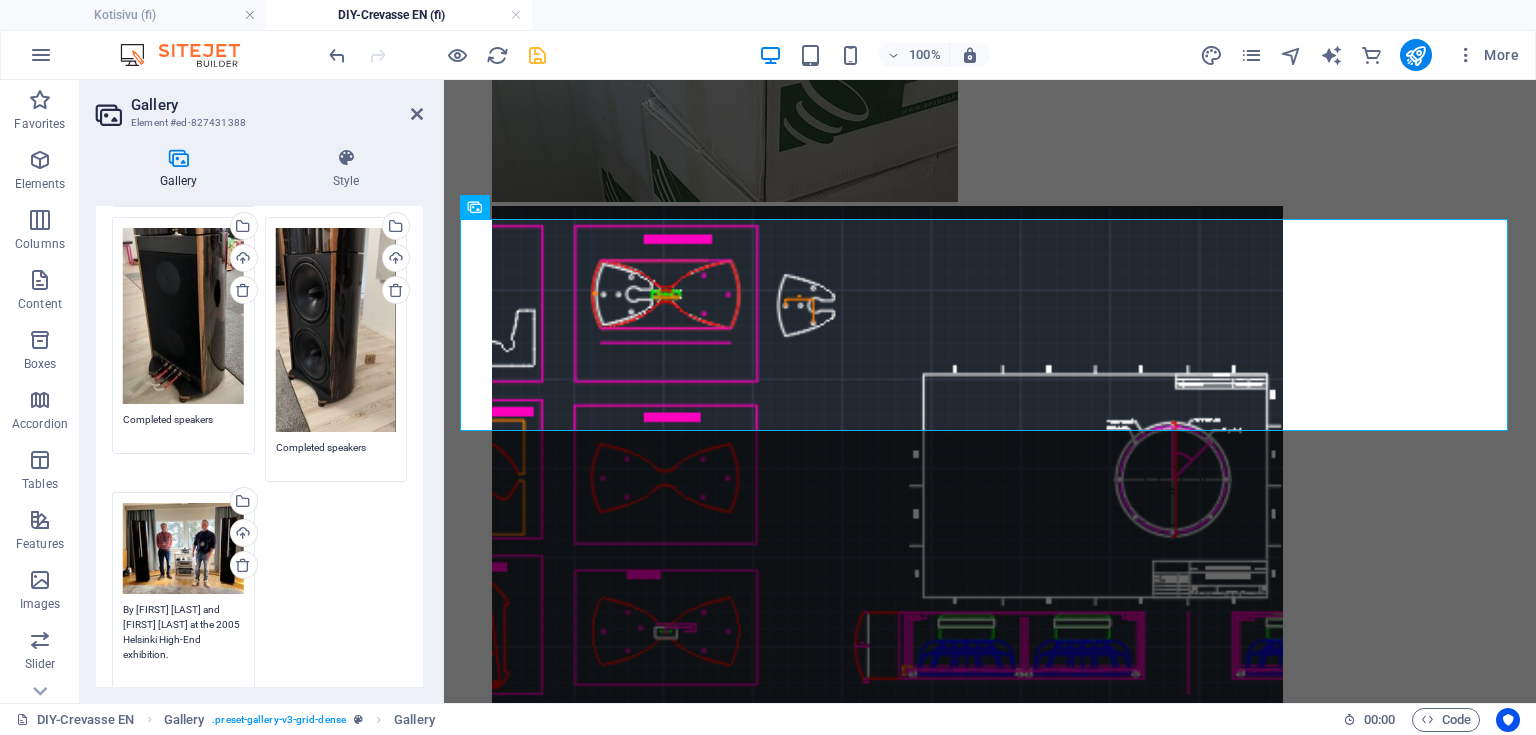 click on "By [FIRST] [LAST] and [FIRST] [LAST] at the 2005 Helsinki High-End exhibition." at bounding box center (183, 639) 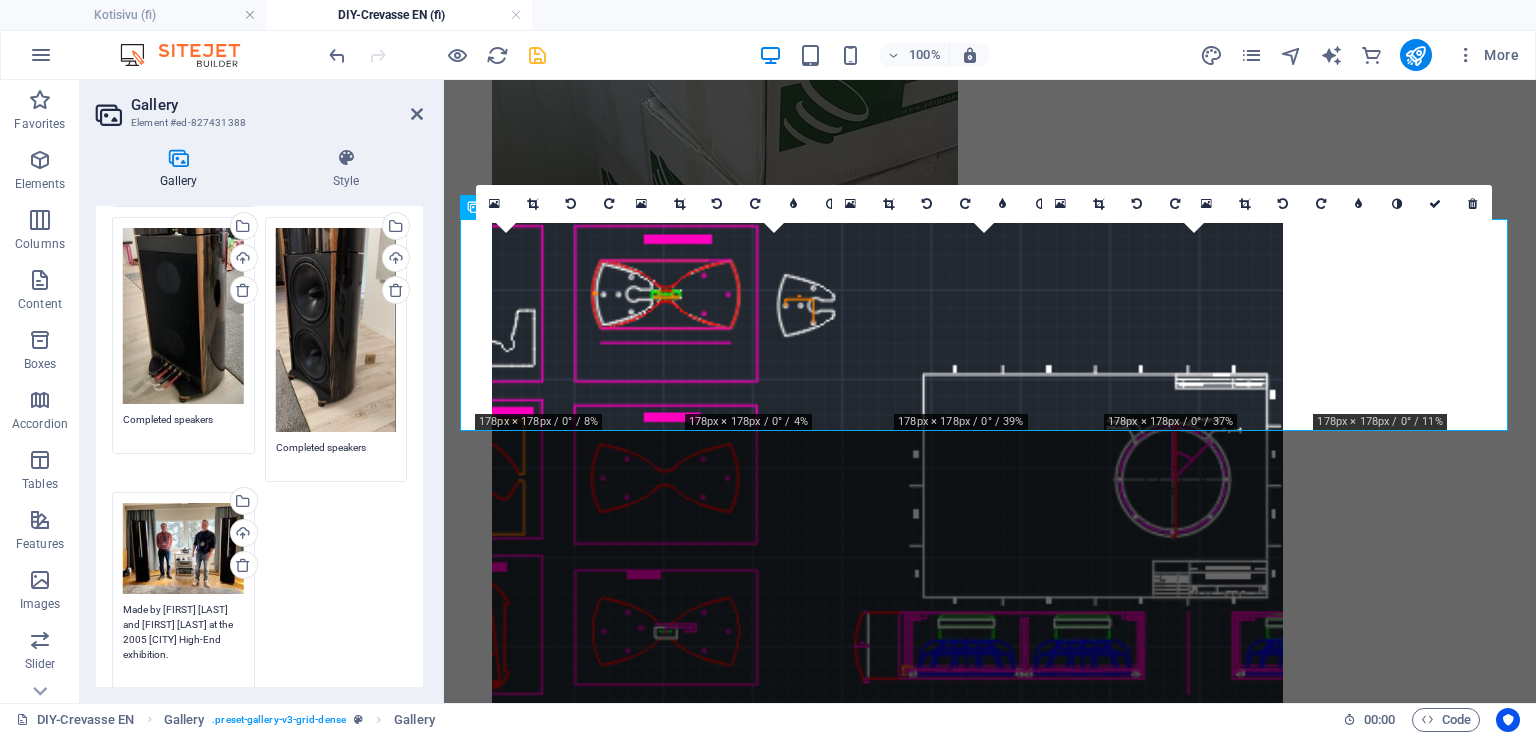 type on "Made by [FIRST] [LAST] and [FIRST] [LAST] at the 2005 [CITY] High-End exhibition." 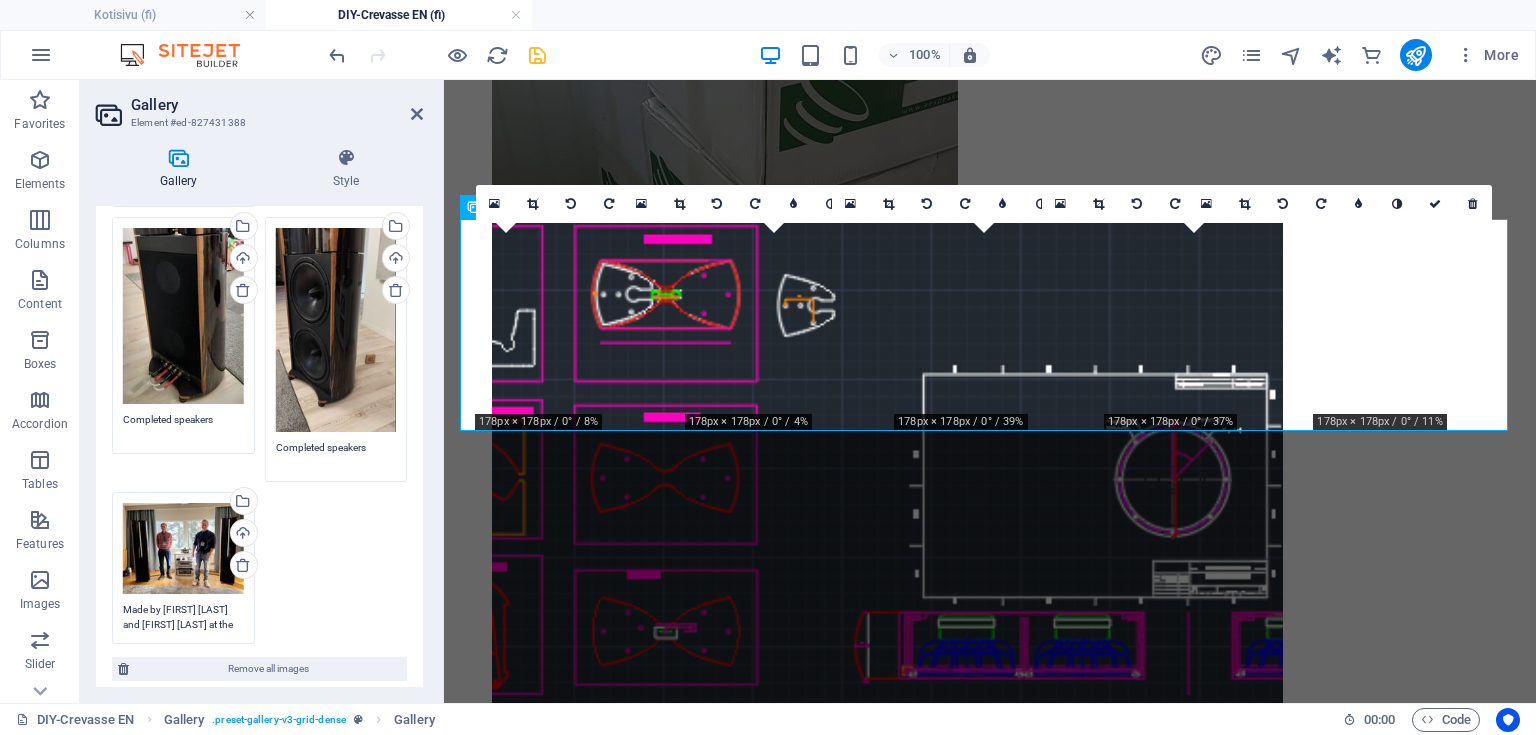 click on "Drag files here, click to choose files or select files from Files or our free stock photos & videos Select files from the file manager, stock photos, or upload file(s) Upload Completed speakers Drag files here, click to choose files or select files from Files or our free stock photos & videos Select files from the file manager, stock photos, or upload file(s) Upload Completed speakers Drag files here, click to choose files or select files from Files or our free stock photos & videos Select files from the file manager, stock photos, or upload file(s) Upload Completed speakers Drag files here, click to choose files or select files from Files or our free stock photos & videos Select files from the file manager, stock photos, or upload file(s) Upload Completed speakers Drag files here, click to choose files or select files from Files or our free stock photos & videos Select files from the file manager, stock photos, or upload file(s) Upload" at bounding box center (259, 292) 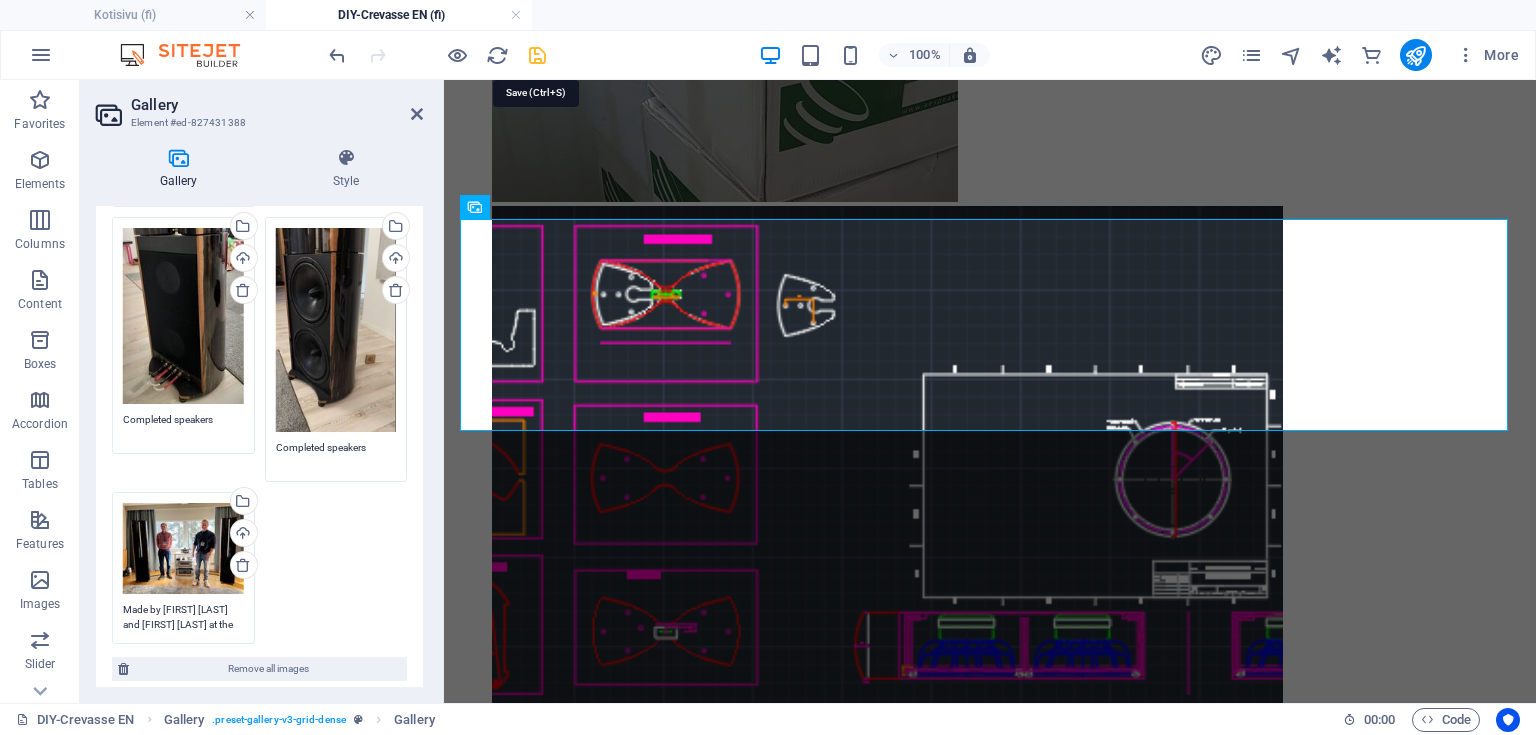 drag, startPoint x: 528, startPoint y: 52, endPoint x: 408, endPoint y: 7, distance: 128.16005 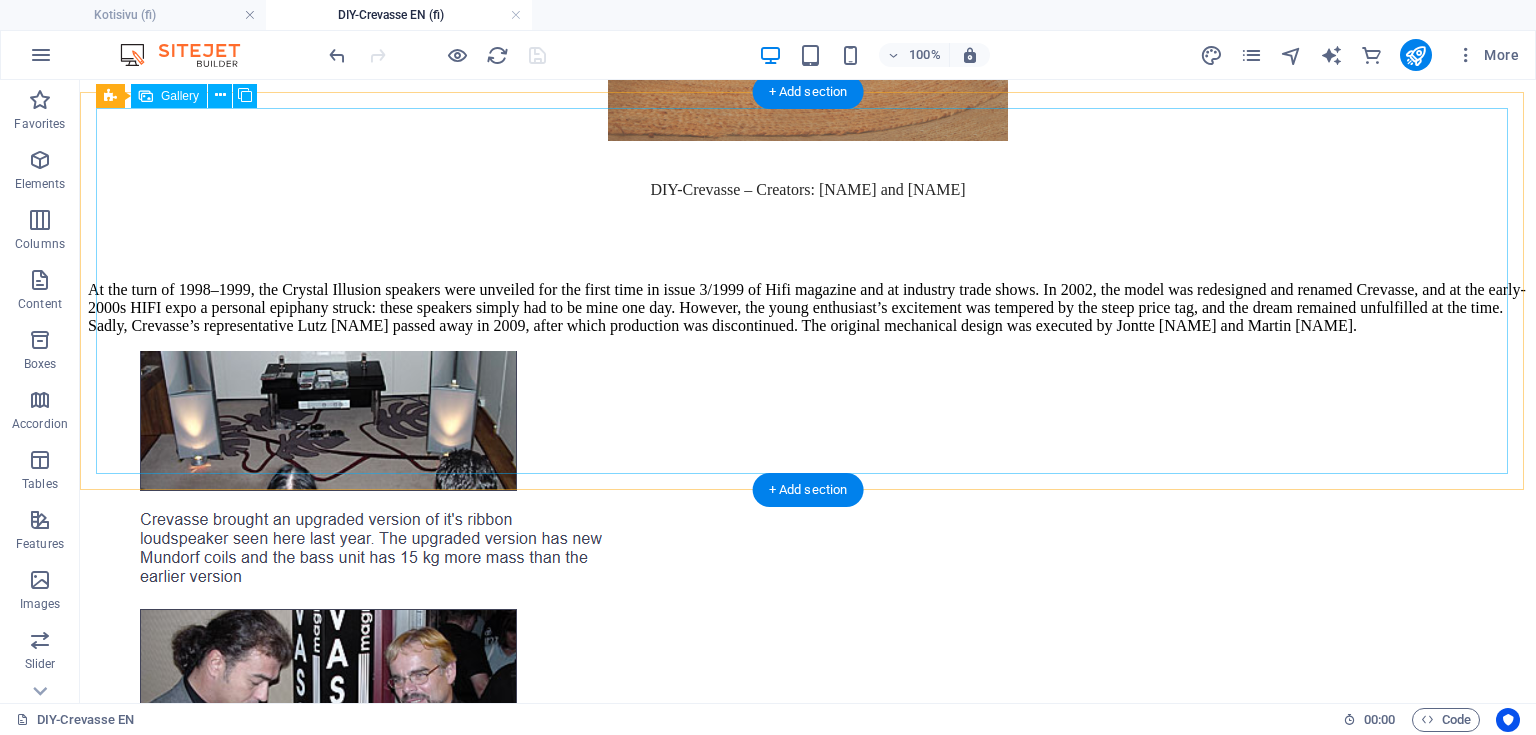 scroll, scrollTop: 753, scrollLeft: 0, axis: vertical 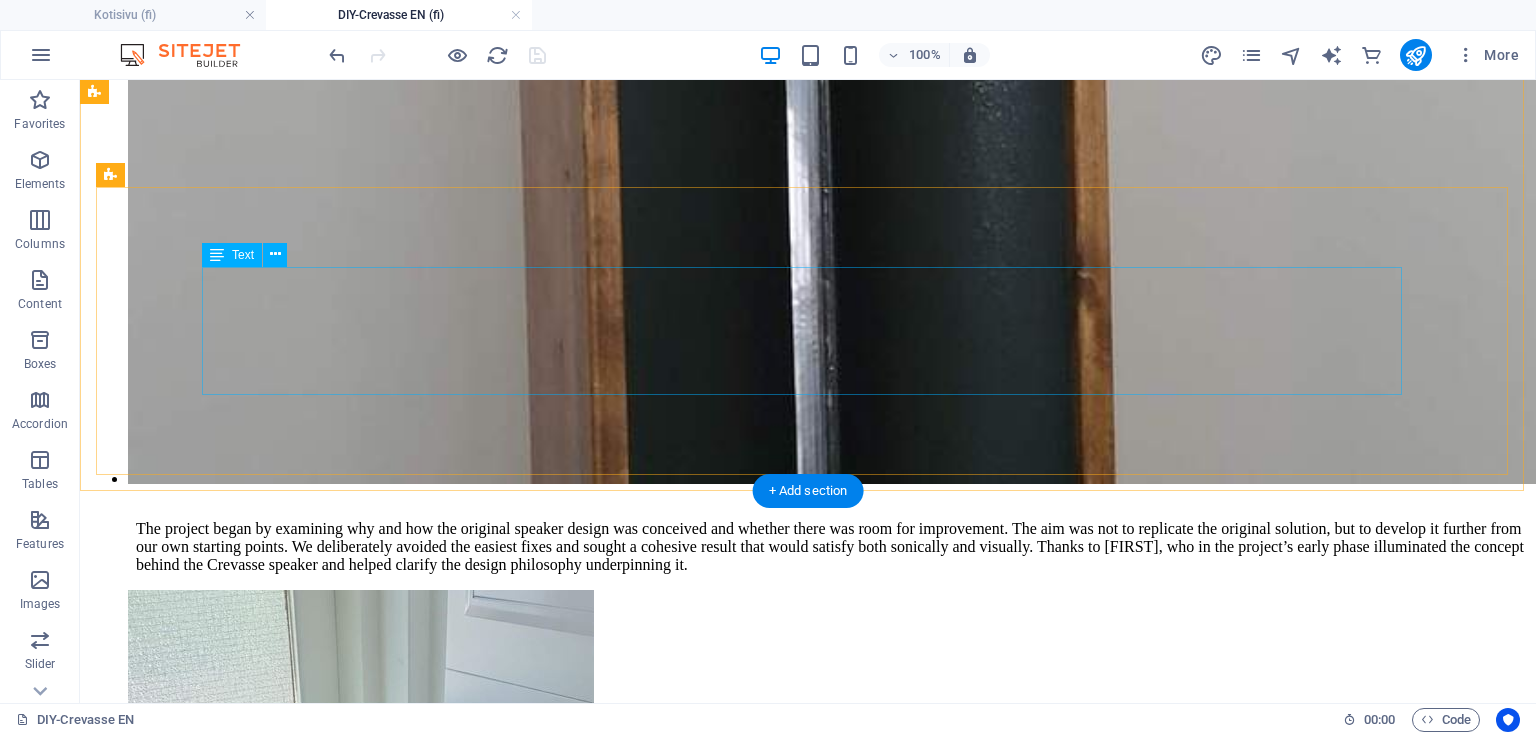 click on "The project took us roughly two years from start to finish, and what better way to cap it off than by showcasing the speakers in the DIY room for hi-fi enthusiasts at Helsinki Highend 2025 – to the delight of the audience and like-minded builders. Two pairs of speakers were completed as a tribute to the original Crevasse design – intentionally a one-off project. Yet the ribbon tweeters and dipole woofers have become a permanent part of the speaker-building core, and new ideas are already taking shape around them, which you can follow on this website’s Projects section." at bounding box center (808, 32483) 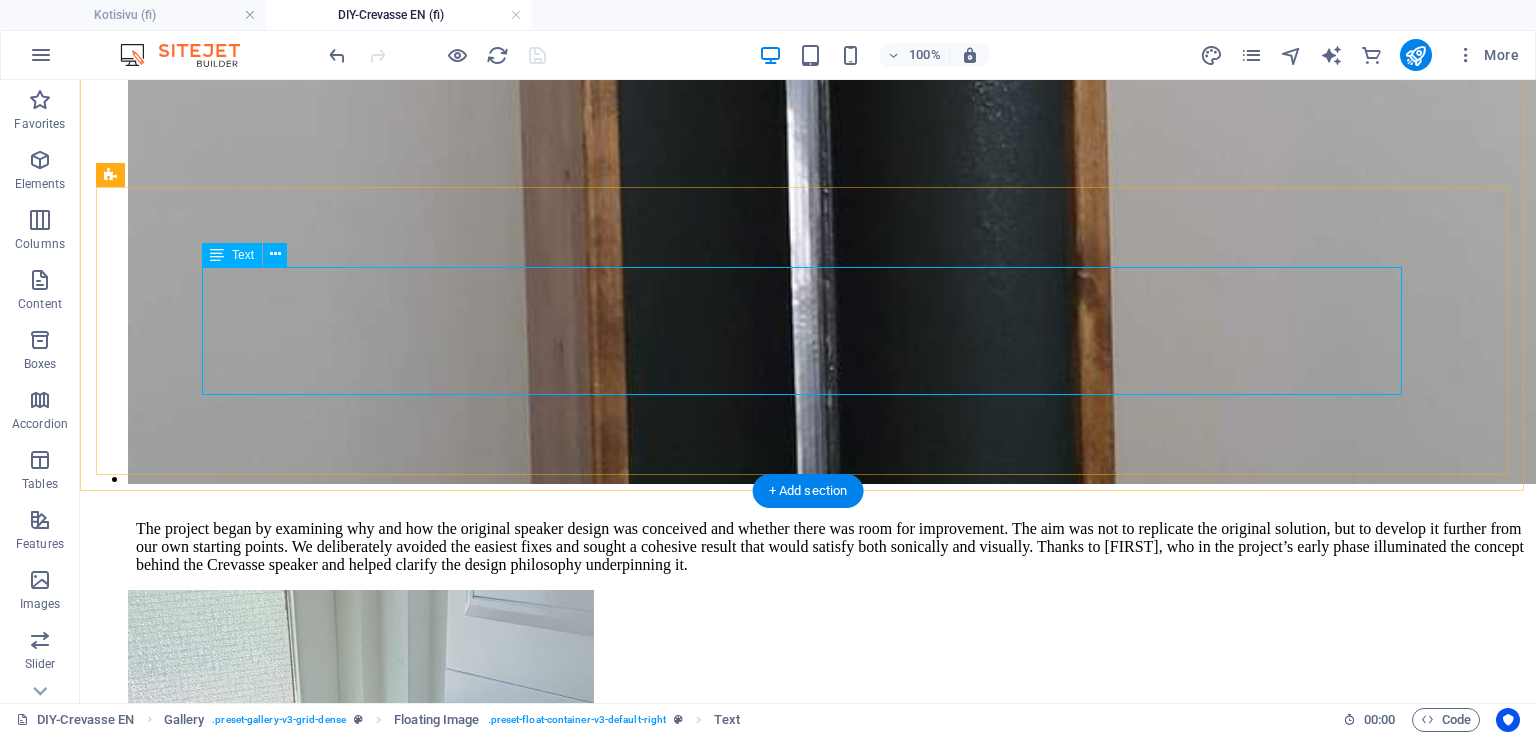 click on "The project took us roughly two years from start to finish, and what better way to cap it off than by showcasing the speakers in the DIY room for hi-fi enthusiasts at Helsinki Highend 2025 – to the delight of the audience and like-minded builders. Two pairs of speakers were completed as a tribute to the original Crevasse design – intentionally a one-off project. Yet the ribbon tweeters and dipole woofers have become a permanent part of the speaker-building core, and new ideas are already taking shape around them, which you can follow on this website’s Projects section." at bounding box center (808, 32483) 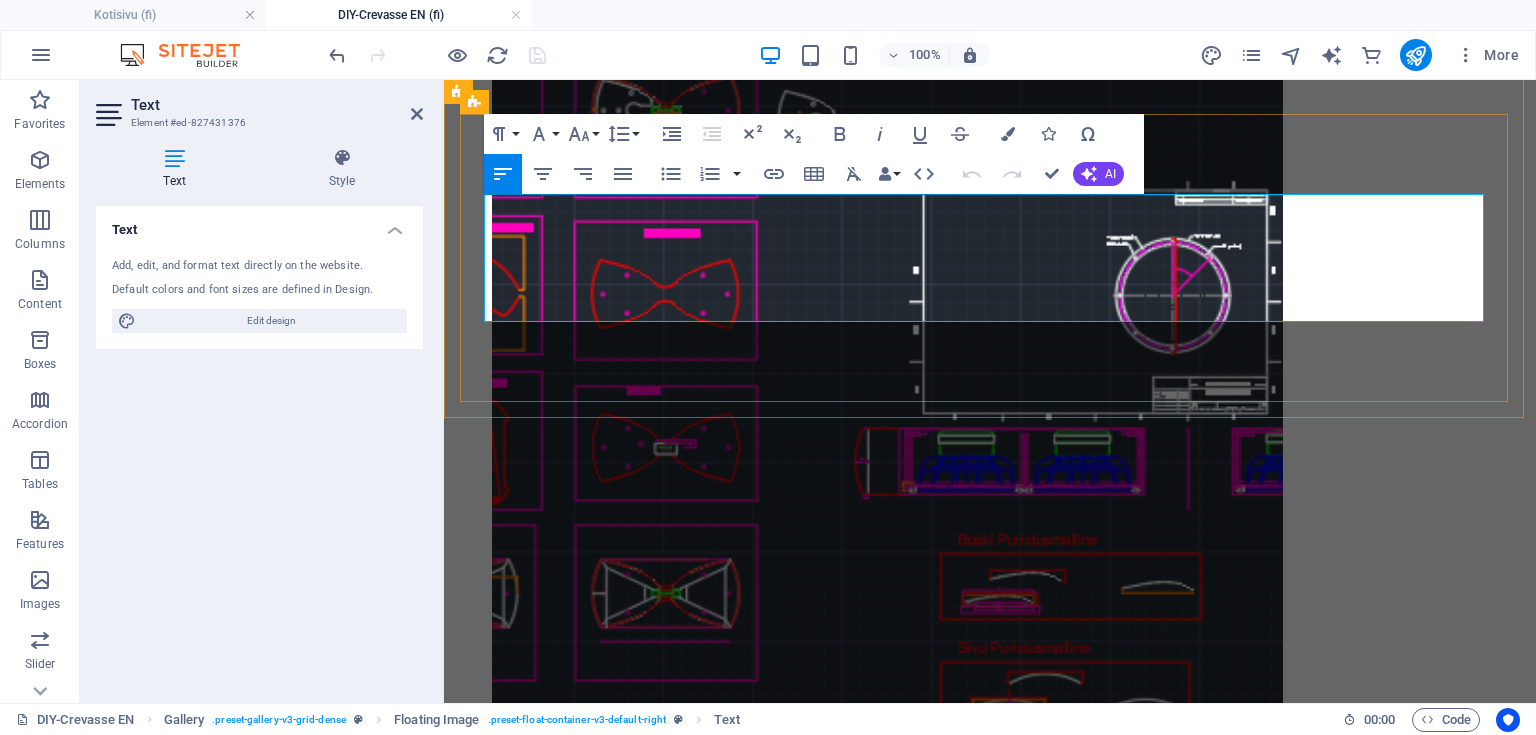 scroll, scrollTop: 6058, scrollLeft: 0, axis: vertical 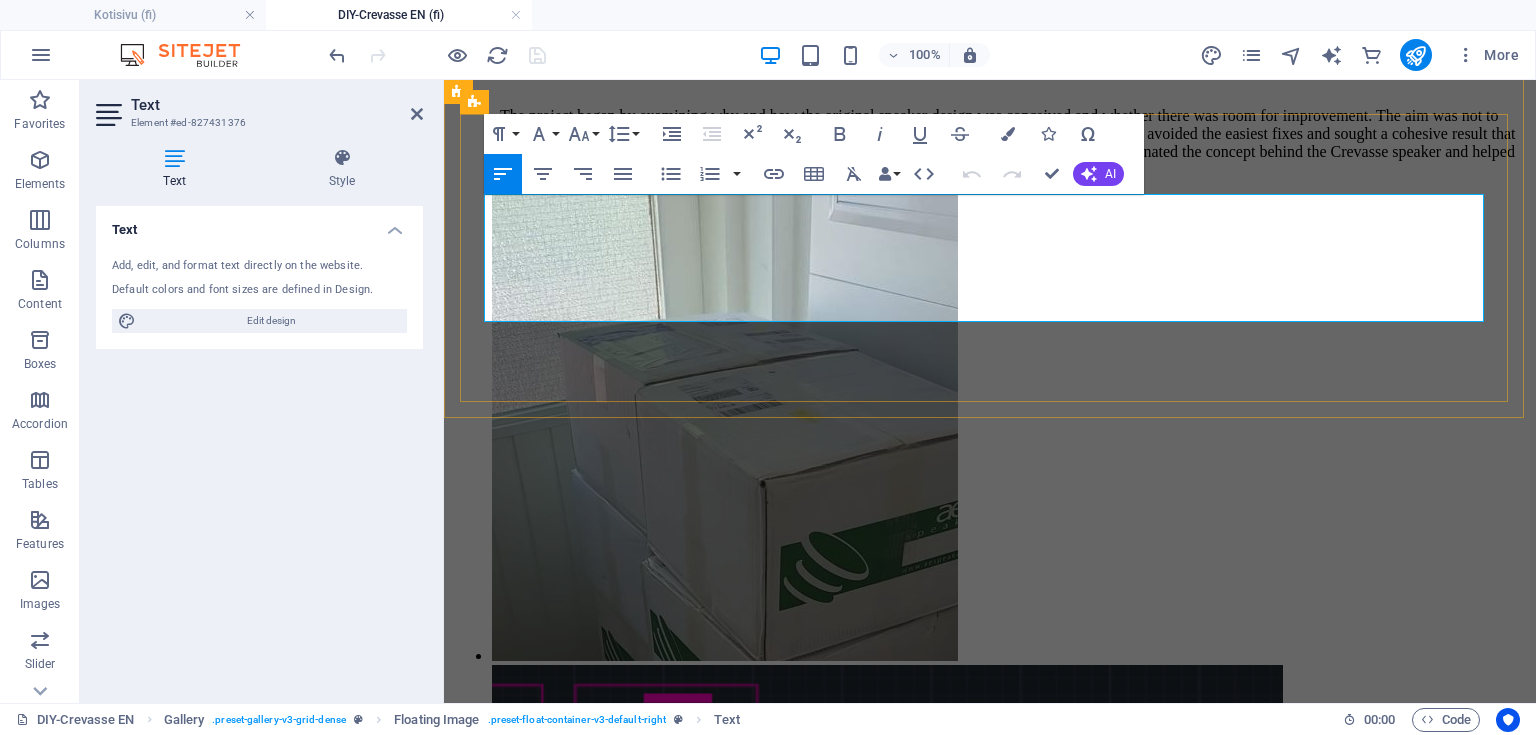 drag, startPoint x: 586, startPoint y: 231, endPoint x: 668, endPoint y: 233, distance: 82.02438 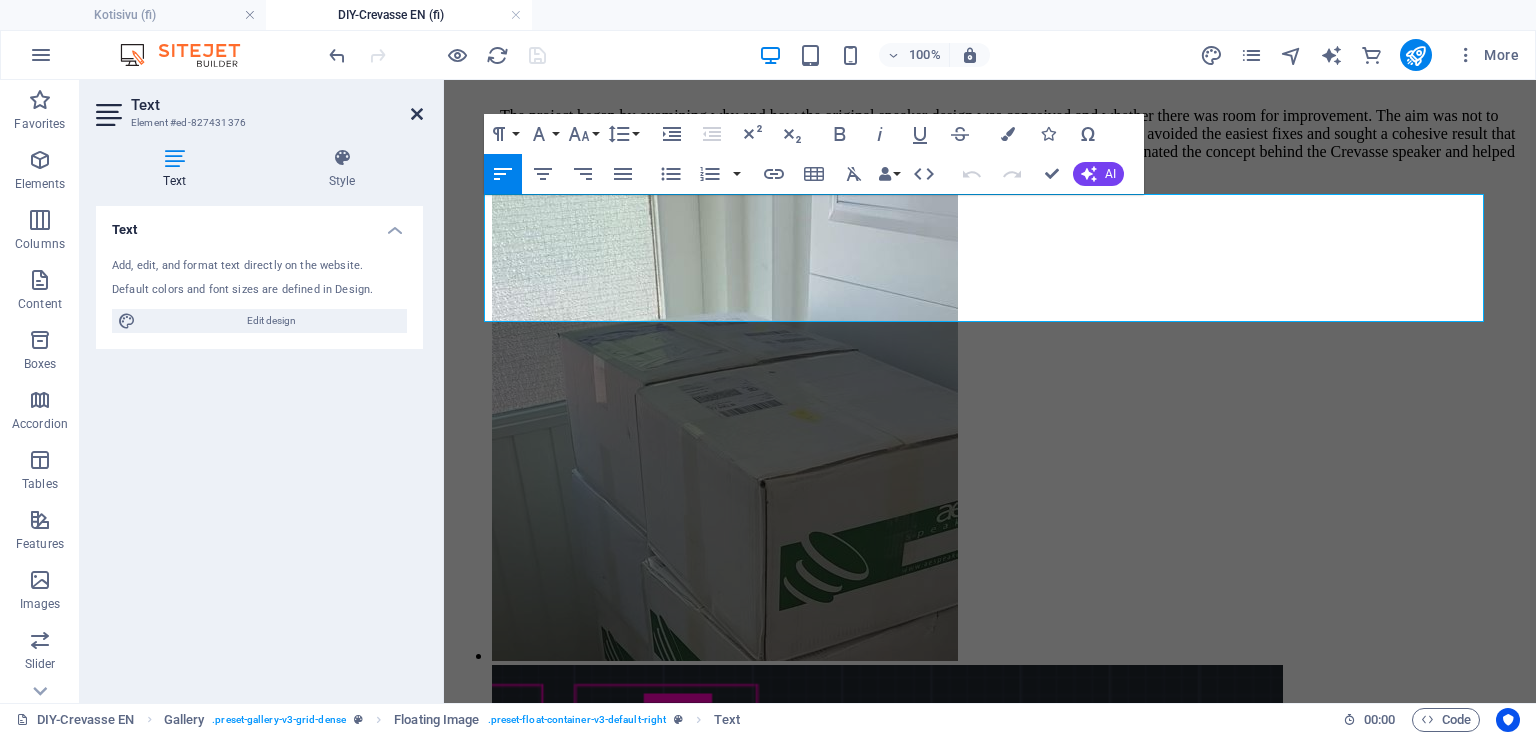 click at bounding box center [417, 114] 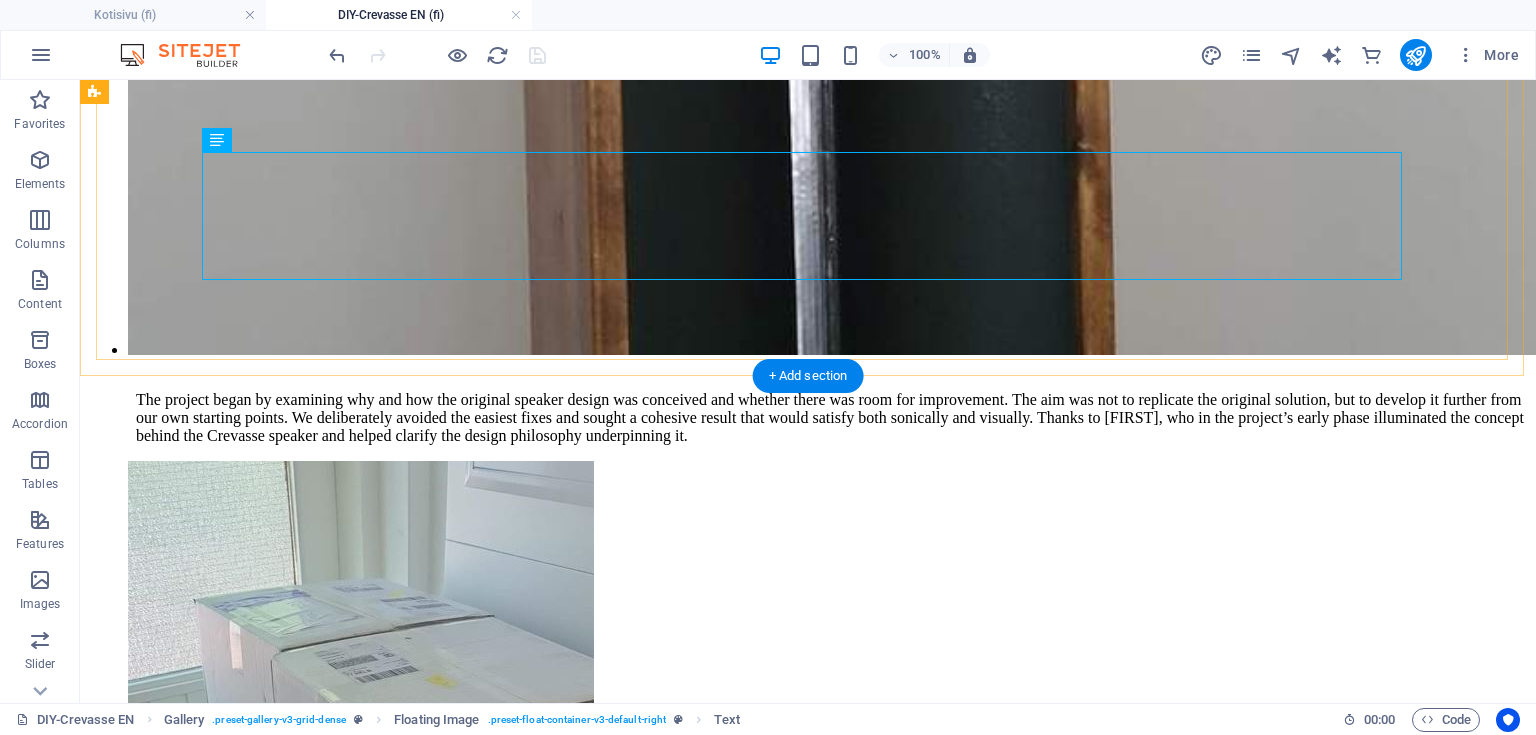 scroll, scrollTop: 6861, scrollLeft: 0, axis: vertical 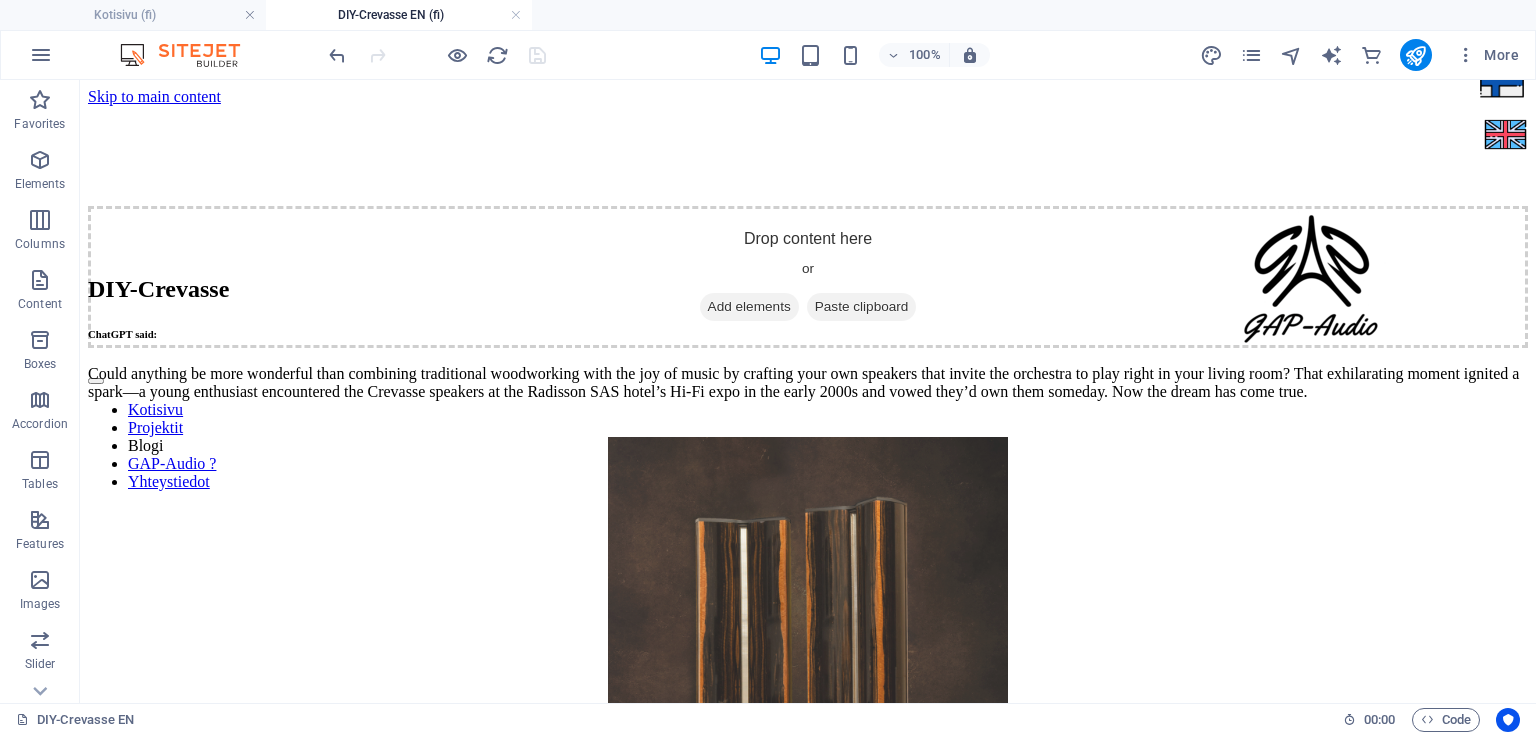click on "DIY-Crevasse EN (fi)" at bounding box center [399, 15] 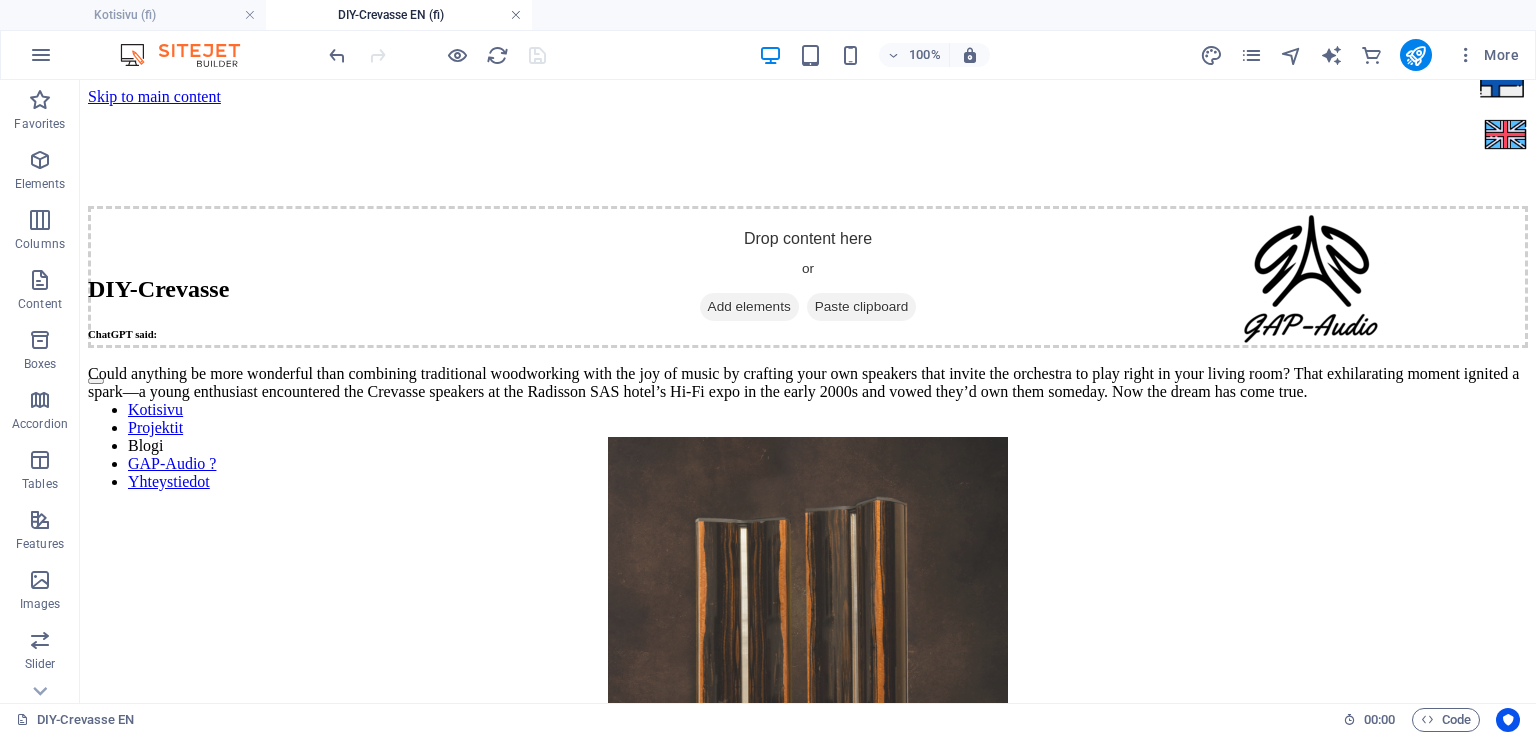 click at bounding box center [516, 15] 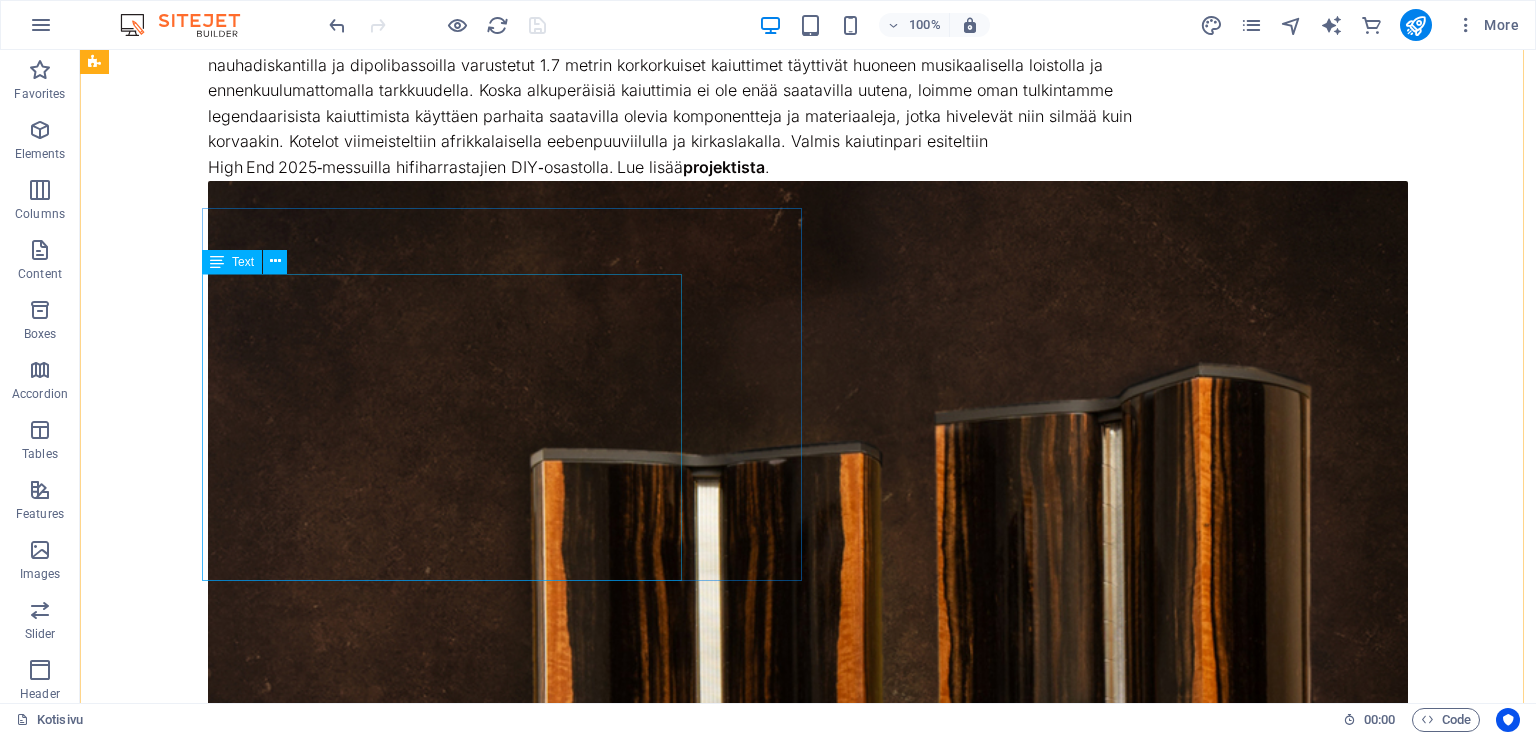 scroll, scrollTop: 1191, scrollLeft: 0, axis: vertical 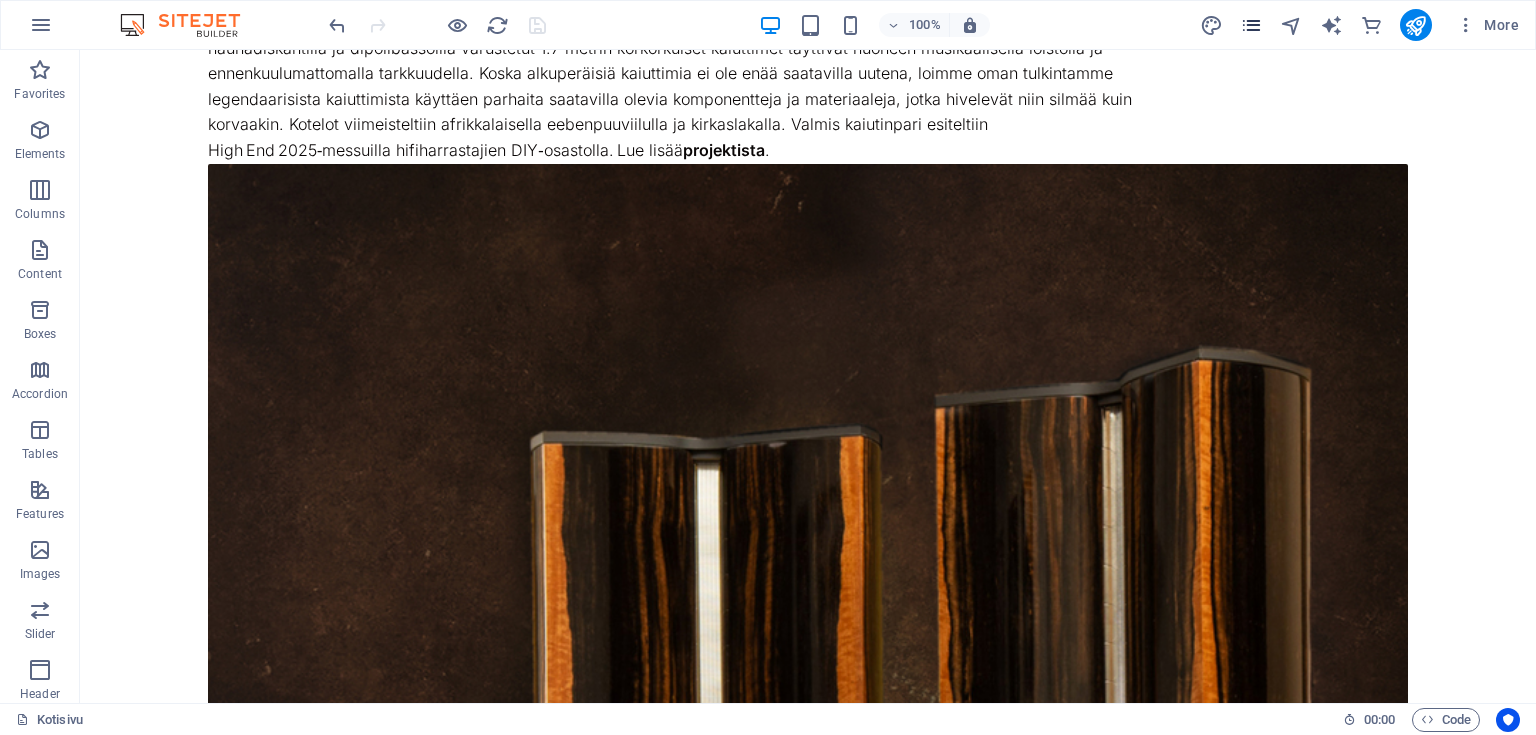 click on "More" at bounding box center [1363, 25] 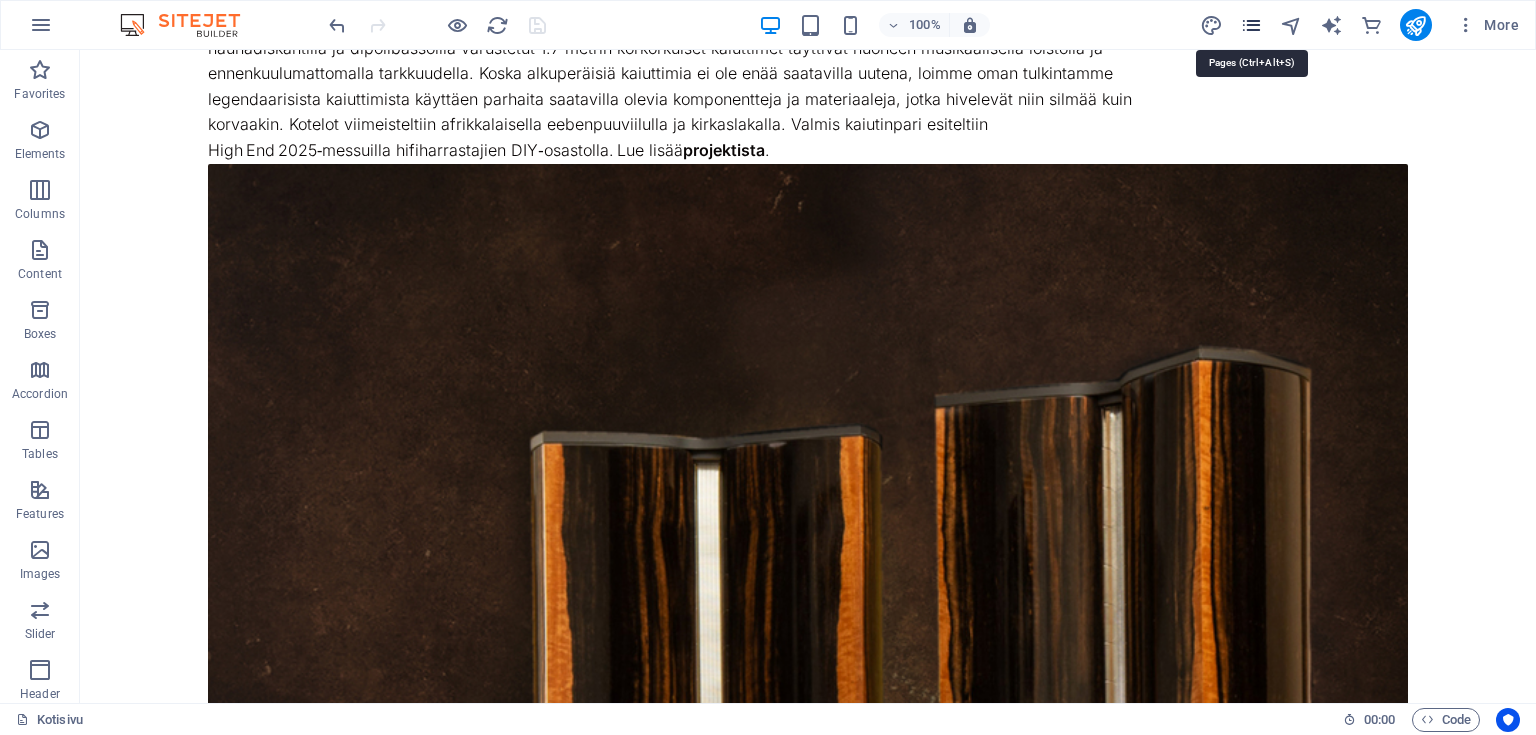 click at bounding box center (1251, 25) 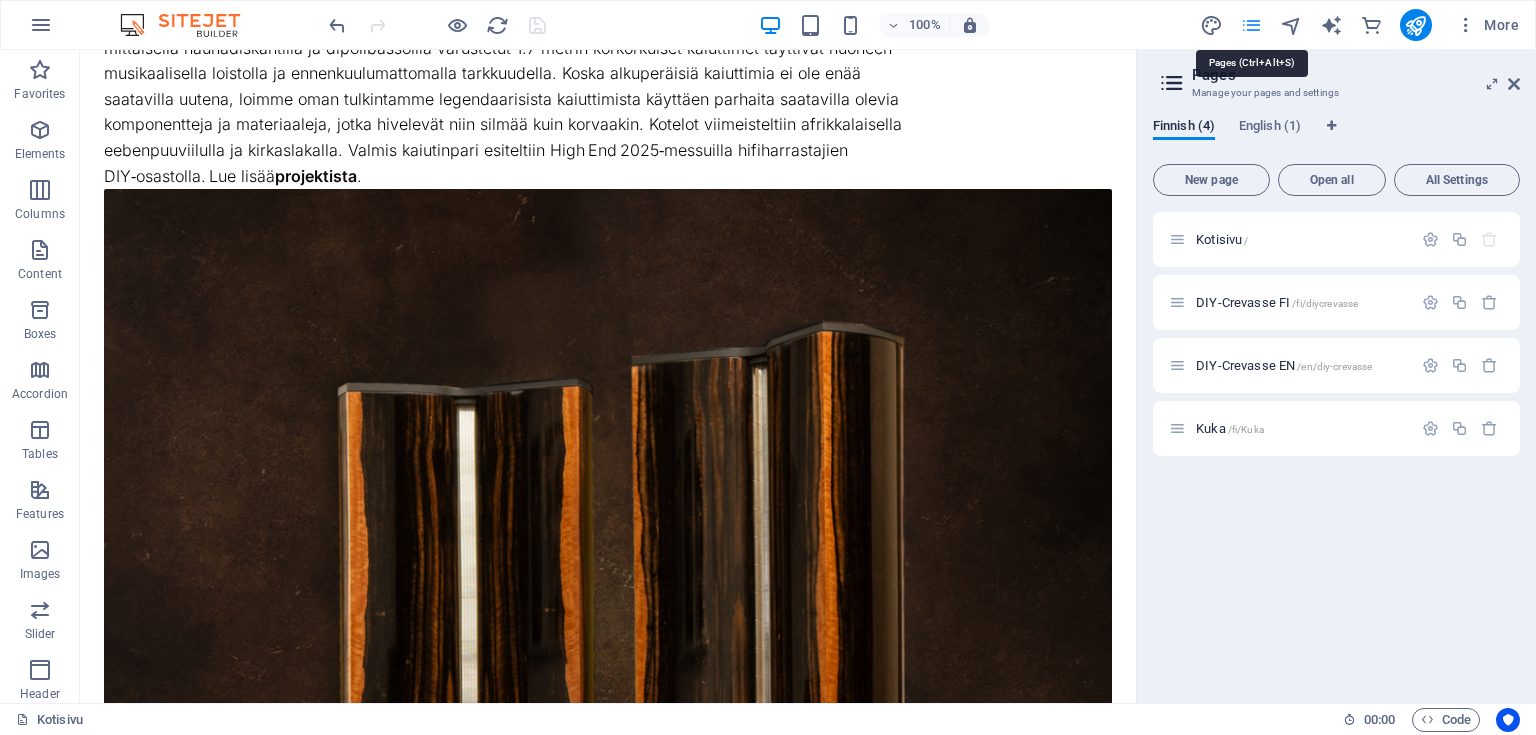 scroll, scrollTop: 1089, scrollLeft: 0, axis: vertical 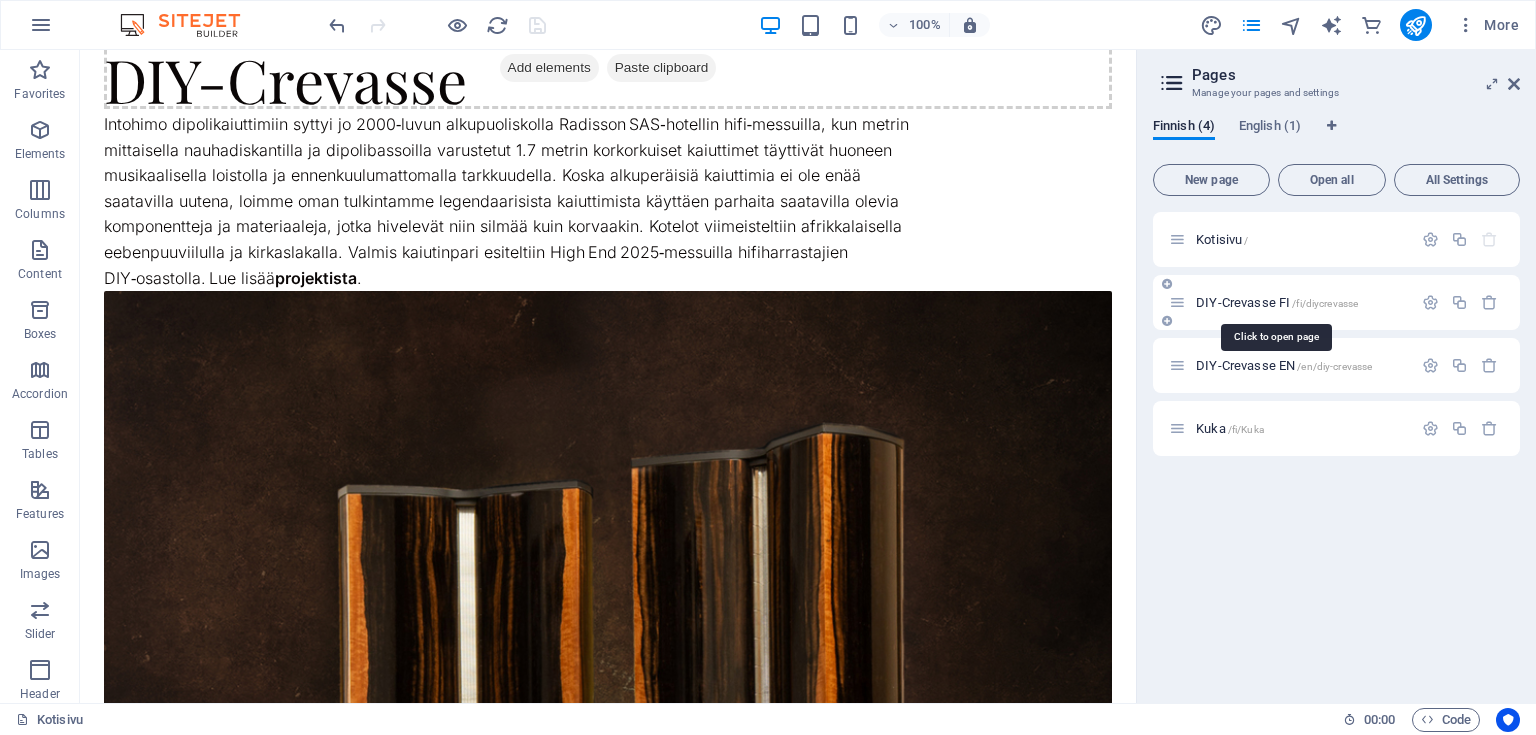 click on "DIY-Crevasse FI /fi/diycrevasse" at bounding box center (1277, 302) 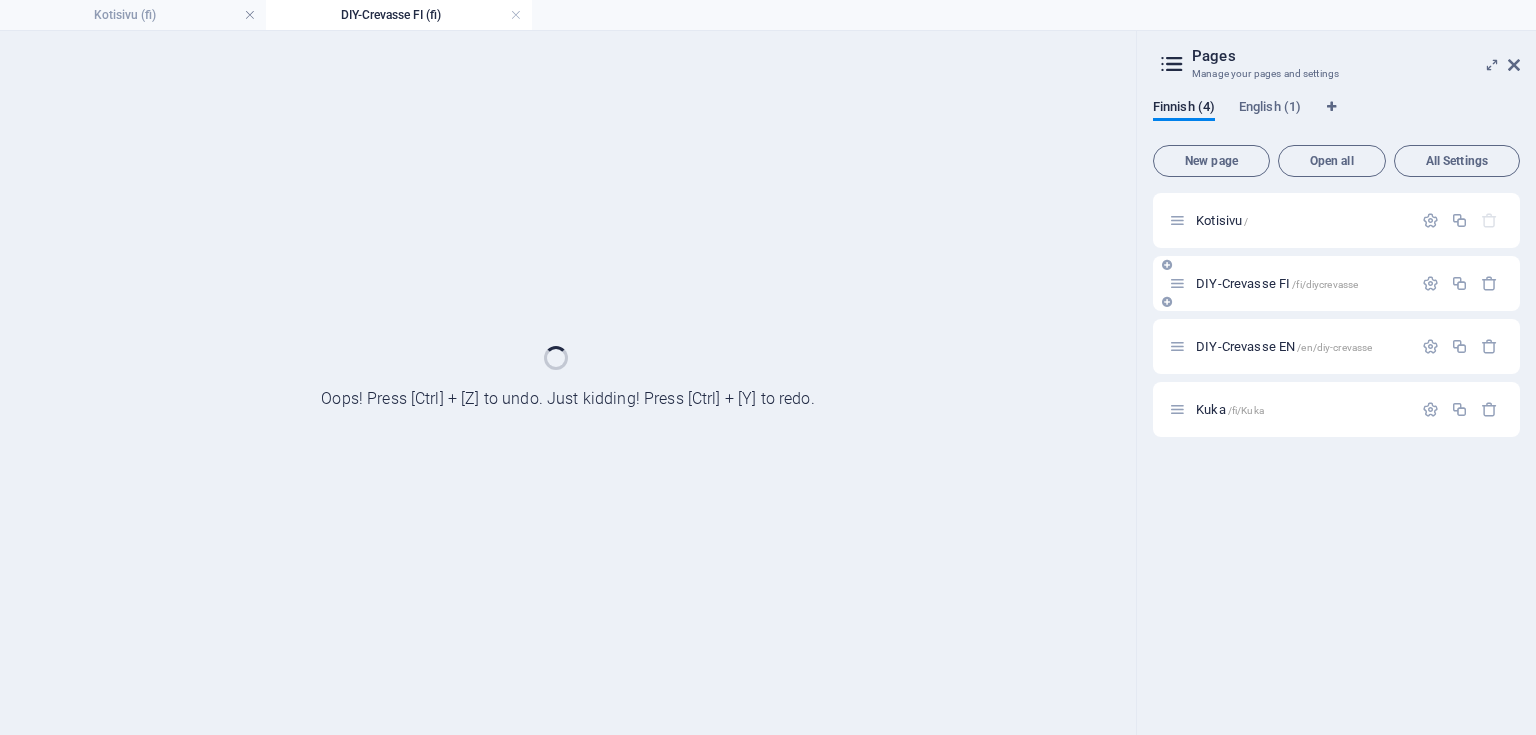 scroll, scrollTop: 0, scrollLeft: 0, axis: both 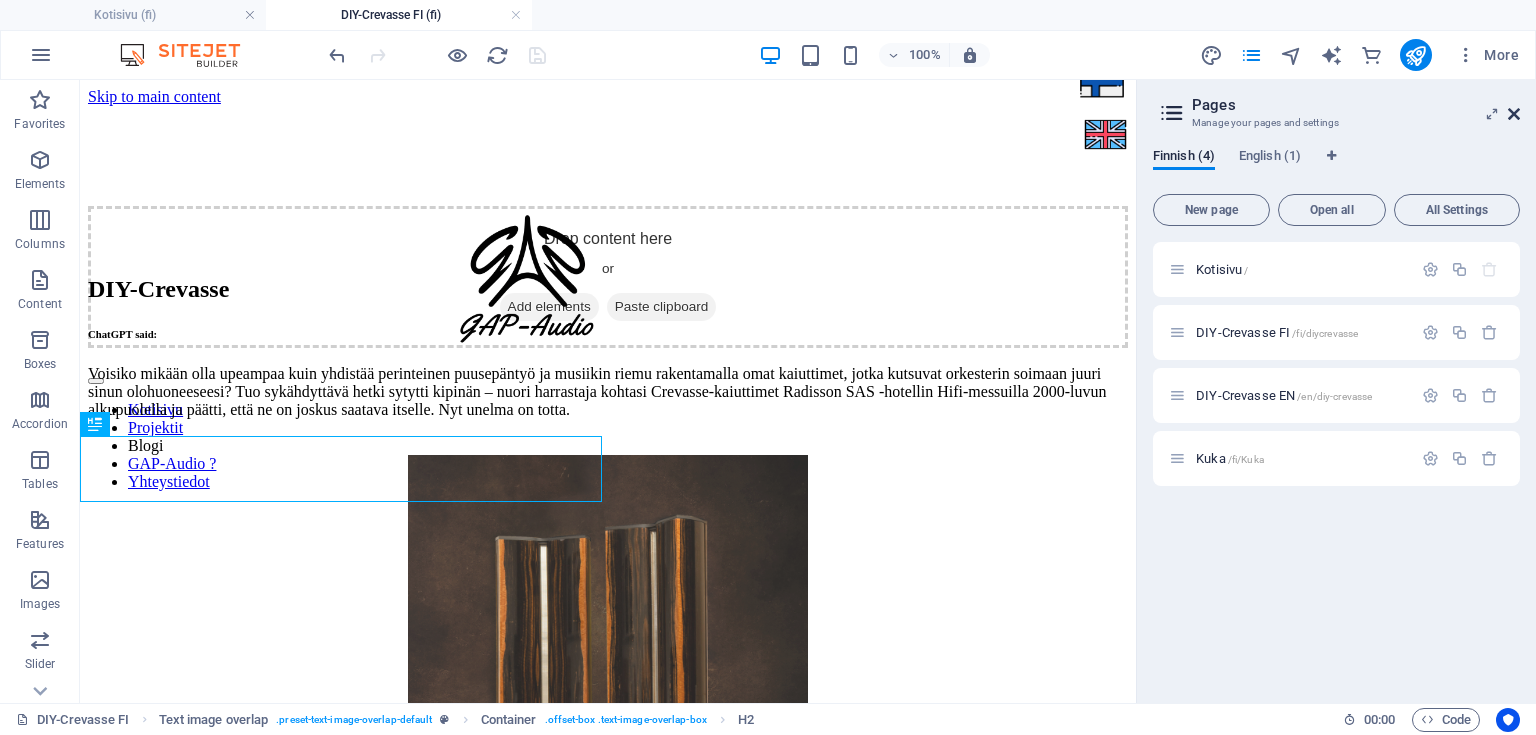 click at bounding box center [1514, 114] 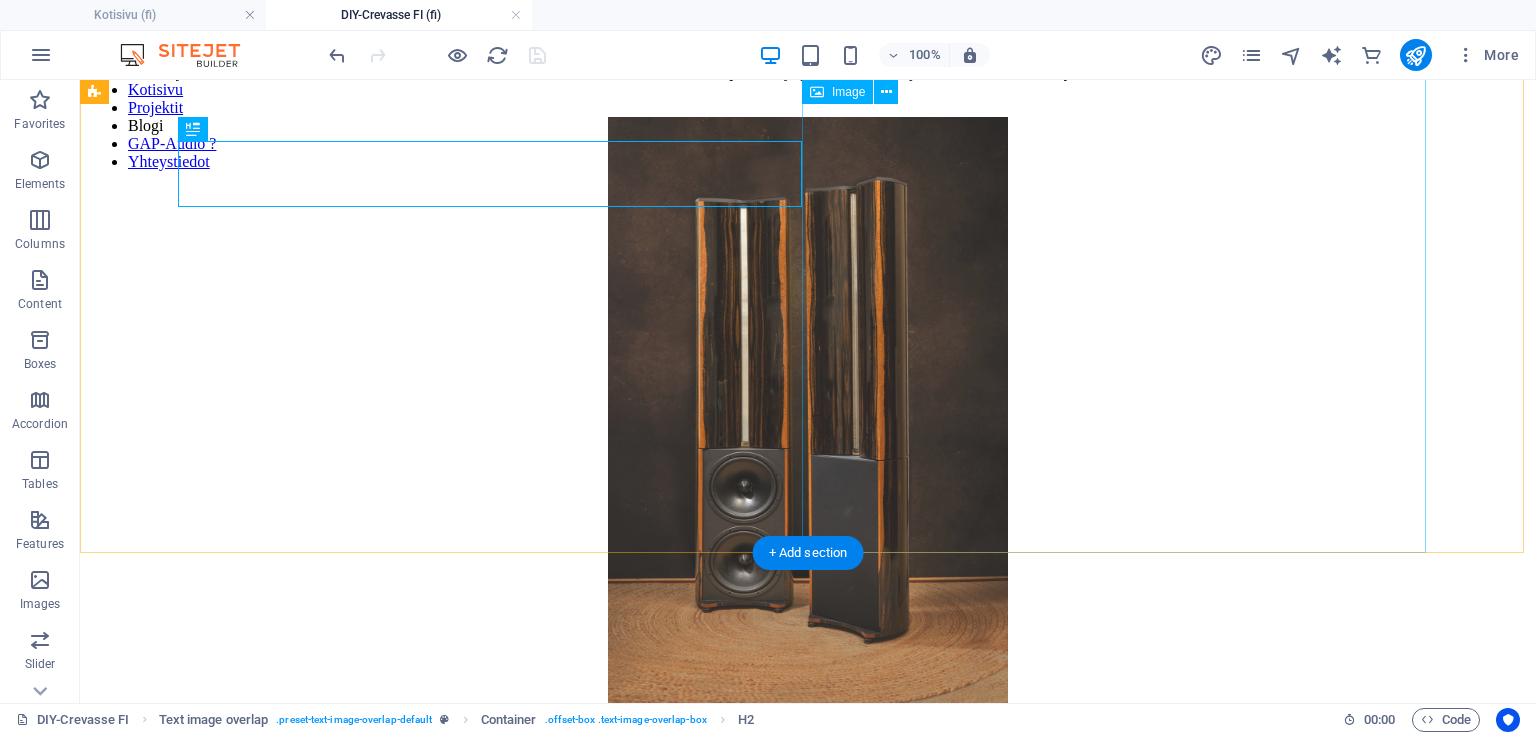 scroll, scrollTop: 0, scrollLeft: 0, axis: both 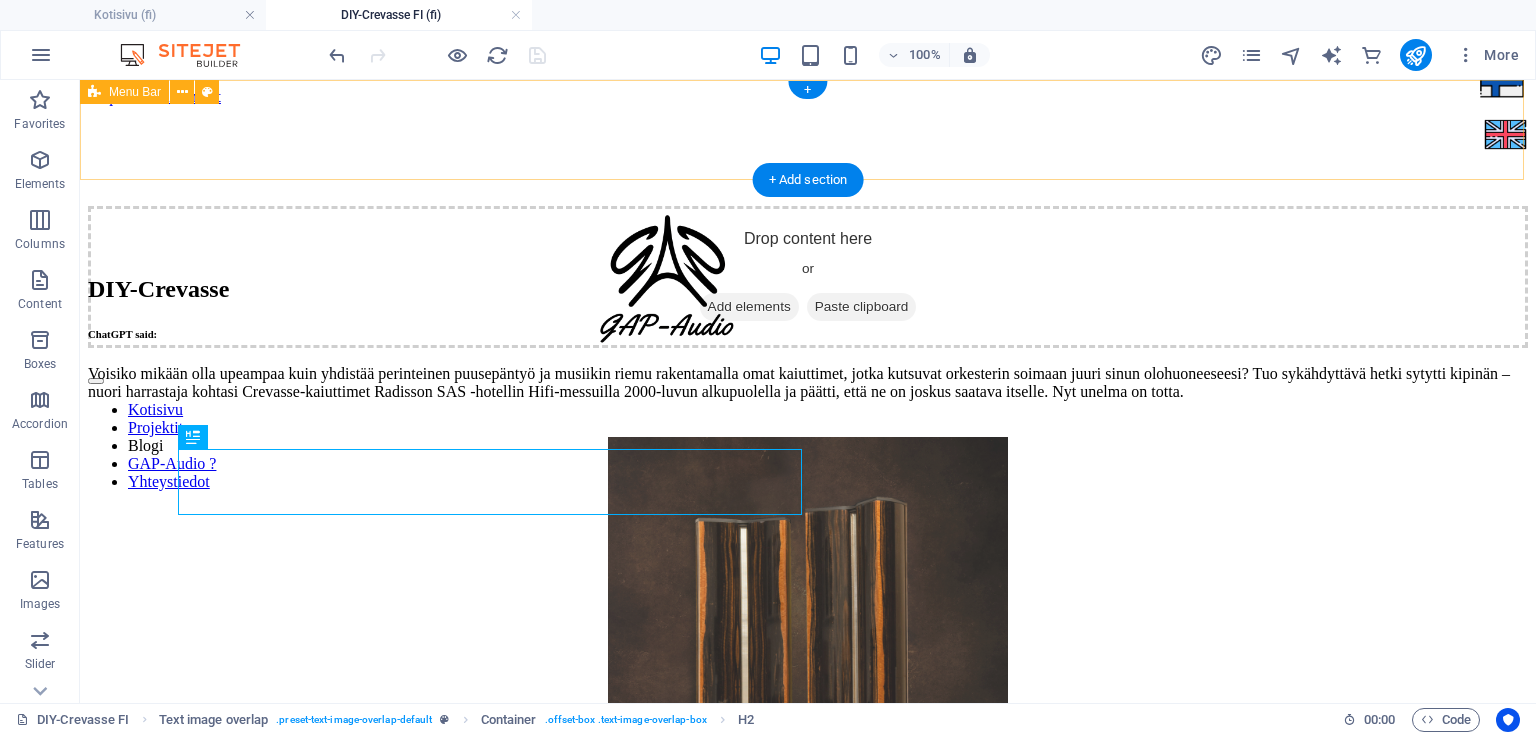 click on "Kotisivu Projektit Blogi GAP-Audio ? Yhteystiedot" at bounding box center (808, 156) 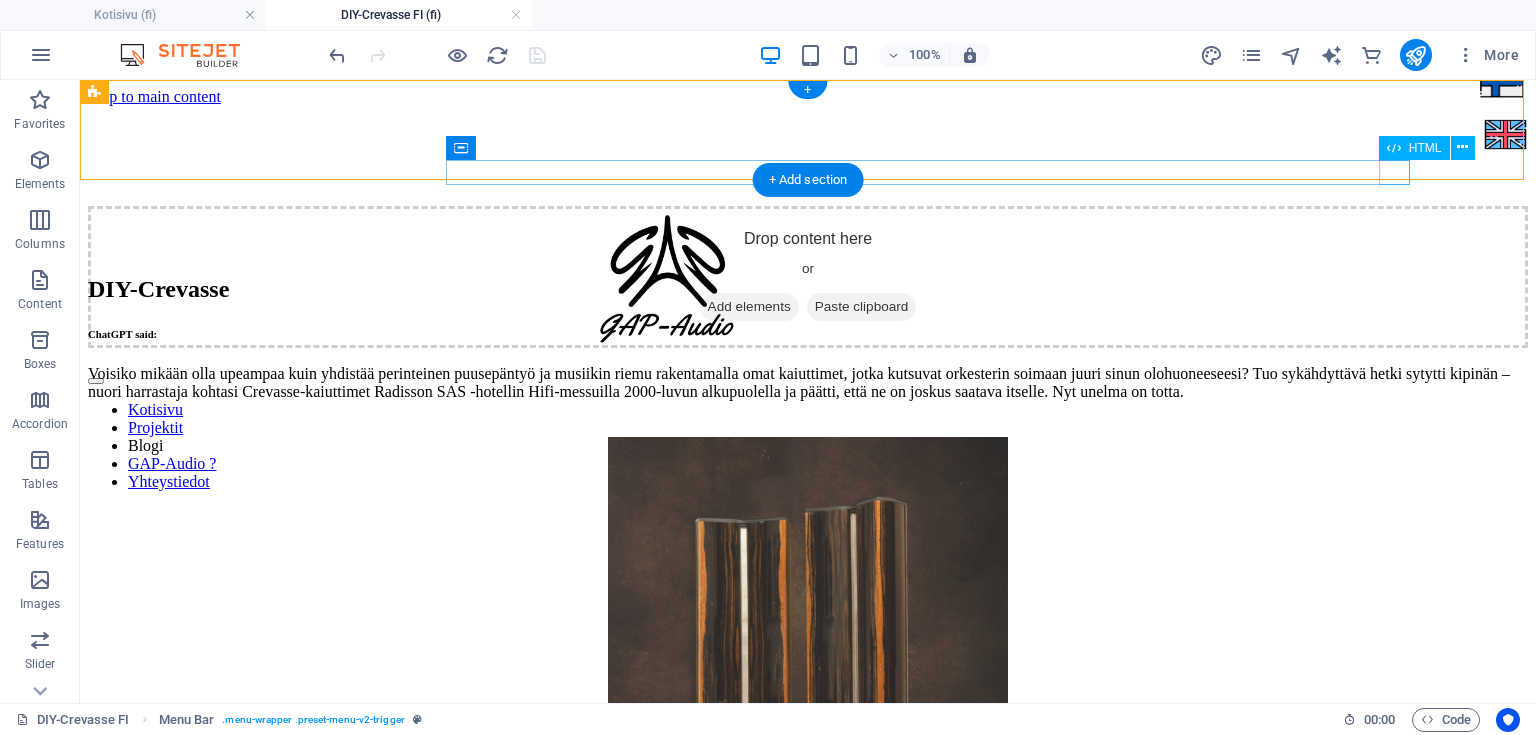click at bounding box center (808, 376) 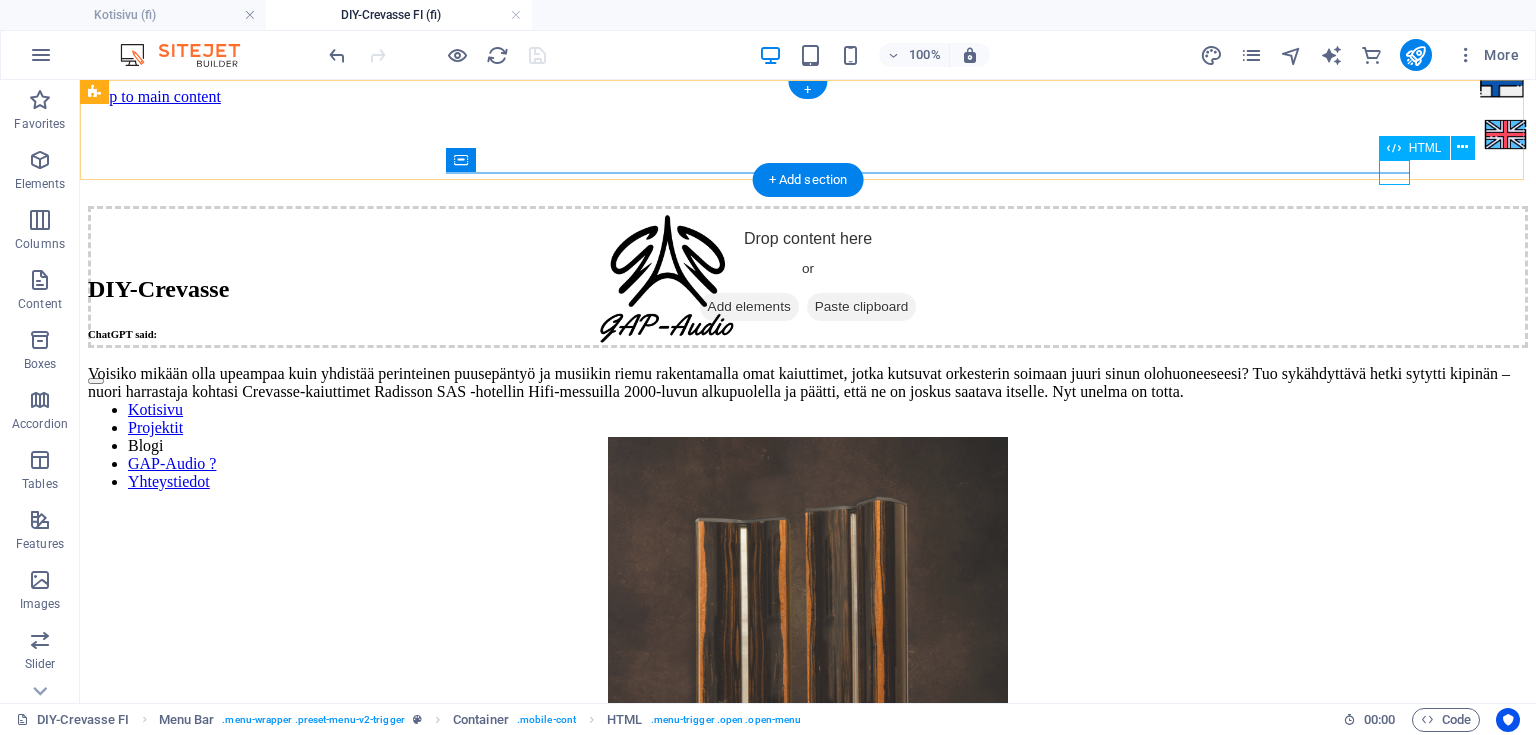 click at bounding box center [808, 376] 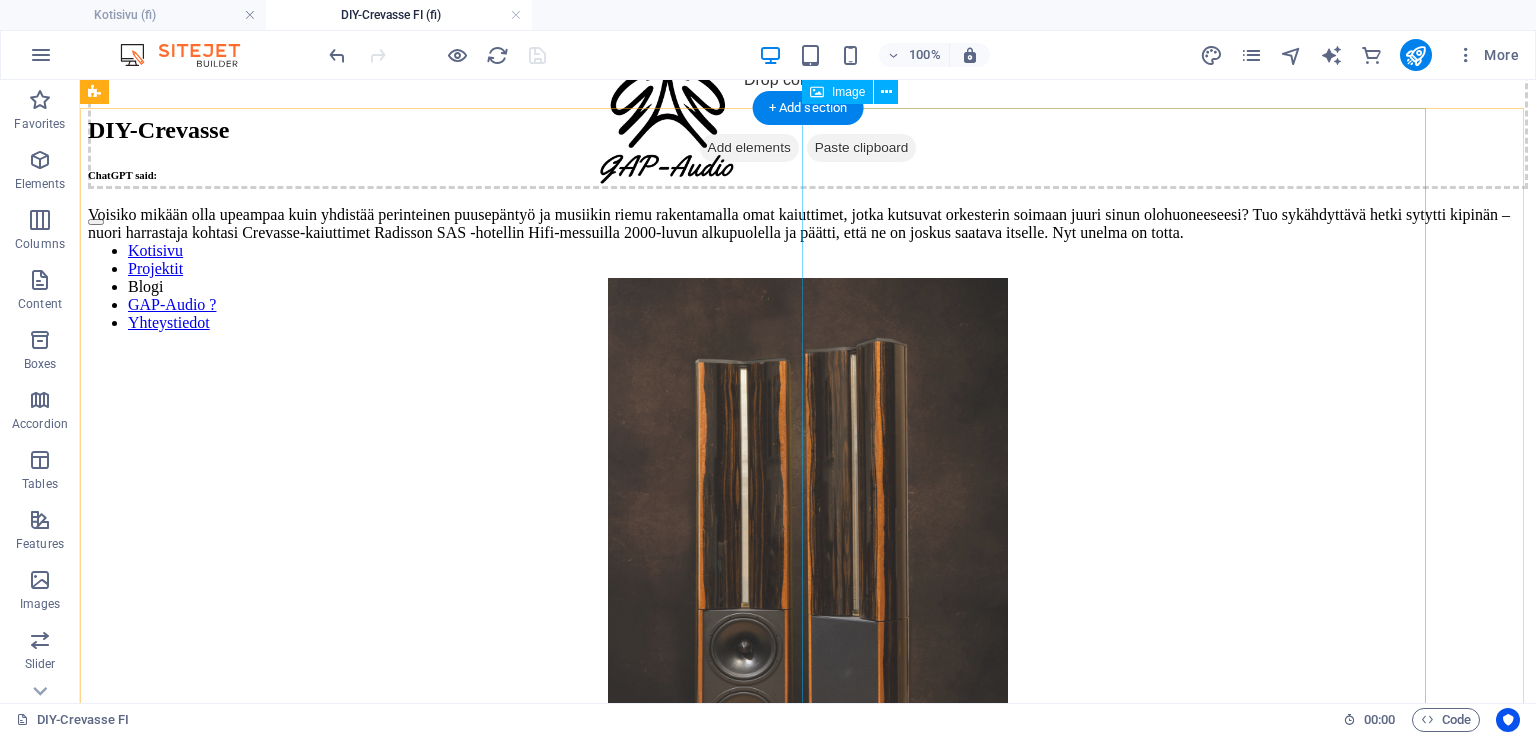 scroll, scrollTop: 0, scrollLeft: 0, axis: both 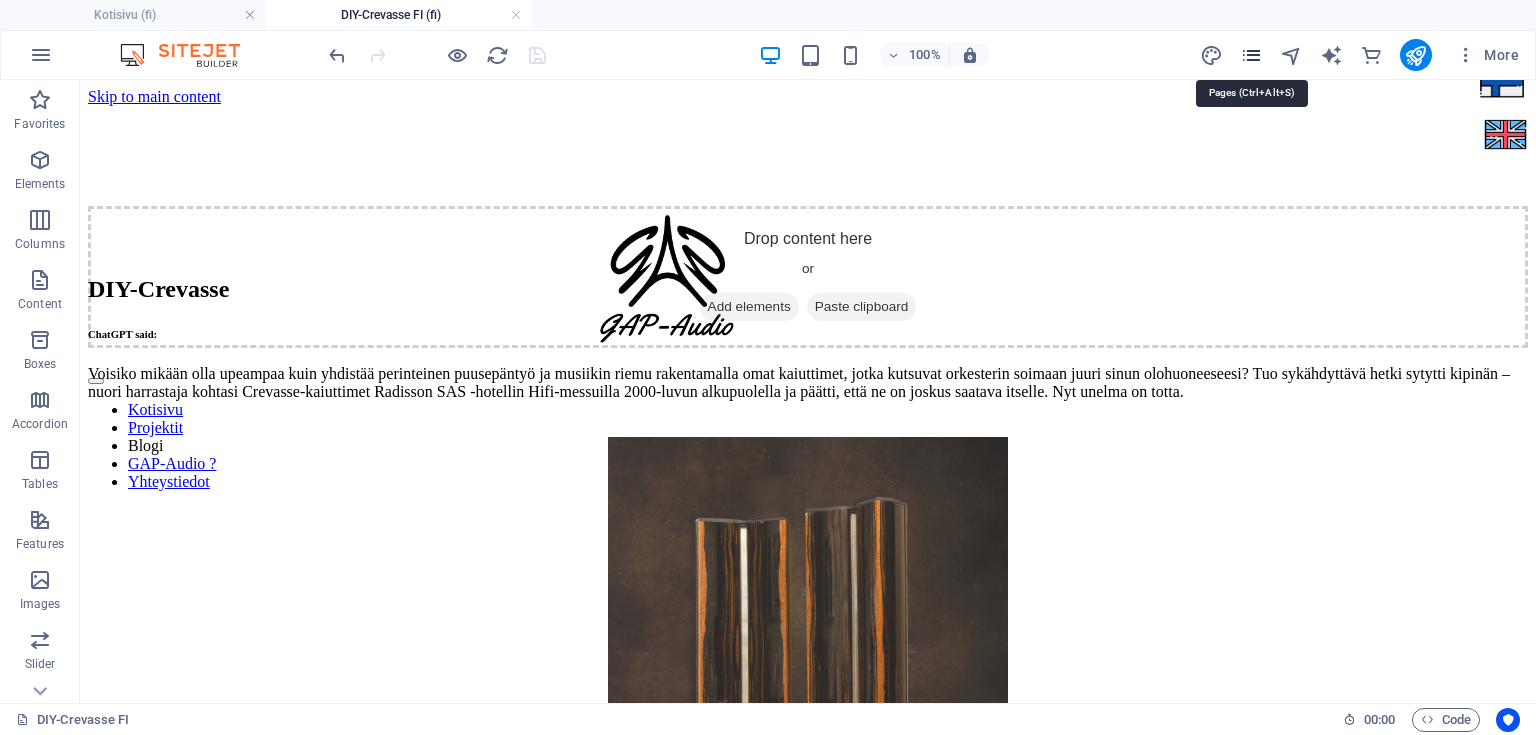 click at bounding box center (1251, 55) 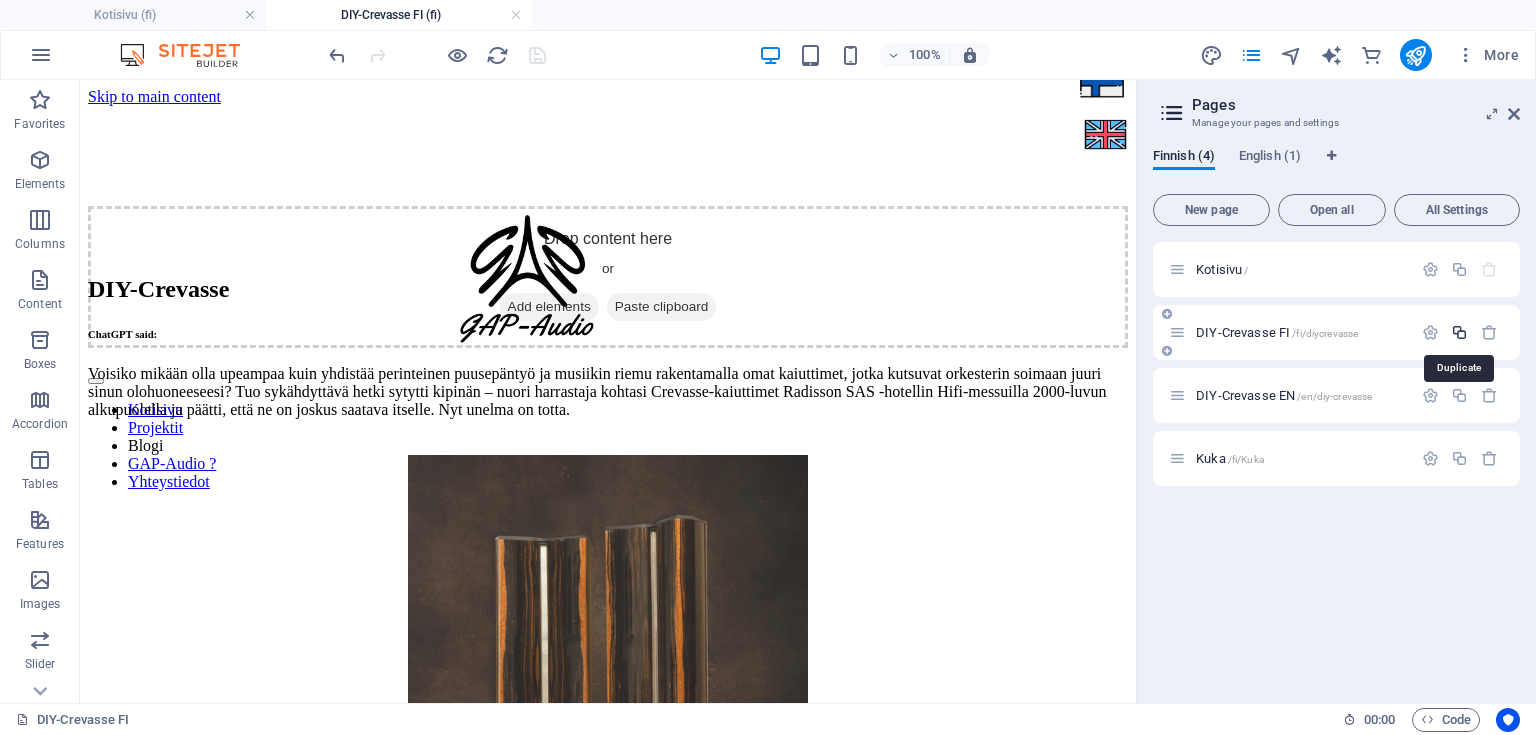 click at bounding box center (1459, 332) 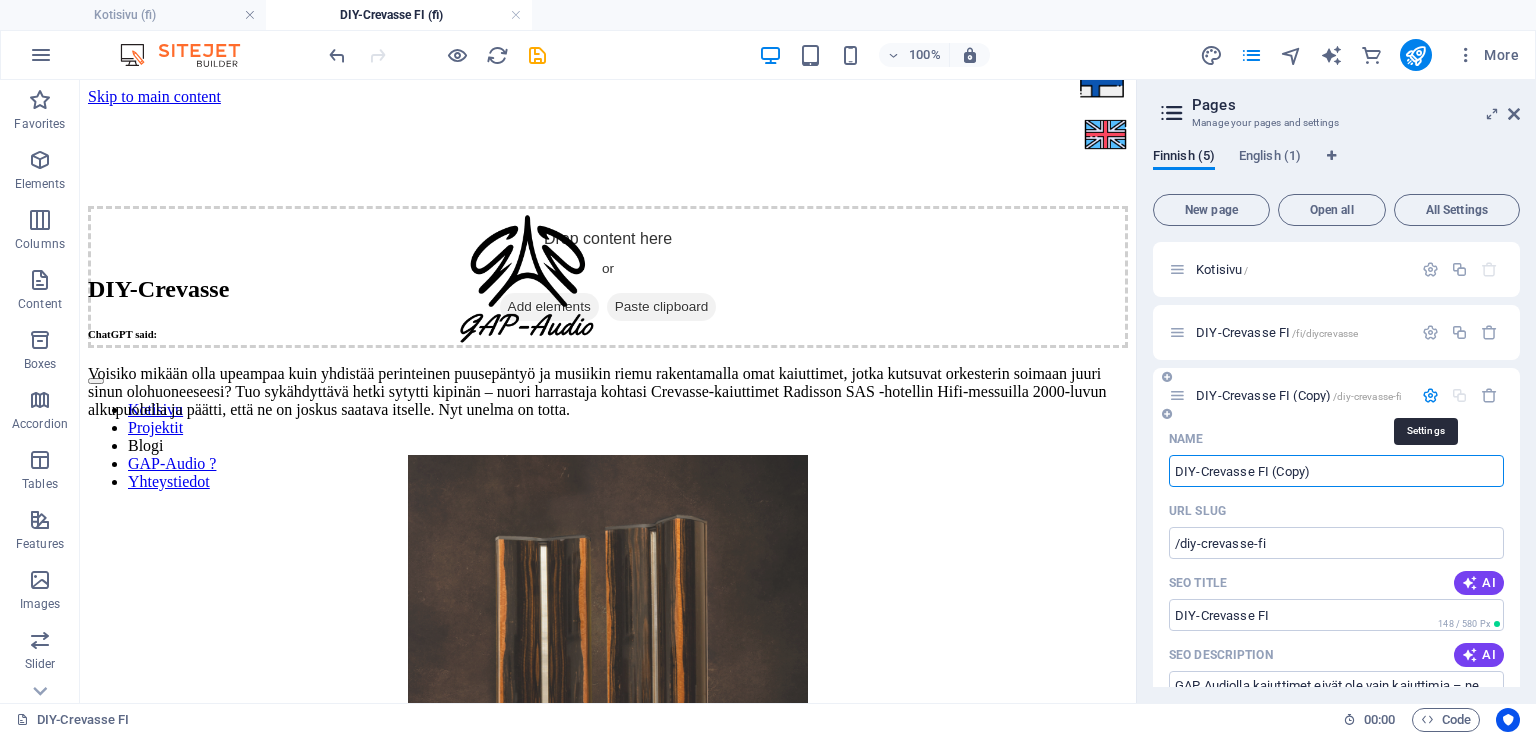 click at bounding box center (1430, 395) 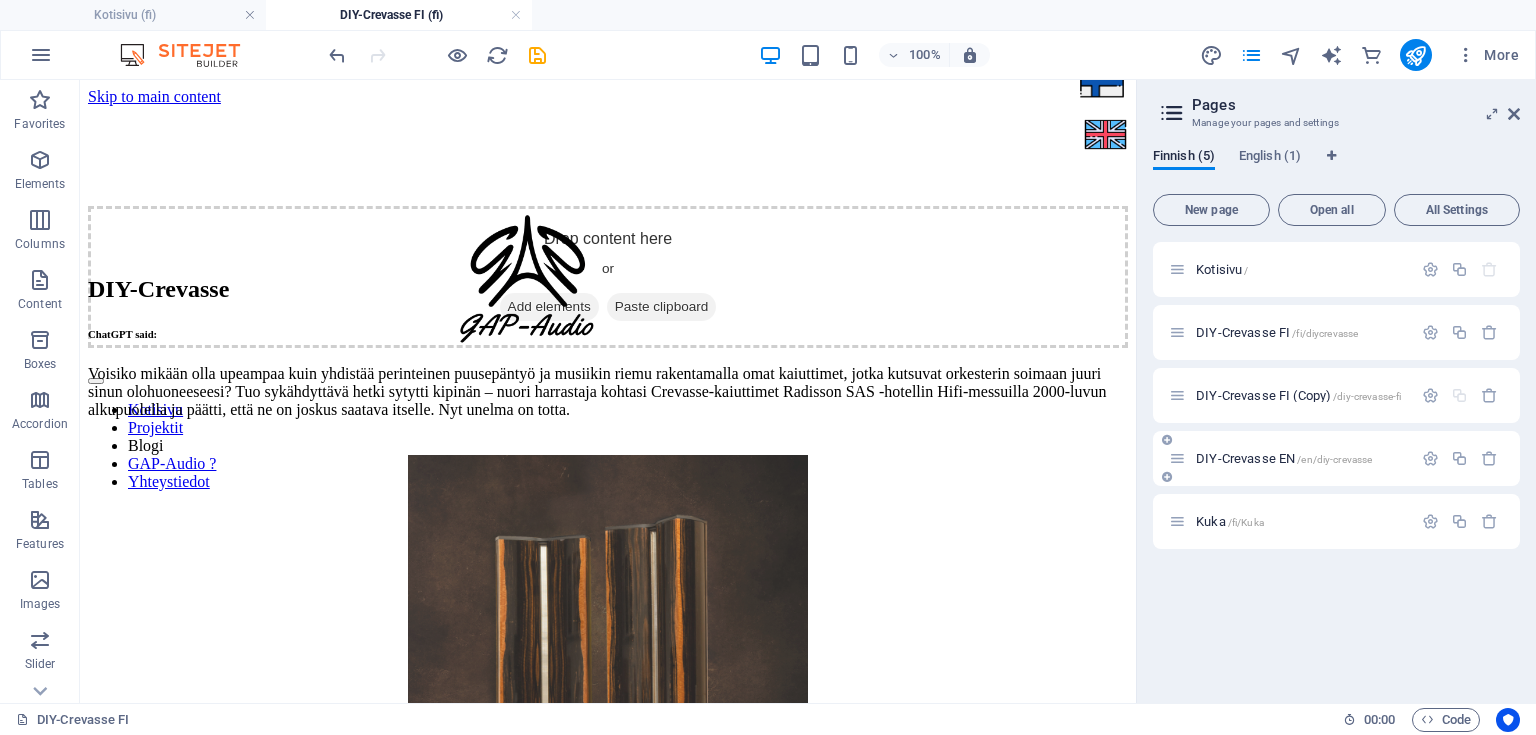 drag, startPoint x: 1325, startPoint y: 391, endPoint x: 1292, endPoint y: 476, distance: 91.18114 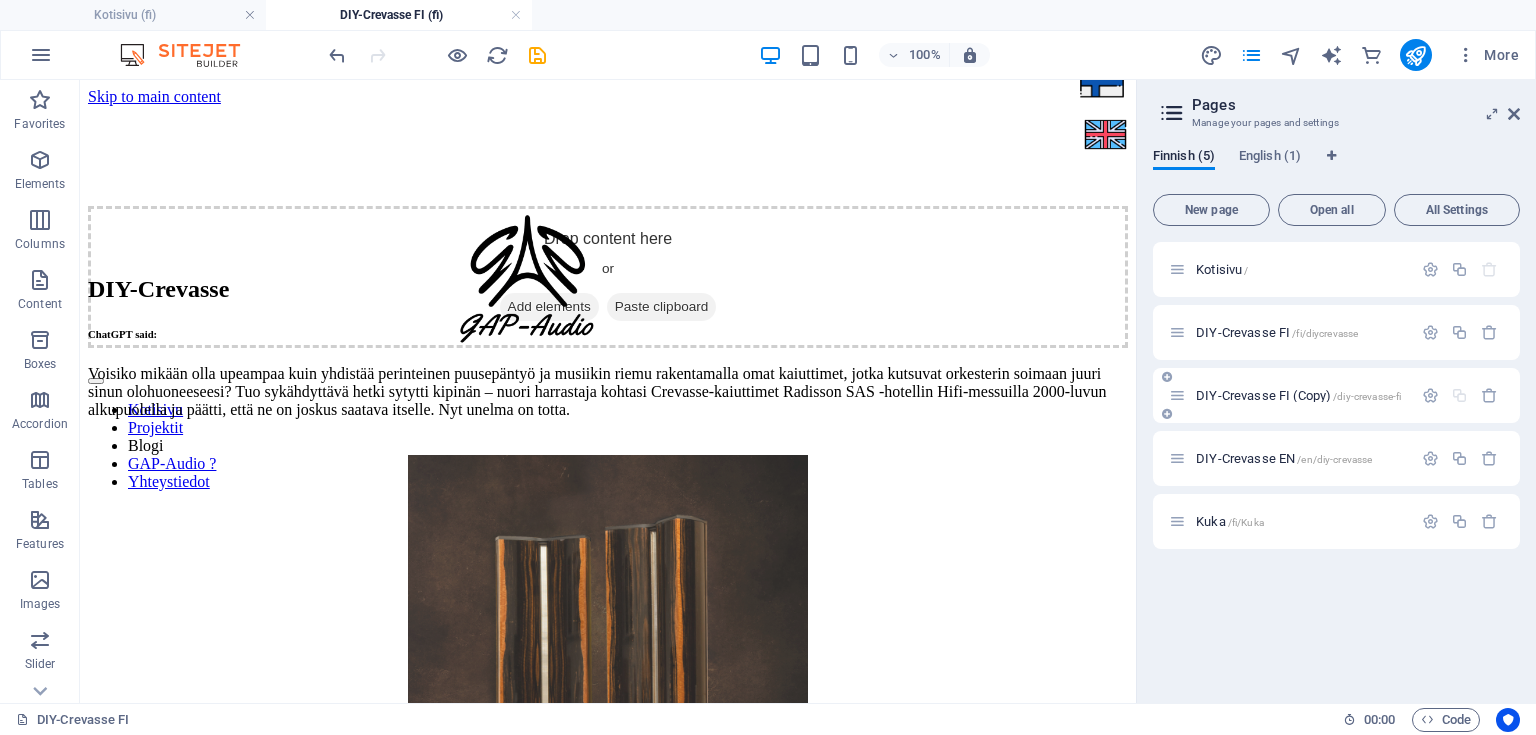 click at bounding box center [1177, 395] 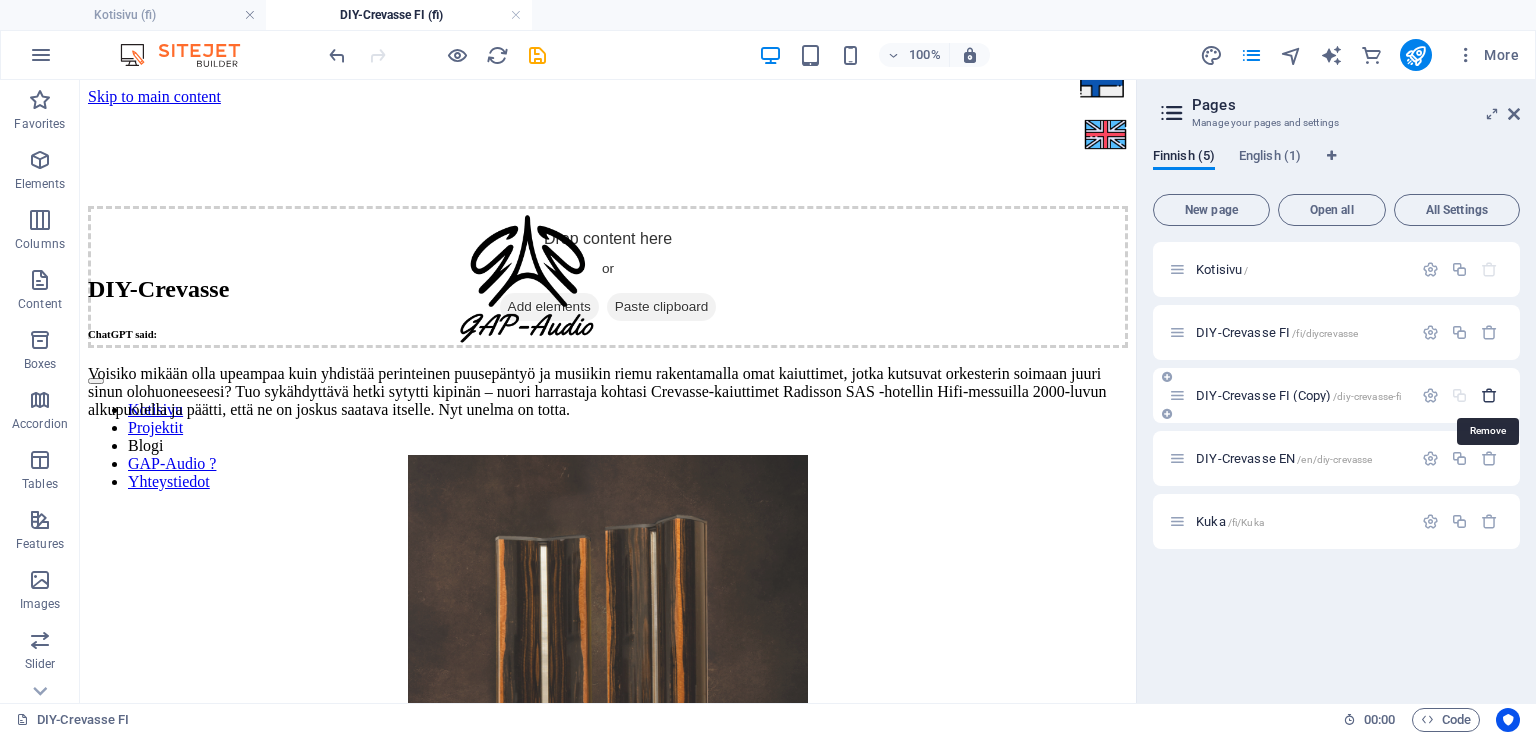click at bounding box center [1489, 395] 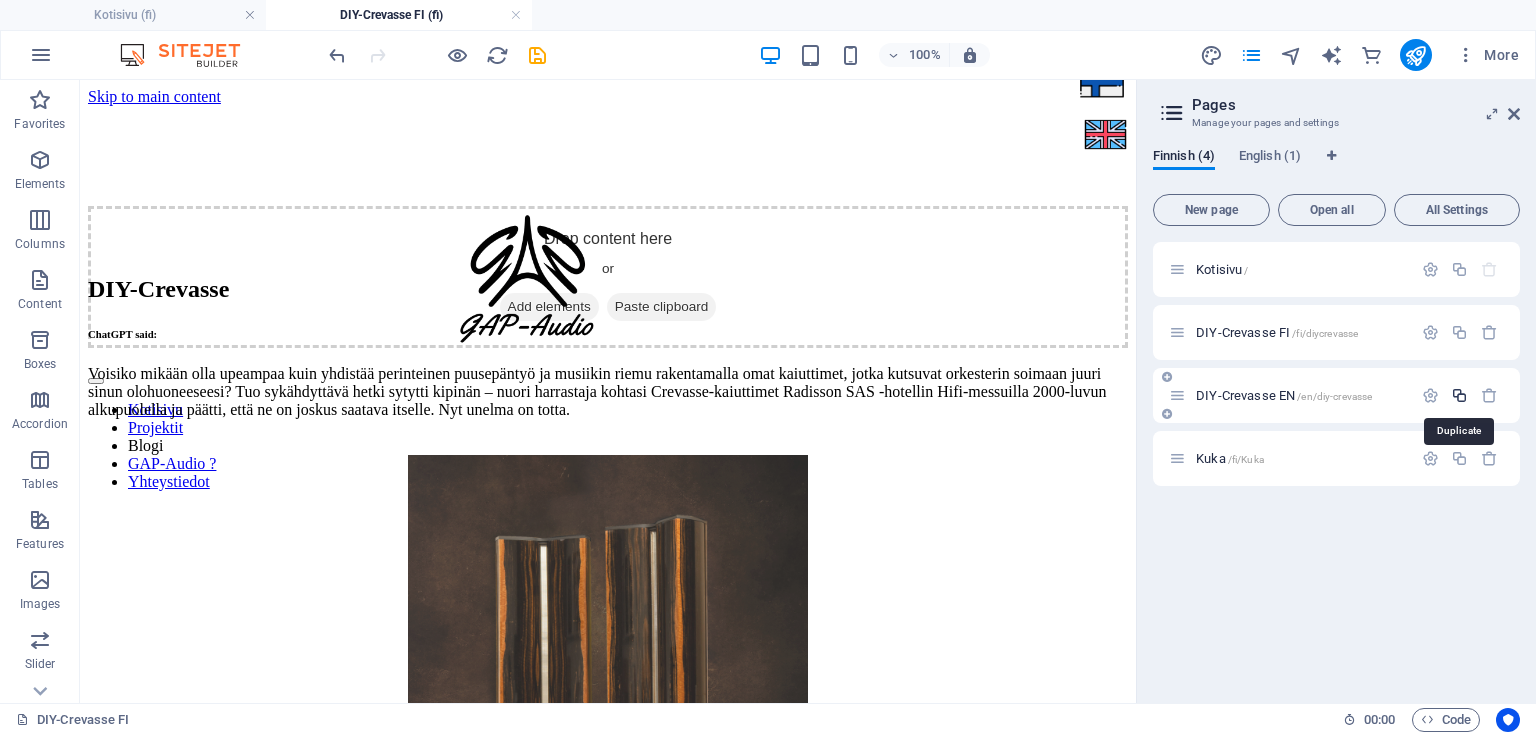 click at bounding box center [1459, 395] 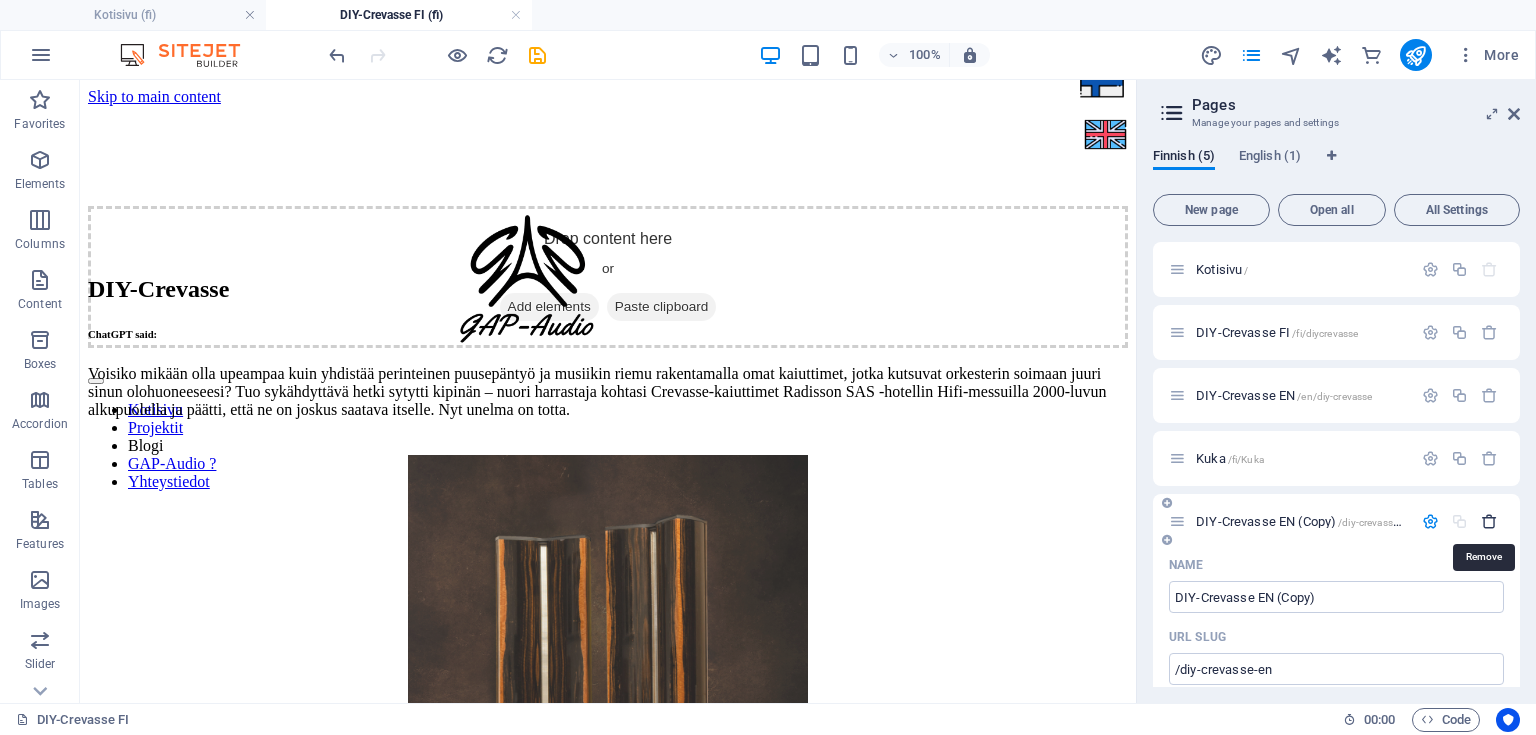 click at bounding box center (1489, 521) 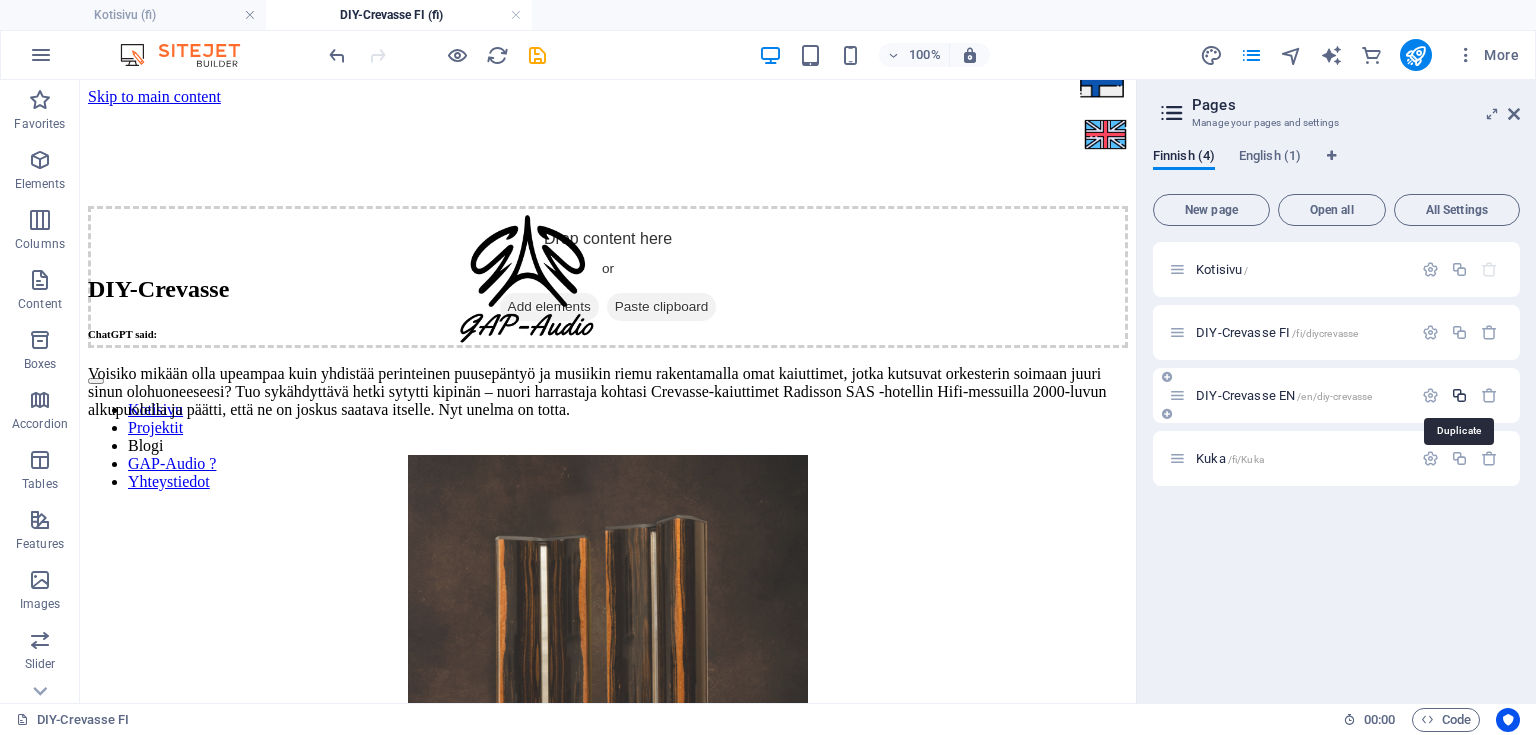 click at bounding box center (1459, 395) 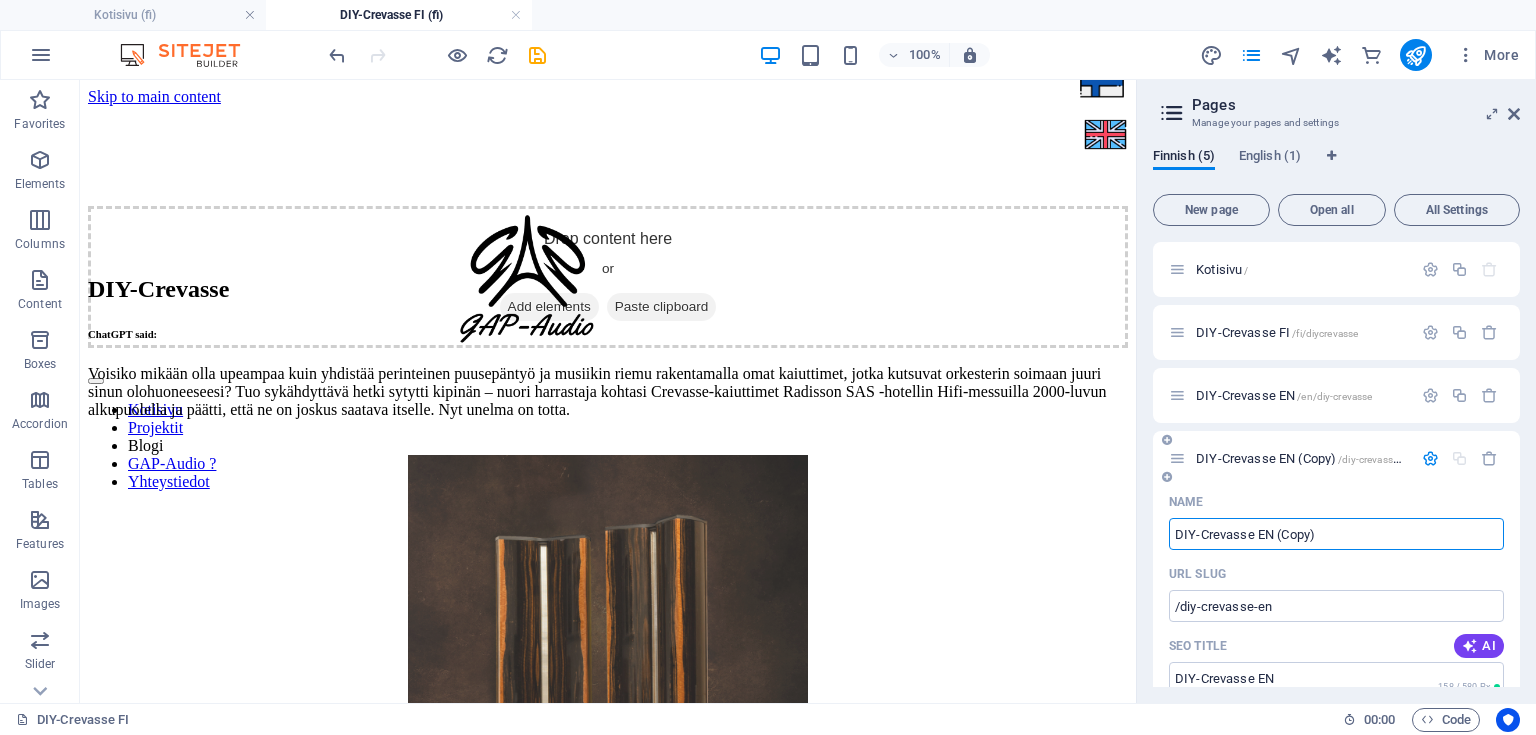 click on "DIY-Crevasse EN (Copy)" at bounding box center (1336, 534) 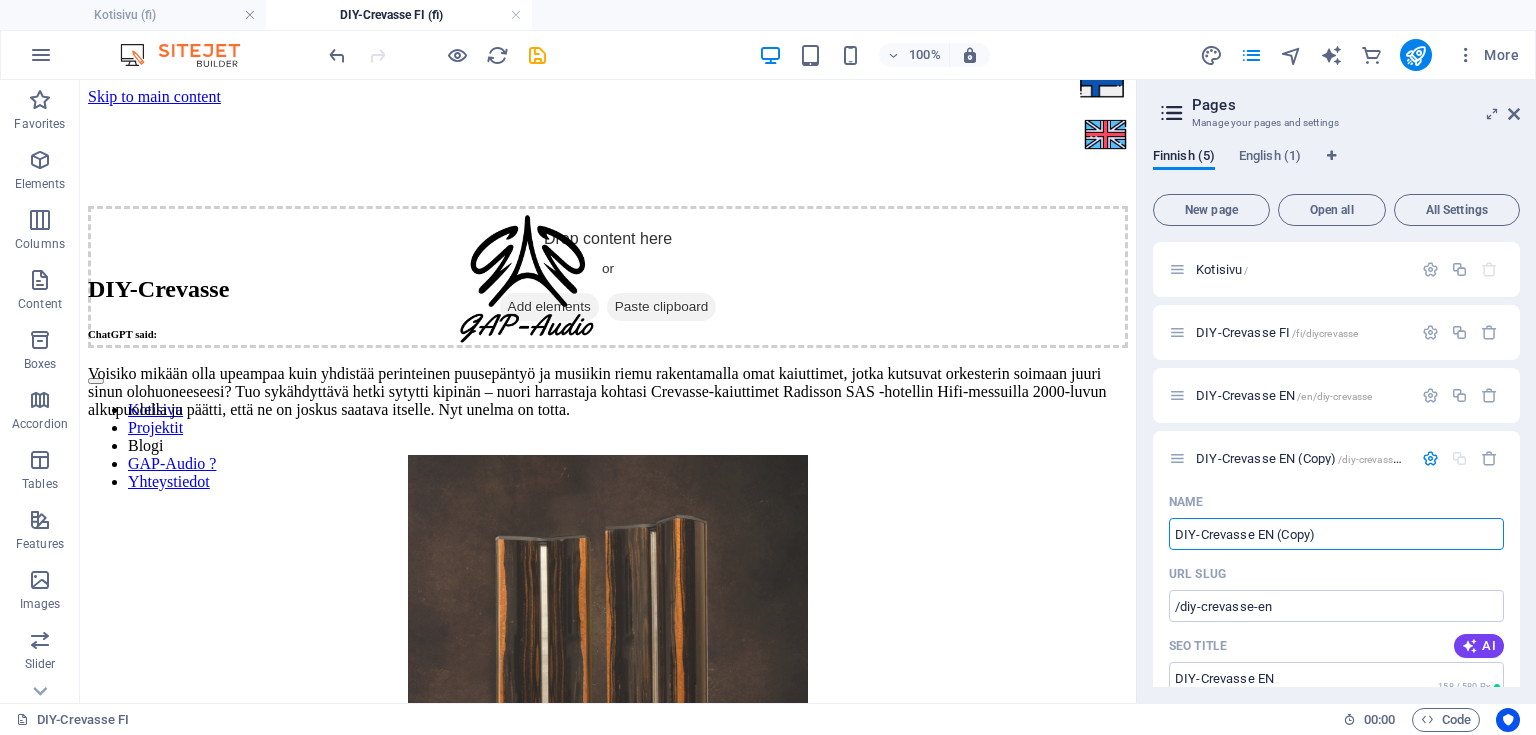 drag, startPoint x: 1251, startPoint y: 533, endPoint x: 1138, endPoint y: 544, distance: 113.534134 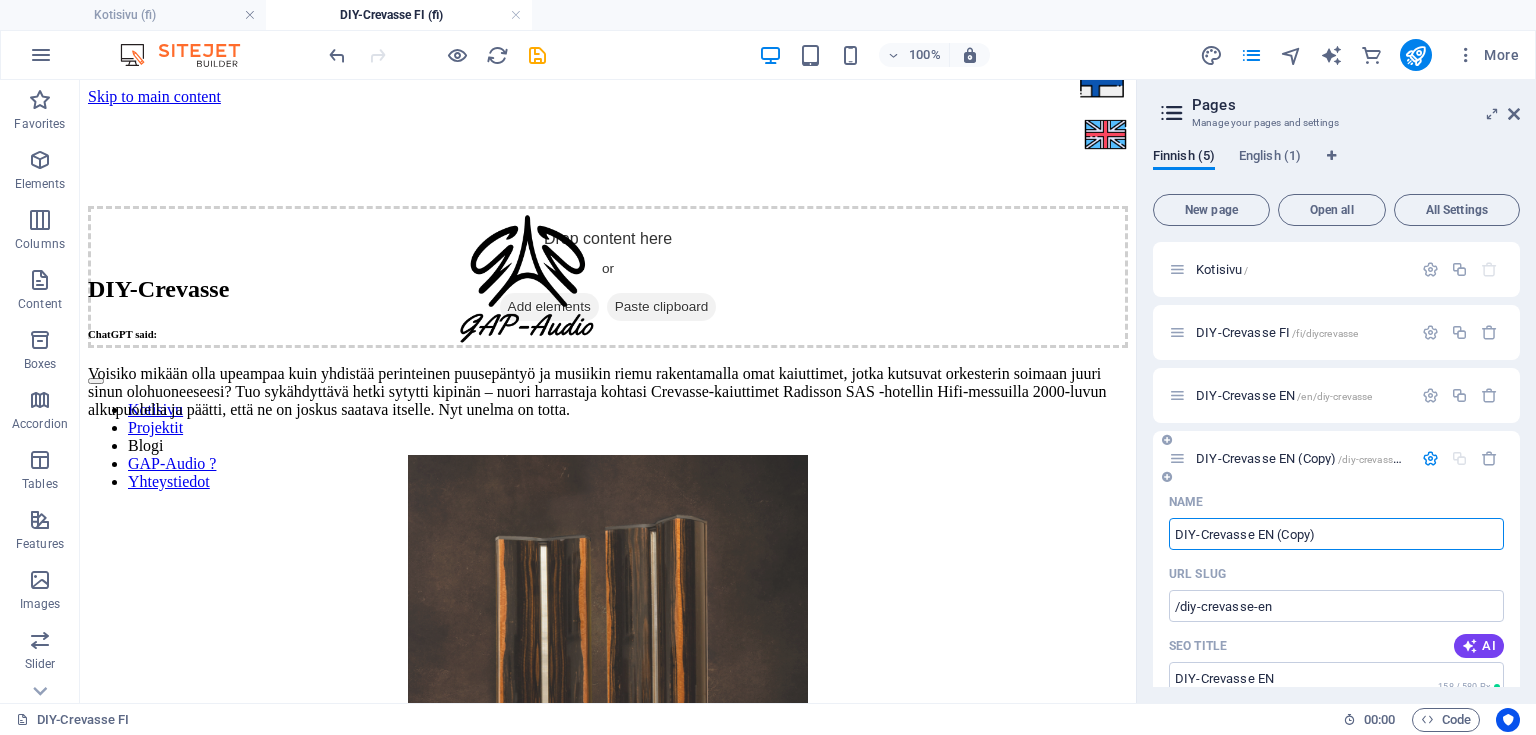 drag, startPoint x: 1273, startPoint y: 540, endPoint x: 1256, endPoint y: 540, distance: 17 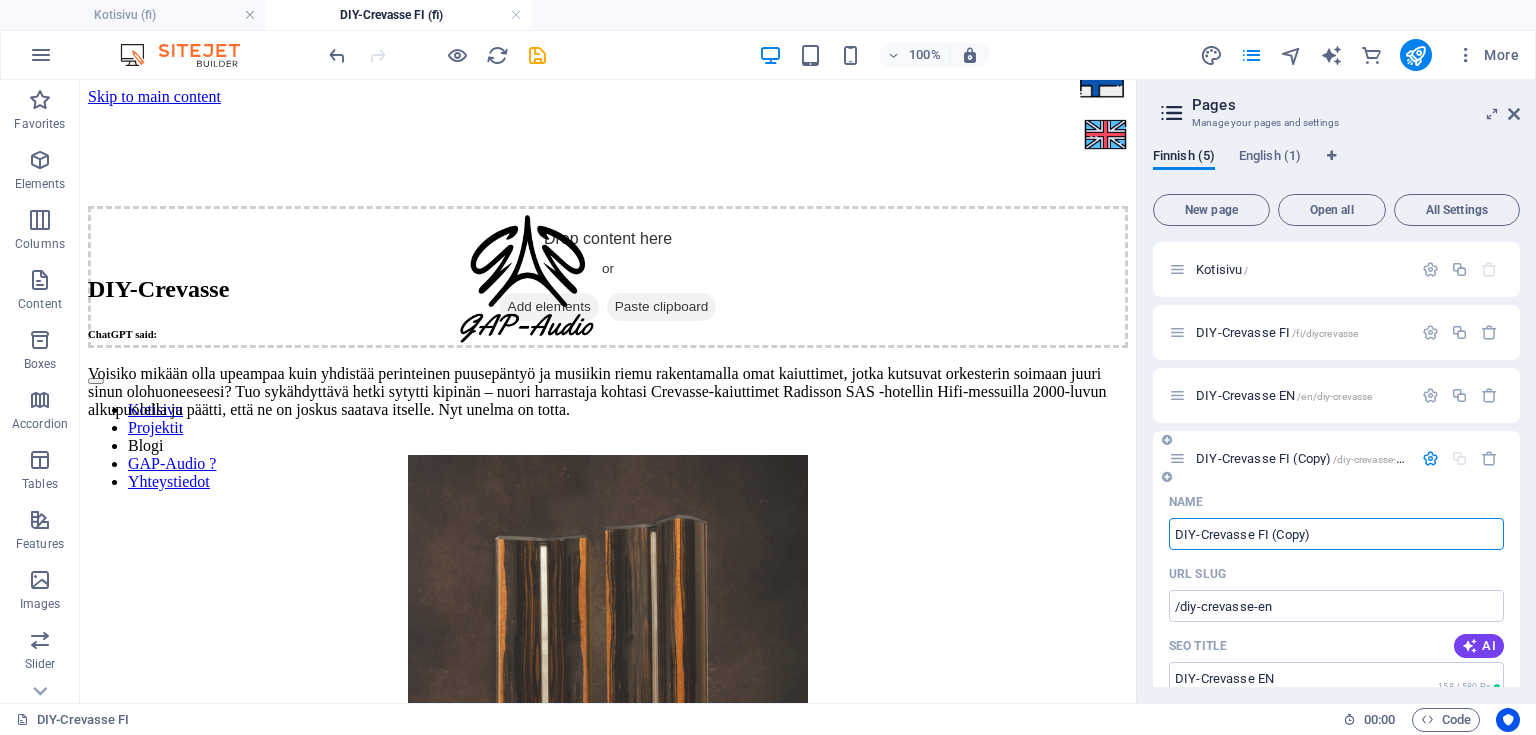 click on "DIY-Crevasse FI (Copy)" at bounding box center (1336, 534) 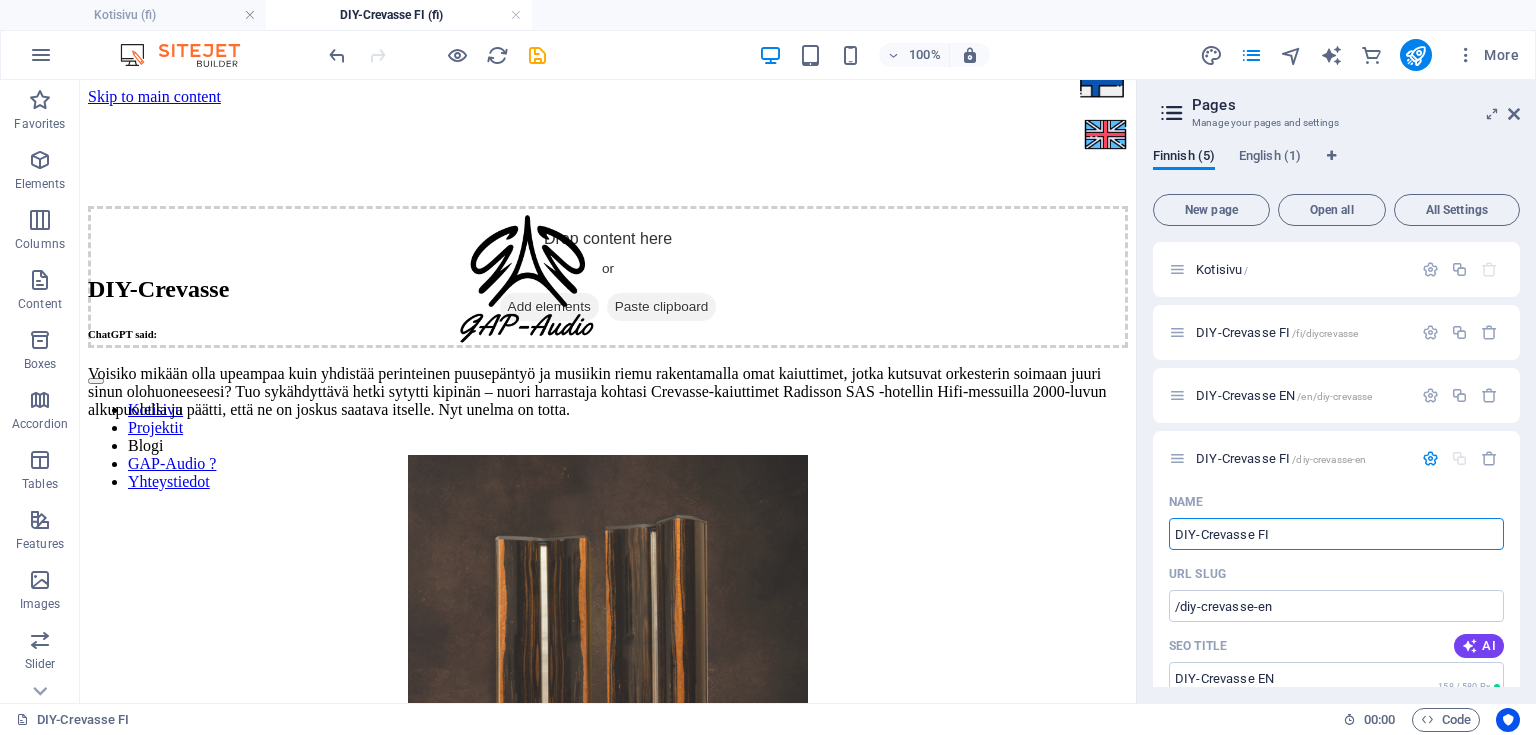 drag, startPoint x: 1254, startPoint y: 532, endPoint x: 1140, endPoint y: 536, distance: 114.07015 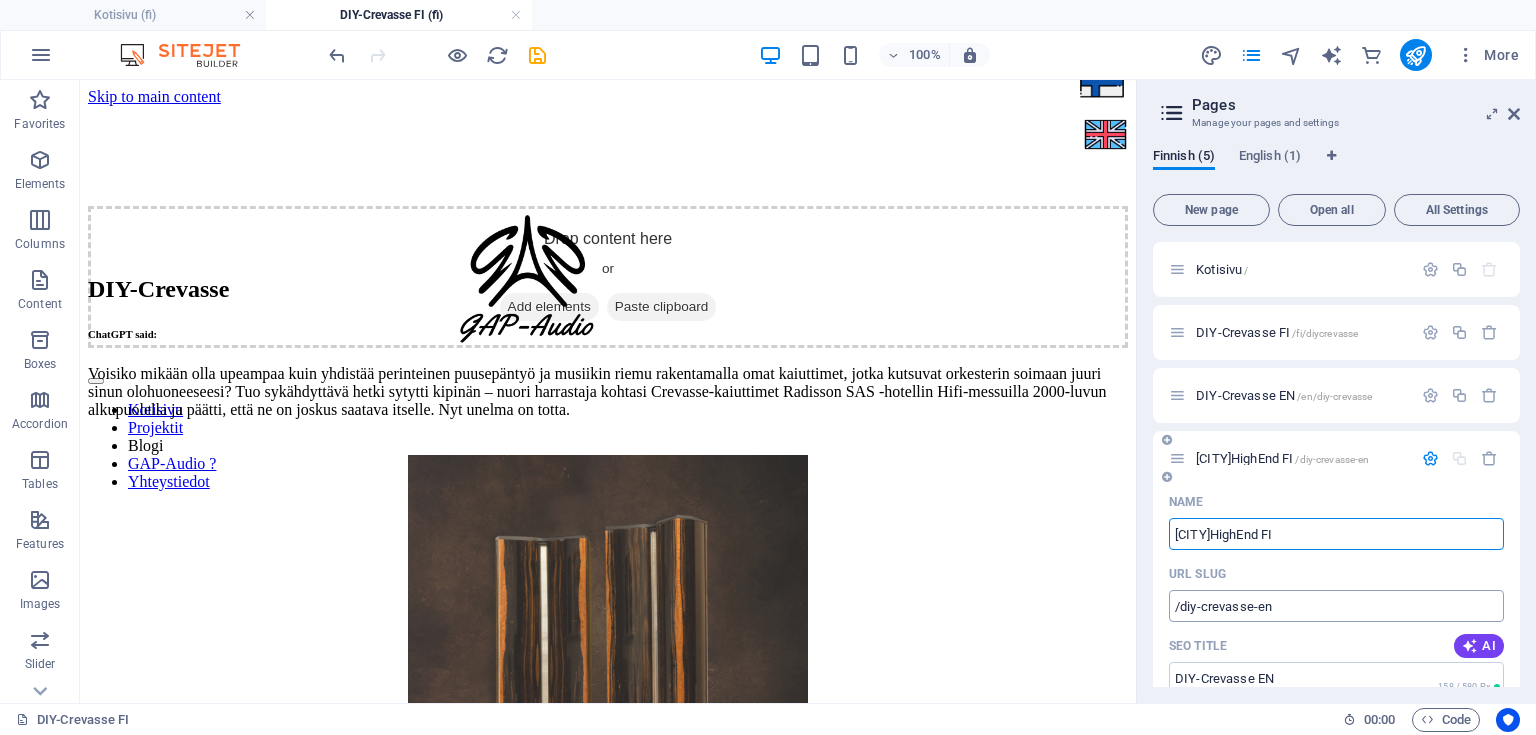 type on "[CITY]HighEnd FI" 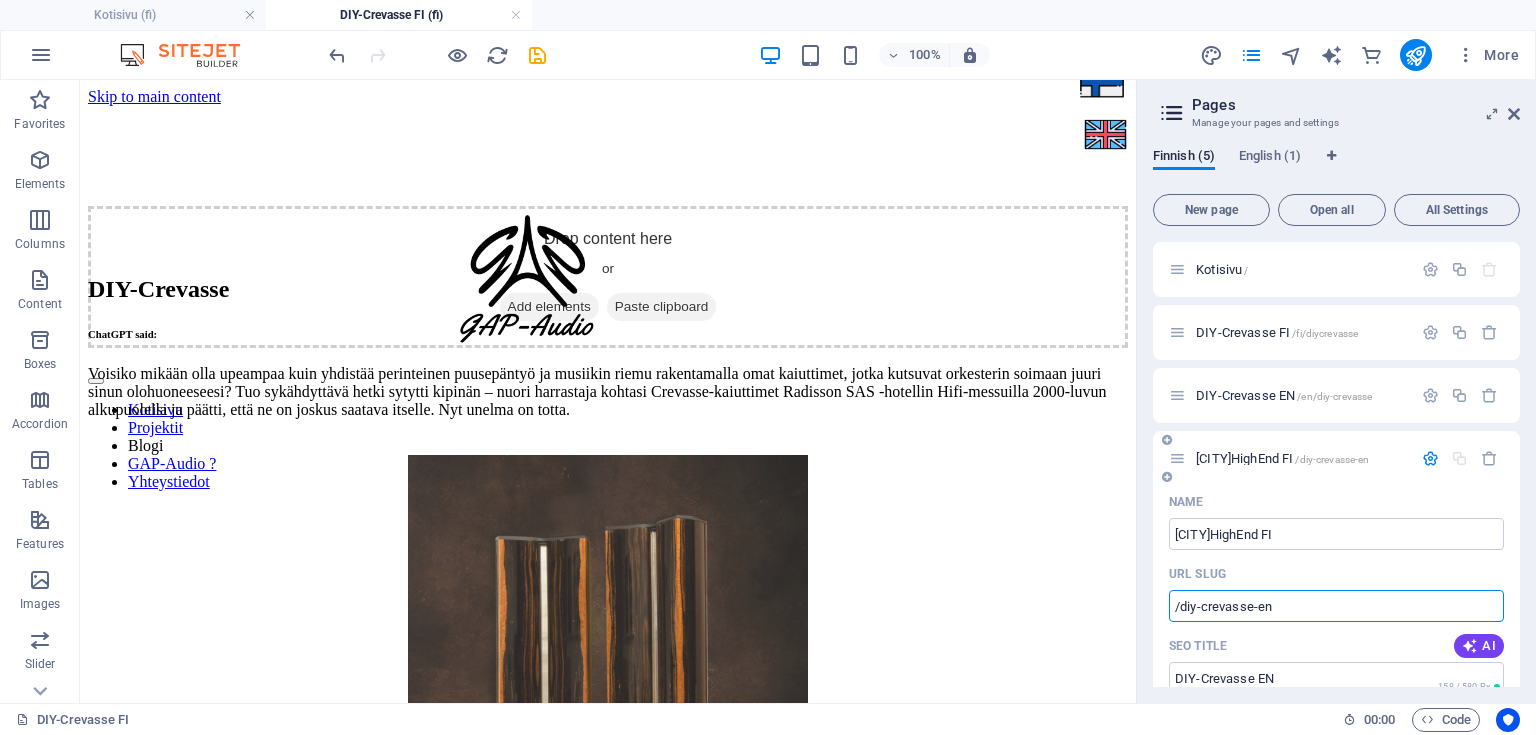 click on "/diy-crevasse-en" at bounding box center [1336, 606] 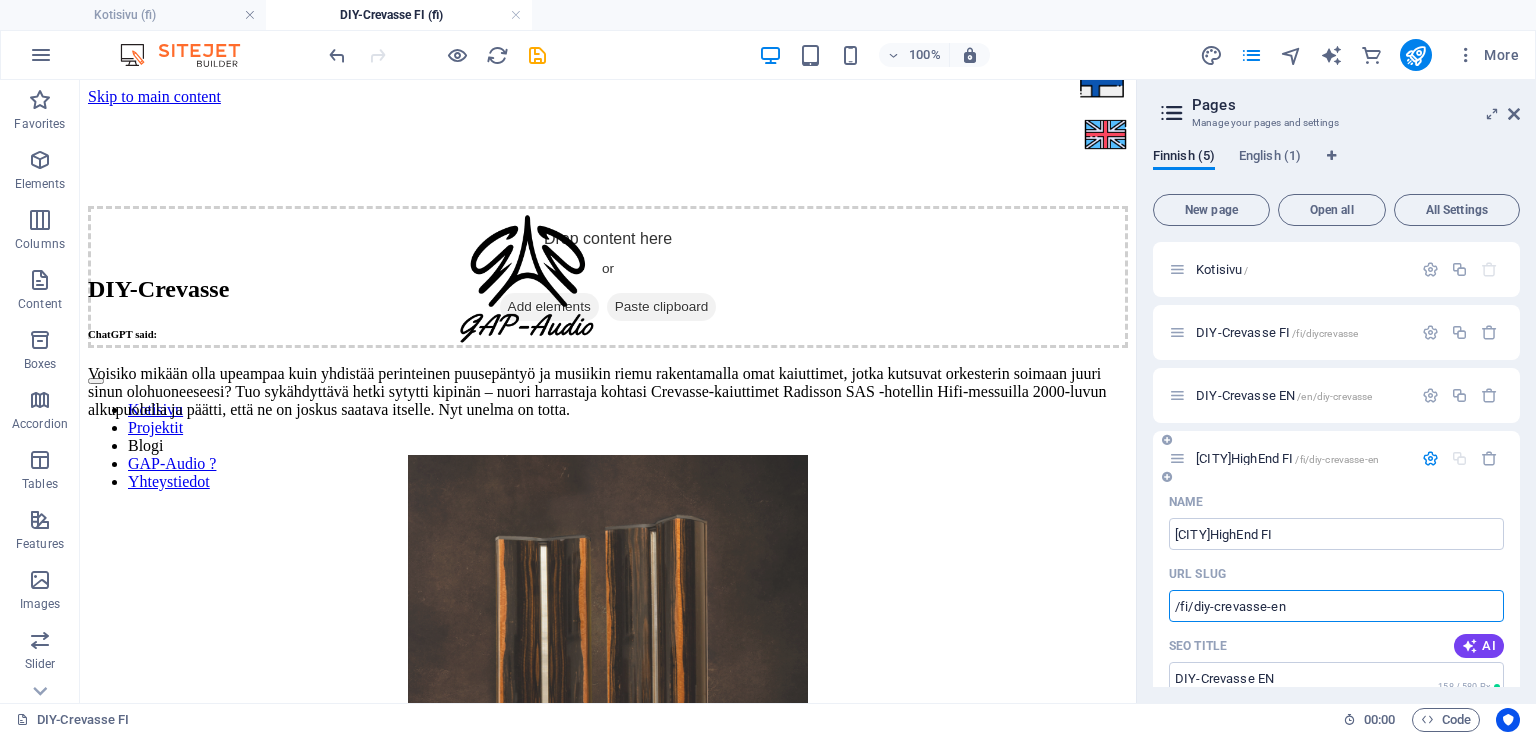 drag, startPoint x: 1289, startPoint y: 598, endPoint x: 1192, endPoint y: 614, distance: 98.31073 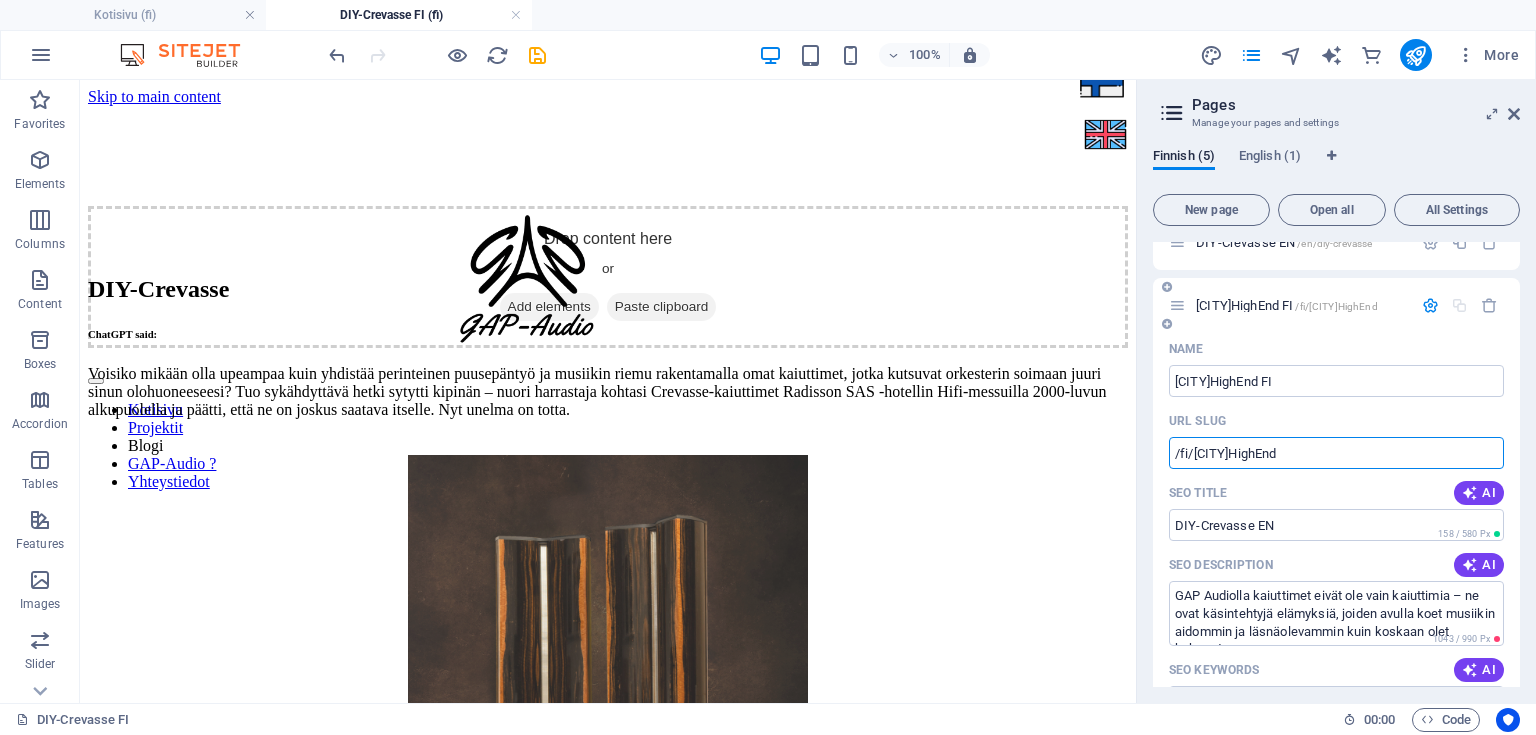 scroll, scrollTop: 160, scrollLeft: 0, axis: vertical 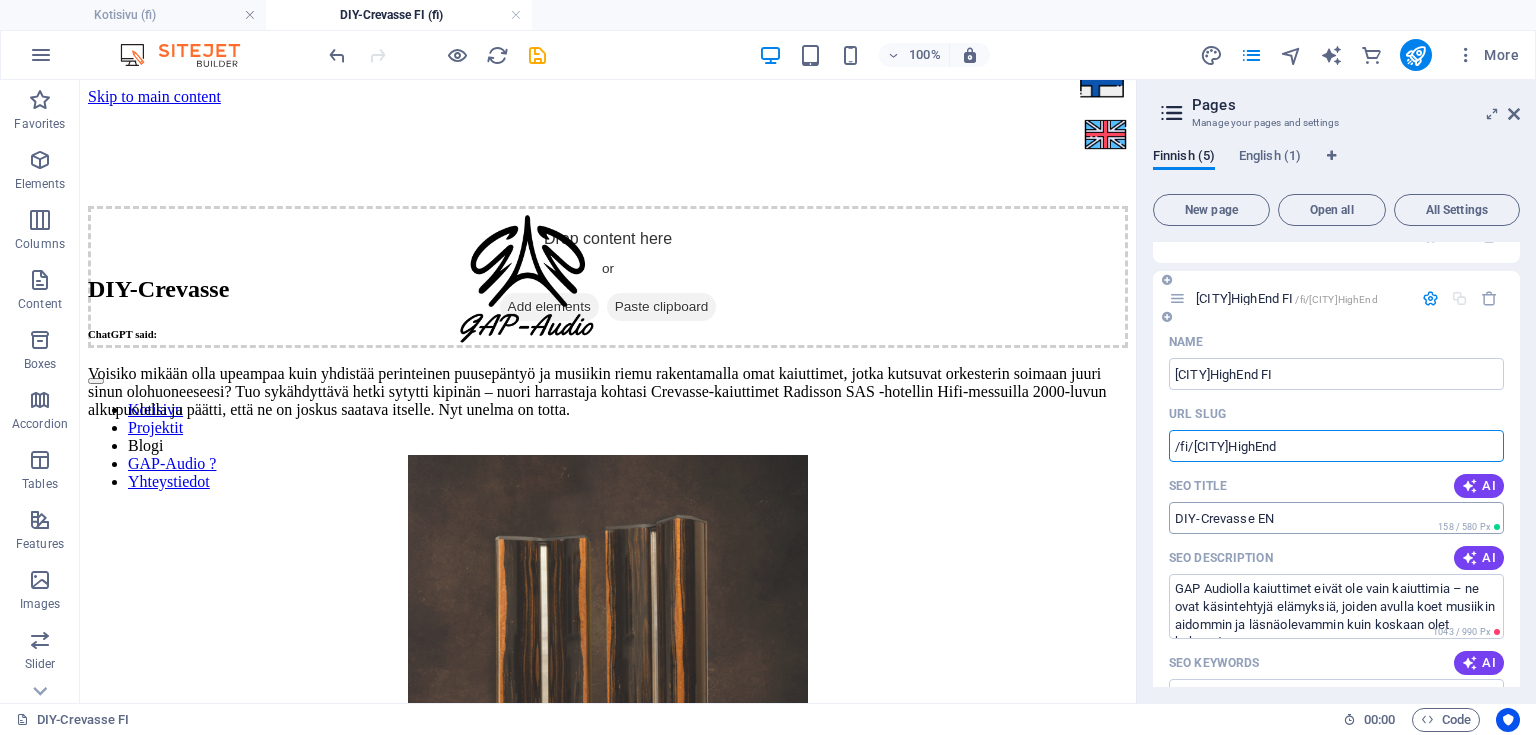 type on "/fi/[CITY]HighEnd" 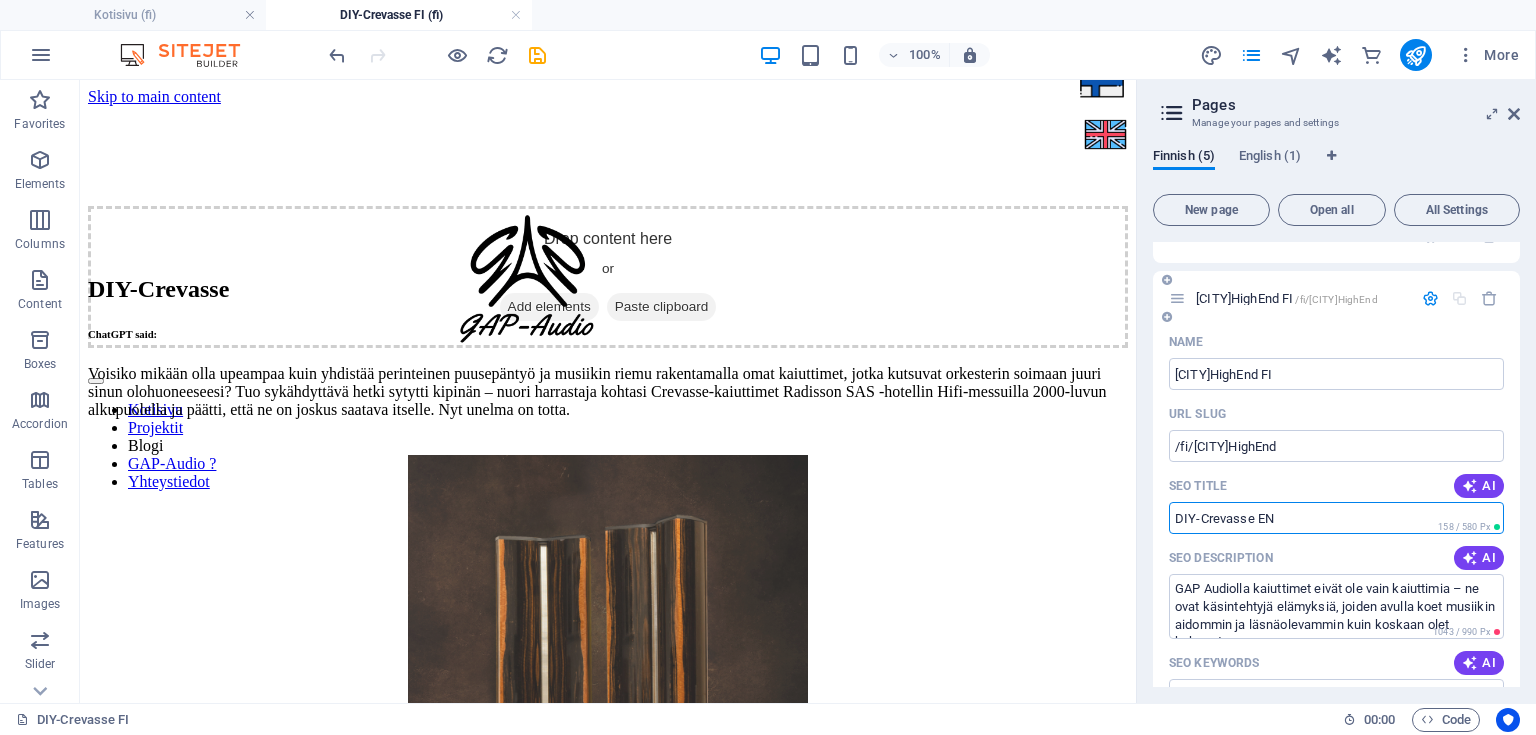 click on "DIY-Crevasse EN" at bounding box center [1336, 518] 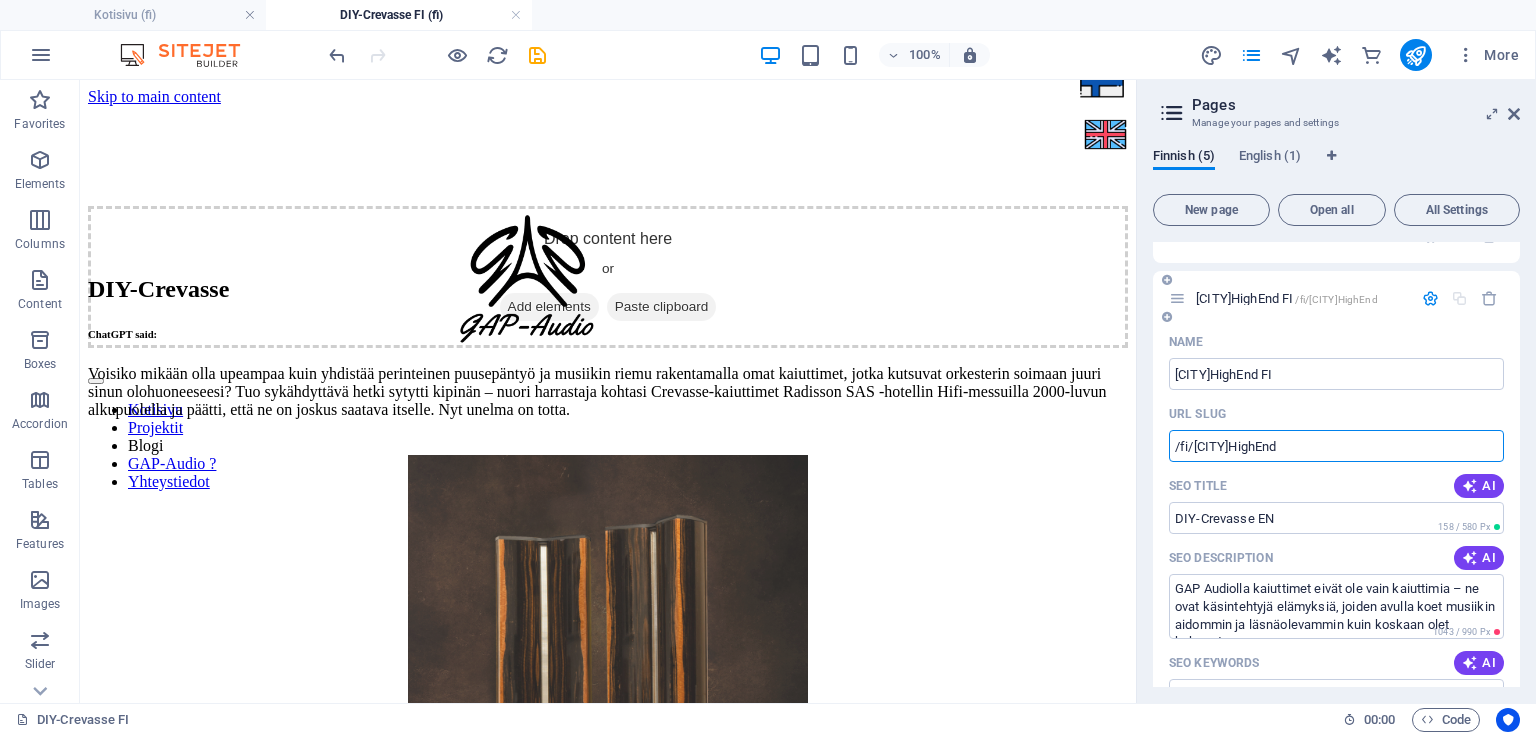 drag, startPoint x: 1288, startPoint y: 455, endPoint x: 1194, endPoint y: 460, distance: 94.13288 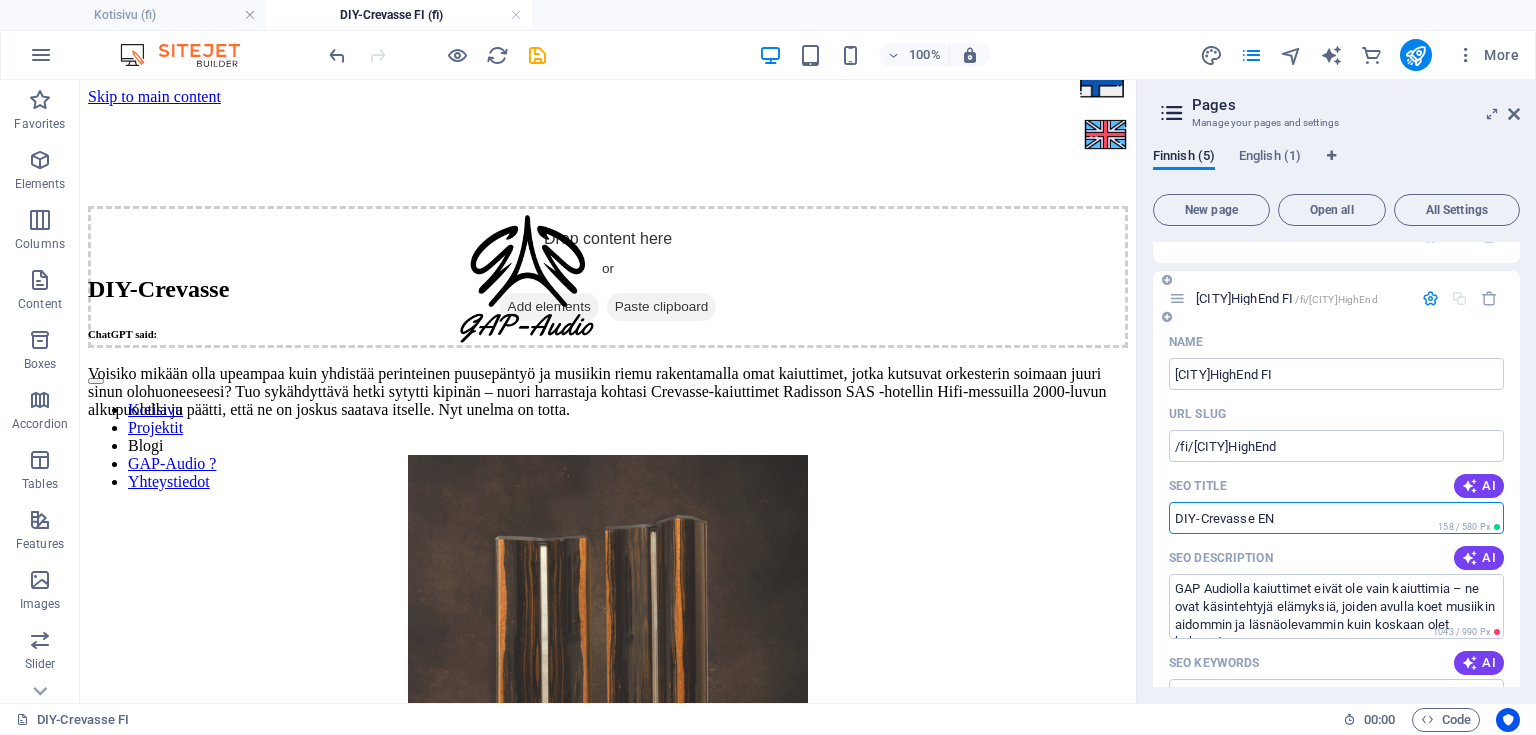 drag, startPoint x: 1251, startPoint y: 508, endPoint x: 1167, endPoint y: 514, distance: 84.21401 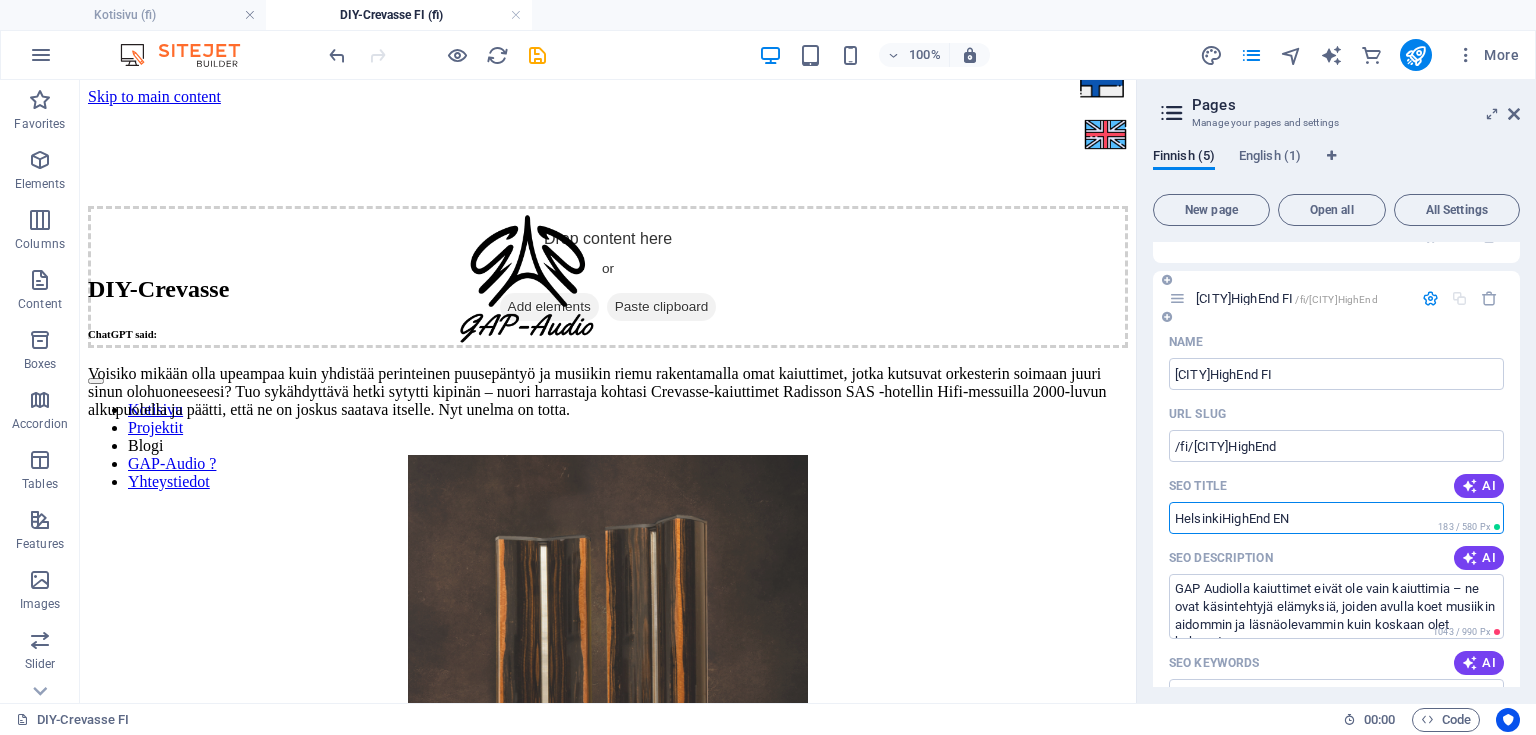 click on "HelsinkiHighEnd EN" at bounding box center (1336, 518) 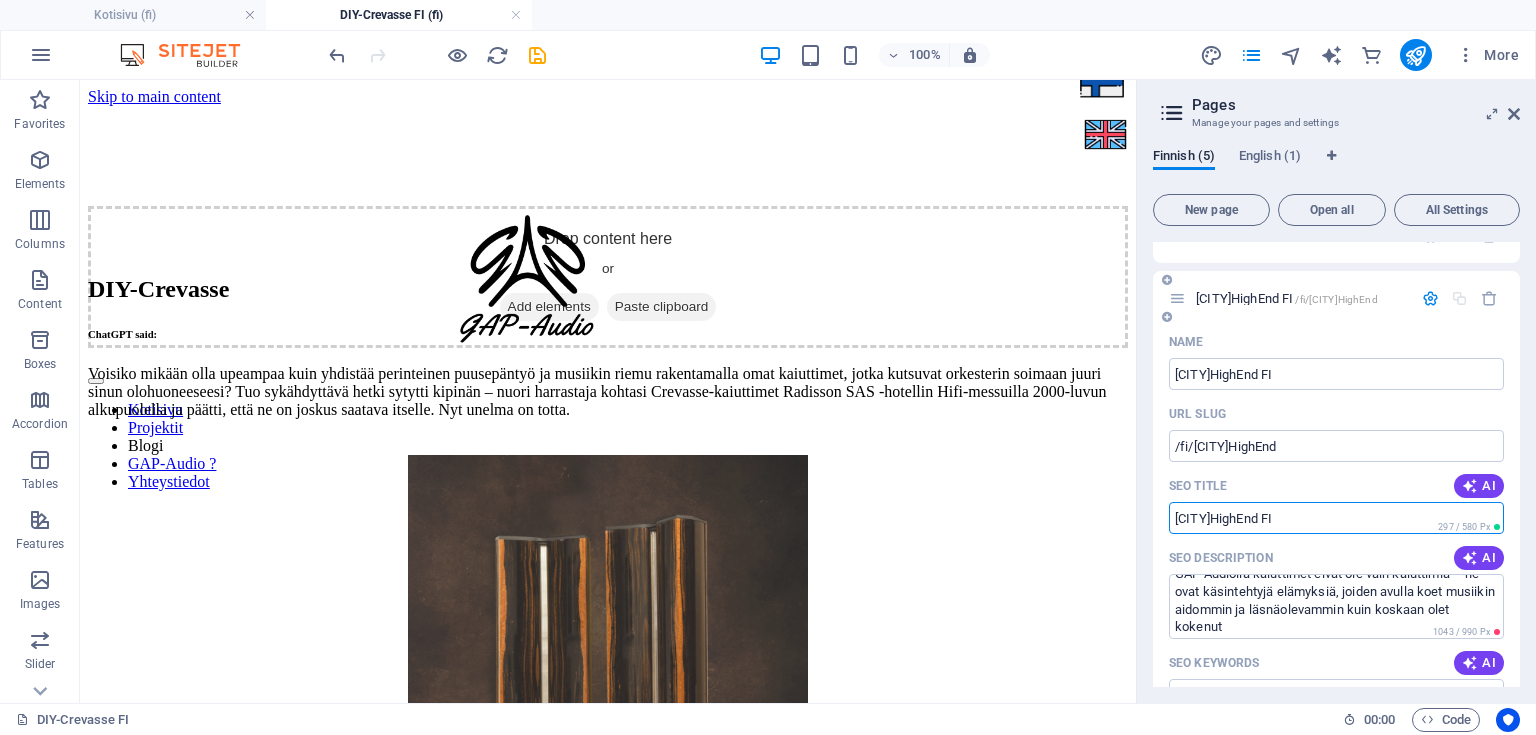scroll, scrollTop: 17, scrollLeft: 0, axis: vertical 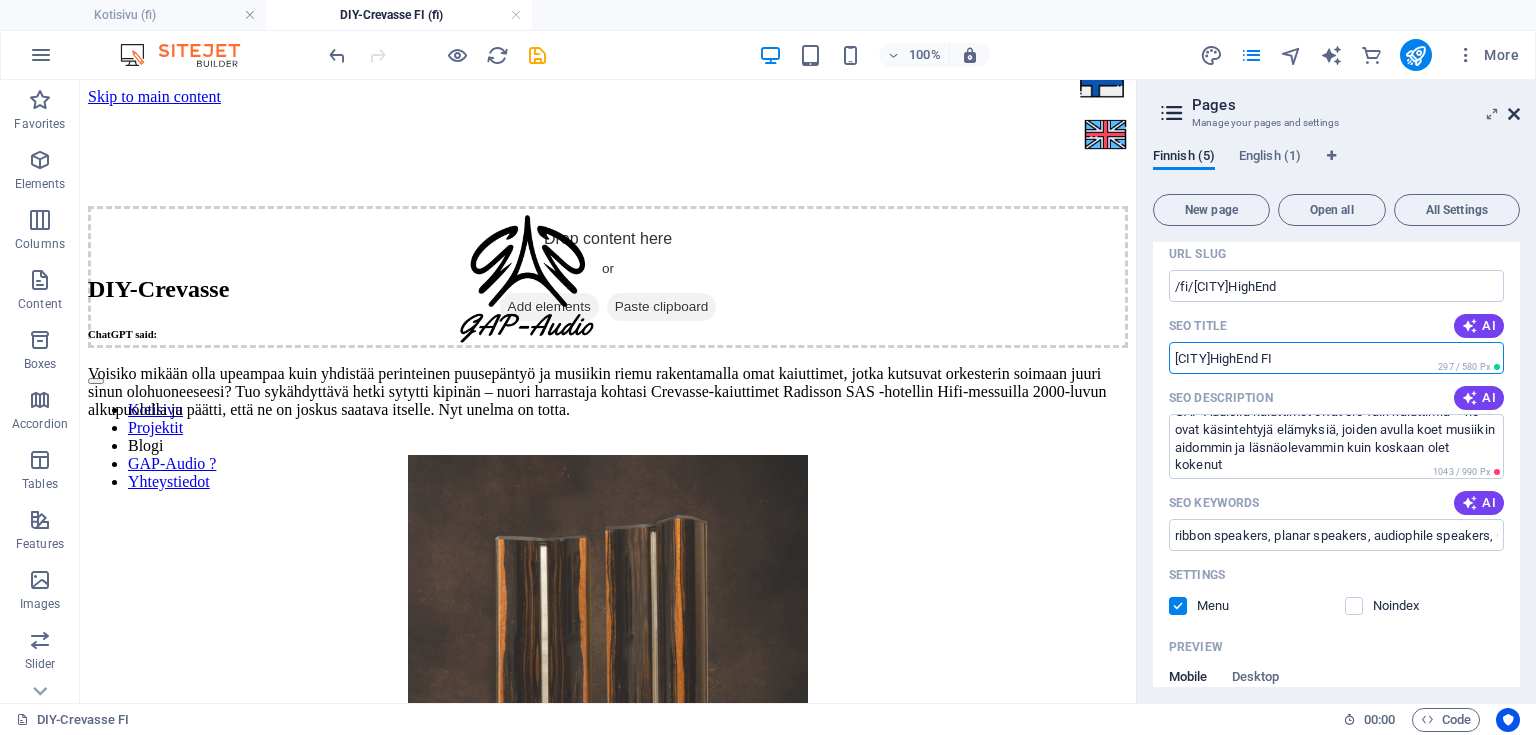 type on "[CITY]HighEnd FI" 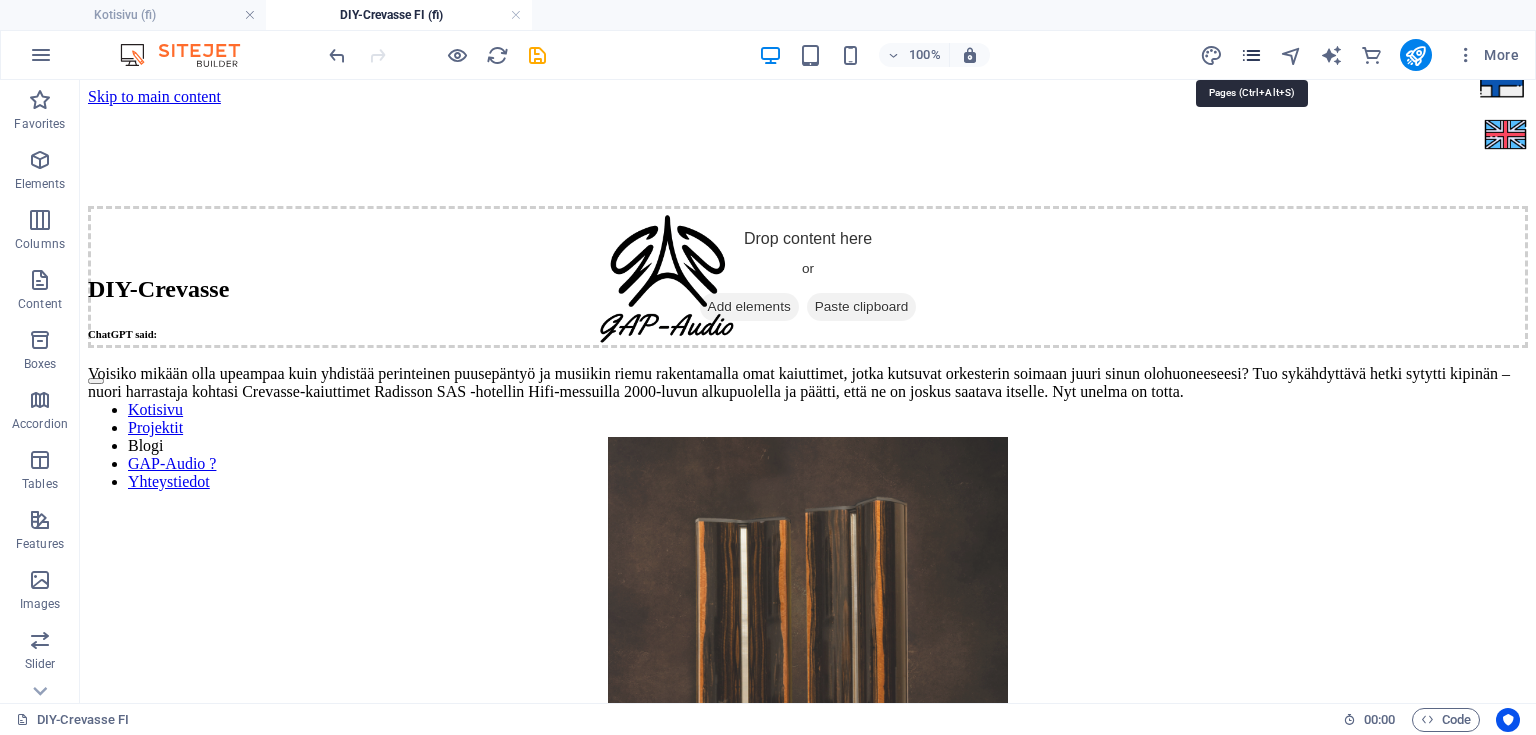 click at bounding box center [1251, 55] 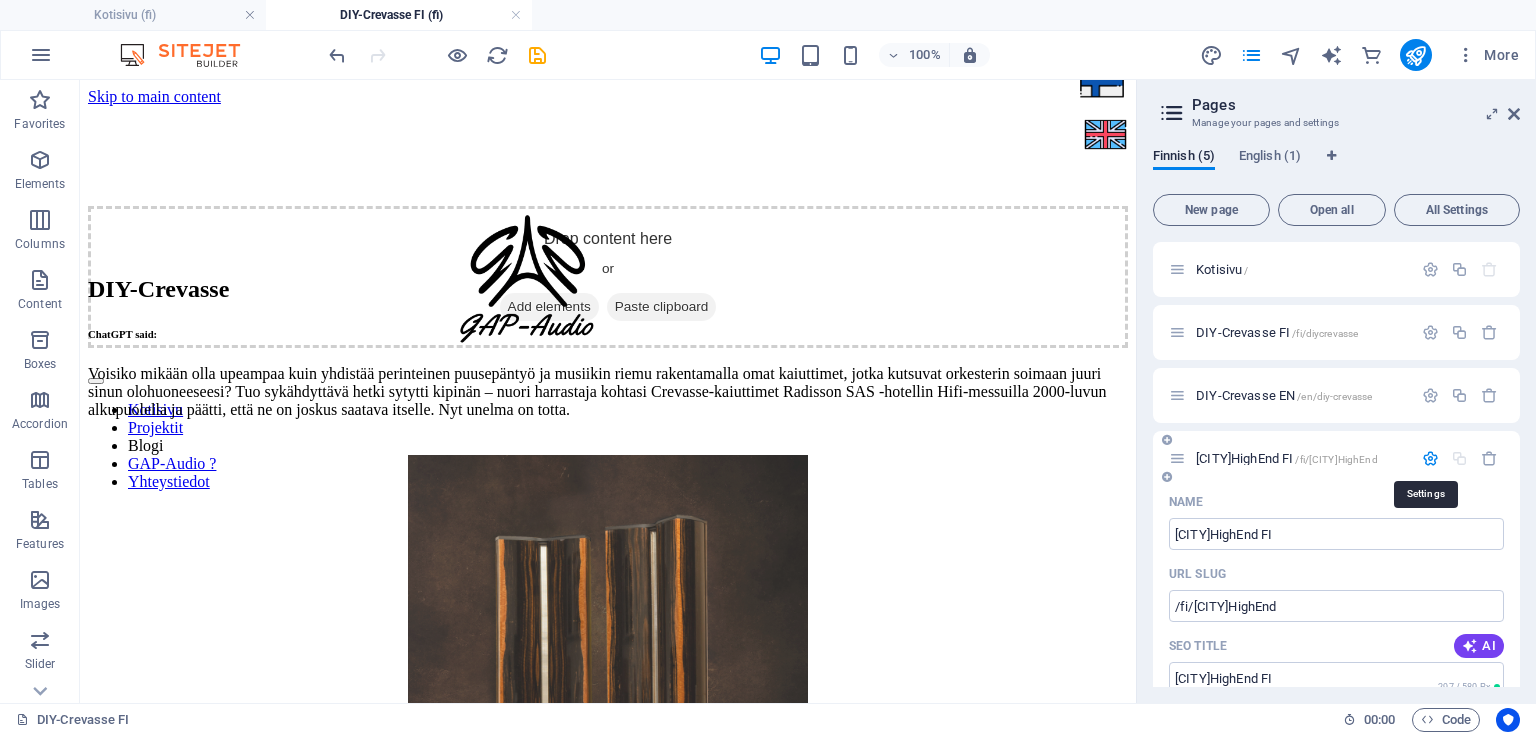 click at bounding box center (1430, 458) 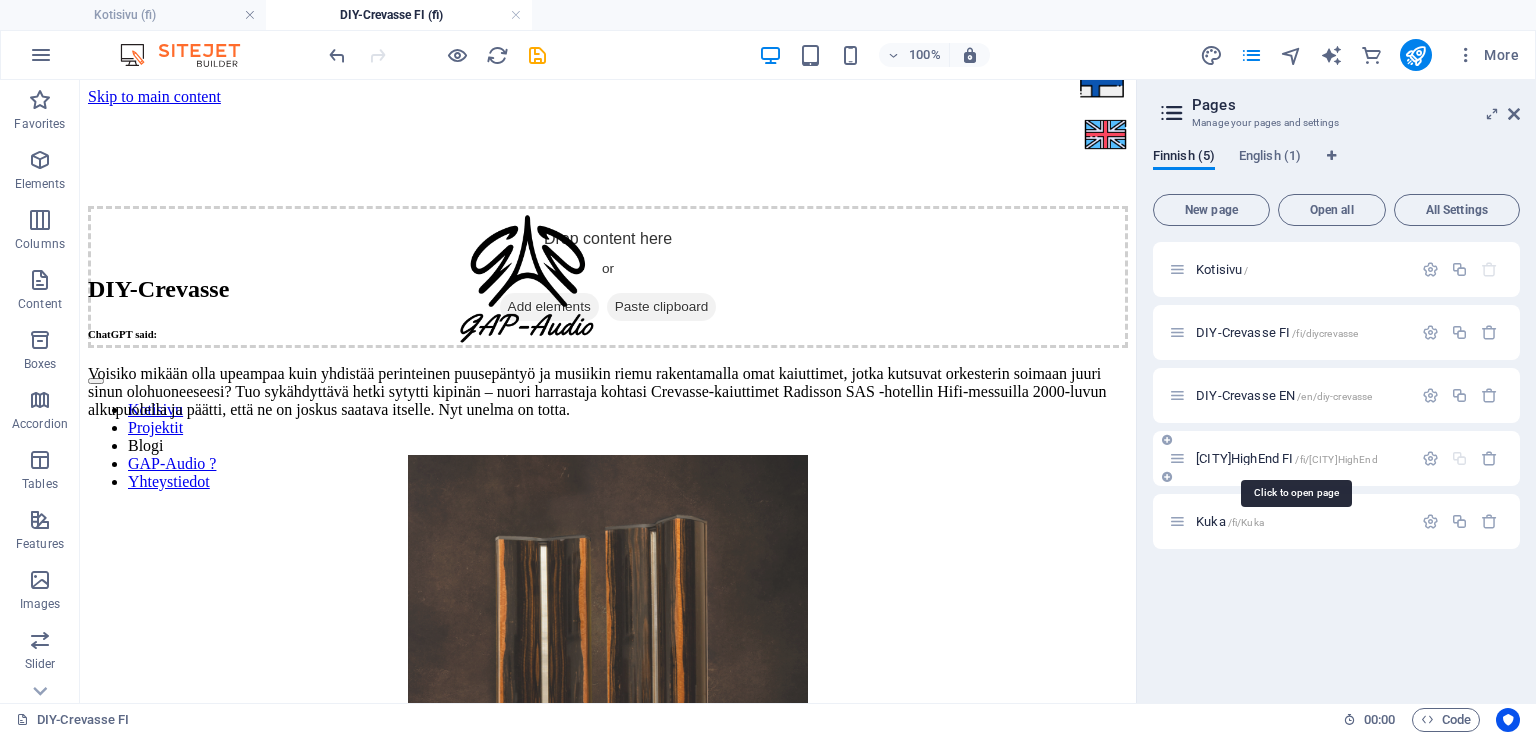 click on "[CITY]HighEnd FI /fi/[CITY]HighEnd" at bounding box center [1287, 458] 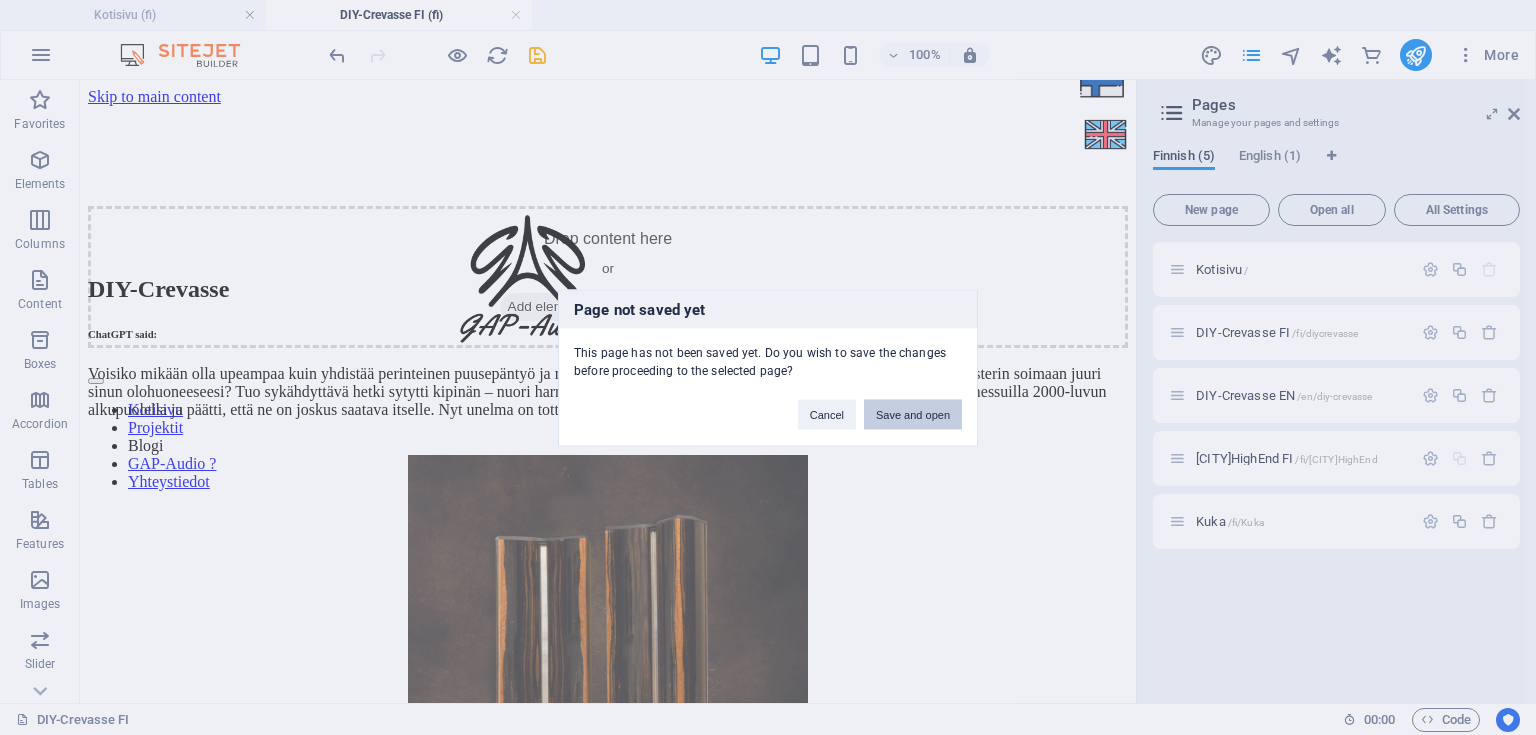 click on "Save and open" at bounding box center (913, 414) 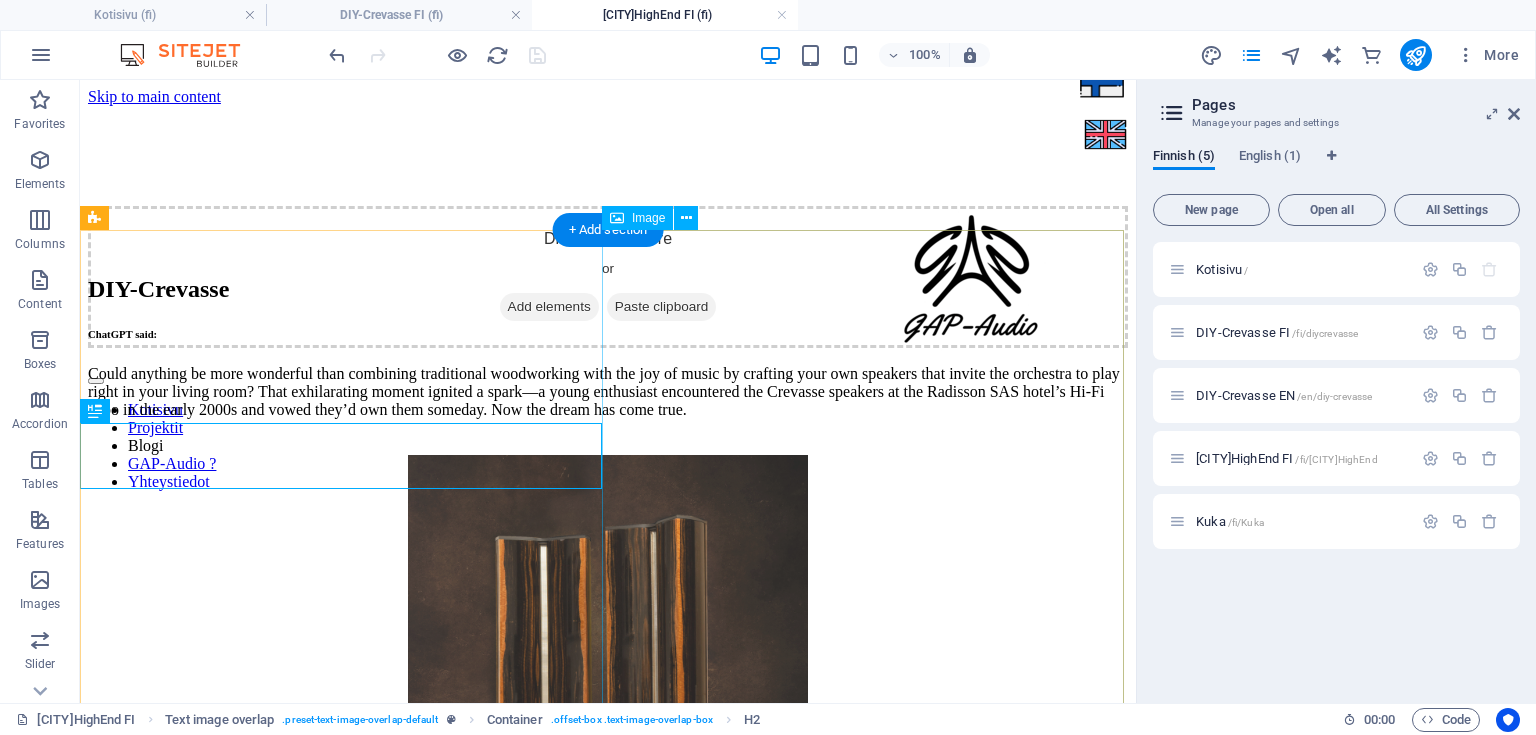 scroll, scrollTop: 0, scrollLeft: 0, axis: both 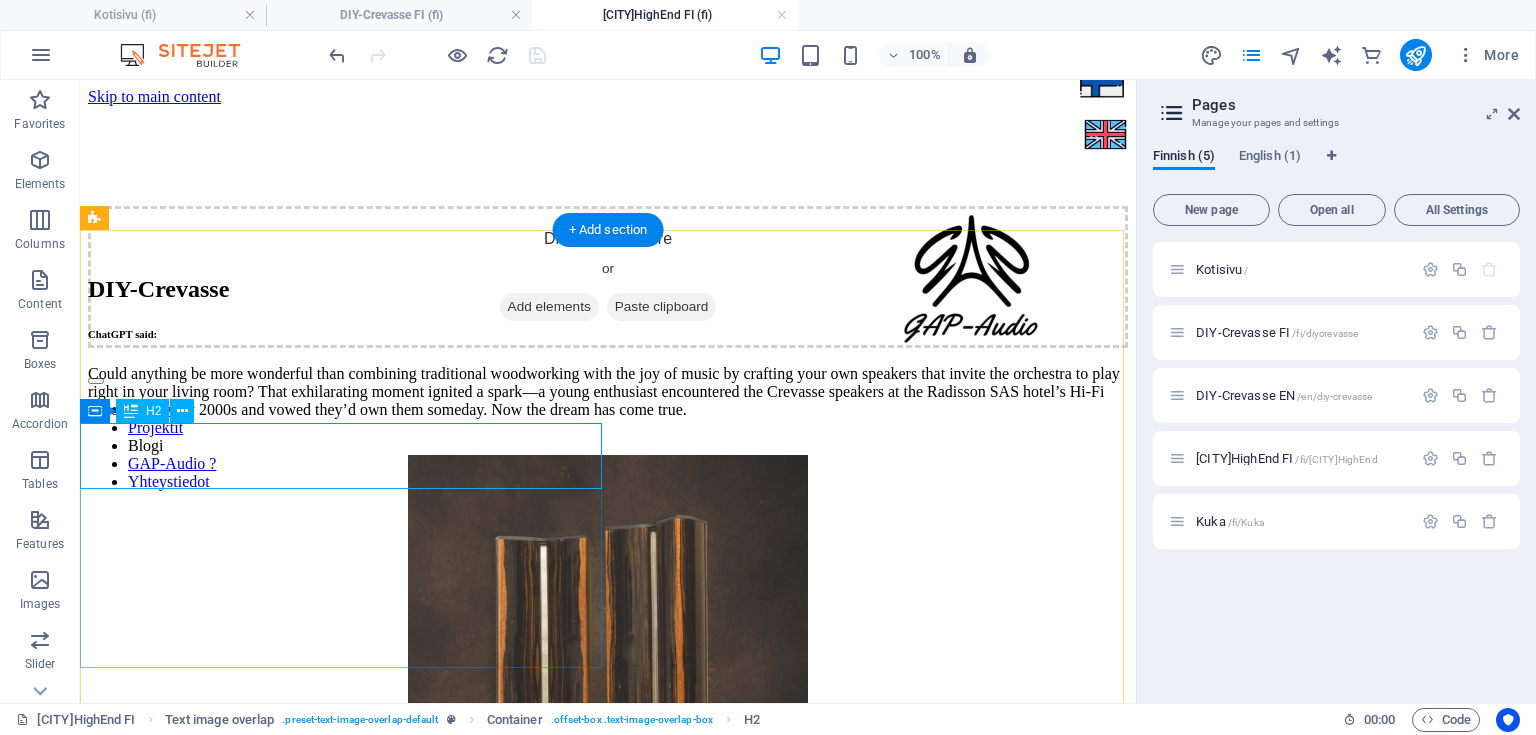 click on "DIY-Crevasse" at bounding box center [608, 289] 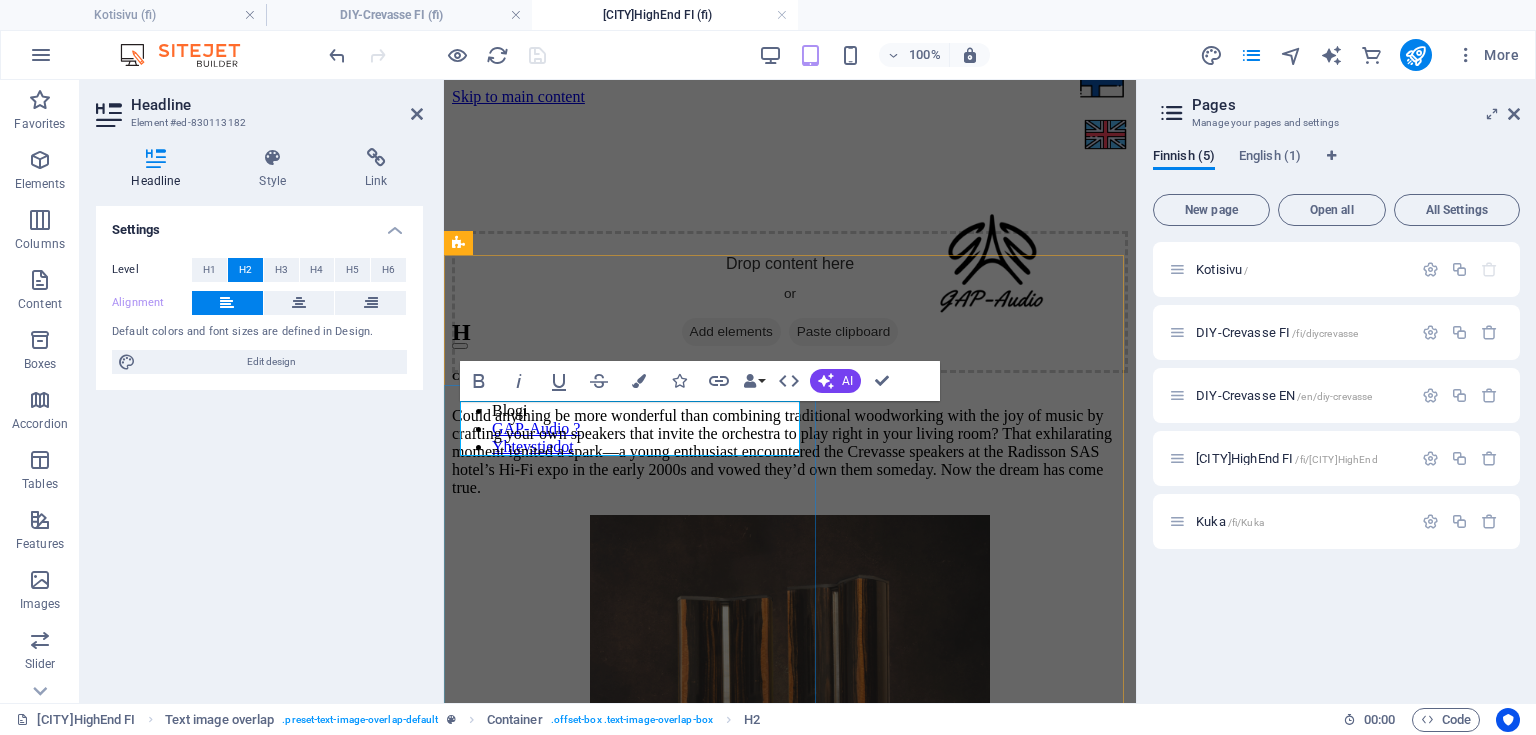 type 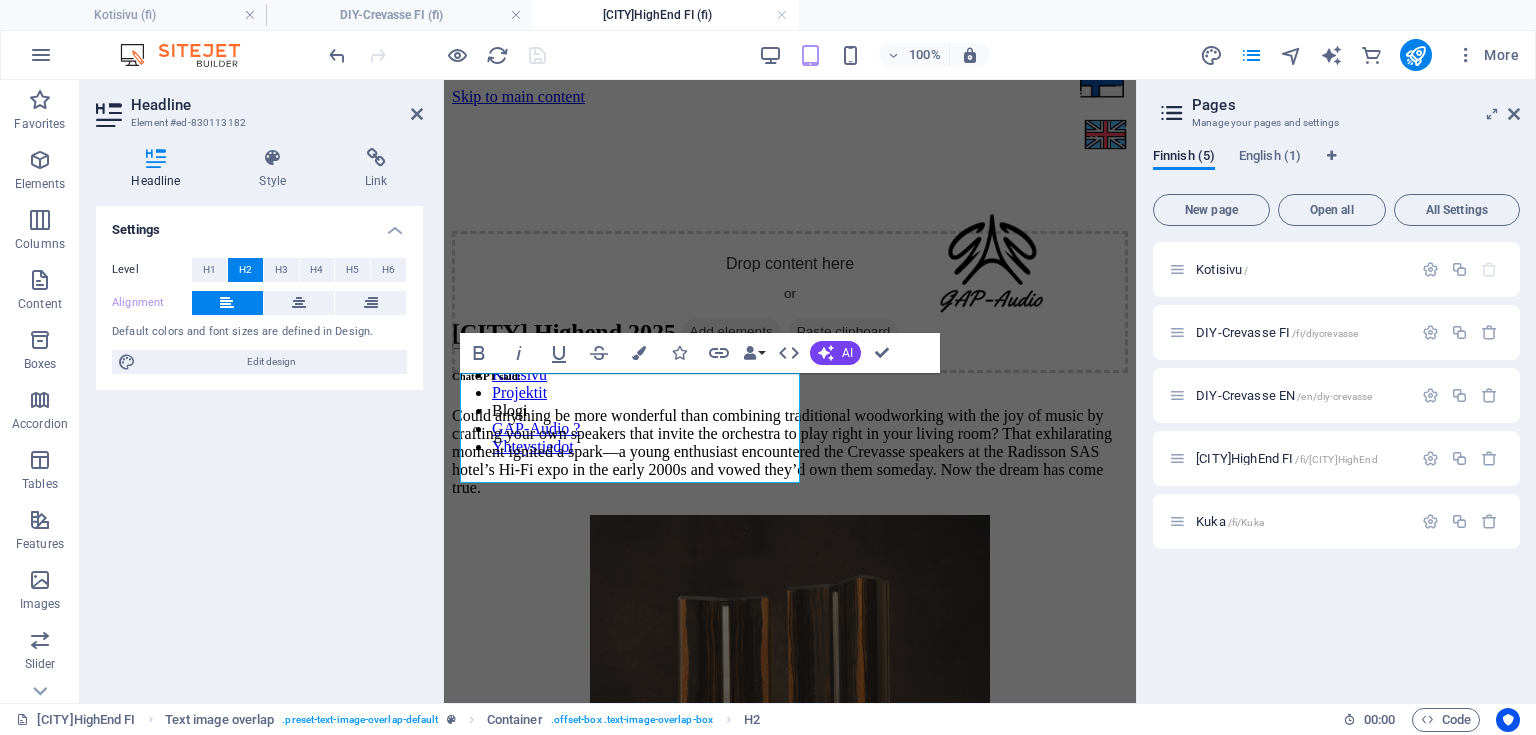 click on "Kotisivu / DIY-Crevasse FI /fi/diycrevasse DIY-Crevasse EN /en/diy-crevasse [CITY]HighEnd FI /fi/[CITY]HighEnd Kuka /fi/Kuka" at bounding box center [1336, 464] 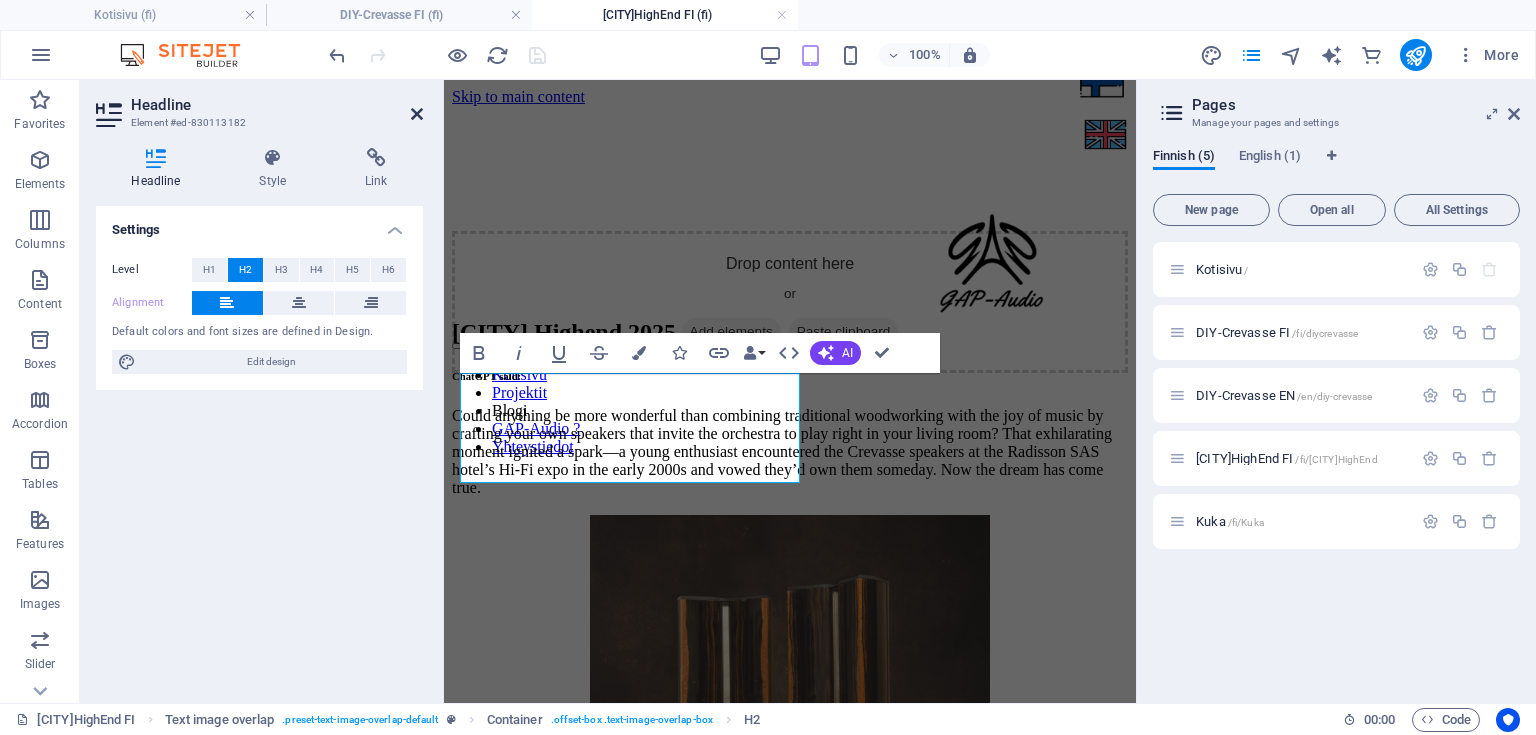 click at bounding box center [417, 114] 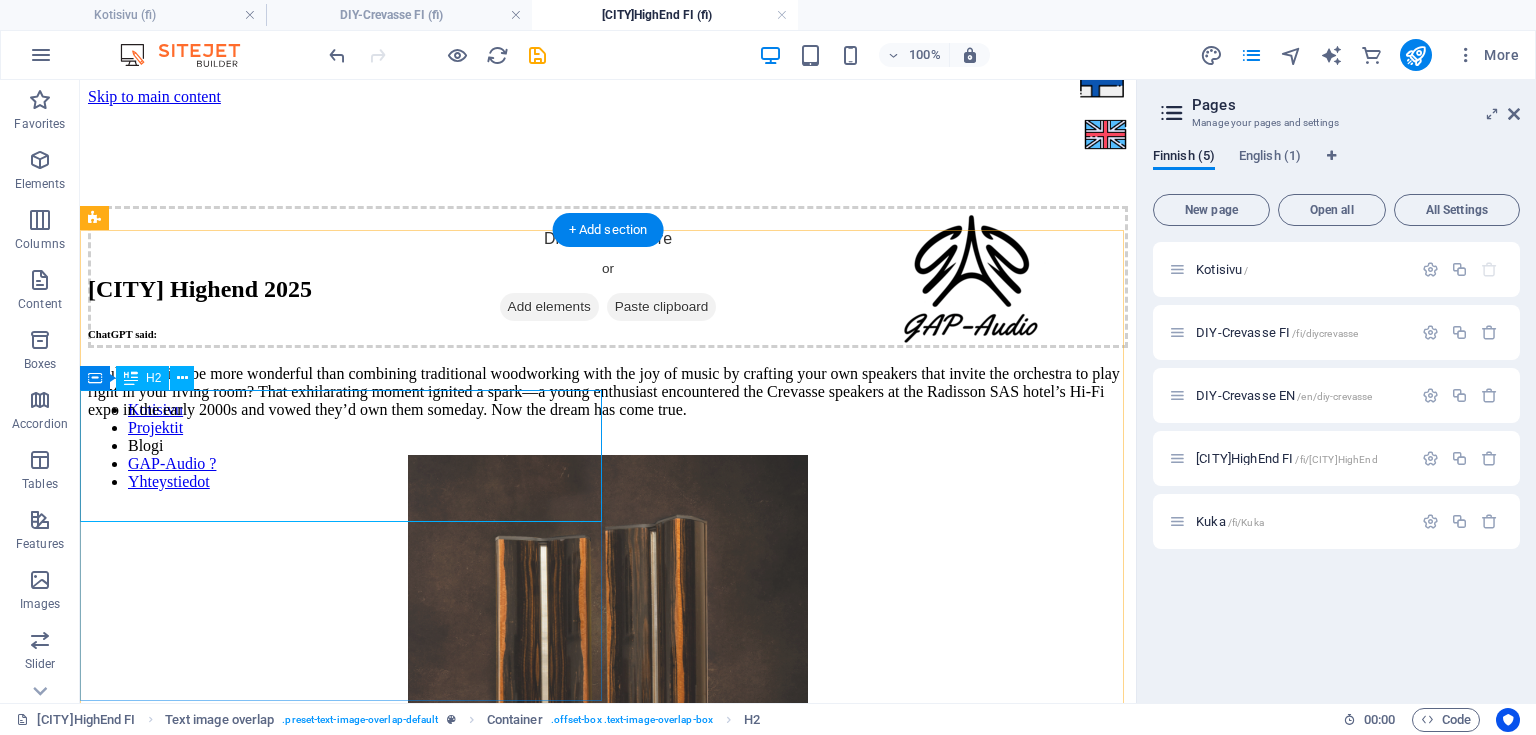 drag, startPoint x: 484, startPoint y: 449, endPoint x: 471, endPoint y: 431, distance: 22.203604 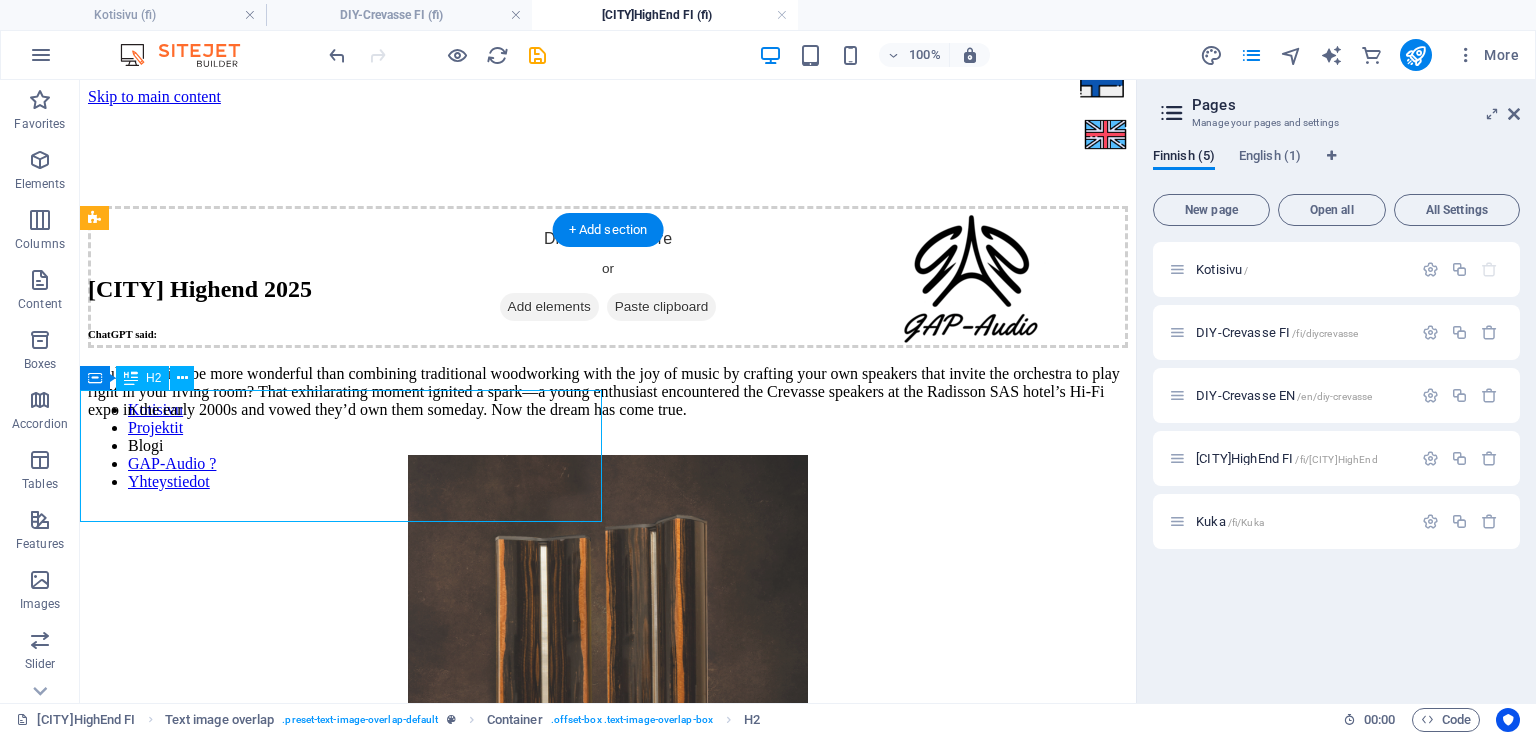 click on "[CITY] Highend 2025" at bounding box center [608, 289] 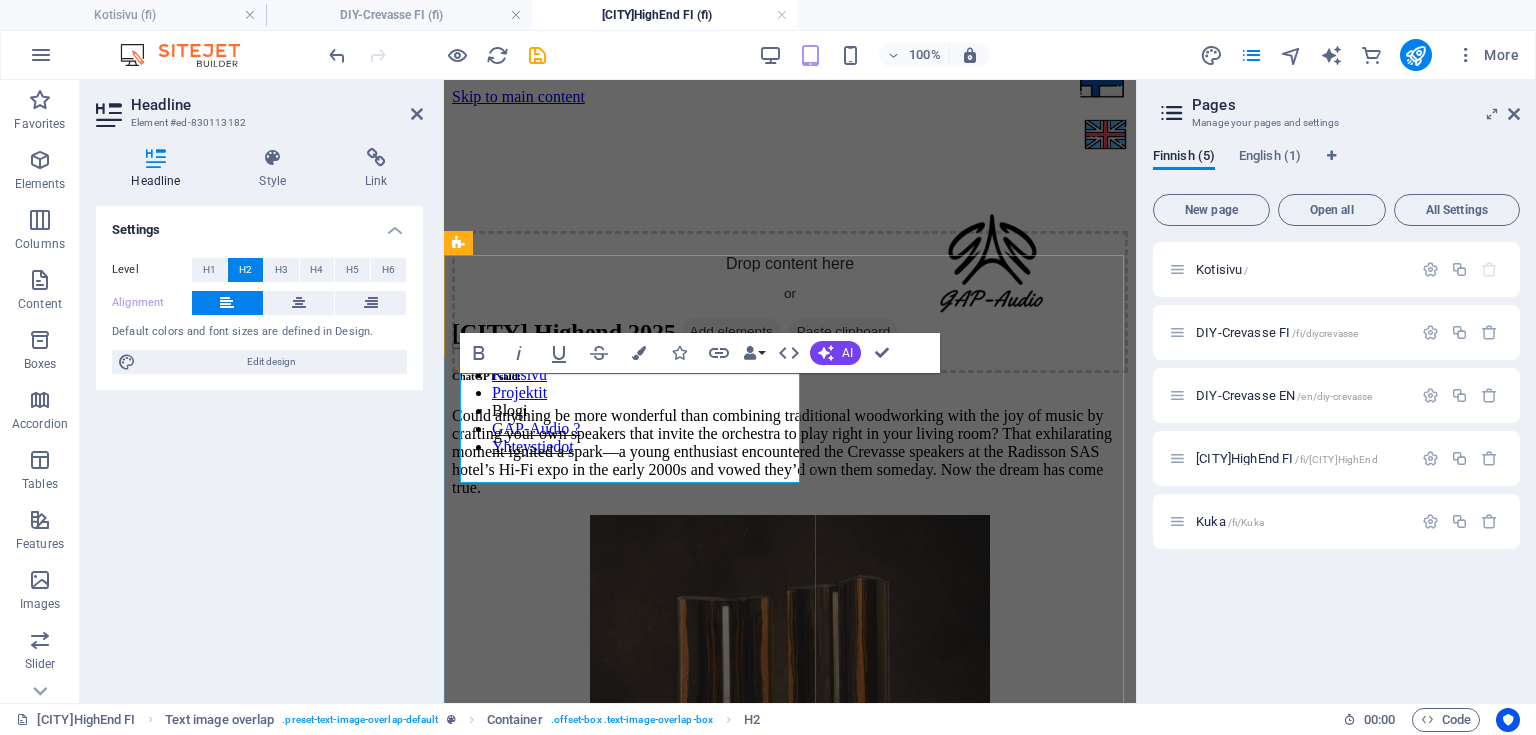 click on "[CITY] Highend 2025" at bounding box center (790, 332) 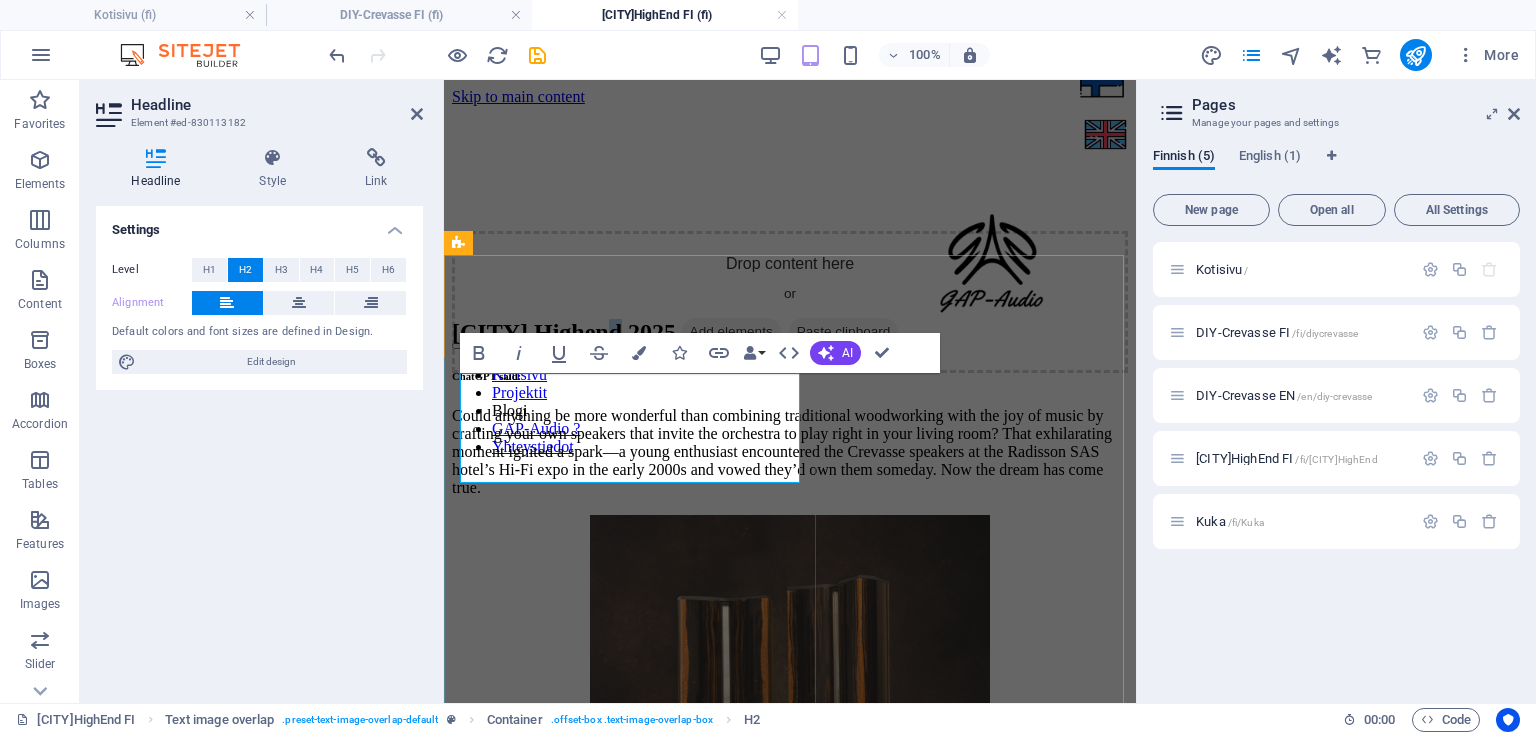 click on "[CITY] Highend 2025" at bounding box center (790, 332) 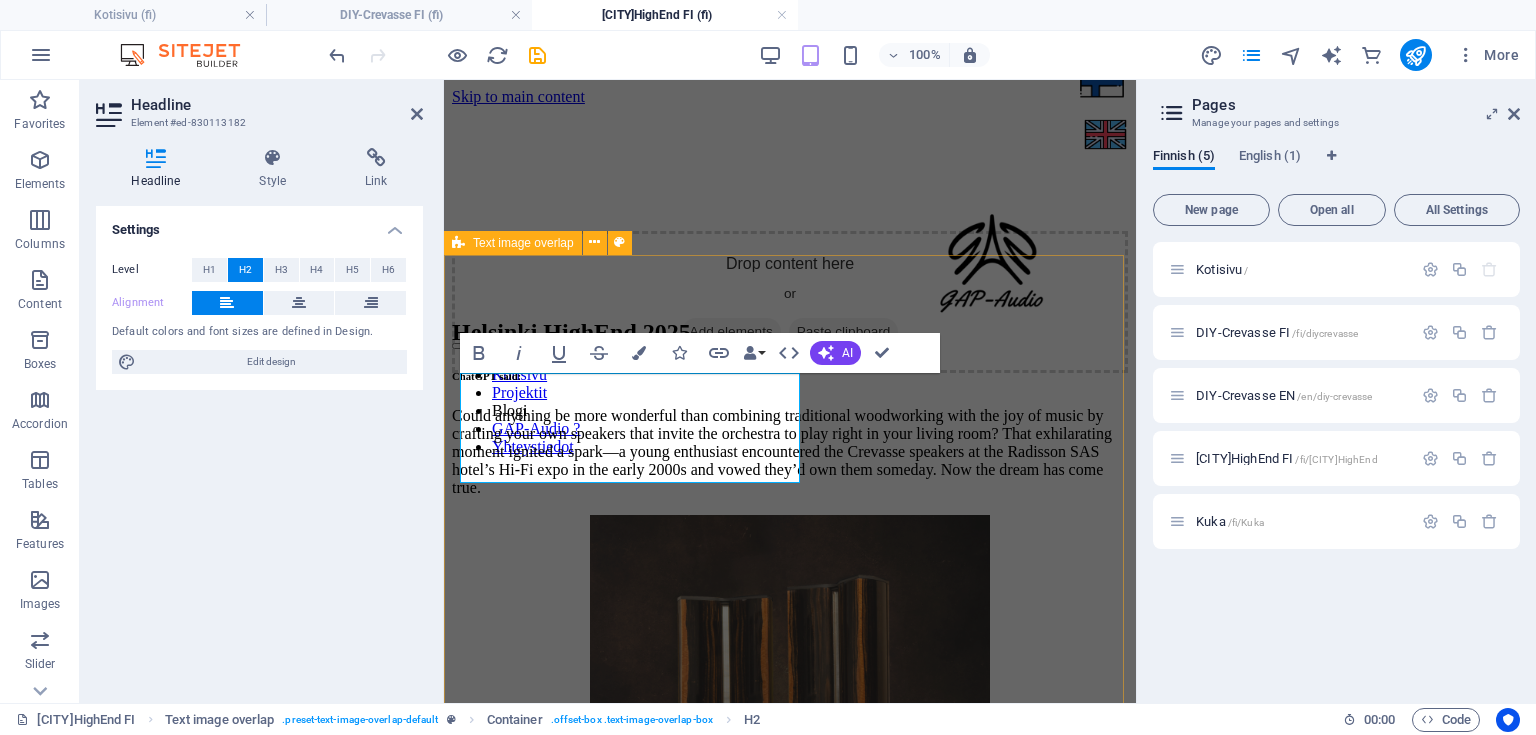 click on "[CITY] HighEnd 2025 ChatGPT said: Could anything be more wonderful than combining traditional woodworking with the joy of music by crafting your own speakers that invite the orchestra to play right in your living room? That exhilarating moment ignited a spark—a young enthusiast encountered the Crevasse speakers at the Radisson SAS hotel’s Hi-Fi expo in the early 2000s and vowed they’d own them someday. Now the dream has come true. DIY-Crevasse – Creators: [FIRST] [LAST]" at bounding box center [790, 752] 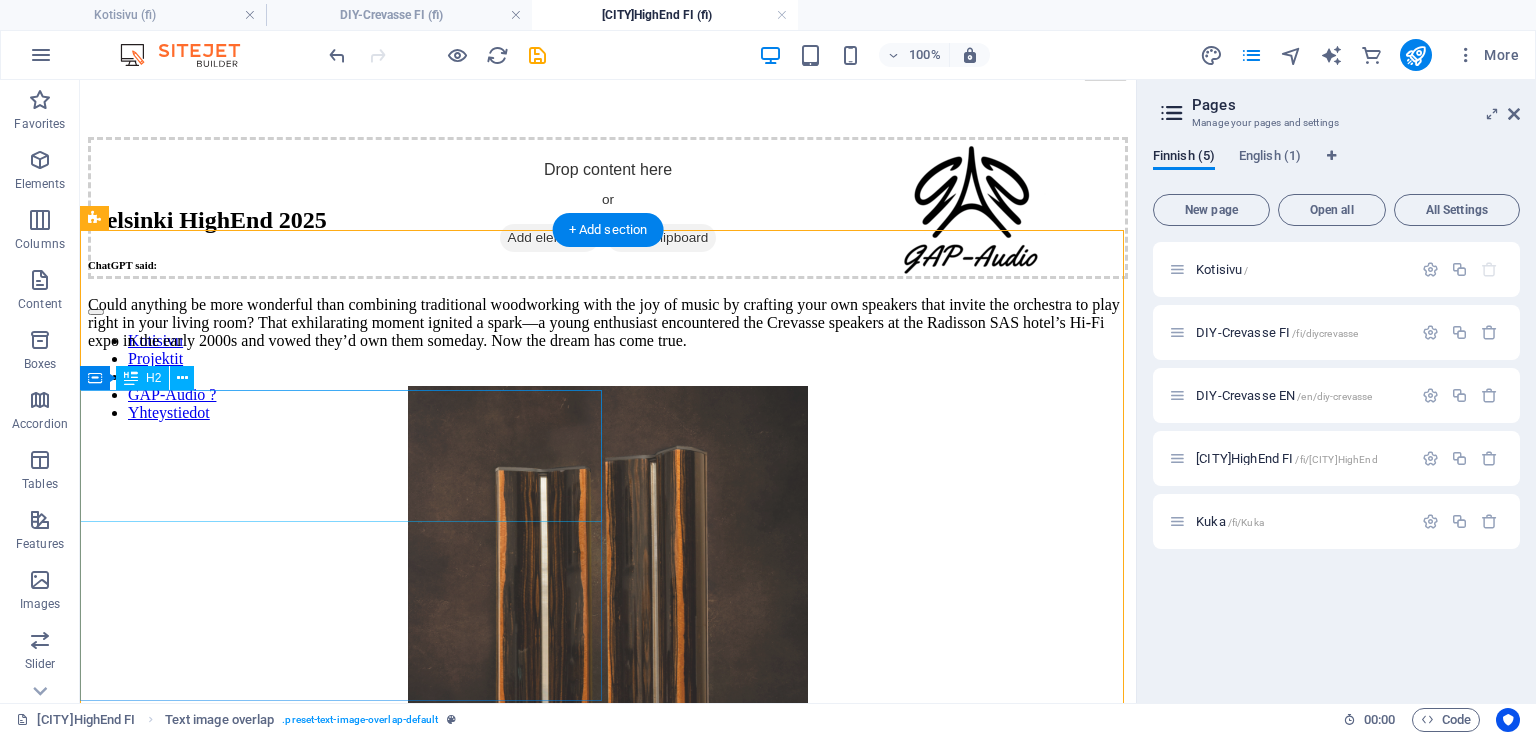 scroll, scrollTop: 160, scrollLeft: 0, axis: vertical 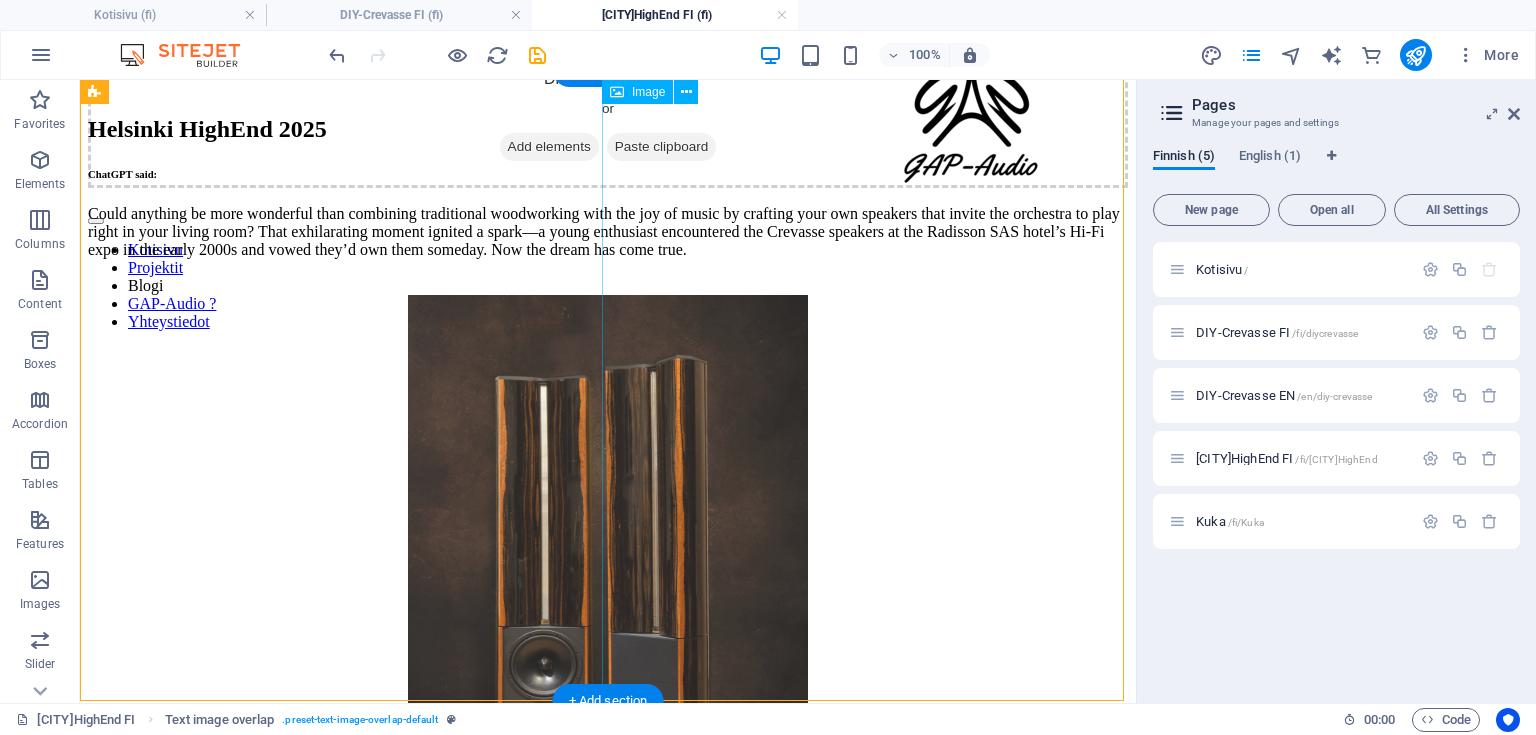 click on "DIY-Crevasse – Creators: [NAME] and [NAME]" at bounding box center (608, 631) 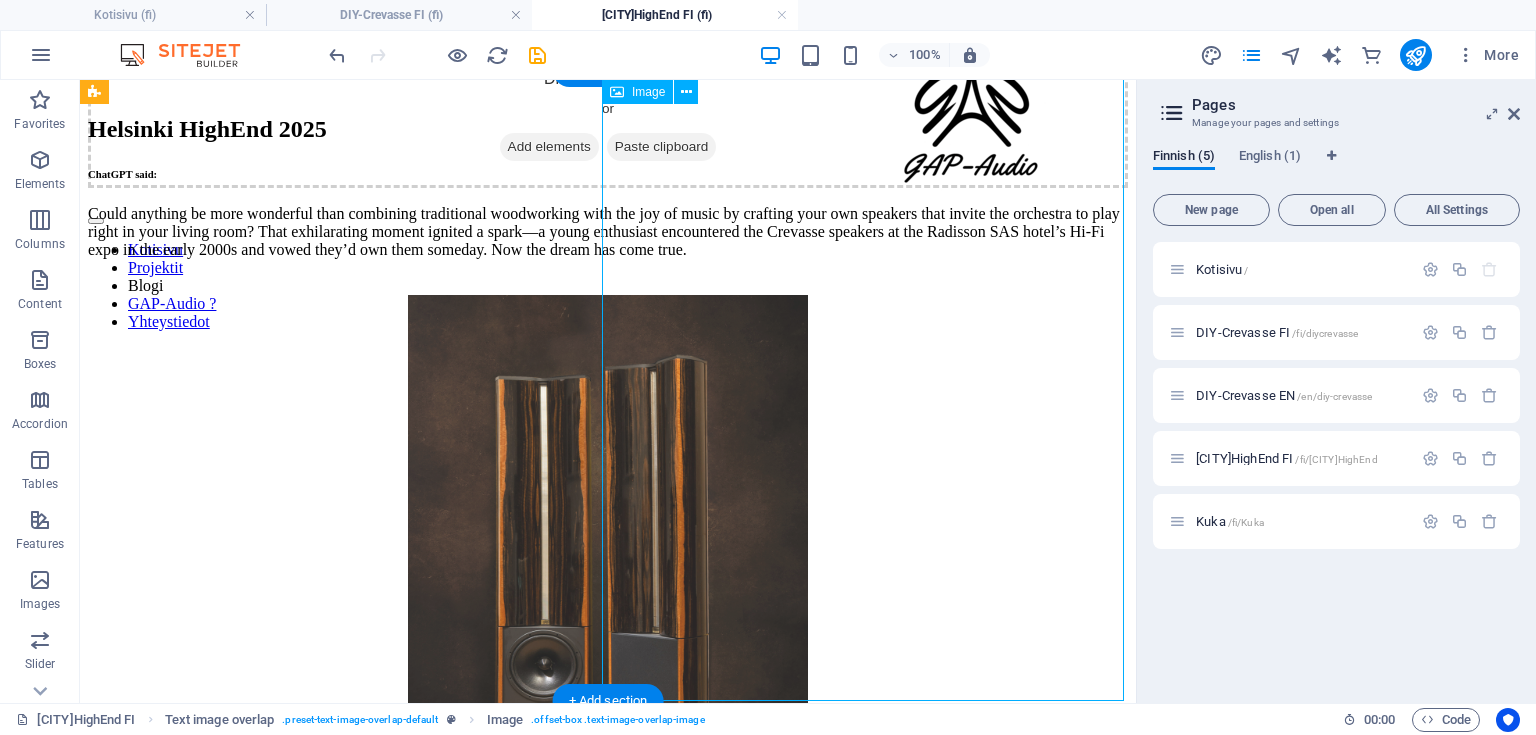 click on "DIY-Crevasse – Creators: [NAME] and [NAME]" at bounding box center [608, 631] 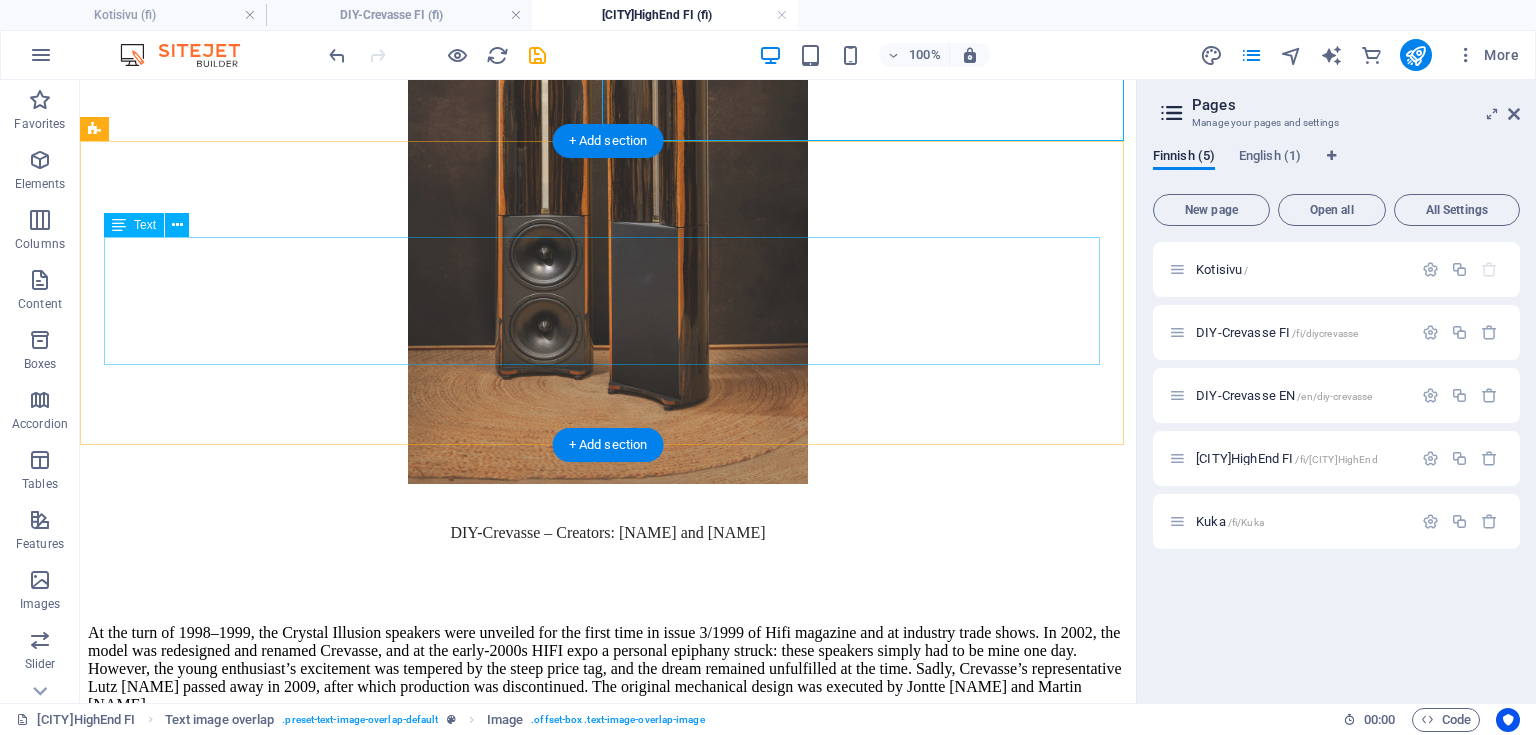 scroll, scrollTop: 720, scrollLeft: 0, axis: vertical 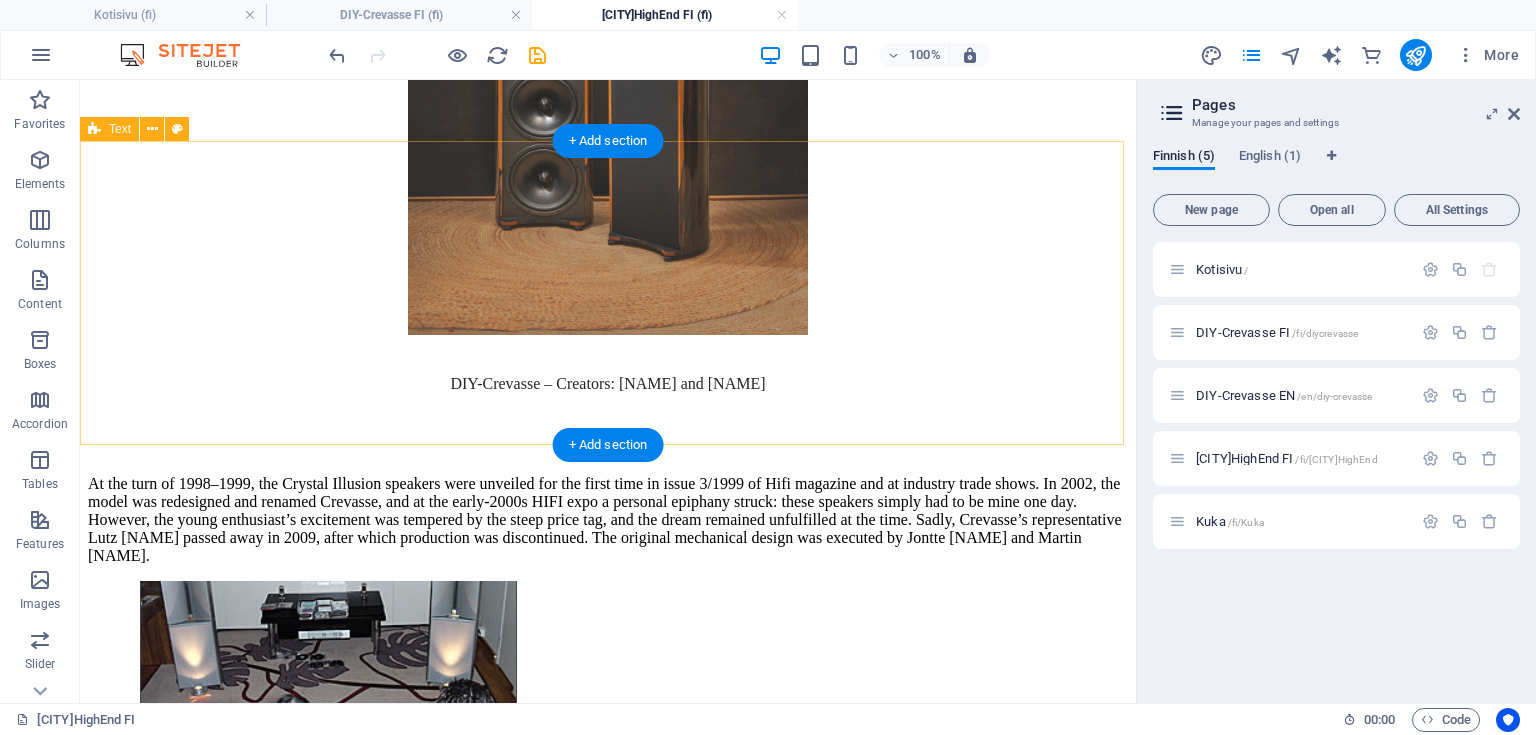 click on "At the turn of 1998–1999, the Crystal Illusion speakers were unveiled for the first time in issue 3/1999 of Hifi magazine and at industry trade shows. In 2002, the model was redesigned and renamed Crevasse, and at the early-2000s HIFI expo a personal epiphany struck: these speakers simply had to be mine one day. However, the young enthusiast’s excitement was tempered by the steep price tag, and the dream remained unfulfilled at the time. Sadly, Crevasse’s representative Lutz [NAME] passed away in 2009, after which production was discontinued. The original mechanical design was executed by Jontte [NAME] and Martin [NAME]." at bounding box center (608, 504) 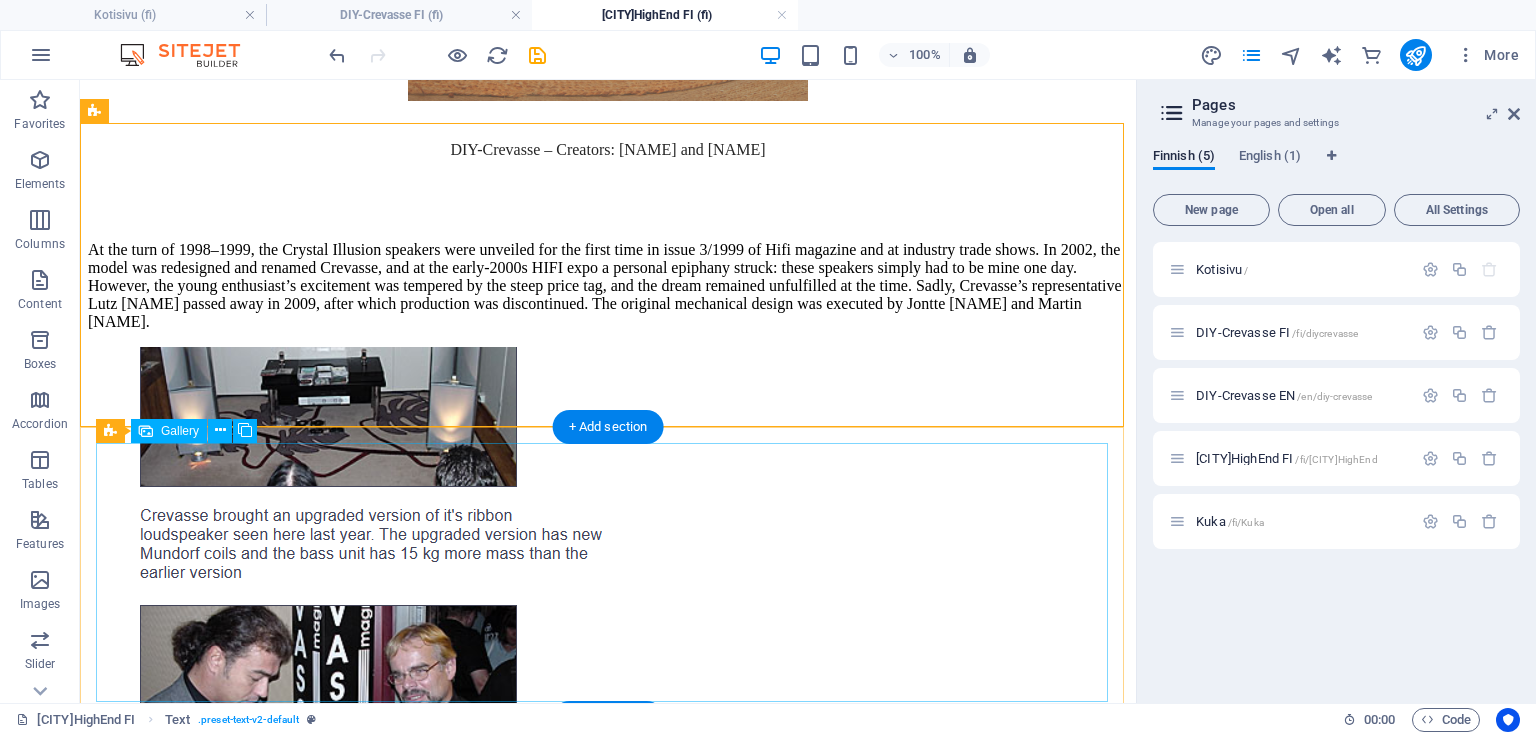 scroll, scrollTop: 1120, scrollLeft: 0, axis: vertical 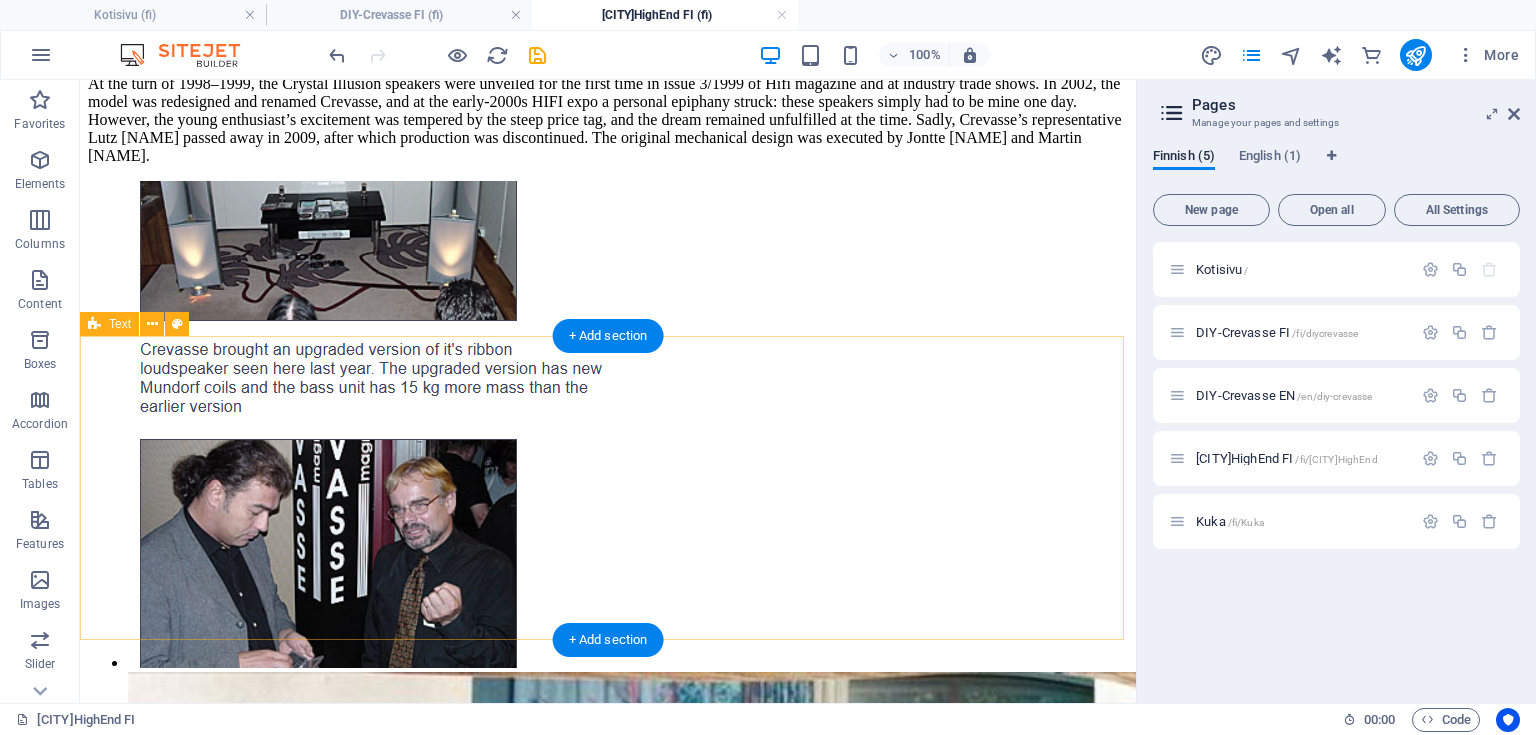 click on "The project began by examining why and how the original speaker design was conceived and whether there was room for improvement. The aim was not to replicate the original solution, but to develop it further from our own starting points. We deliberately avoided the easiest fixes and sought a cohesive result that would satisfy both sonically and visually. Thanks to [FIRST], who in the project’s early phase illuminated the concept behind the Crevasse speaker and helped clarify the design philosophy underpinning it." at bounding box center [608, 4975] 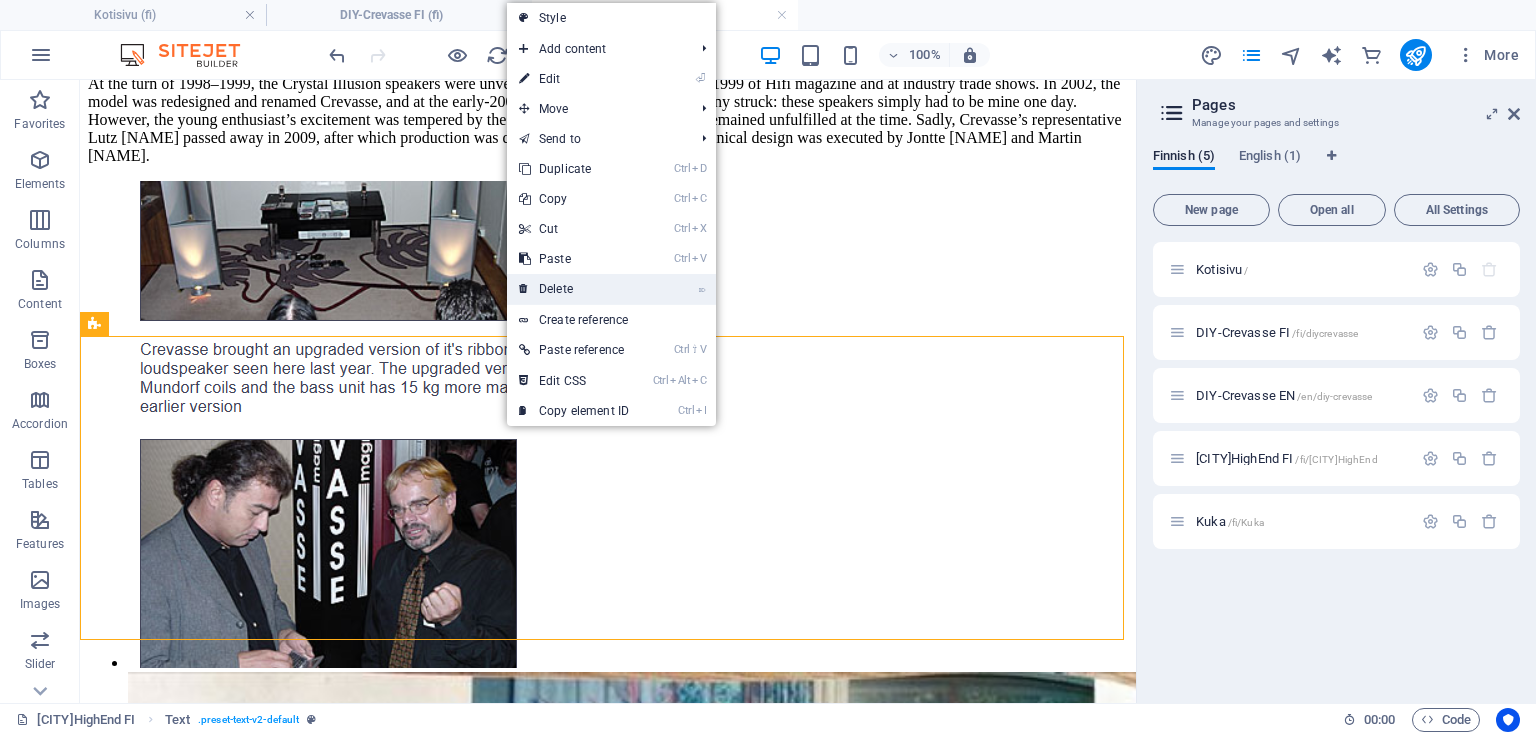 click on "⌦  Delete" at bounding box center (574, 289) 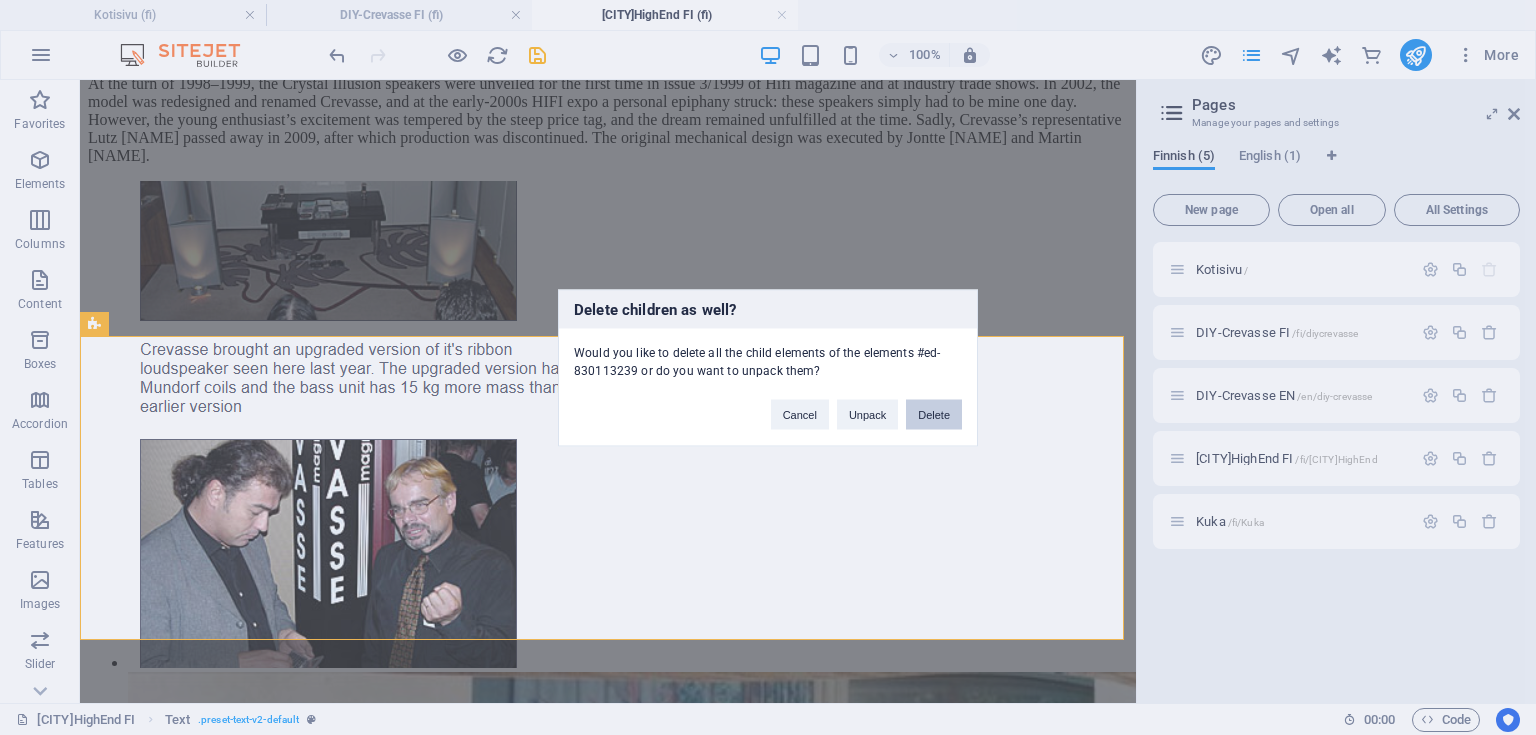 click on "Delete" at bounding box center [934, 414] 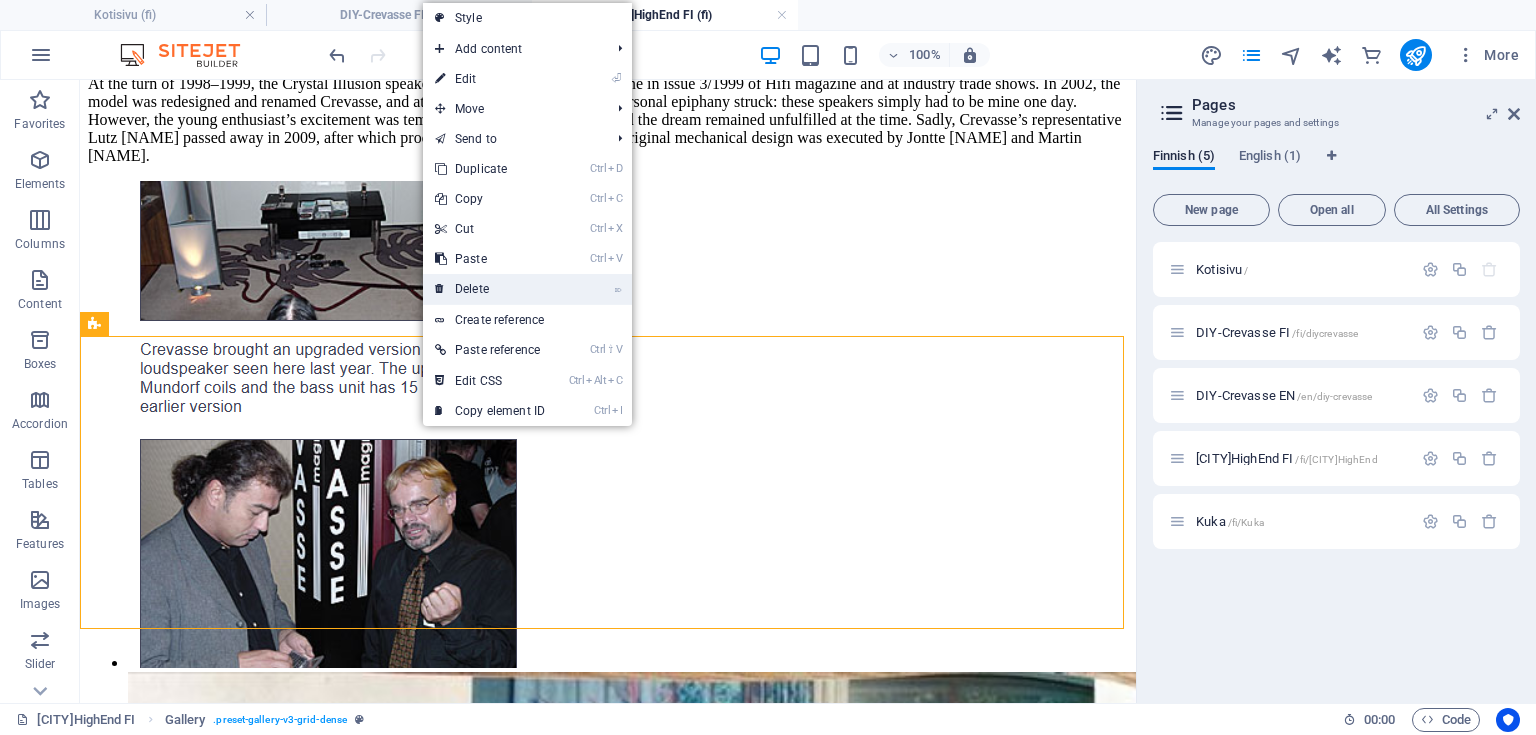 click on "⌦  Delete" at bounding box center [490, 289] 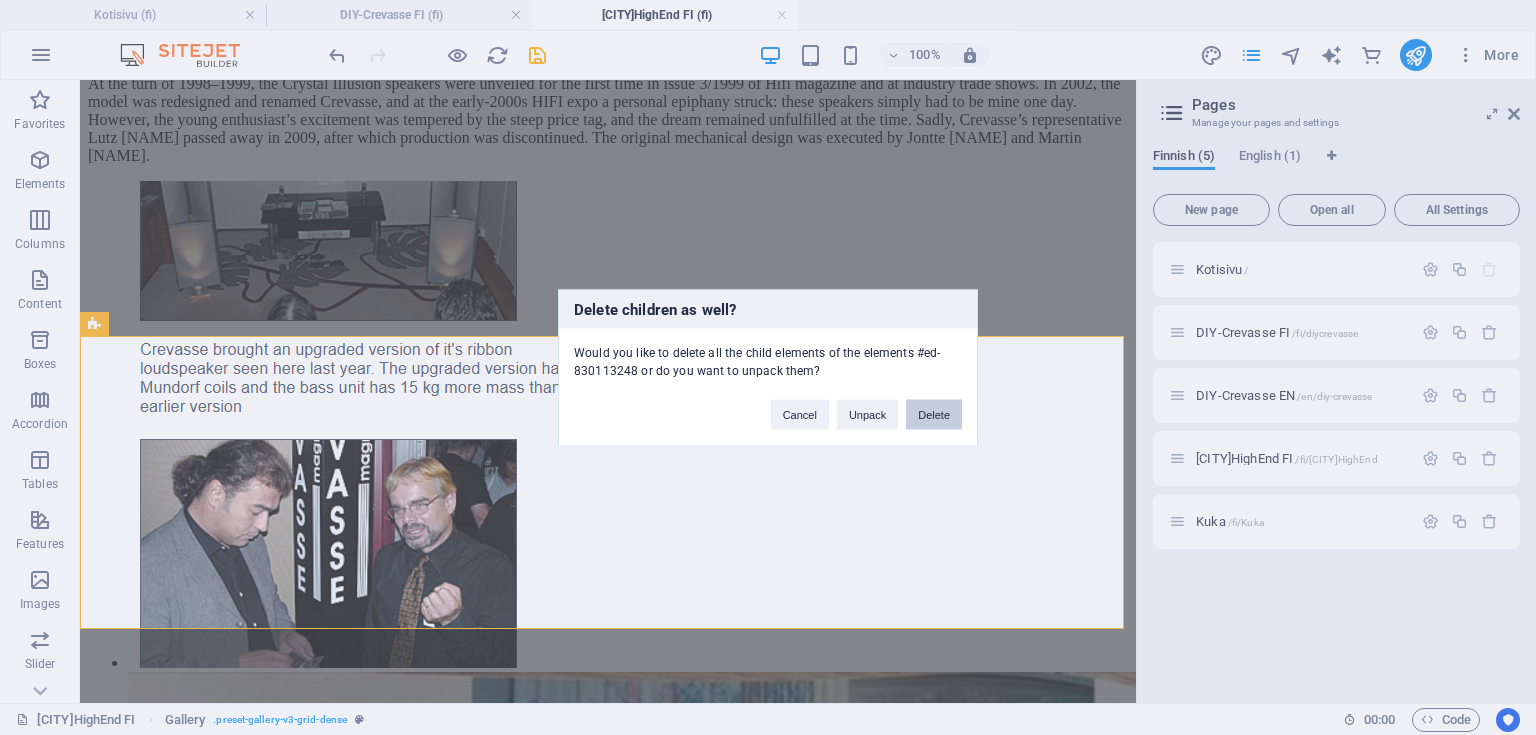 click on "Delete" at bounding box center (934, 414) 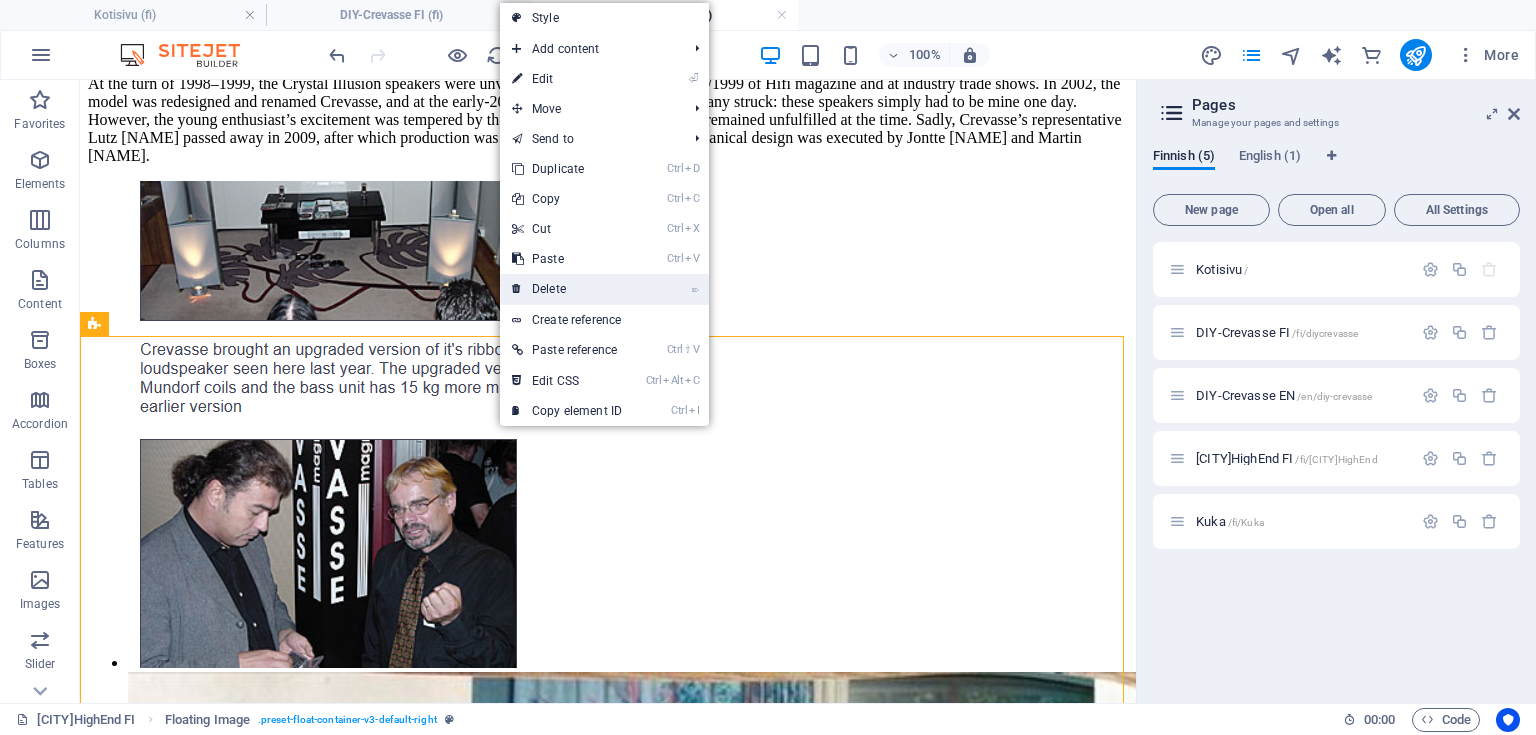 click on "⌦  Delete" at bounding box center (567, 289) 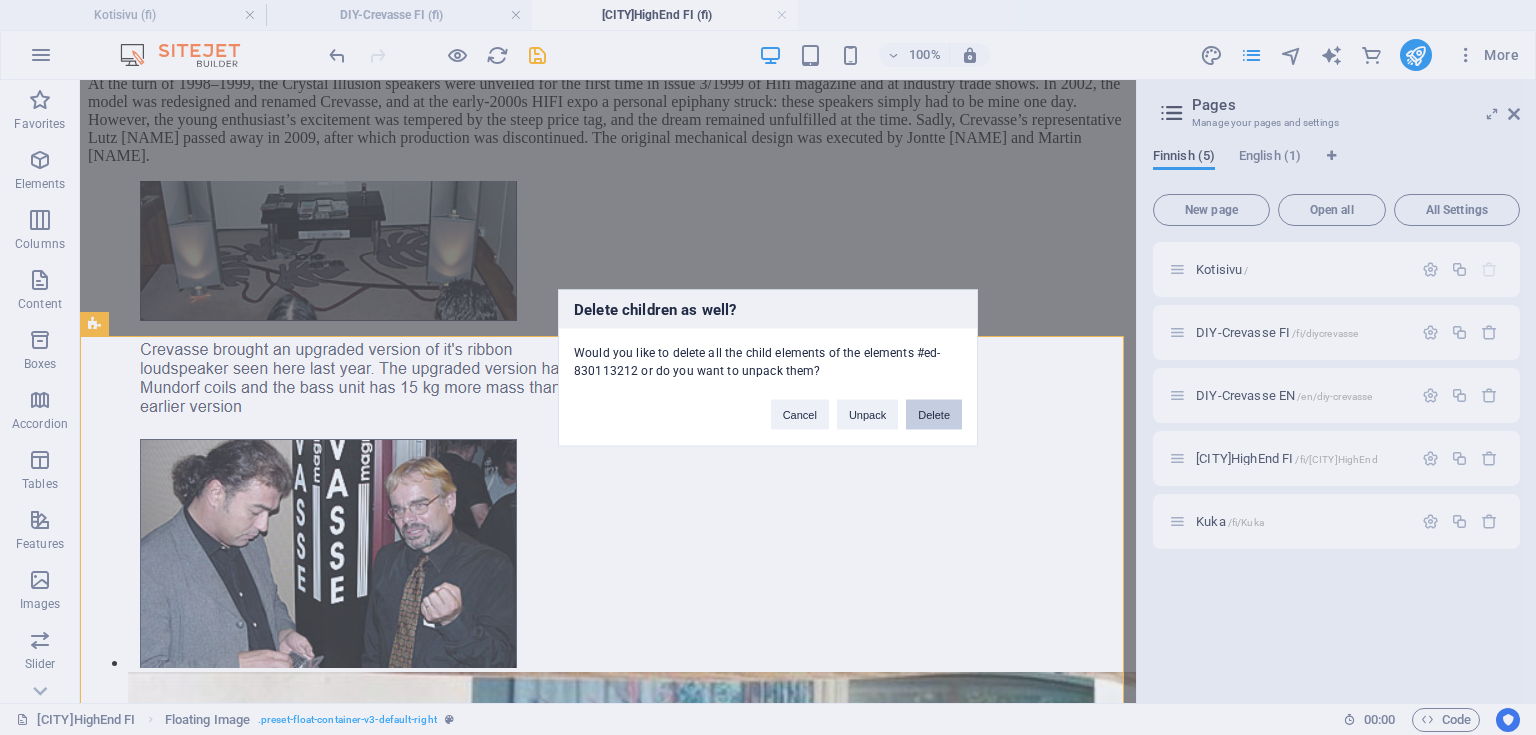 drag, startPoint x: 956, startPoint y: 410, endPoint x: 464, endPoint y: 324, distance: 499.45972 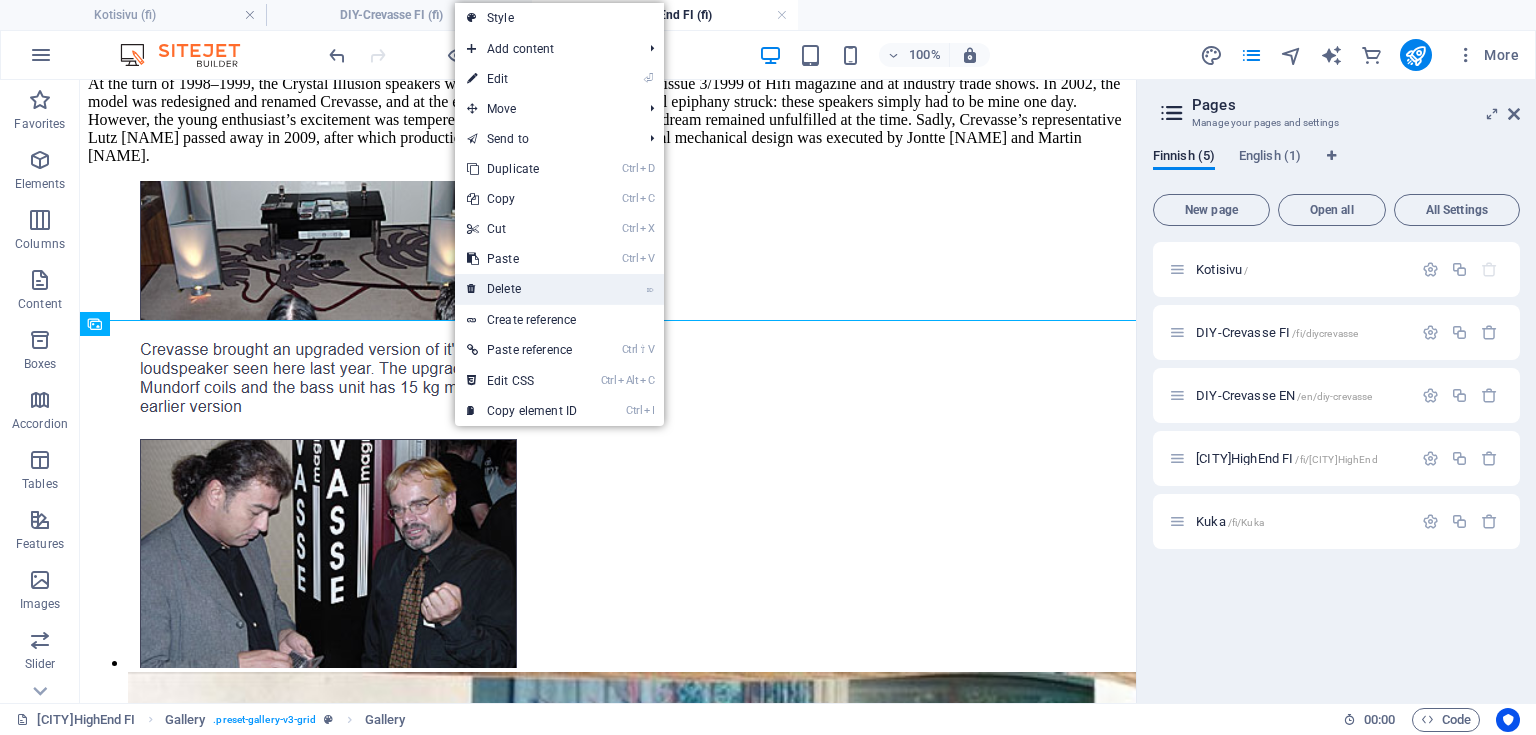 click on "⌦  Delete" at bounding box center [522, 289] 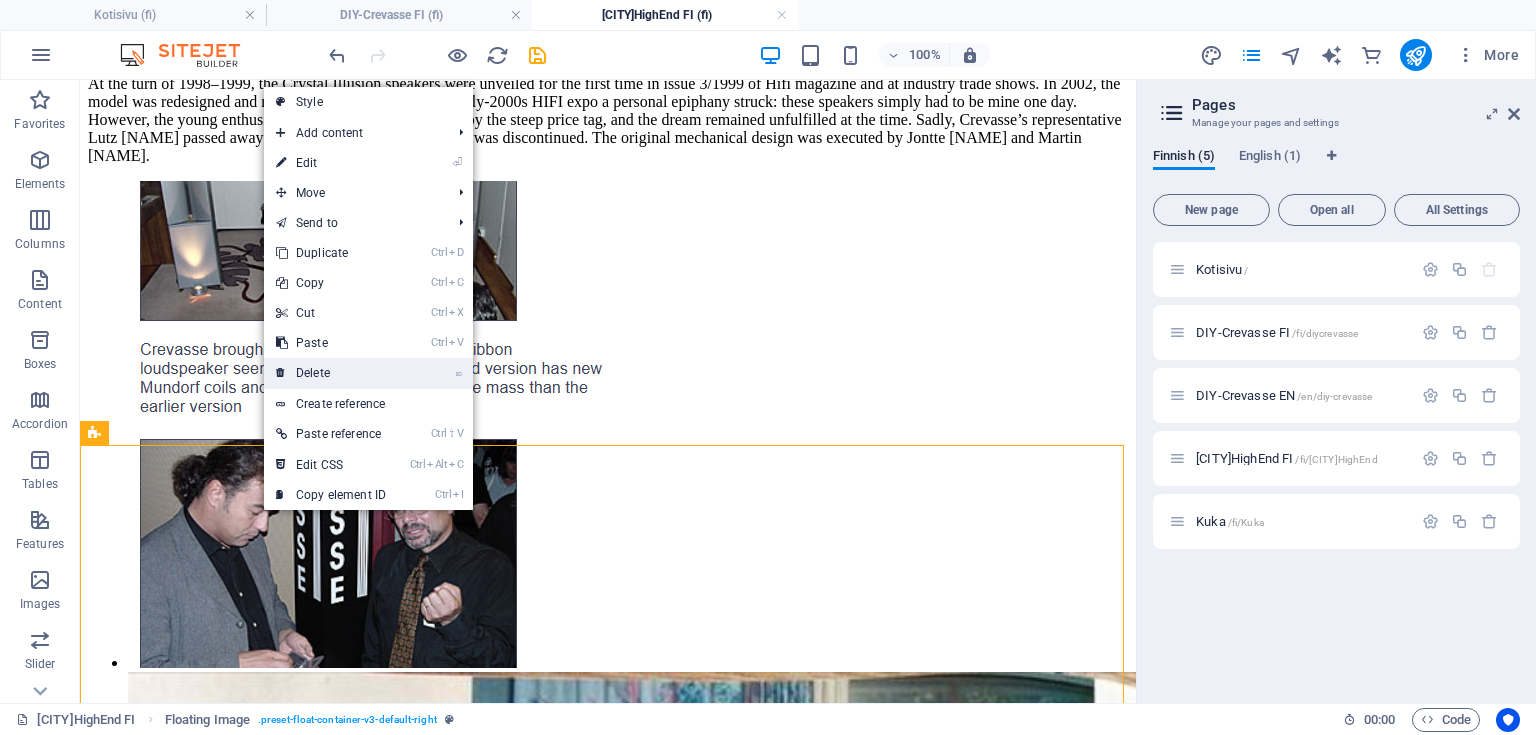 click on "⌦  Delete" at bounding box center [331, 373] 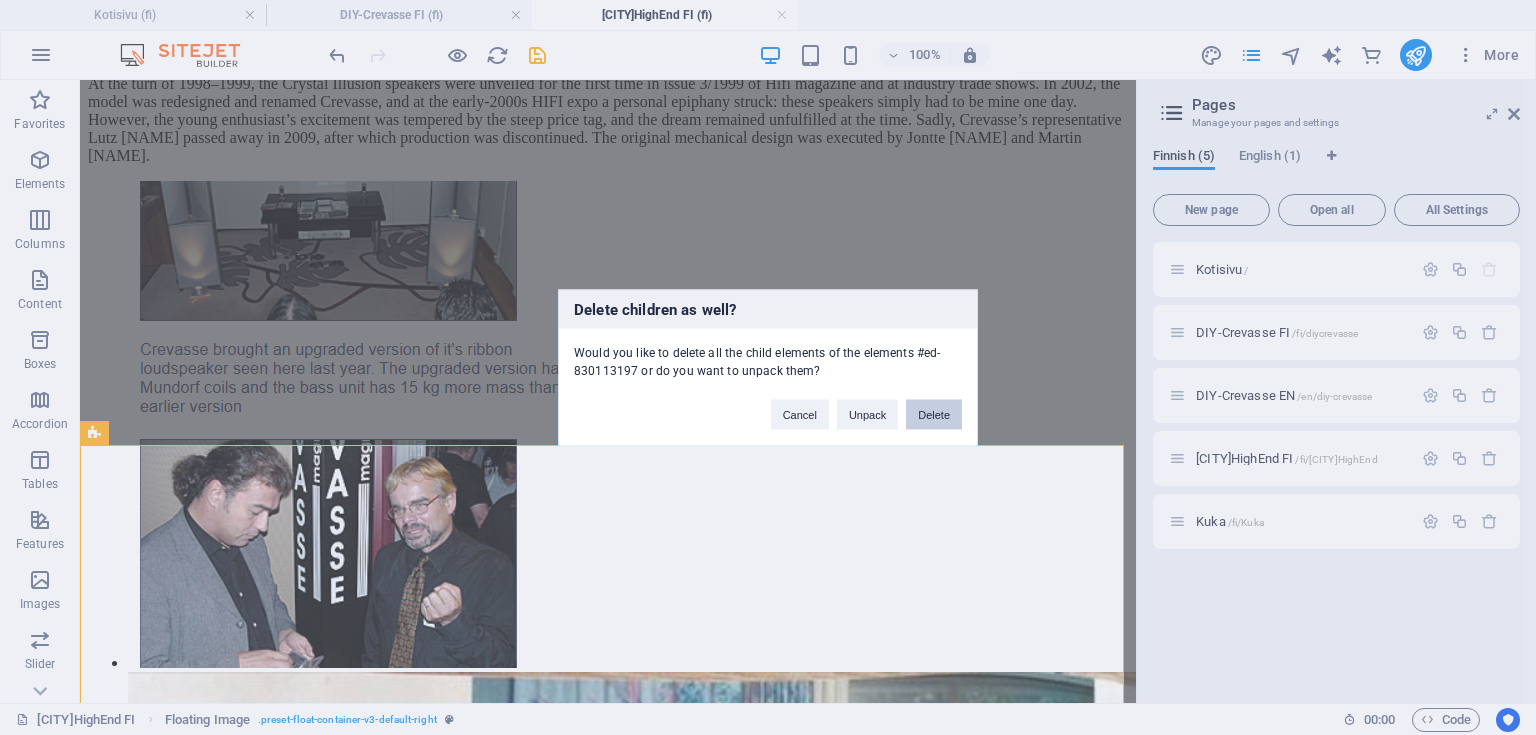 click on "Delete" at bounding box center [934, 414] 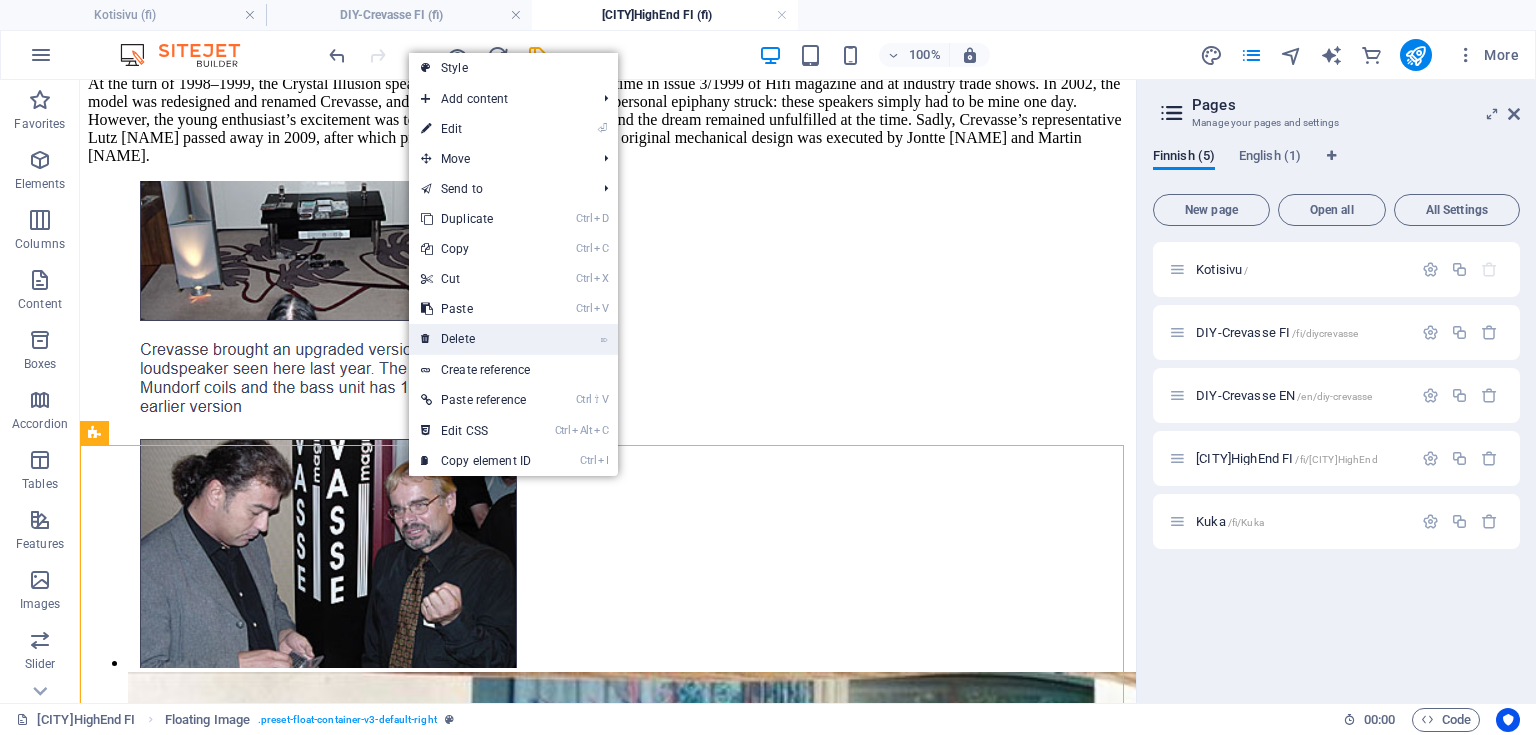 click on "⌦  Delete" at bounding box center [476, 339] 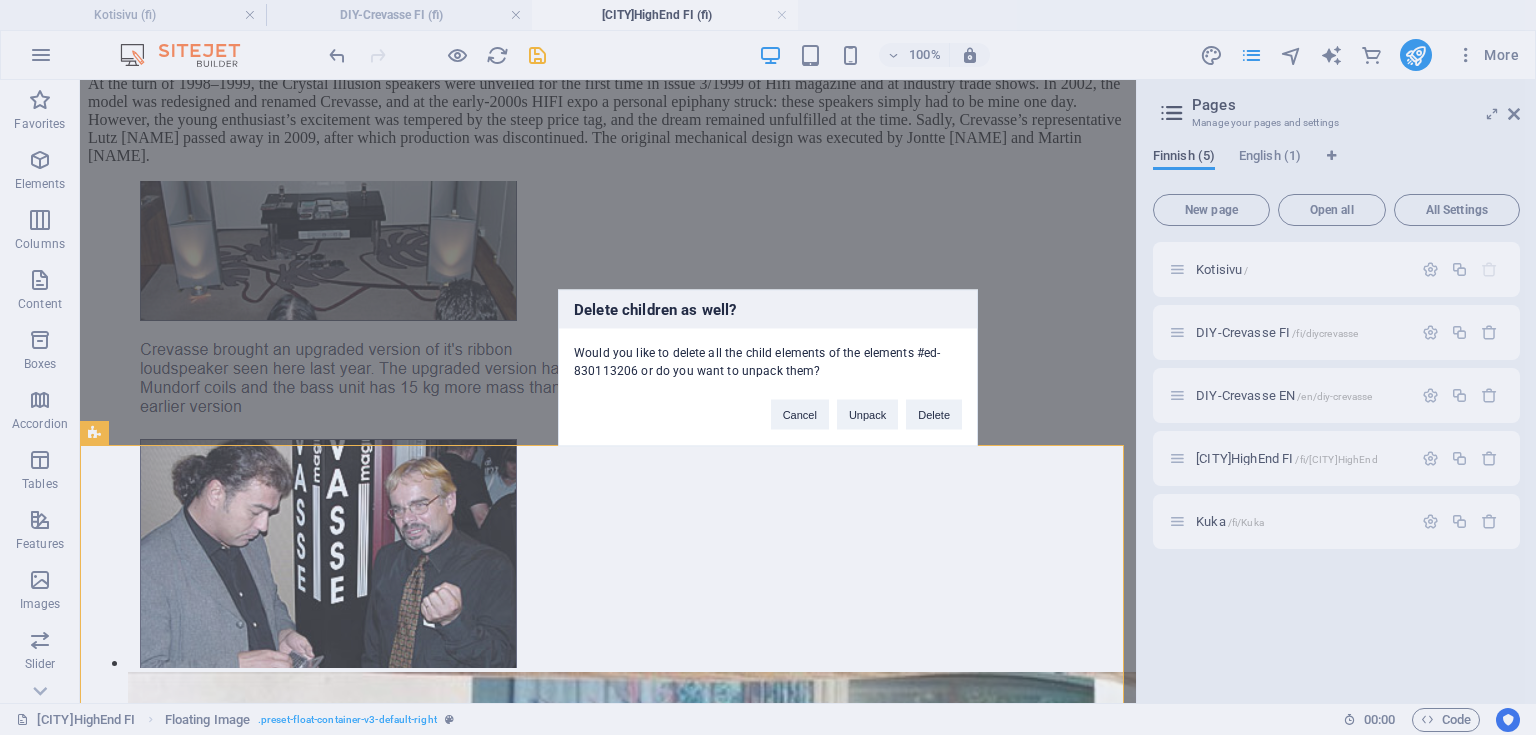 drag, startPoint x: 996, startPoint y: 436, endPoint x: 968, endPoint y: 424, distance: 30.463093 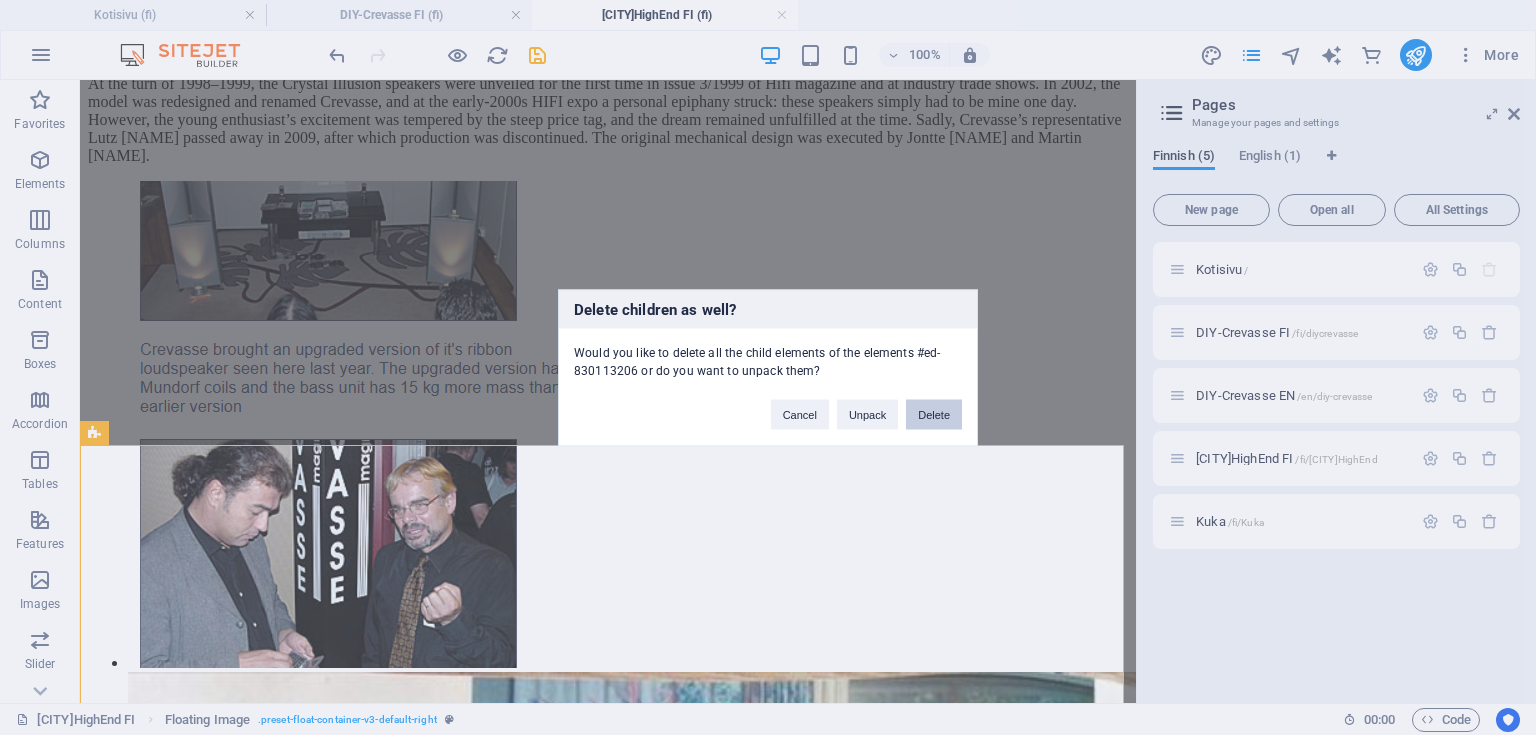 drag, startPoint x: 958, startPoint y: 420, endPoint x: 357, endPoint y: 329, distance: 607.8503 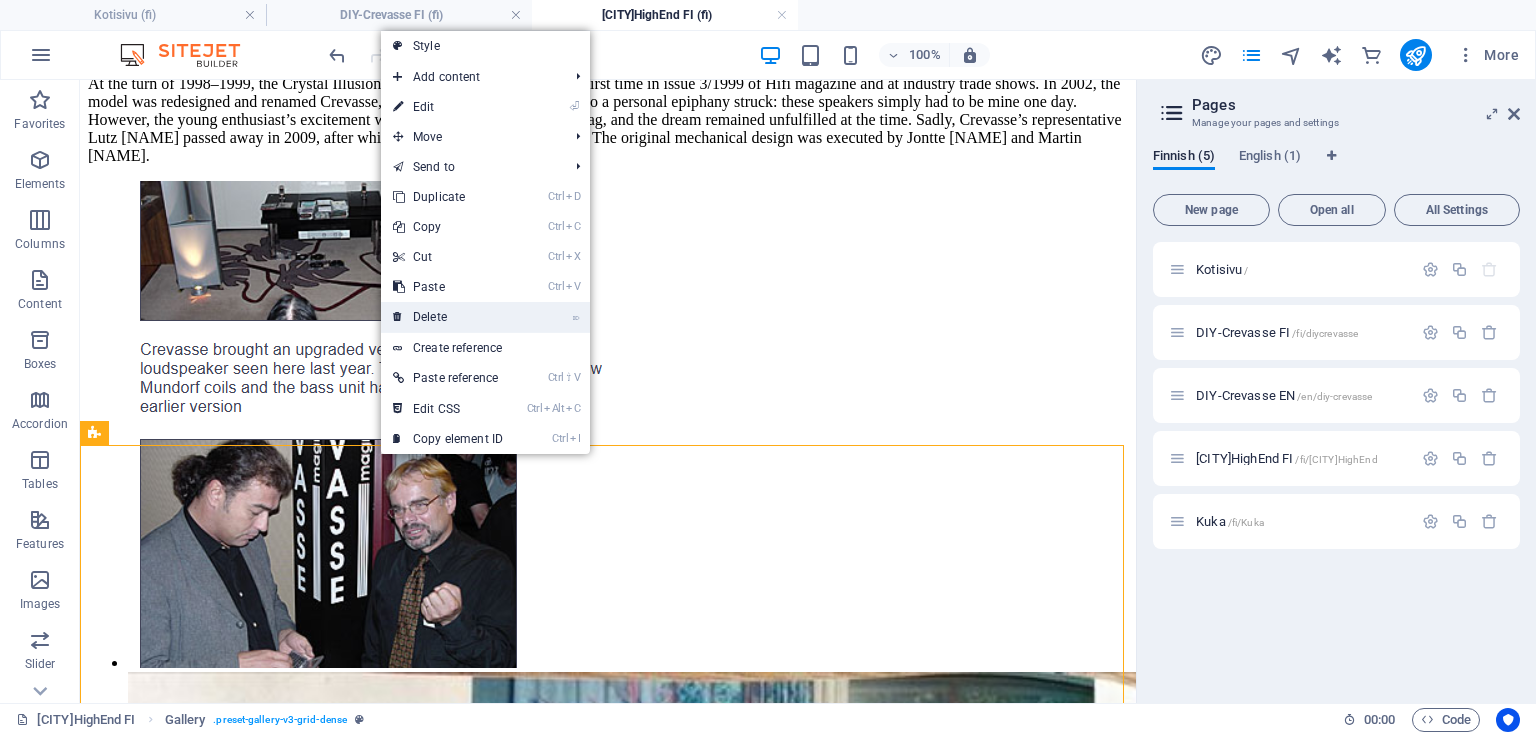 click on "⌦  Delete" at bounding box center (448, 317) 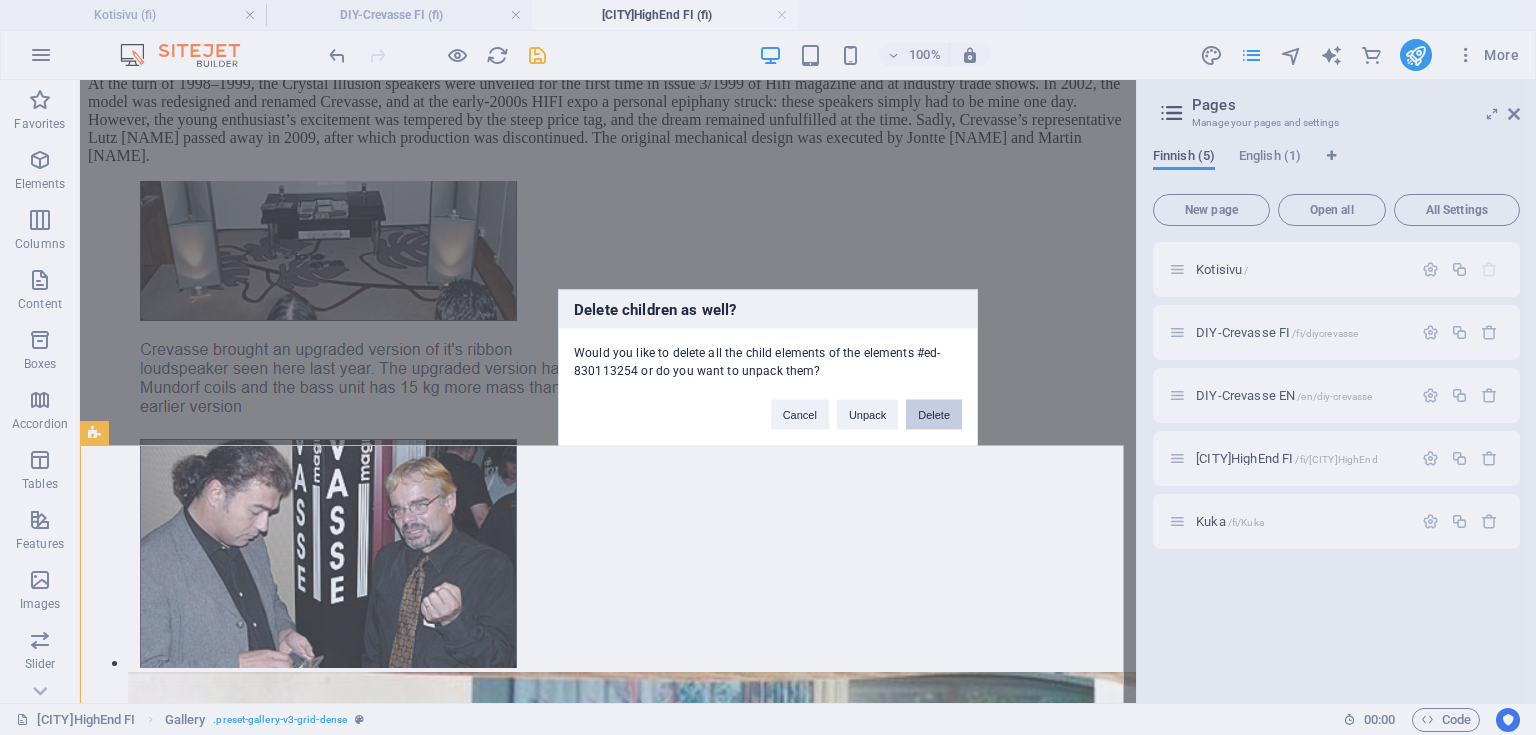 drag, startPoint x: 975, startPoint y: 430, endPoint x: 956, endPoint y: 424, distance: 19.924858 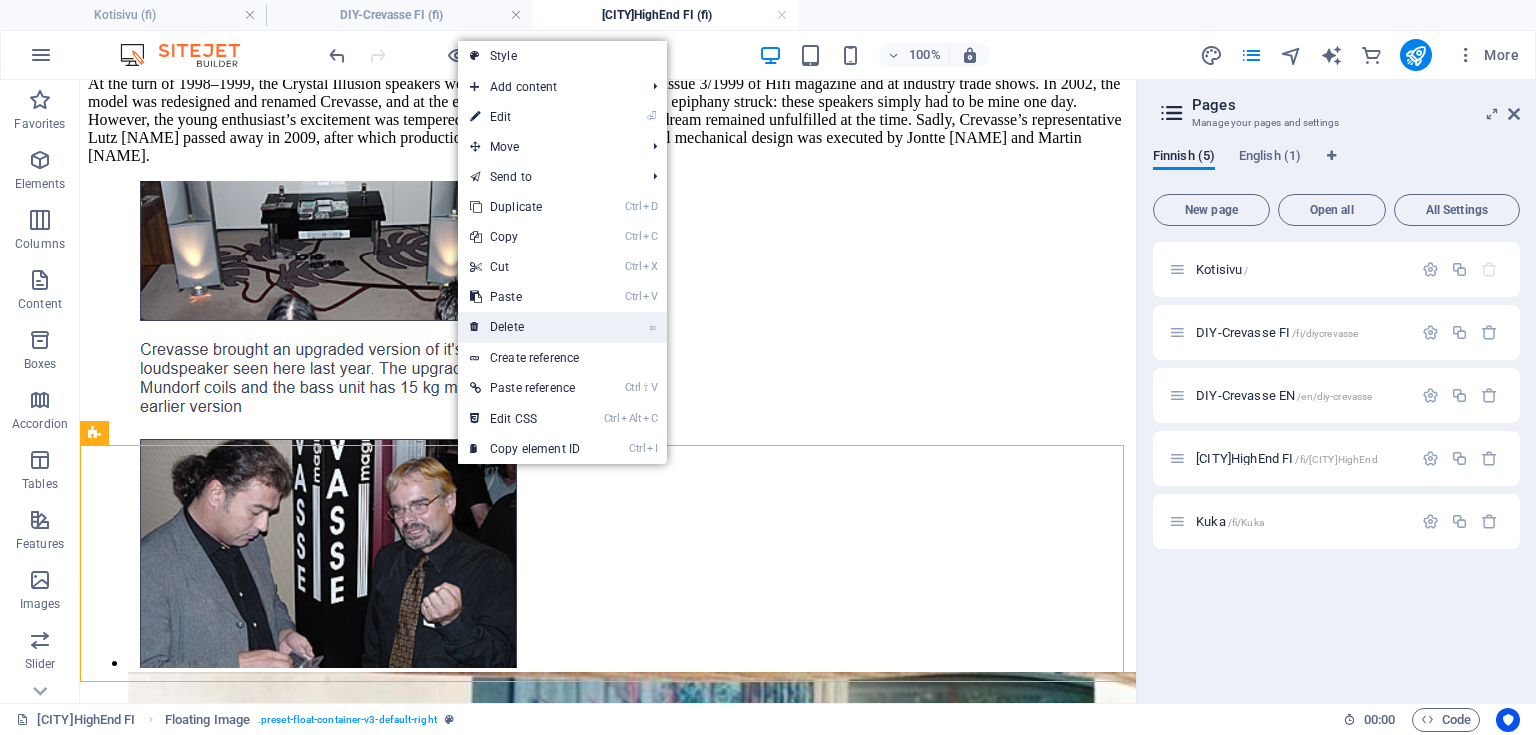 click on "⌦  Delete" at bounding box center [525, 327] 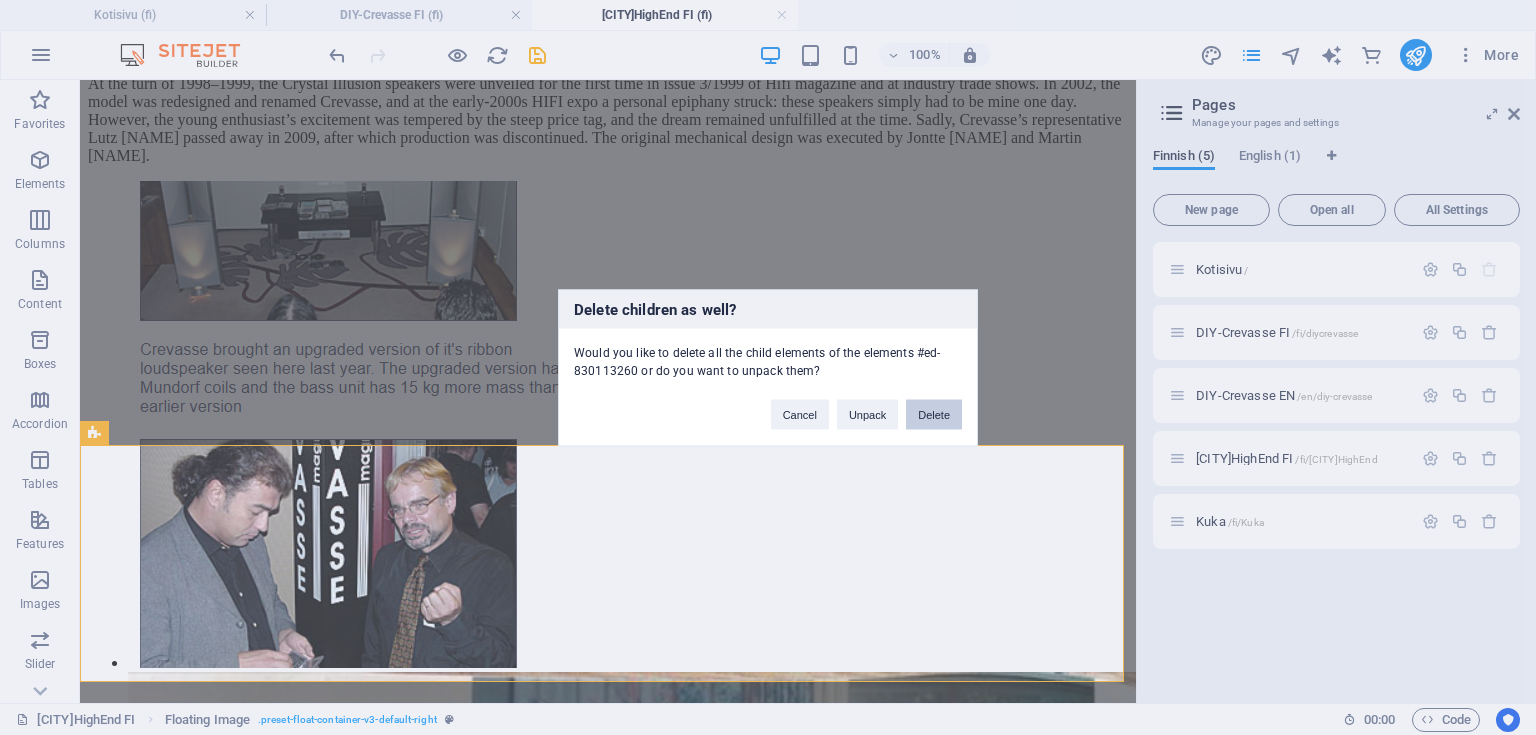 drag, startPoint x: 900, startPoint y: 400, endPoint x: 915, endPoint y: 408, distance: 17 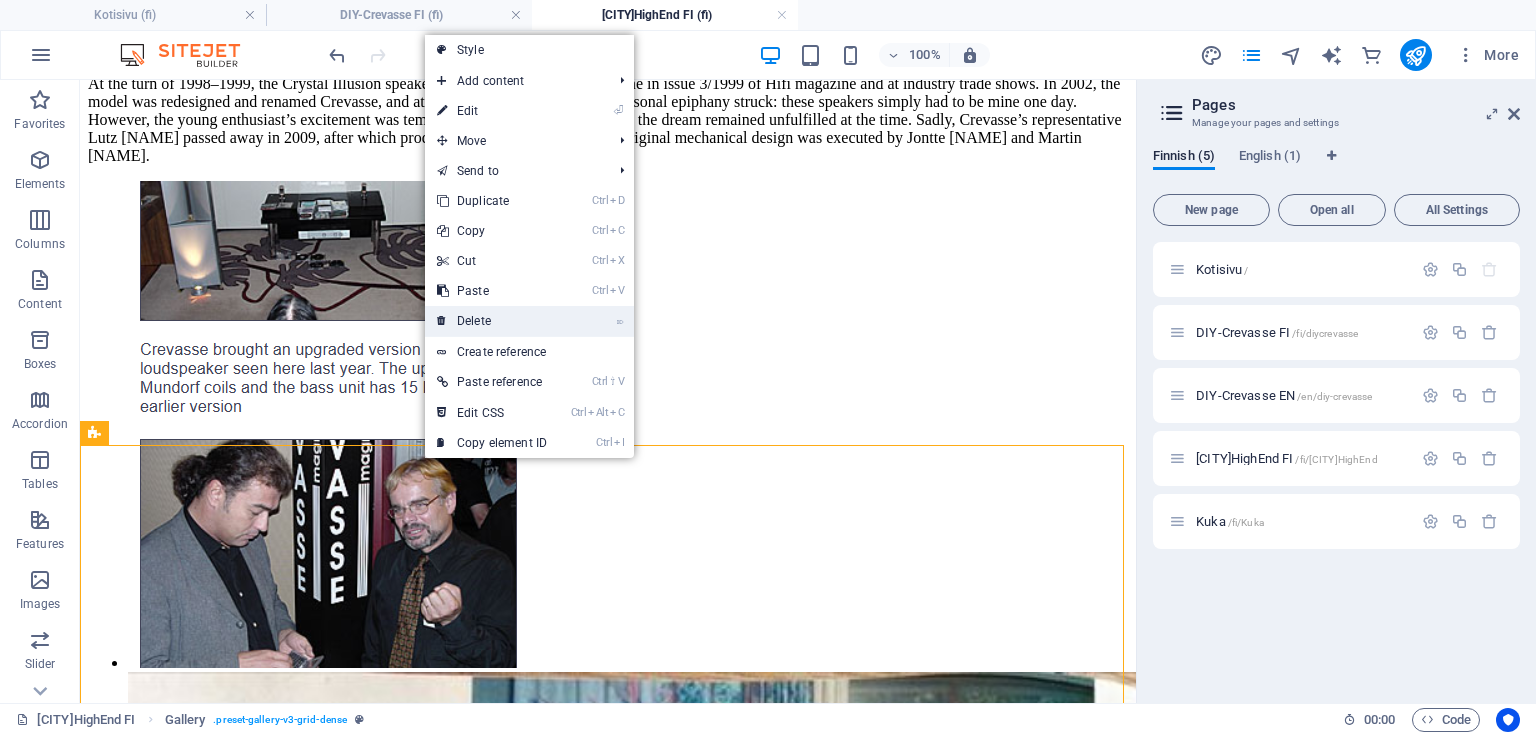 click on "⌦  Delete" at bounding box center [492, 321] 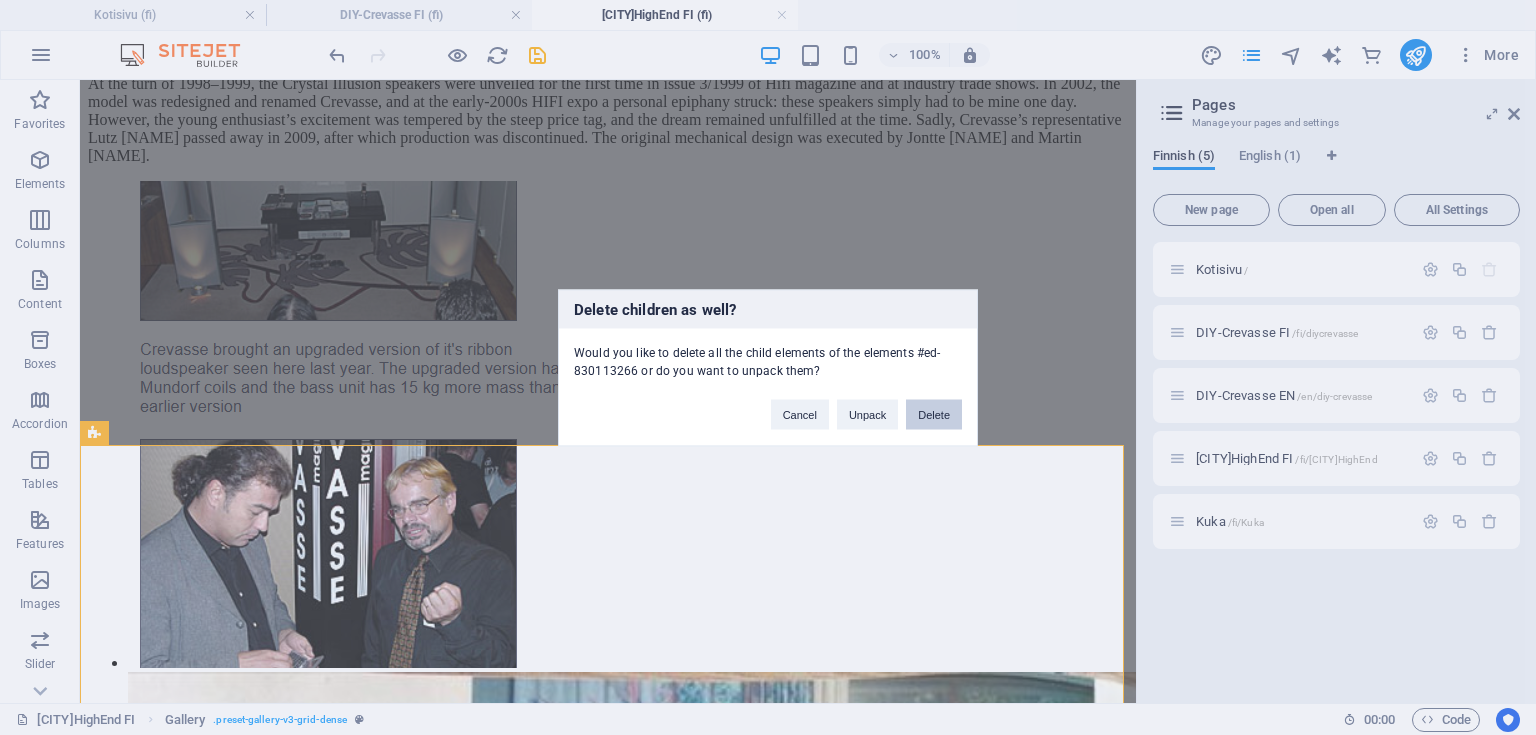 click on "Delete" at bounding box center (934, 414) 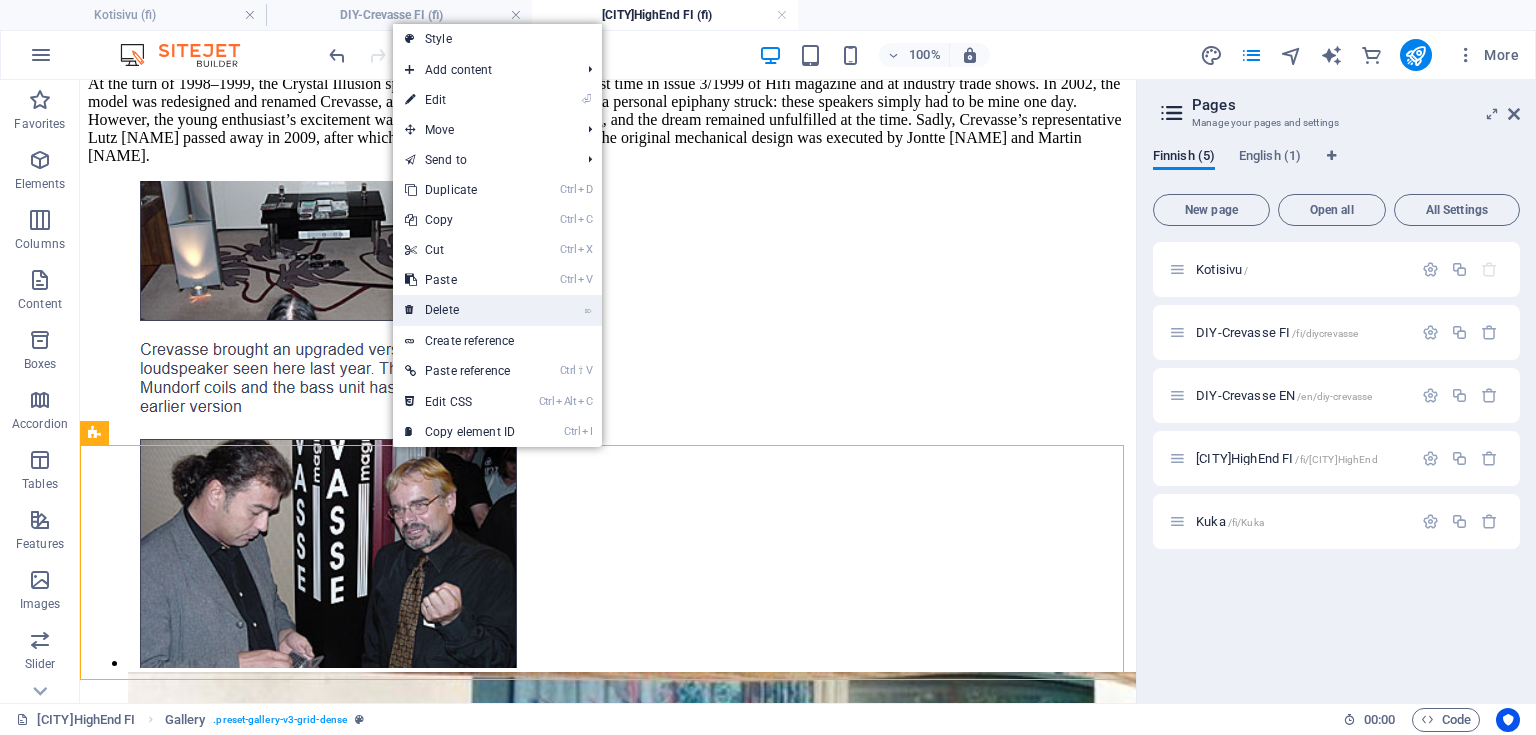 click on "⌦  Delete" at bounding box center [460, 310] 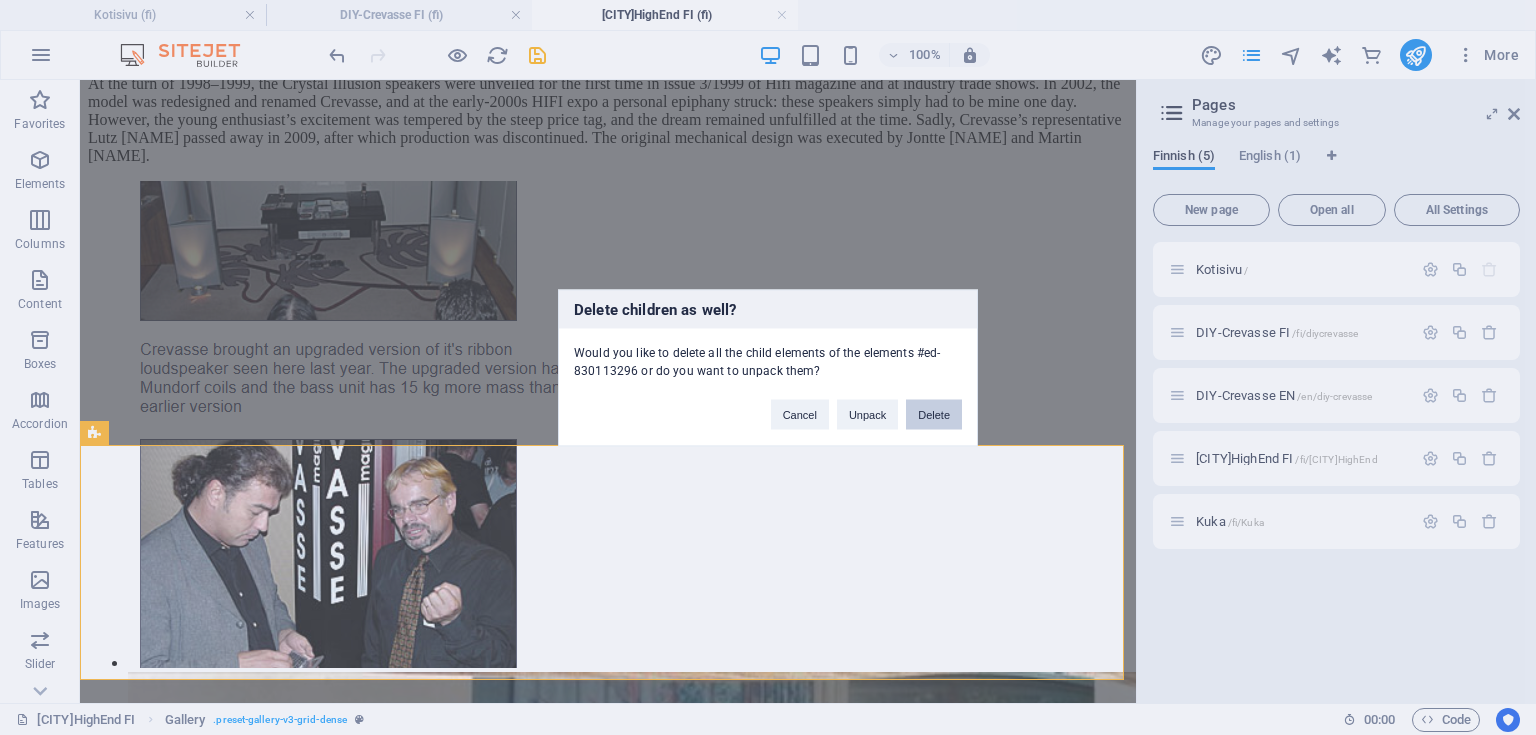 click on "Cancel Unpack Delete" at bounding box center (866, 404) 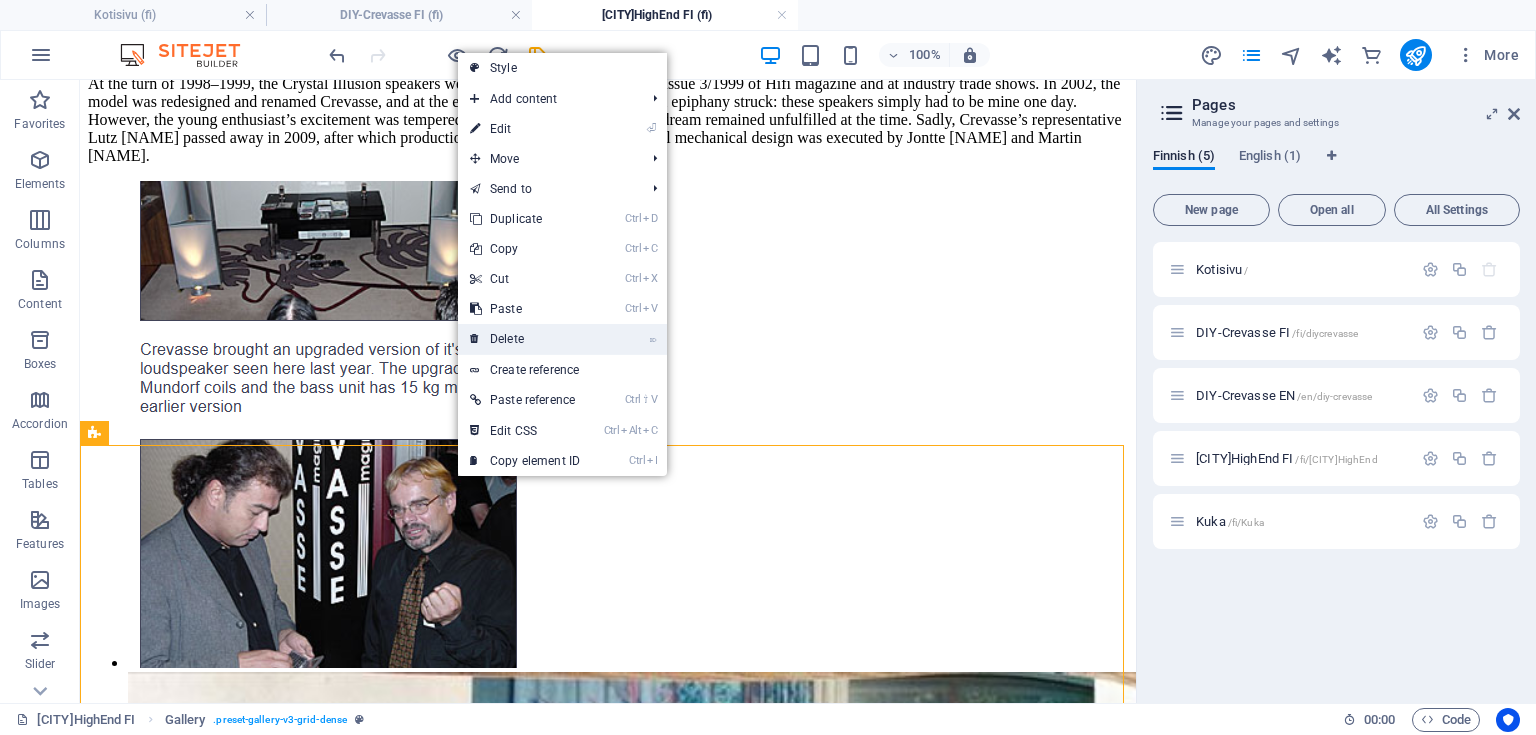 click on "⌦  Delete" at bounding box center [525, 339] 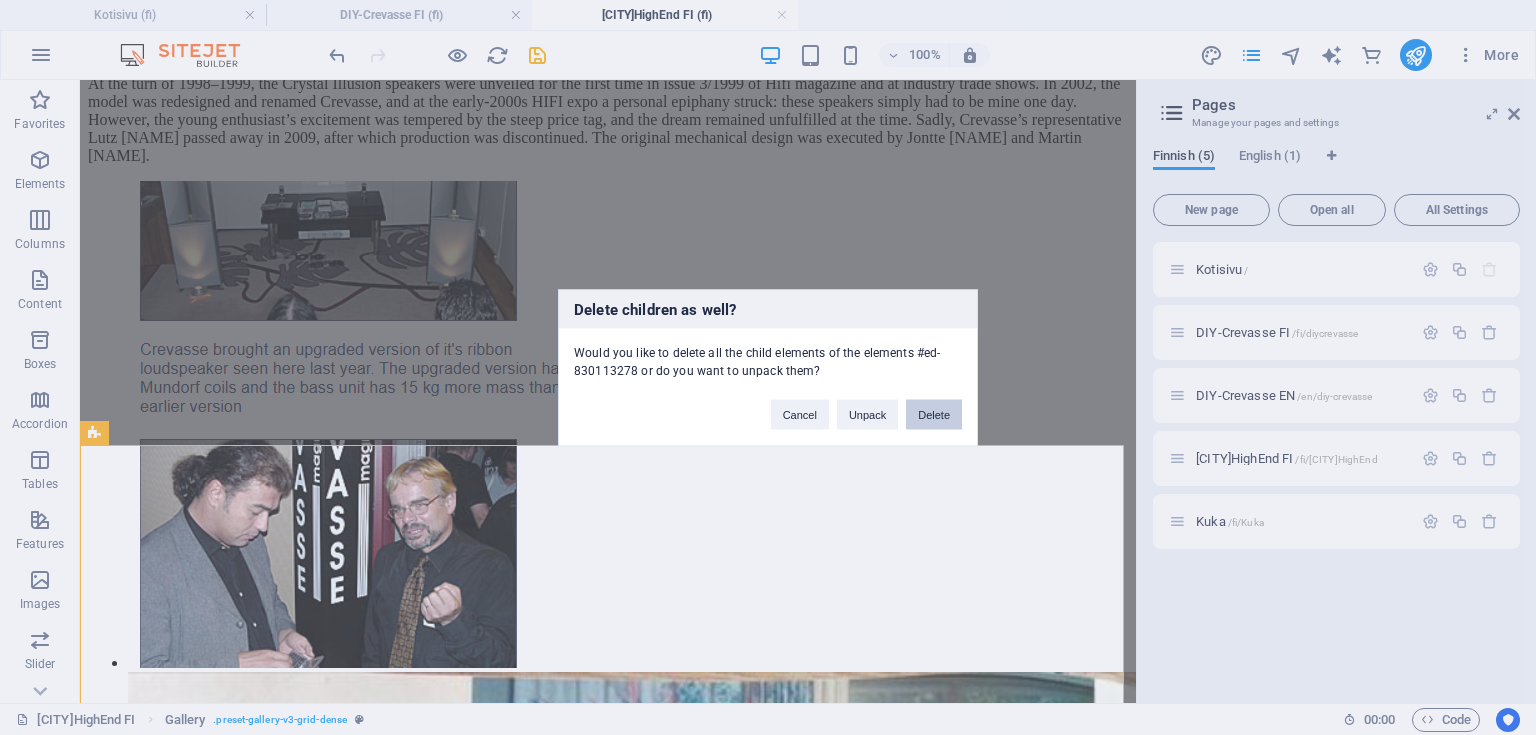 drag, startPoint x: 954, startPoint y: 418, endPoint x: 866, endPoint y: 335, distance: 120.966934 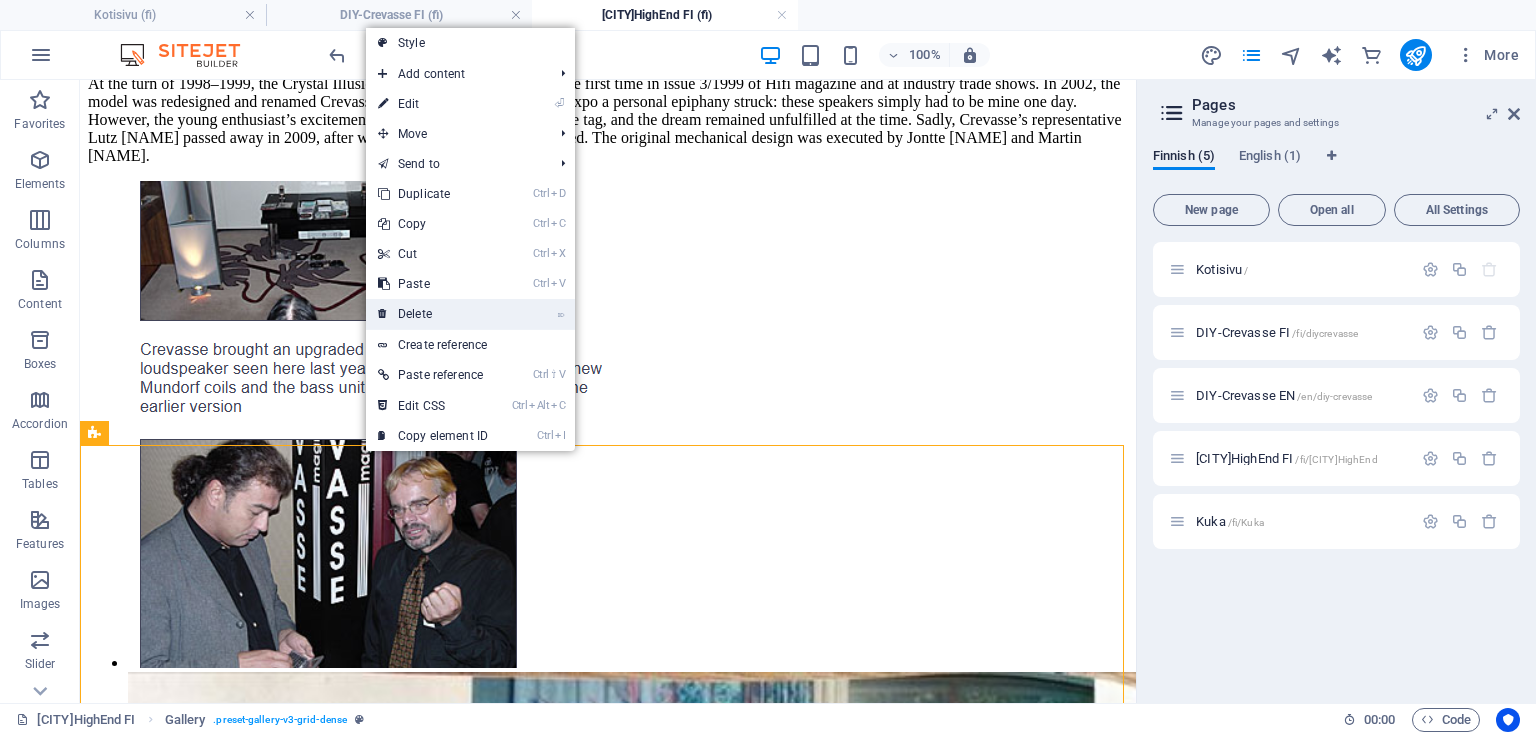 click on "⌦  Delete" at bounding box center (433, 314) 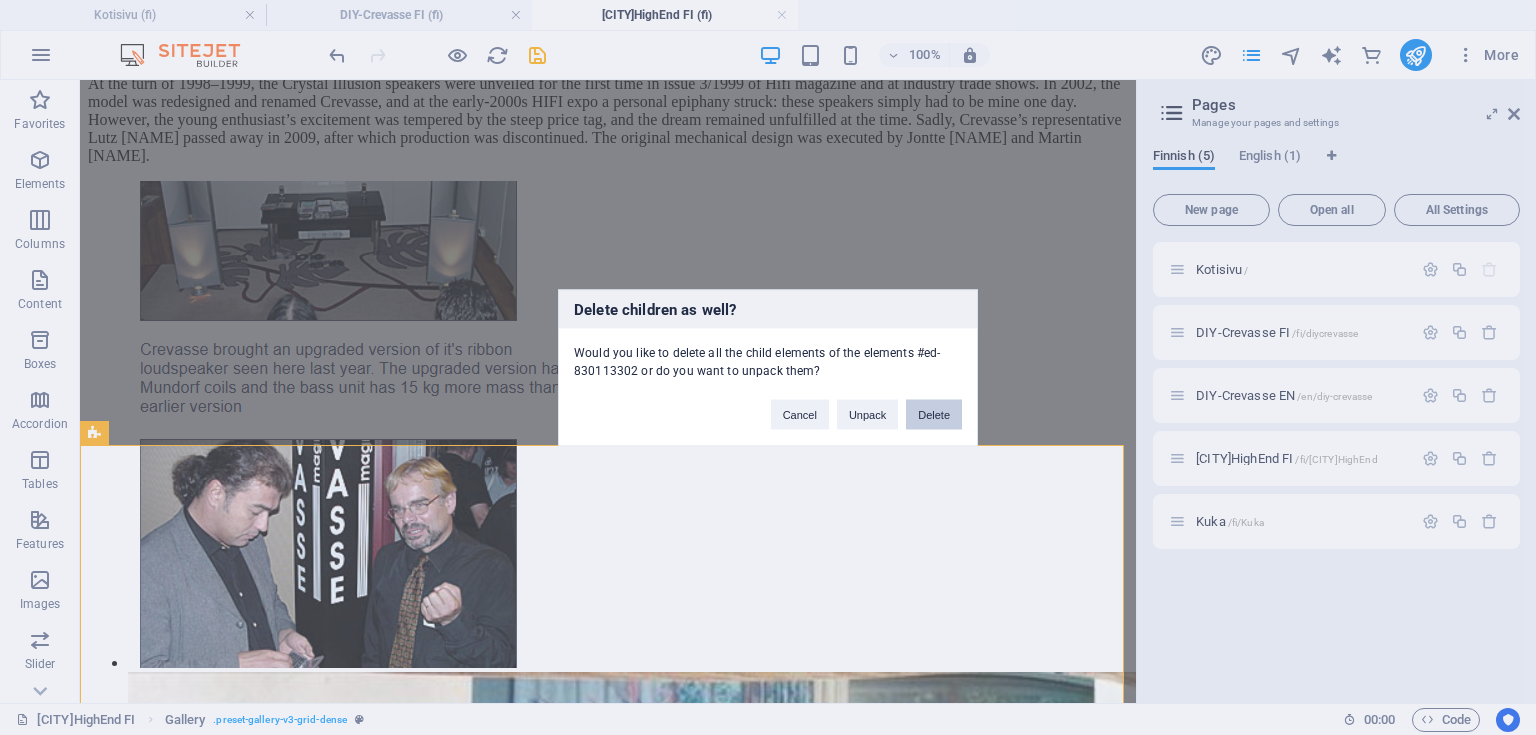 drag, startPoint x: 925, startPoint y: 418, endPoint x: 503, endPoint y: 326, distance: 431.91202 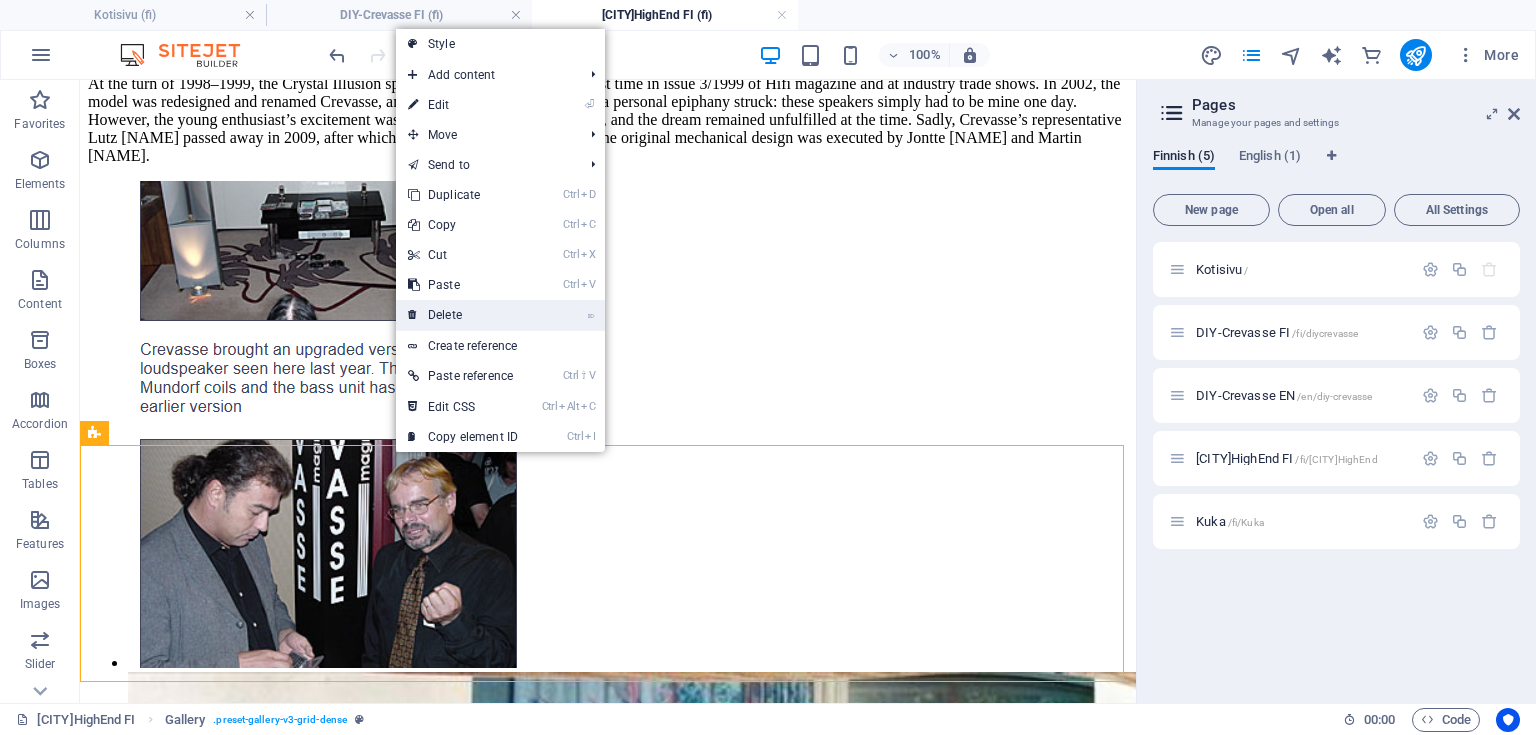 click on "⌦  Delete" at bounding box center (463, 315) 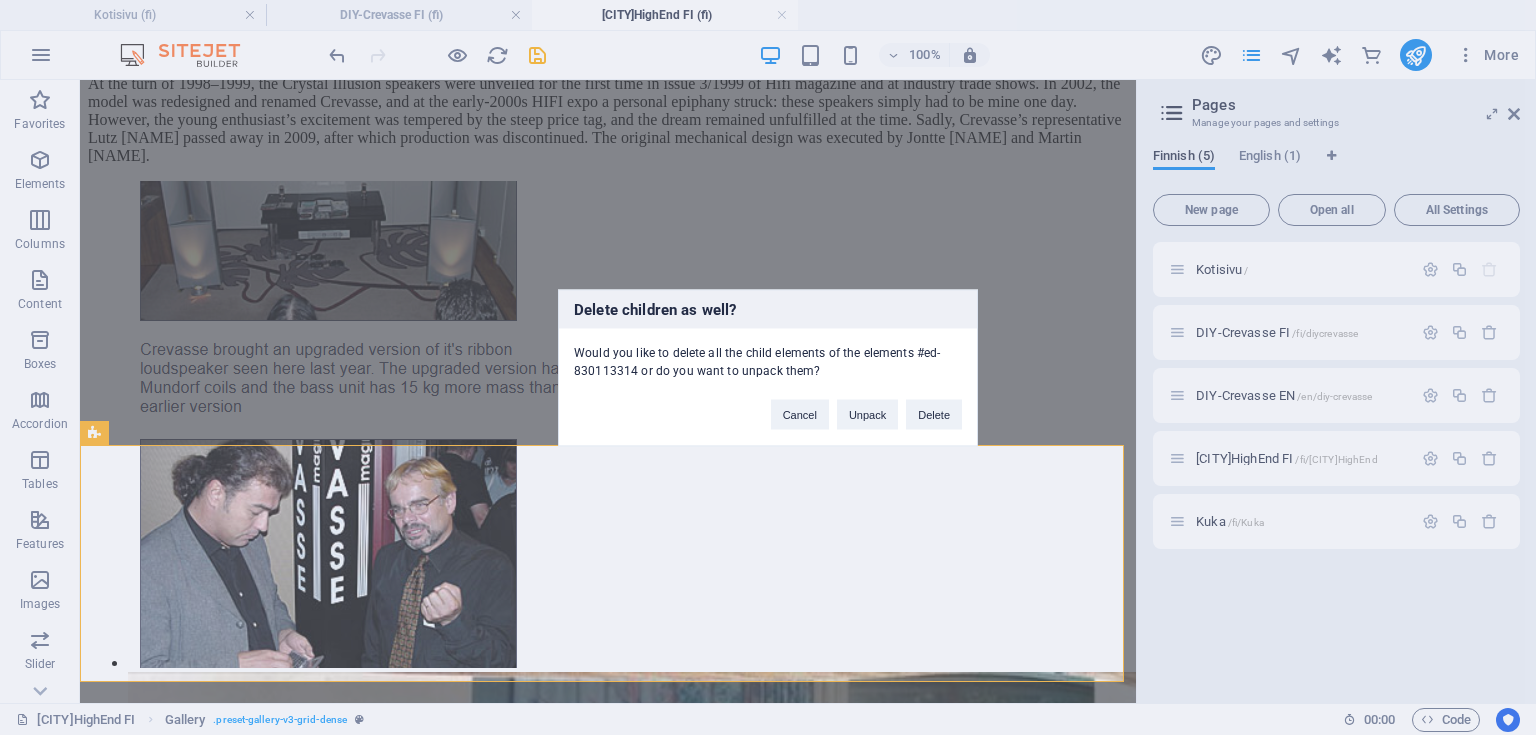 click on "Cancel Unpack Delete" at bounding box center (866, 404) 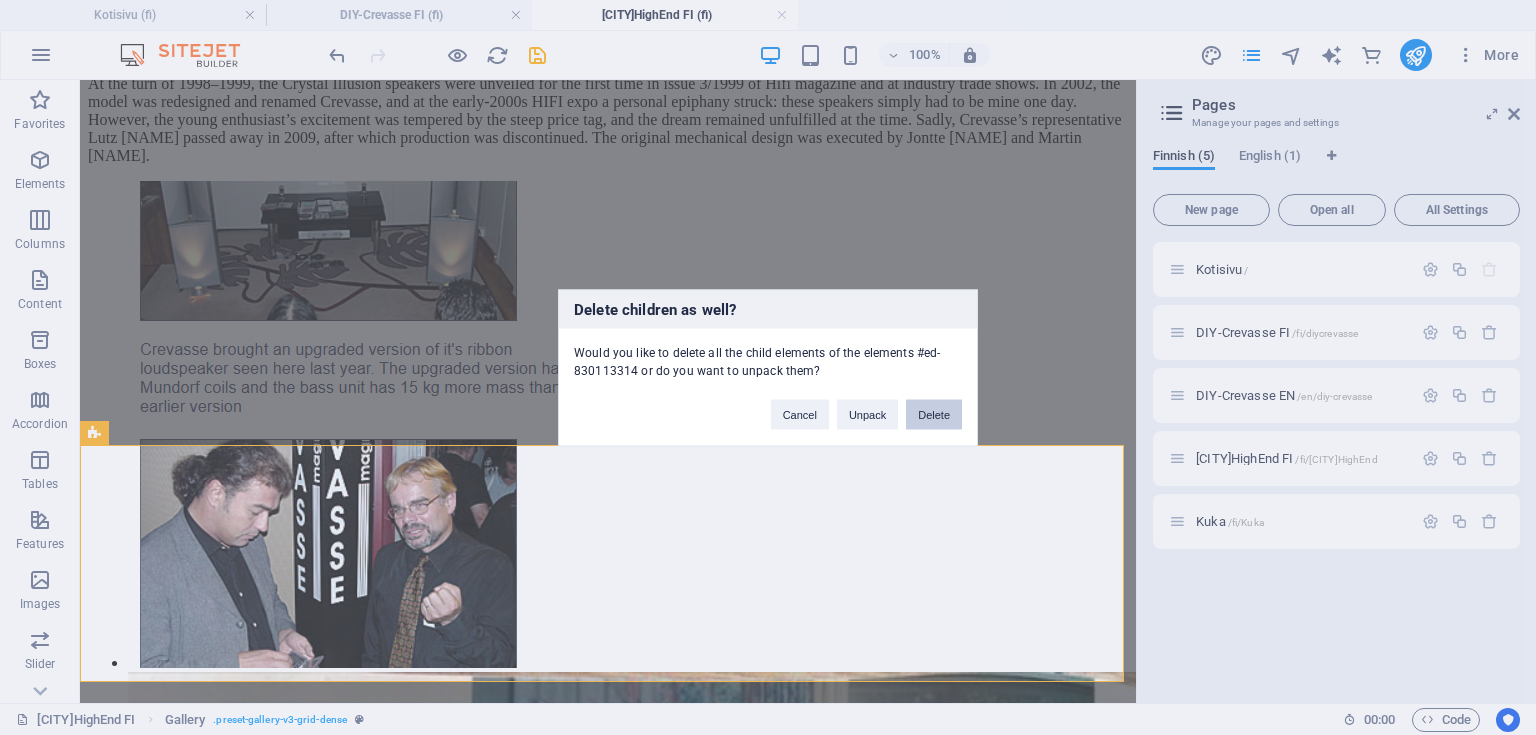 click on "Delete" at bounding box center [934, 414] 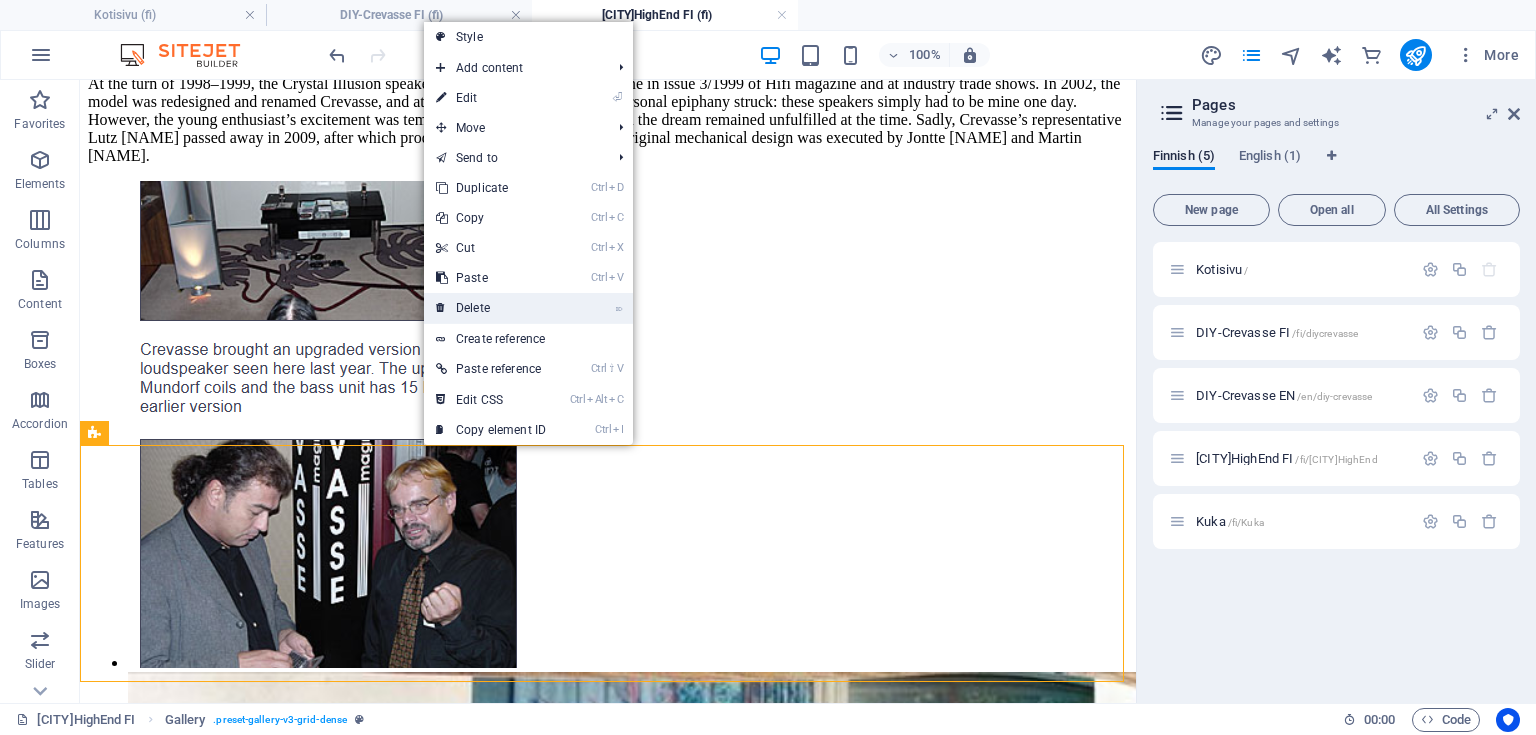 click on "⌦  Delete" at bounding box center [491, 308] 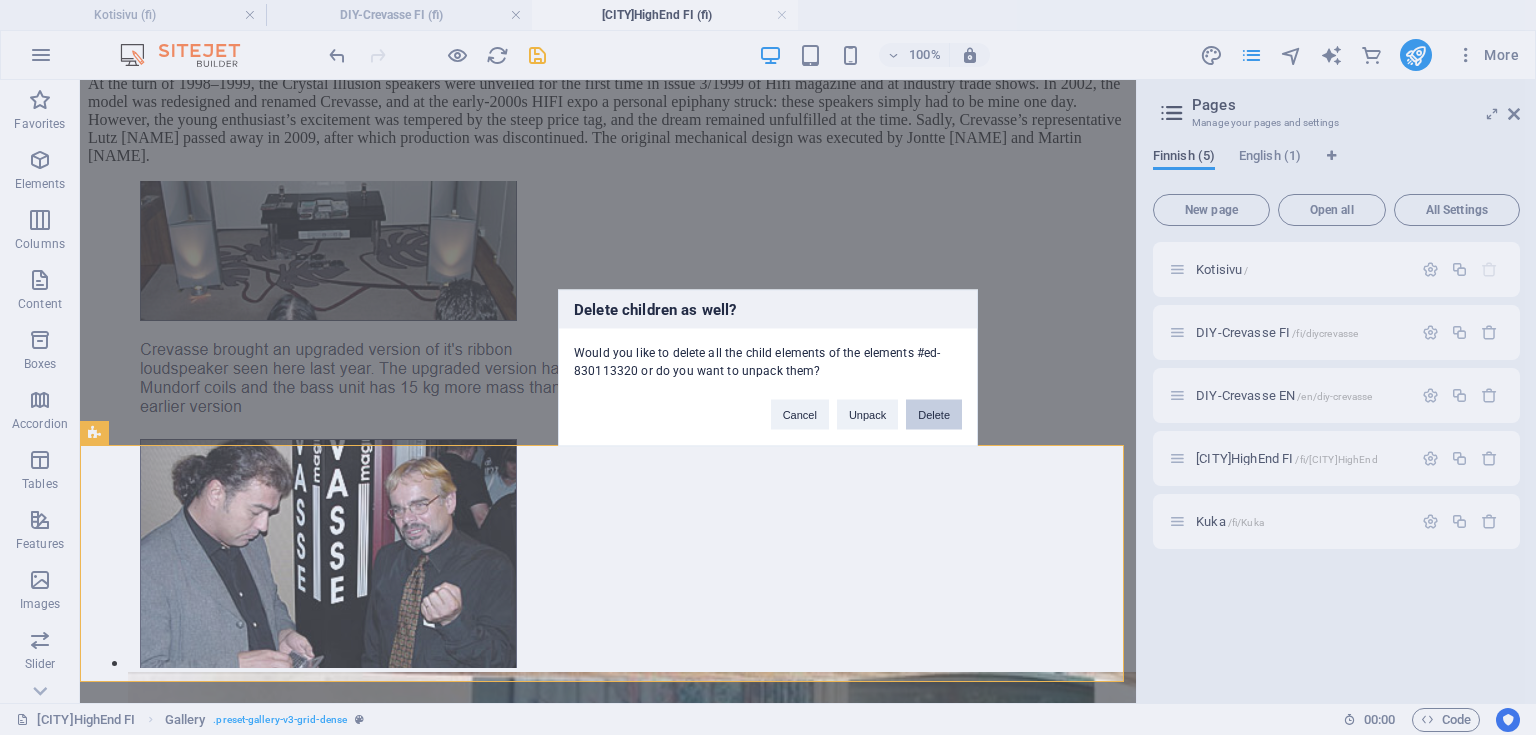 drag, startPoint x: 940, startPoint y: 405, endPoint x: 856, endPoint y: 321, distance: 118.79394 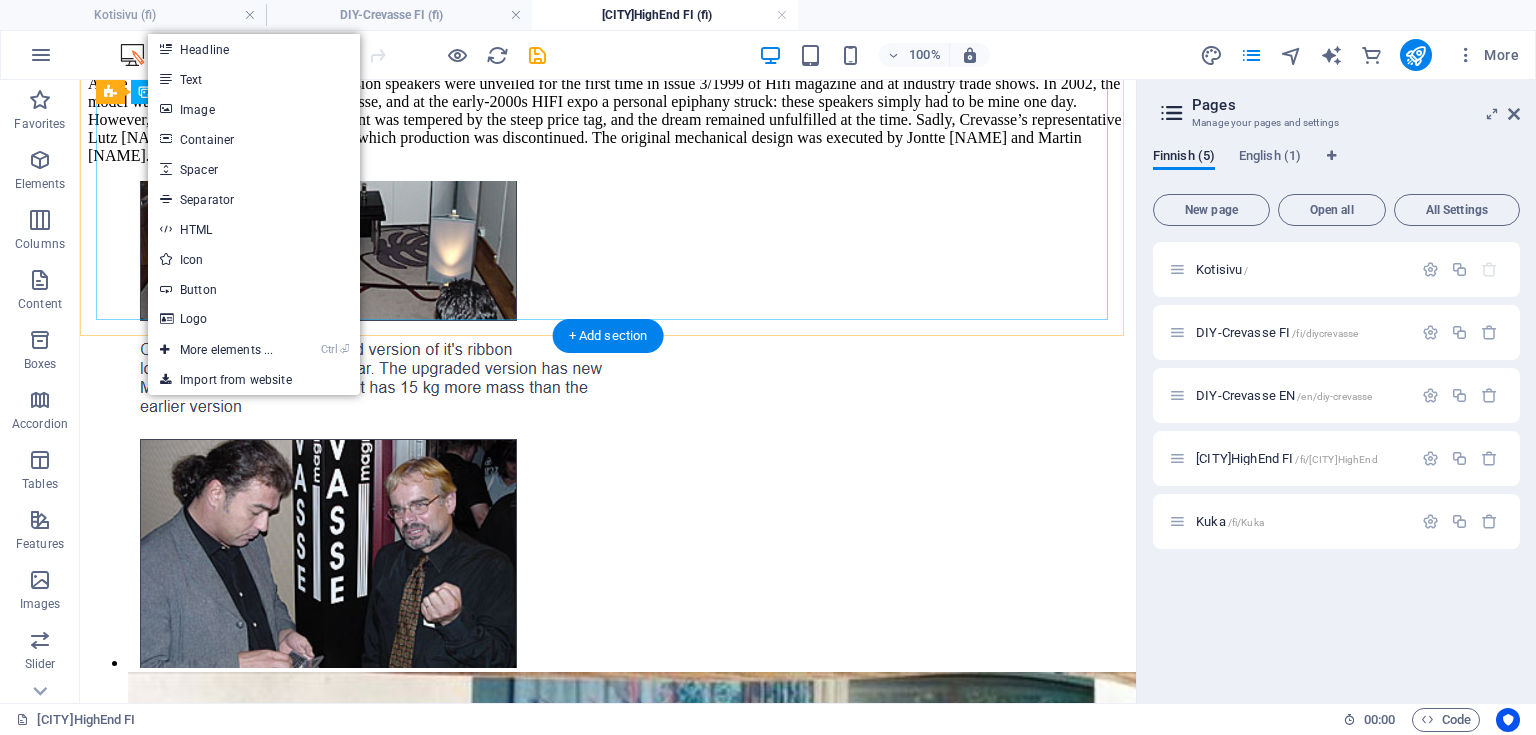 click at bounding box center [608, 2552] 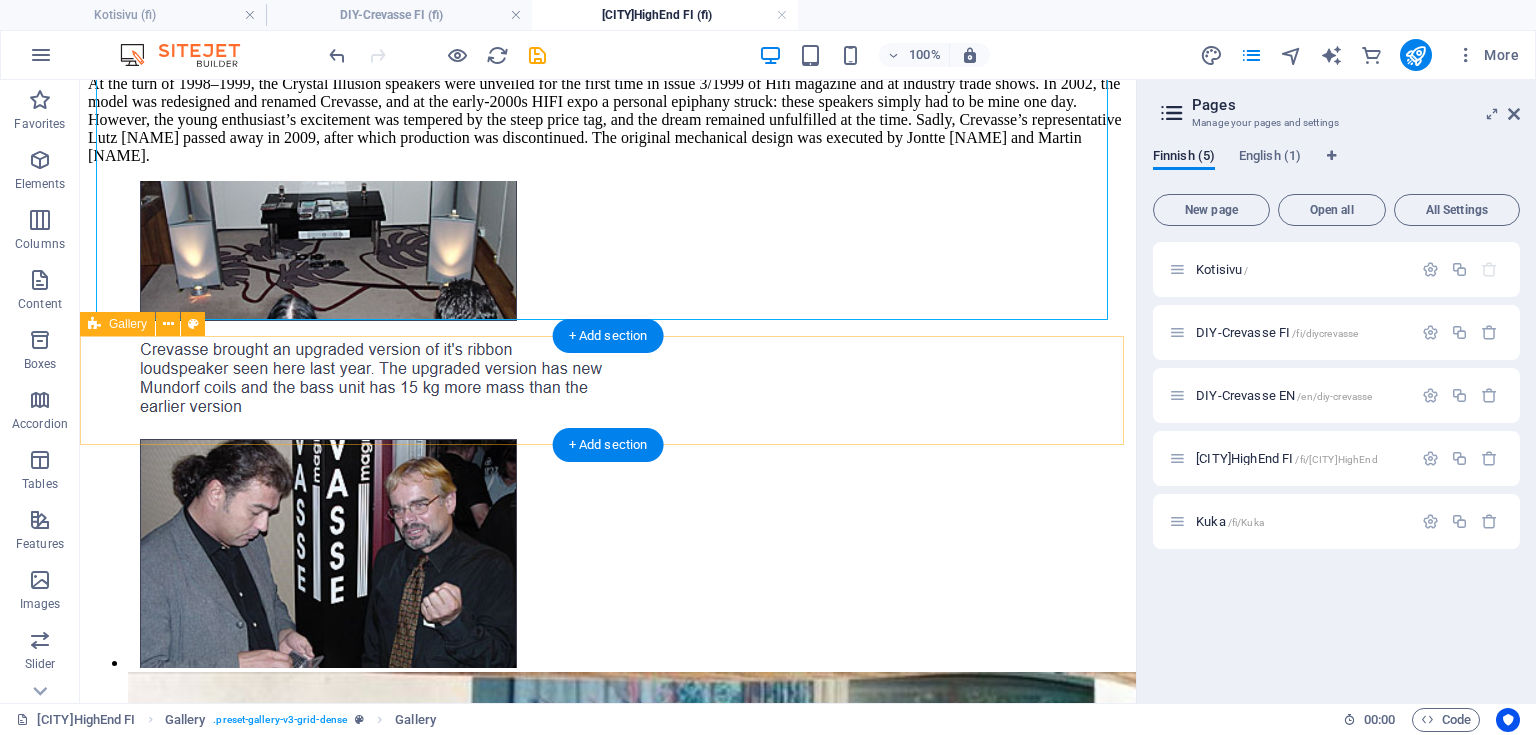 click on "Drop content here or  Add elements  Paste clipboard" at bounding box center [608, 4994] 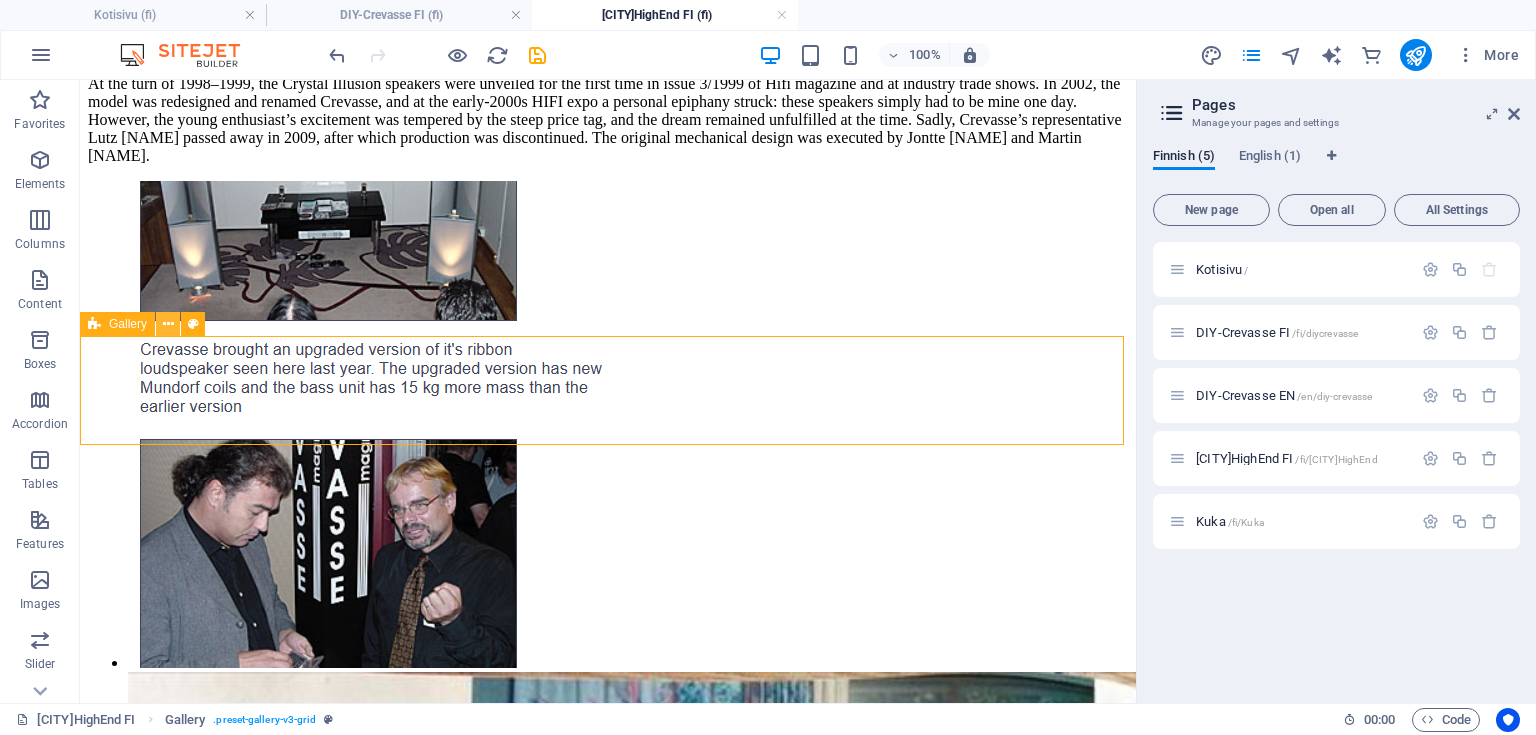 click at bounding box center (168, 324) 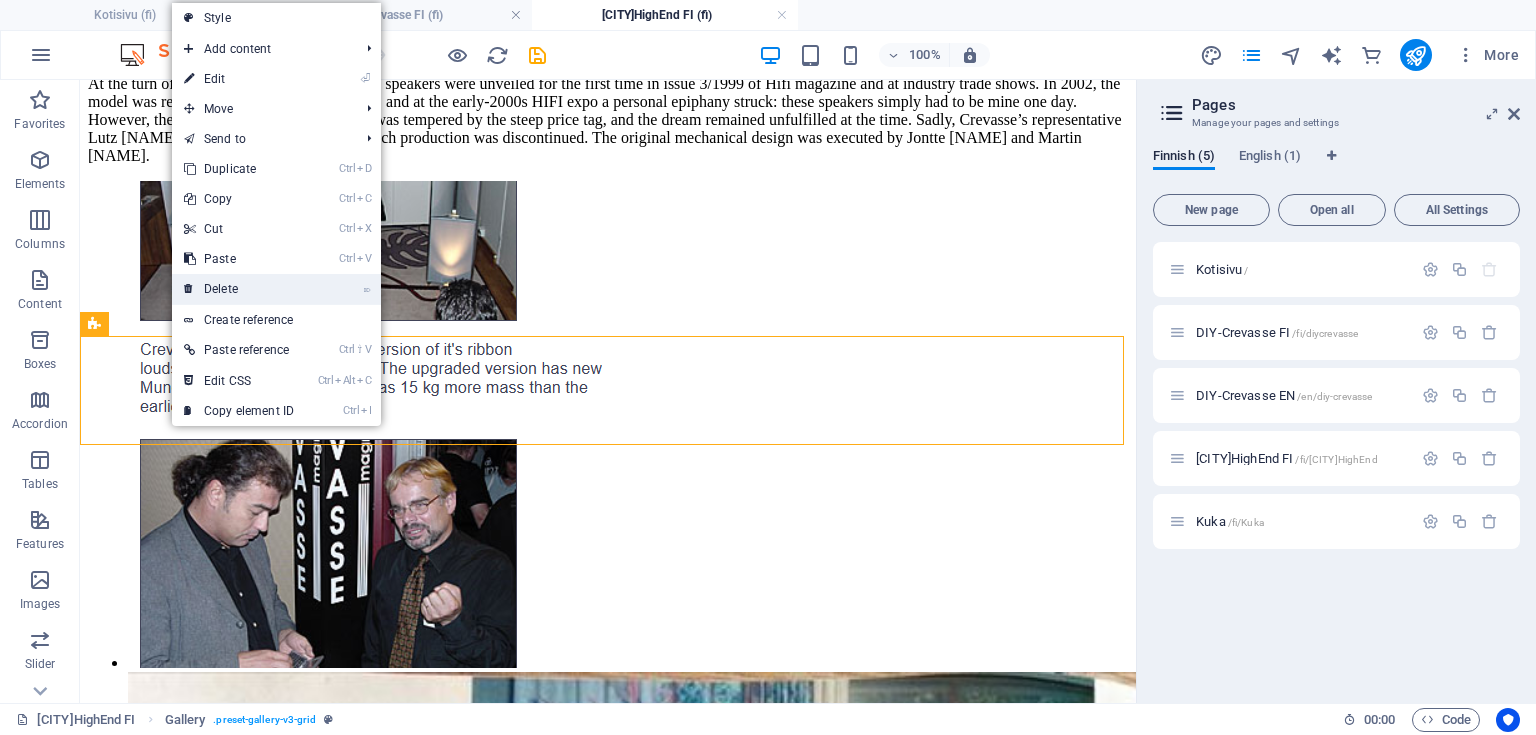 click on "⌦  Delete" at bounding box center [239, 289] 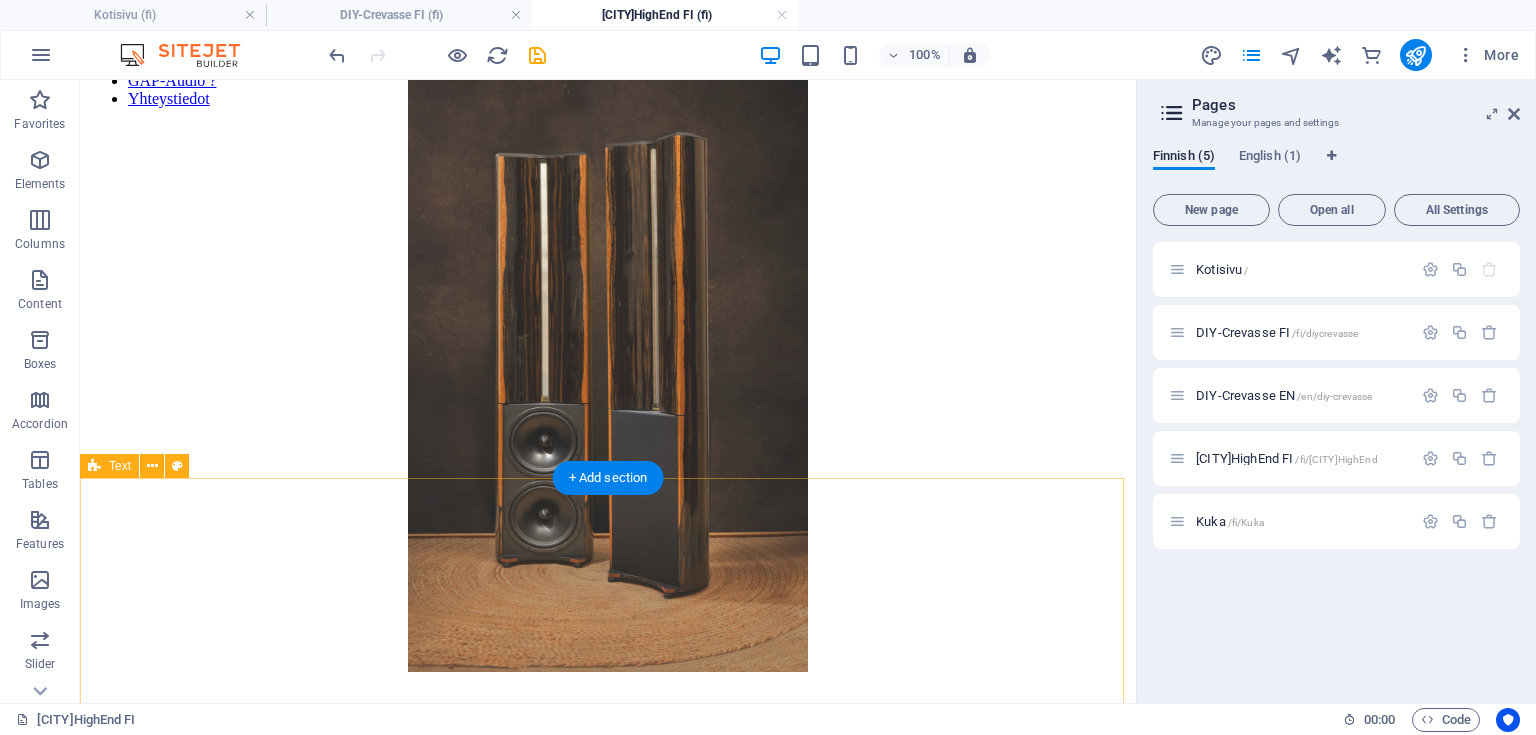 scroll, scrollTop: 223, scrollLeft: 0, axis: vertical 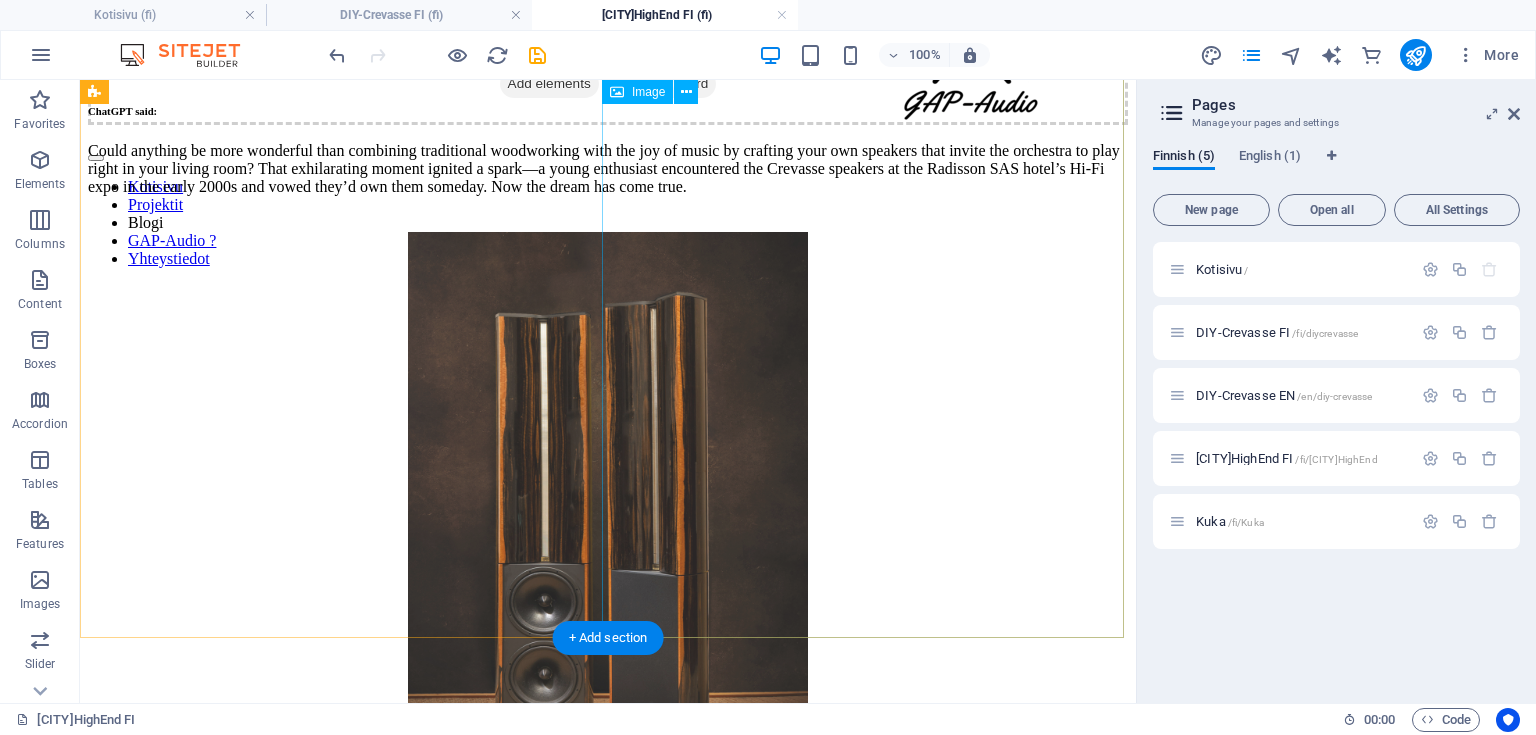 click on "DIY-Crevasse – Creators: [NAME] and [NAME]" at bounding box center (608, 568) 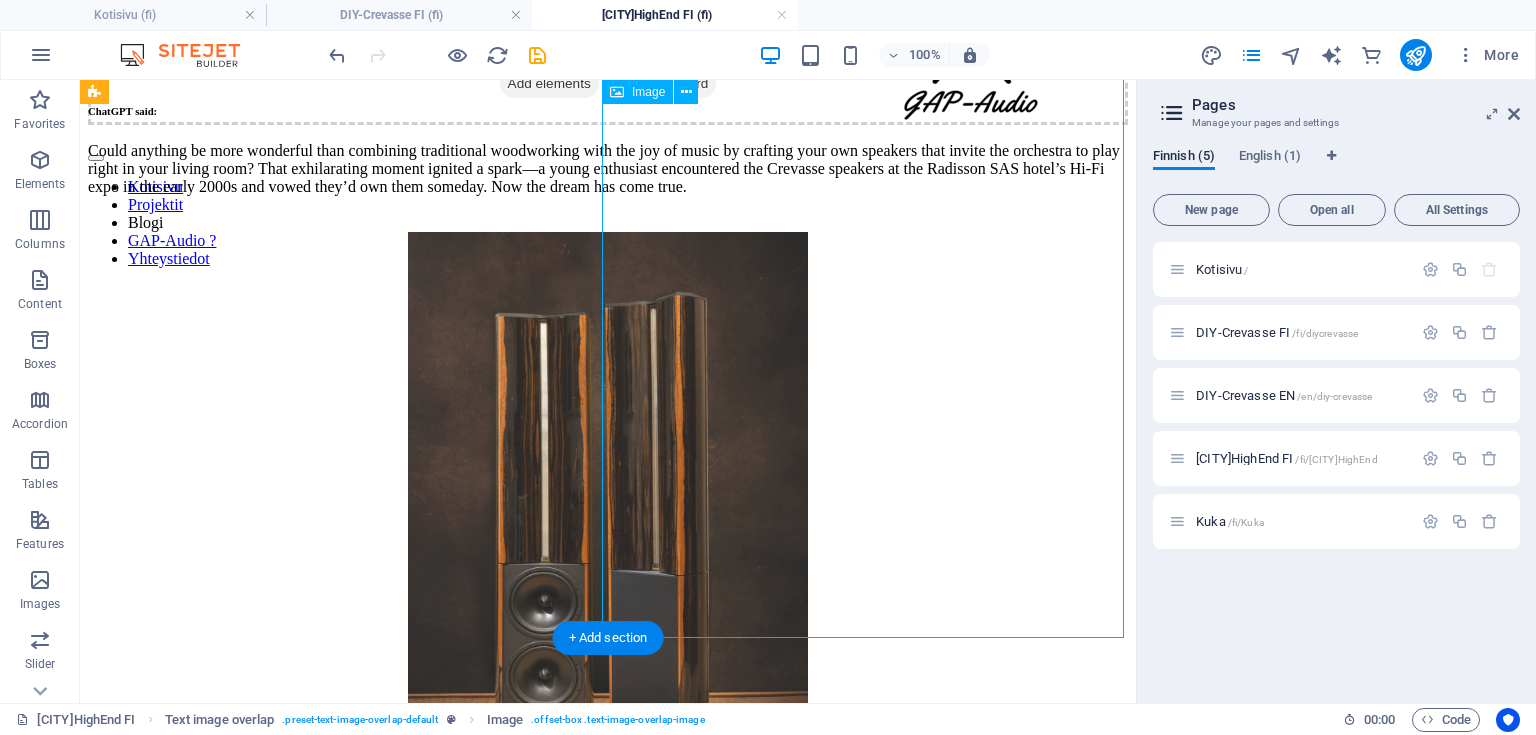 click on "DIY-Crevasse – Creators: [NAME] and [NAME]" at bounding box center (608, 568) 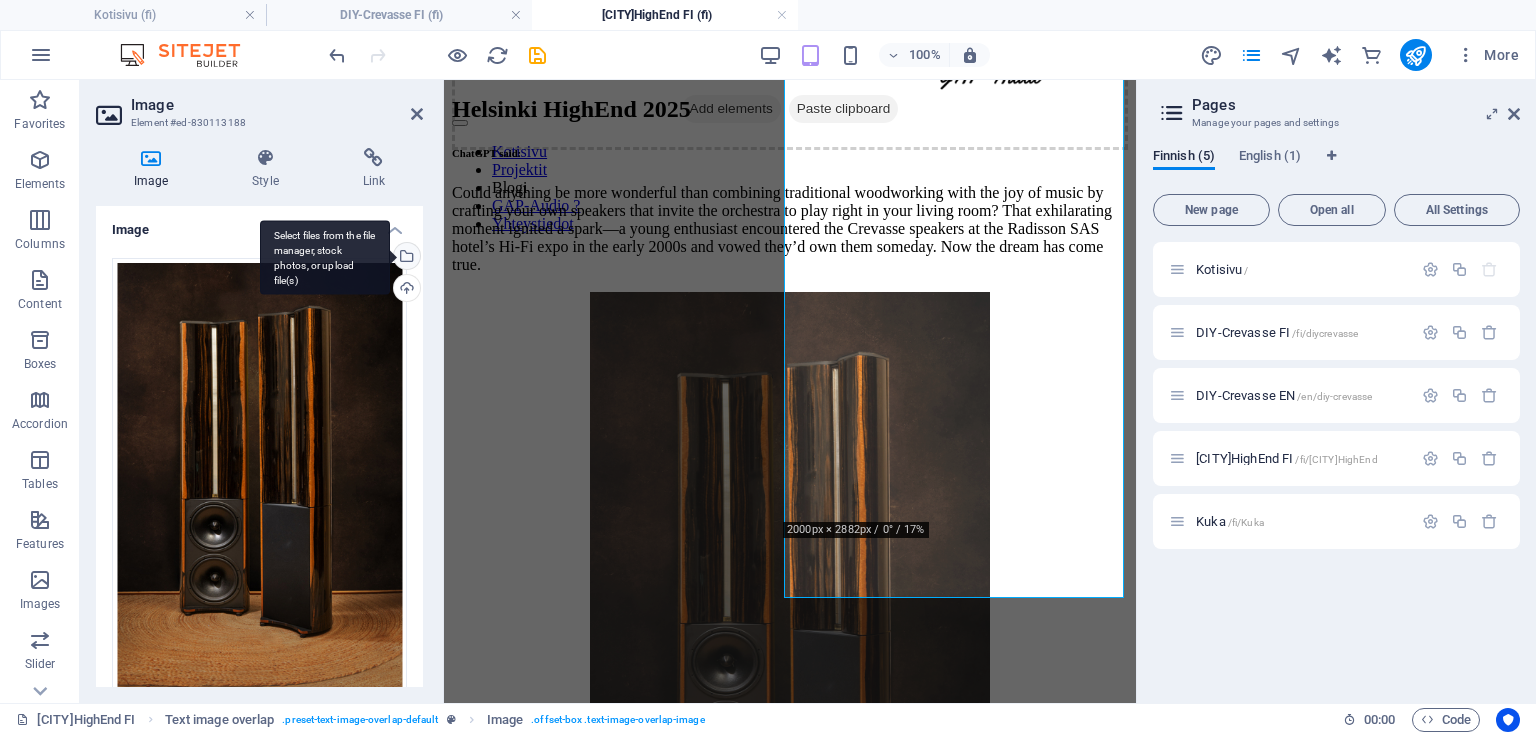 click on "Select files from the file manager, stock photos, or upload file(s)" at bounding box center (325, 257) 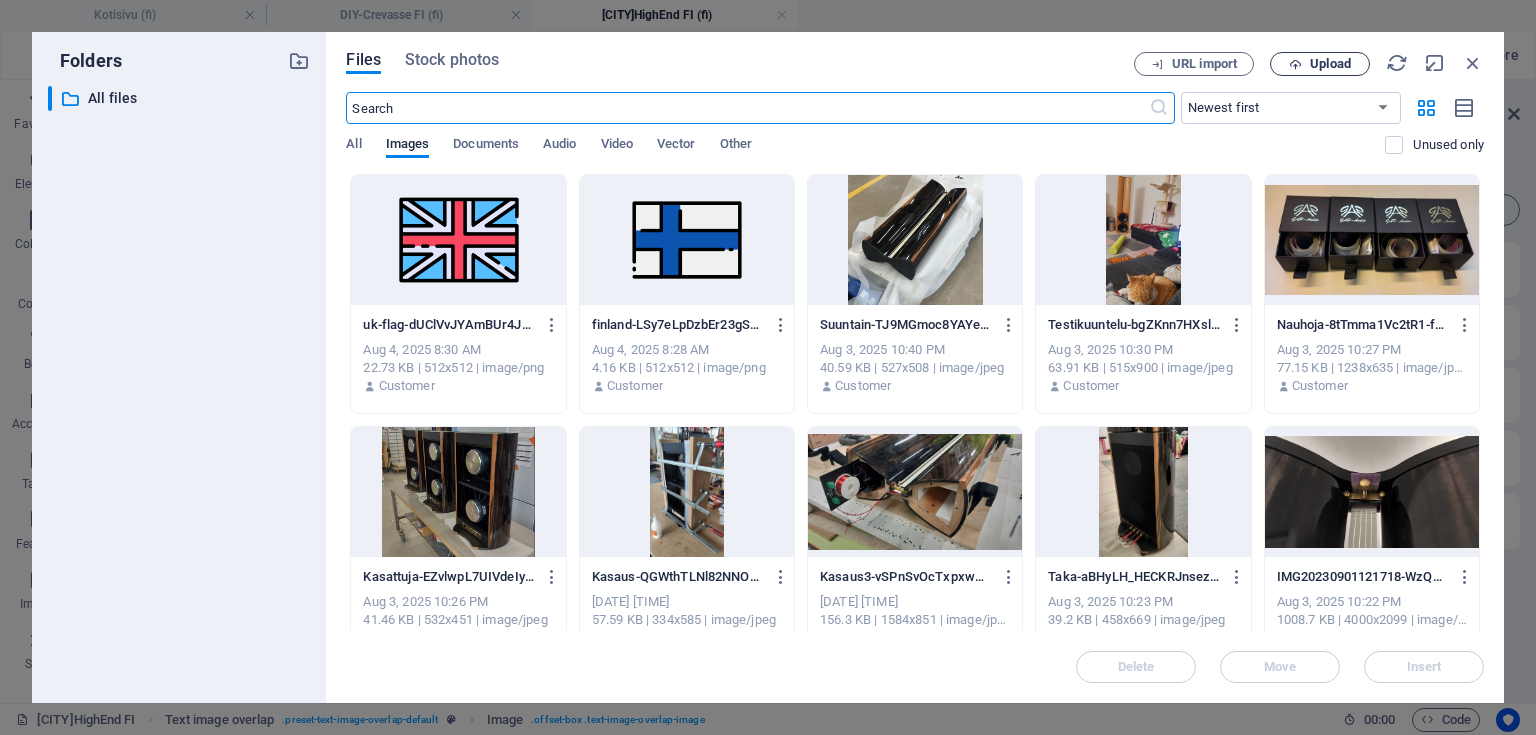 click on "Upload" at bounding box center (1330, 64) 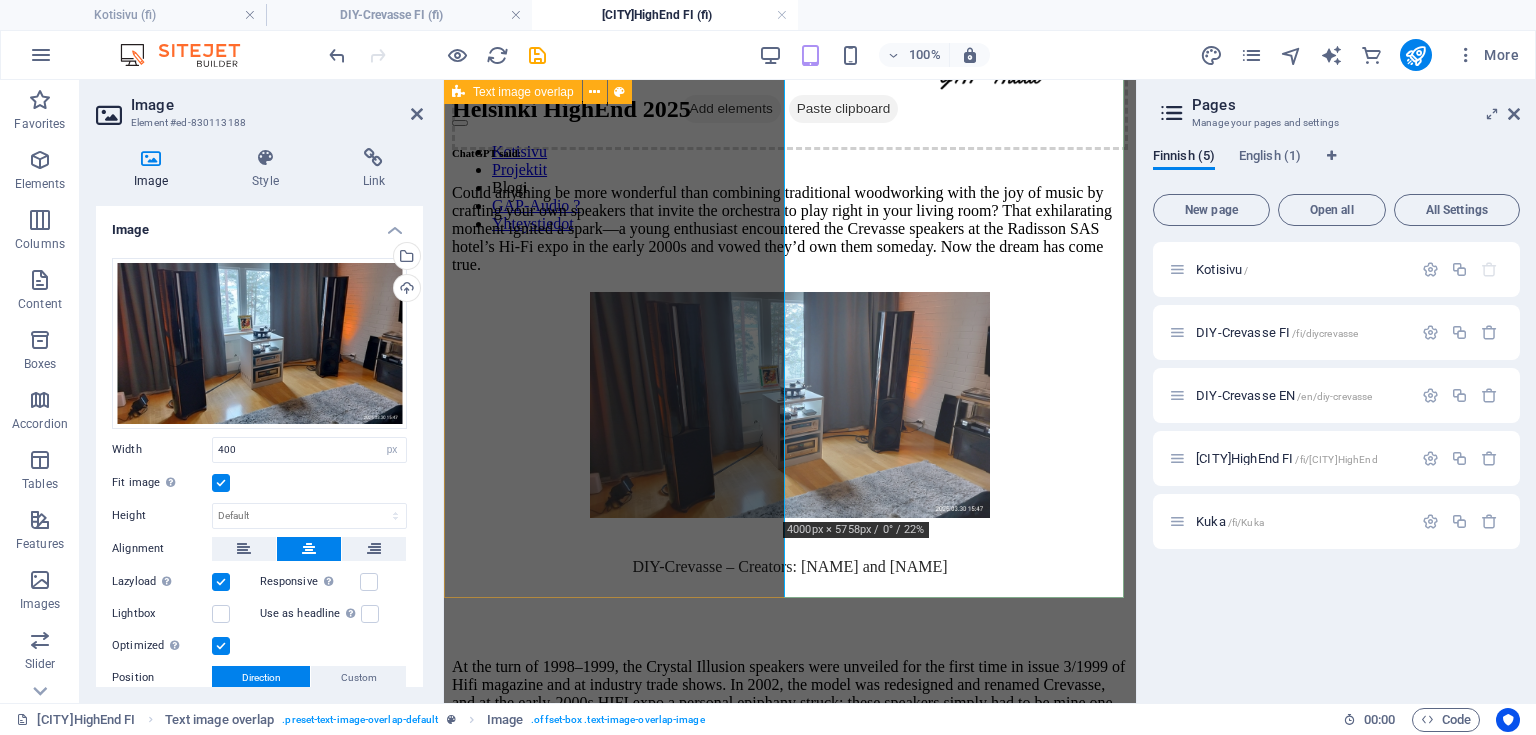 scroll, scrollTop: 139, scrollLeft: 0, axis: vertical 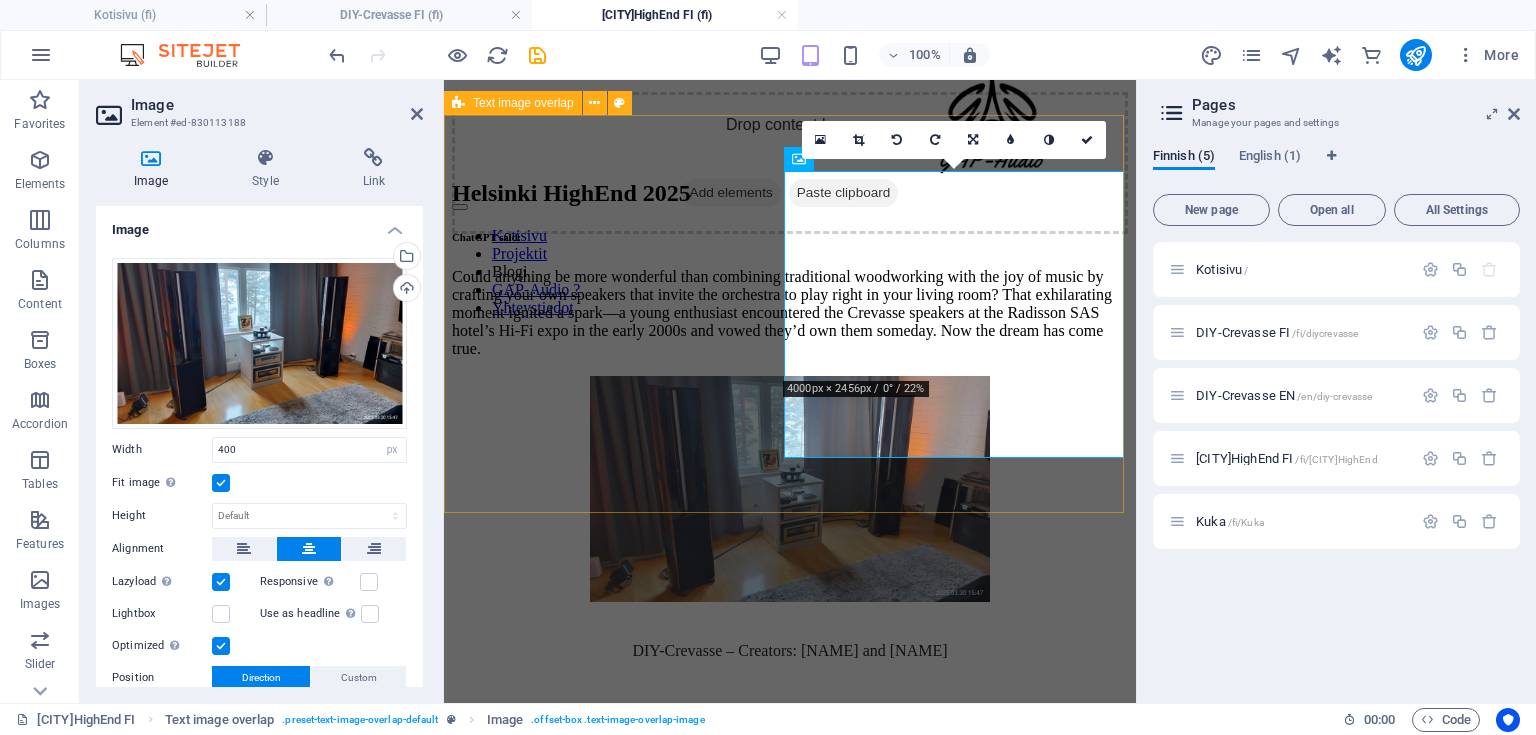 click on "[CITY] HighEnd 2025 ChatGPT said: Could anything be more wonderful than combining traditional woodworking with the joy of music by crafting your own speakers that invite the orchestra to play right in your living room? That exhilarating moment ignited a spark—a young enthusiast encountered the Crevasse speakers at the Radisson SAS hotel’s Hi-Fi expo in the early 2000s and vowed they’d own them someday. Now the dream has come true. DIY-Crevasse – Creators: [FIRST] [LAST]" at bounding box center [790, 426] 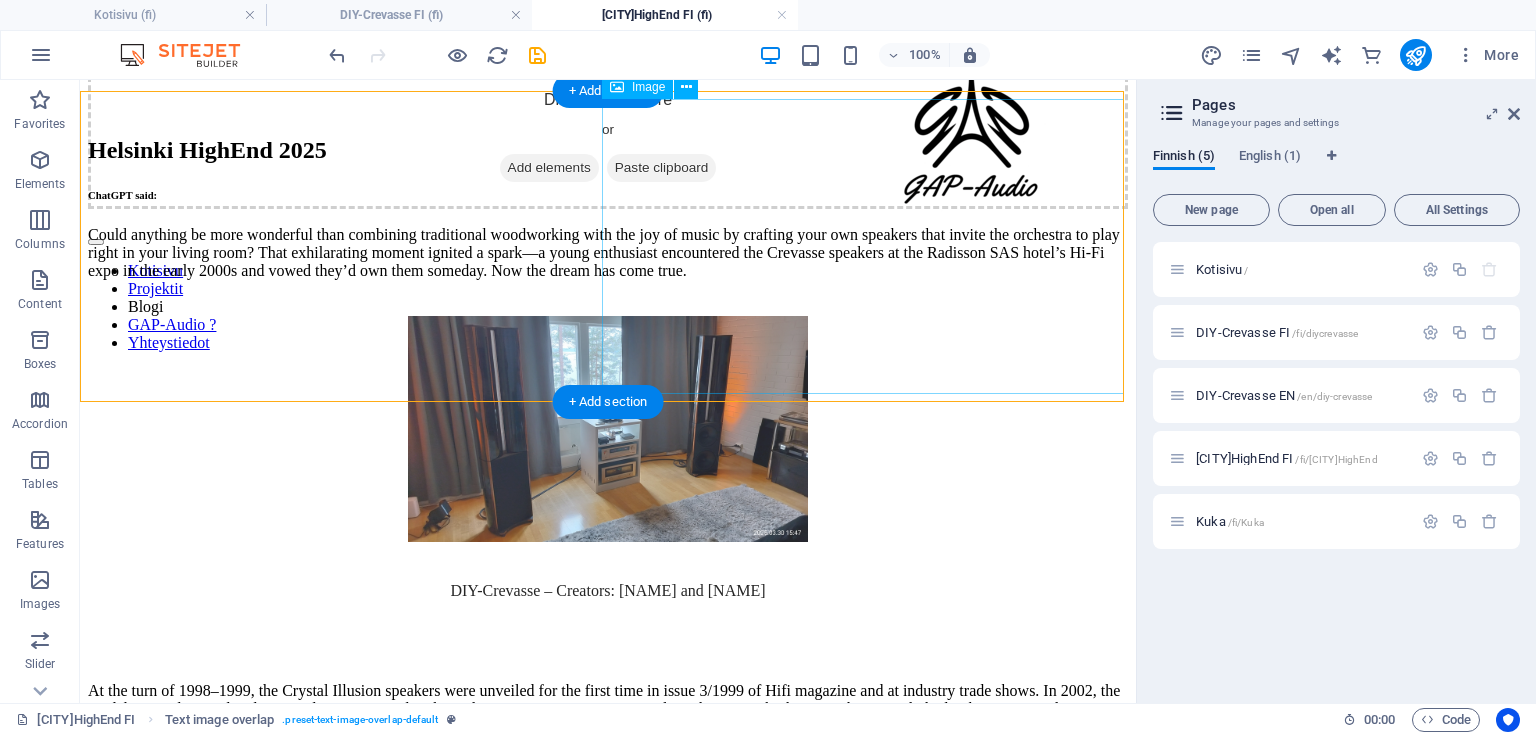 click on "DIY-Crevasse – Creators: [NAME] and [NAME]" at bounding box center (608, 465) 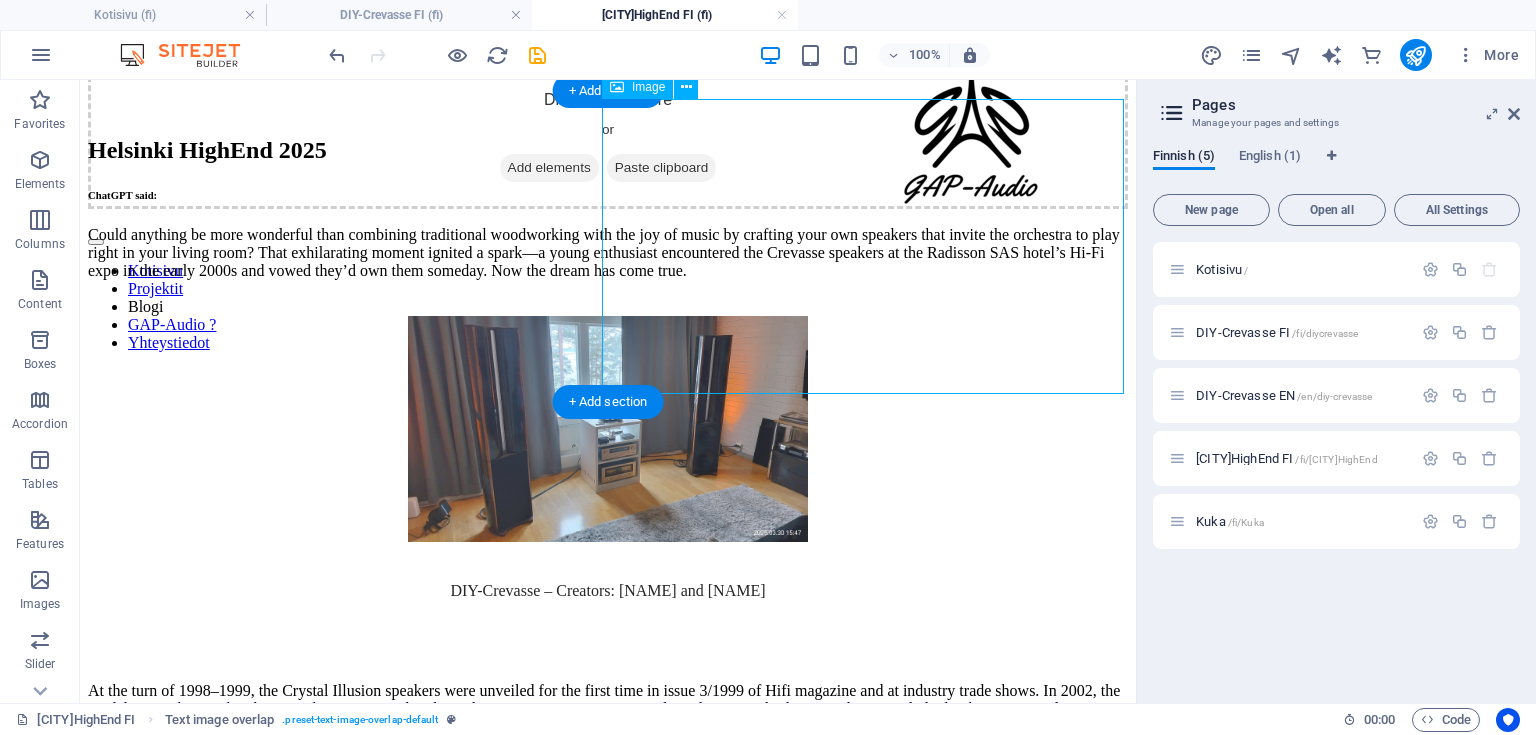 click on "DIY-Crevasse – Creators: [NAME] and [NAME]" at bounding box center [608, 465] 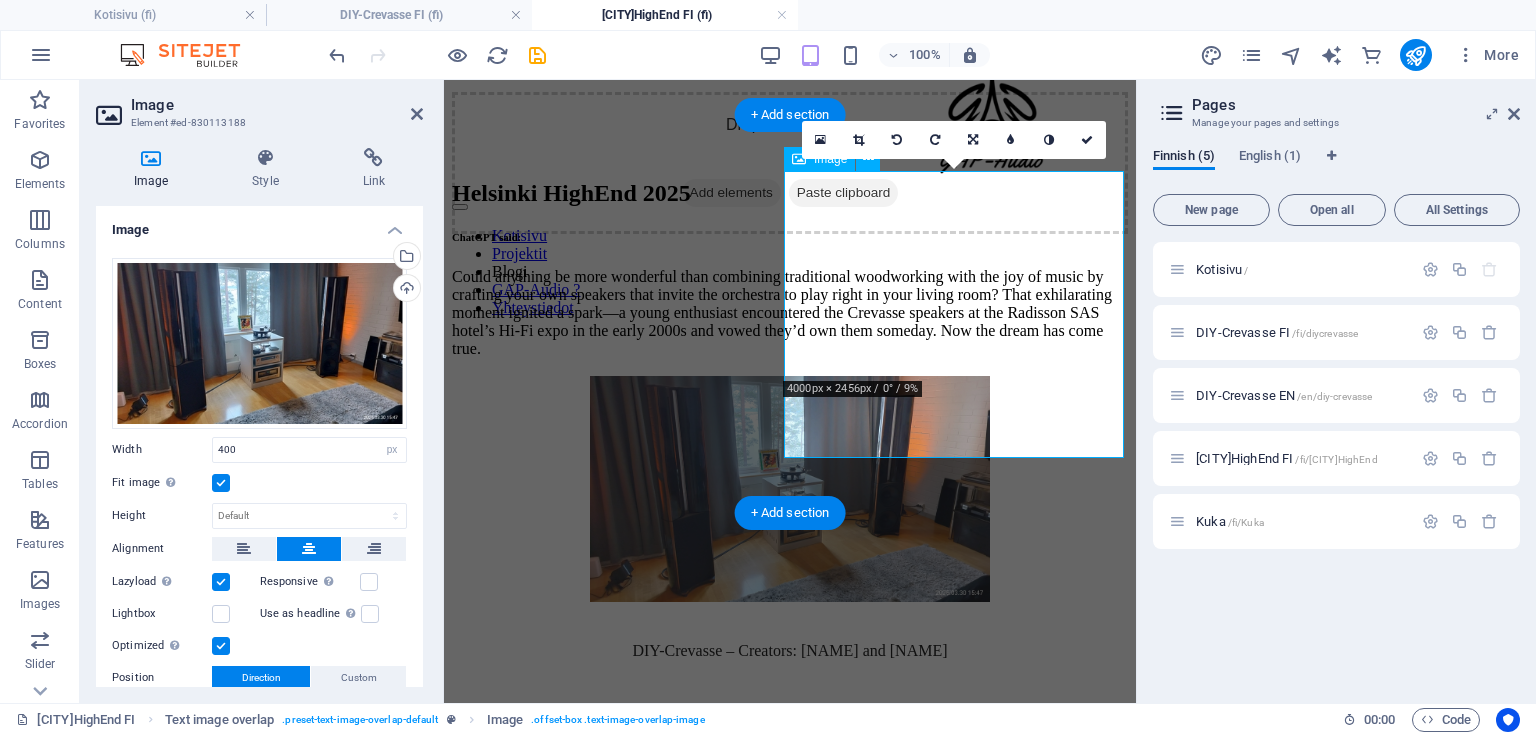 click on "DIY-Crevasse – Creators: [NAME] and [NAME]" at bounding box center (790, 525) 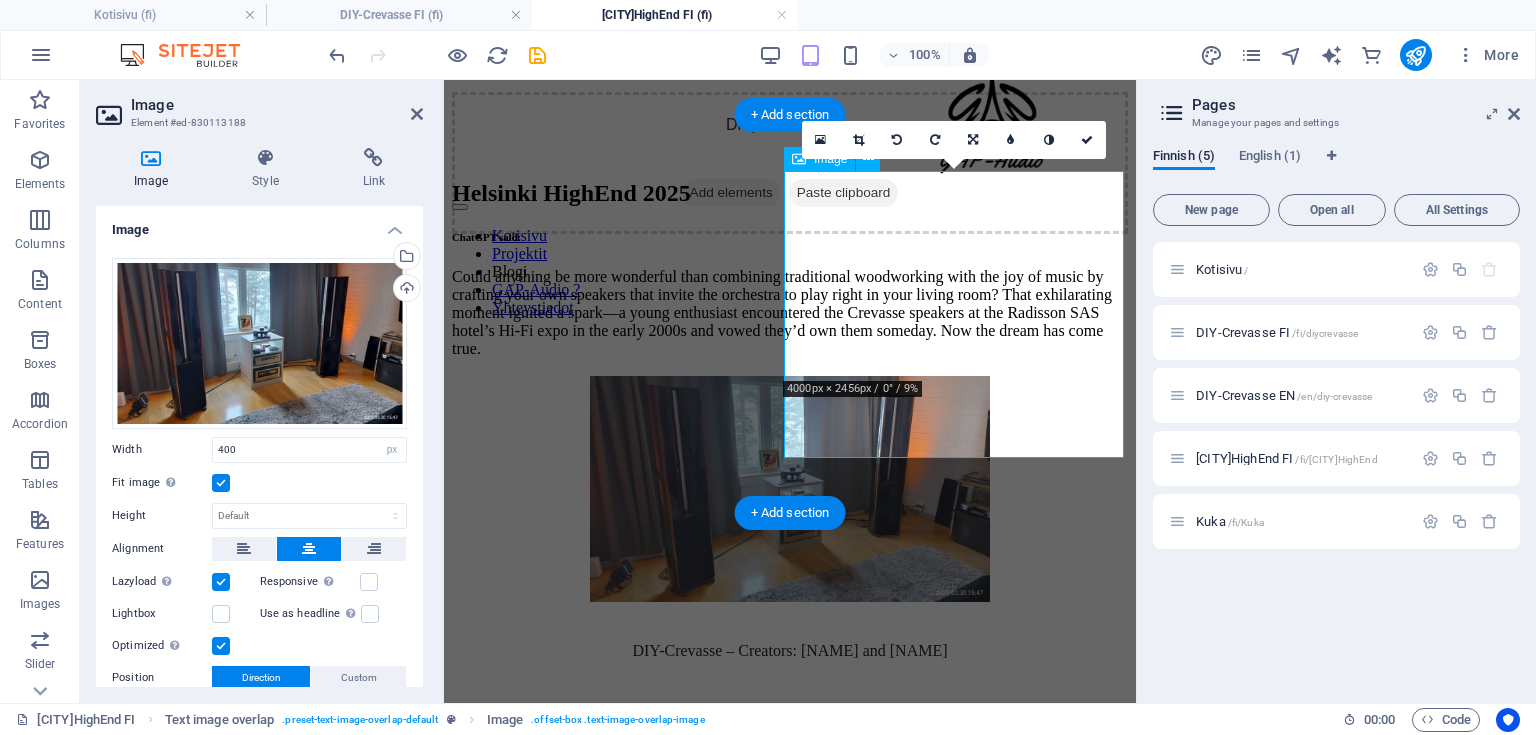 click on "DIY-Crevasse – Creators: [NAME] and [NAME]" at bounding box center [790, 525] 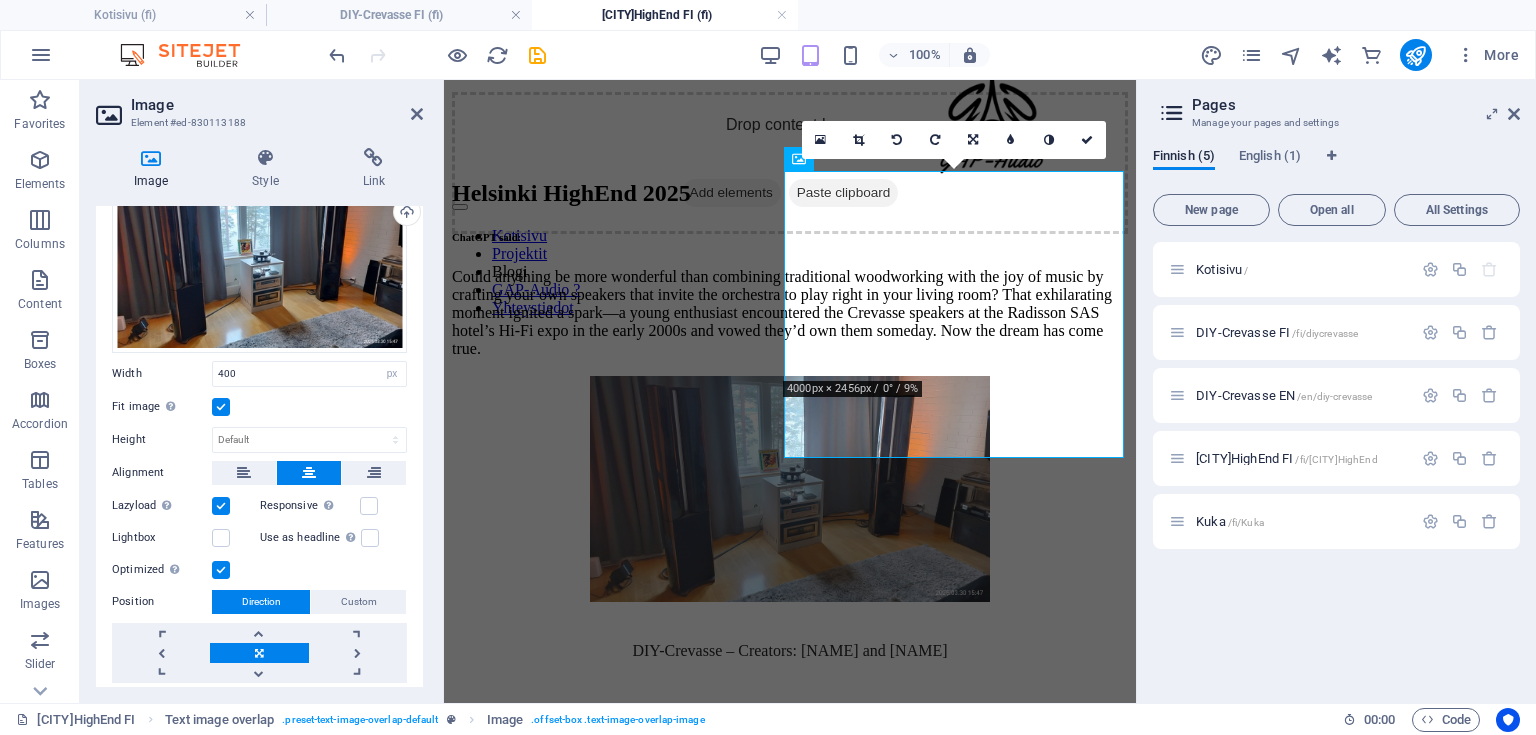 scroll, scrollTop: 132, scrollLeft: 0, axis: vertical 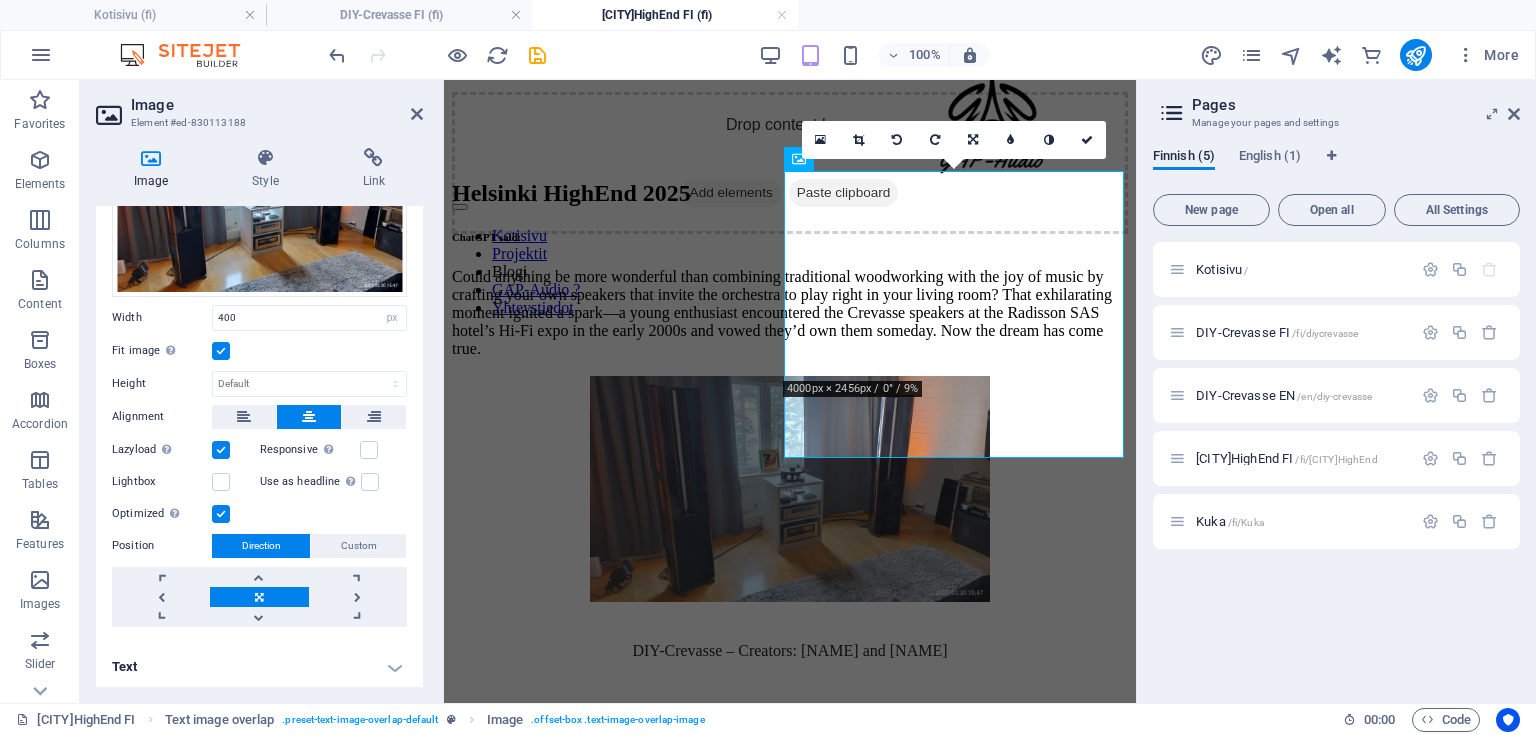 click on "Text" at bounding box center [259, 667] 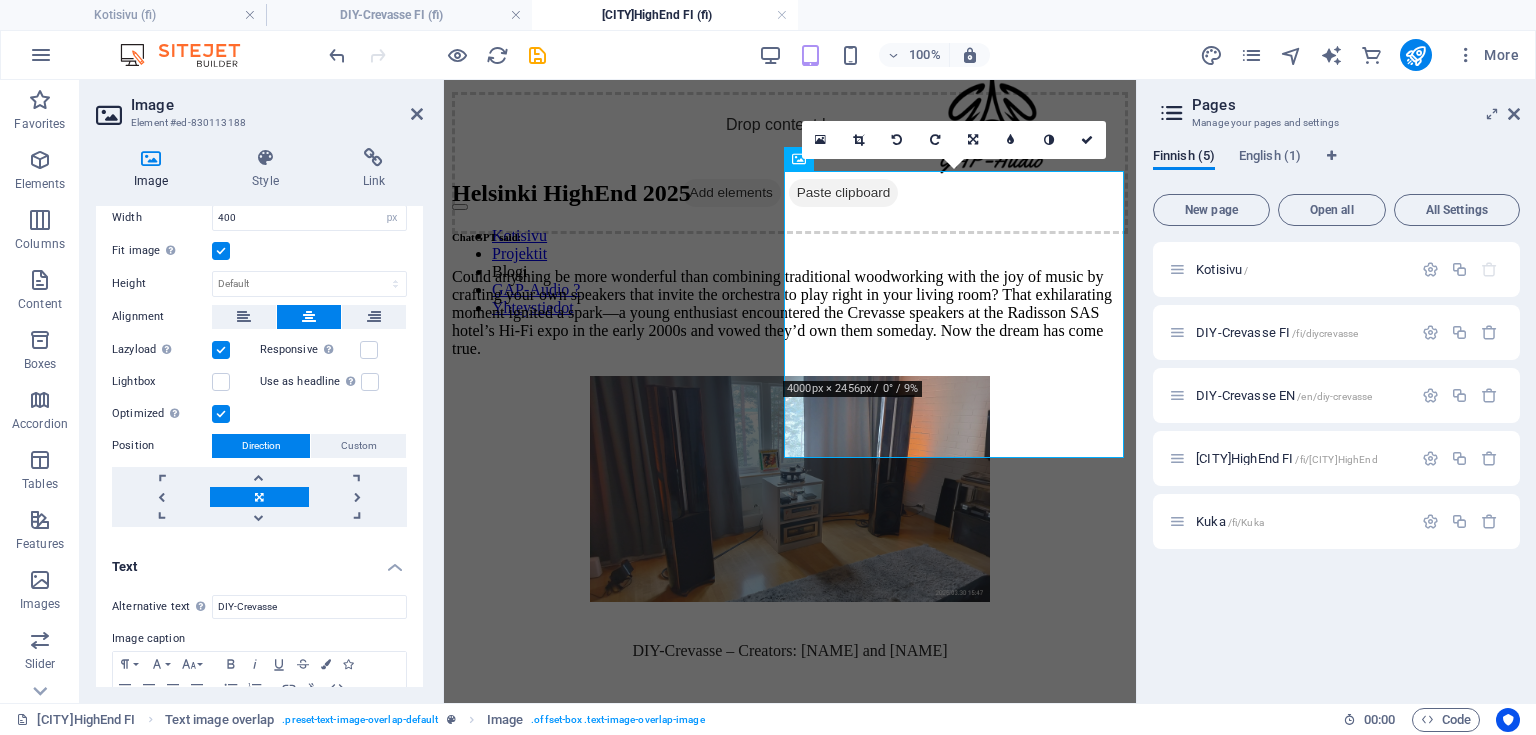 scroll, scrollTop: 334, scrollLeft: 0, axis: vertical 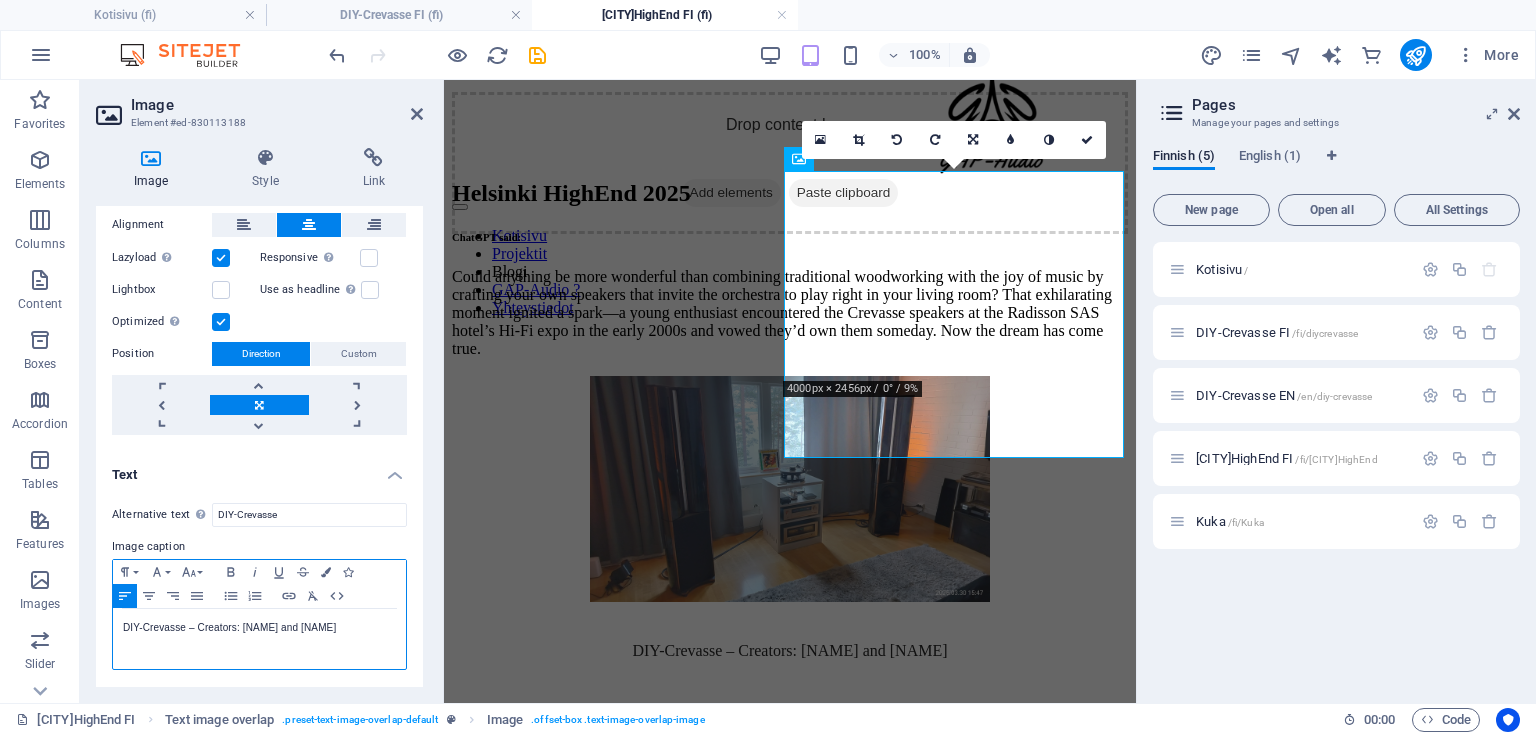 drag, startPoint x: 195, startPoint y: 635, endPoint x: 172, endPoint y: 634, distance: 23.021729 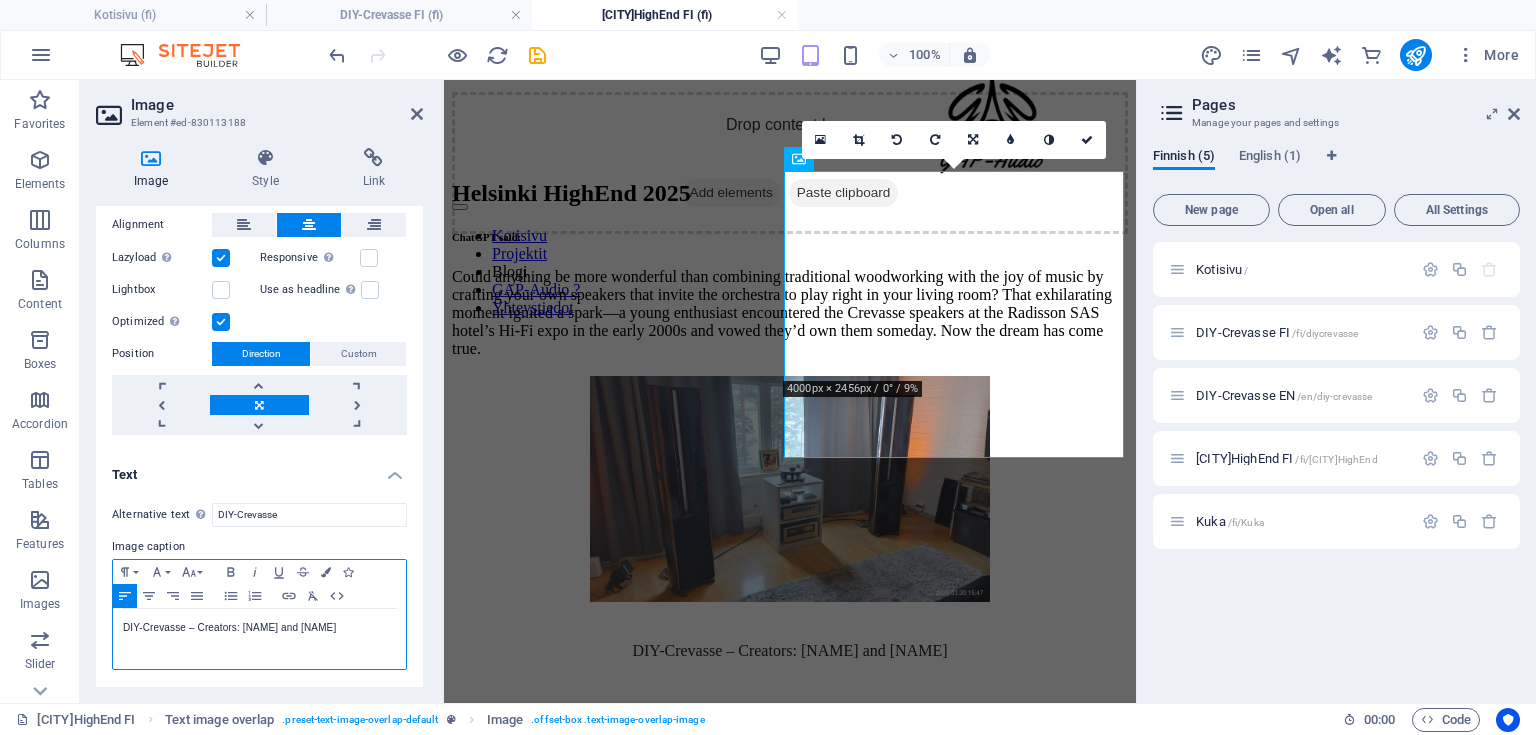 click on "DIY-Crevasse – Creators: [NAME] and [NAME]" at bounding box center (259, 628) 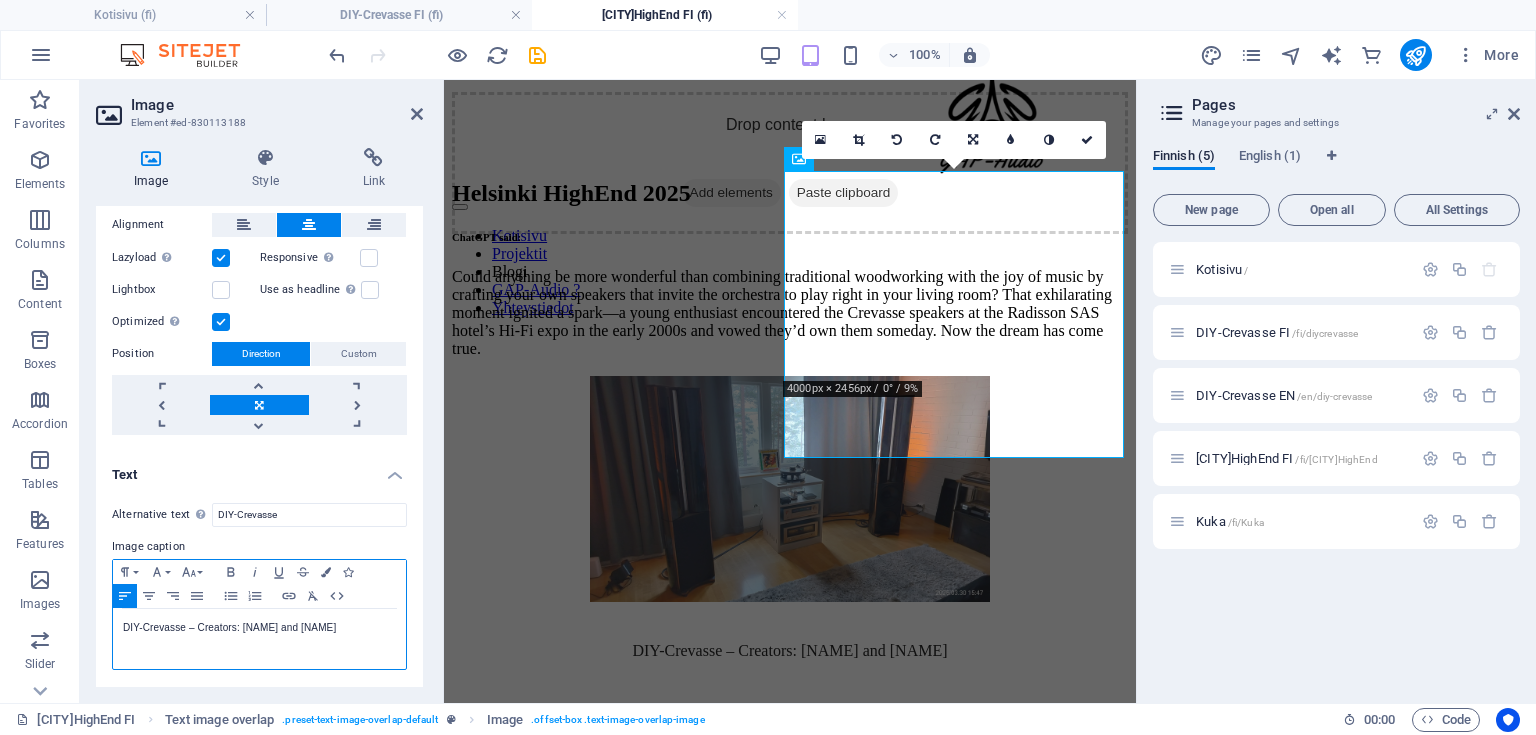 click on "DIY-Crevasse – Creators: [NAME] and [NAME]" at bounding box center [259, 628] 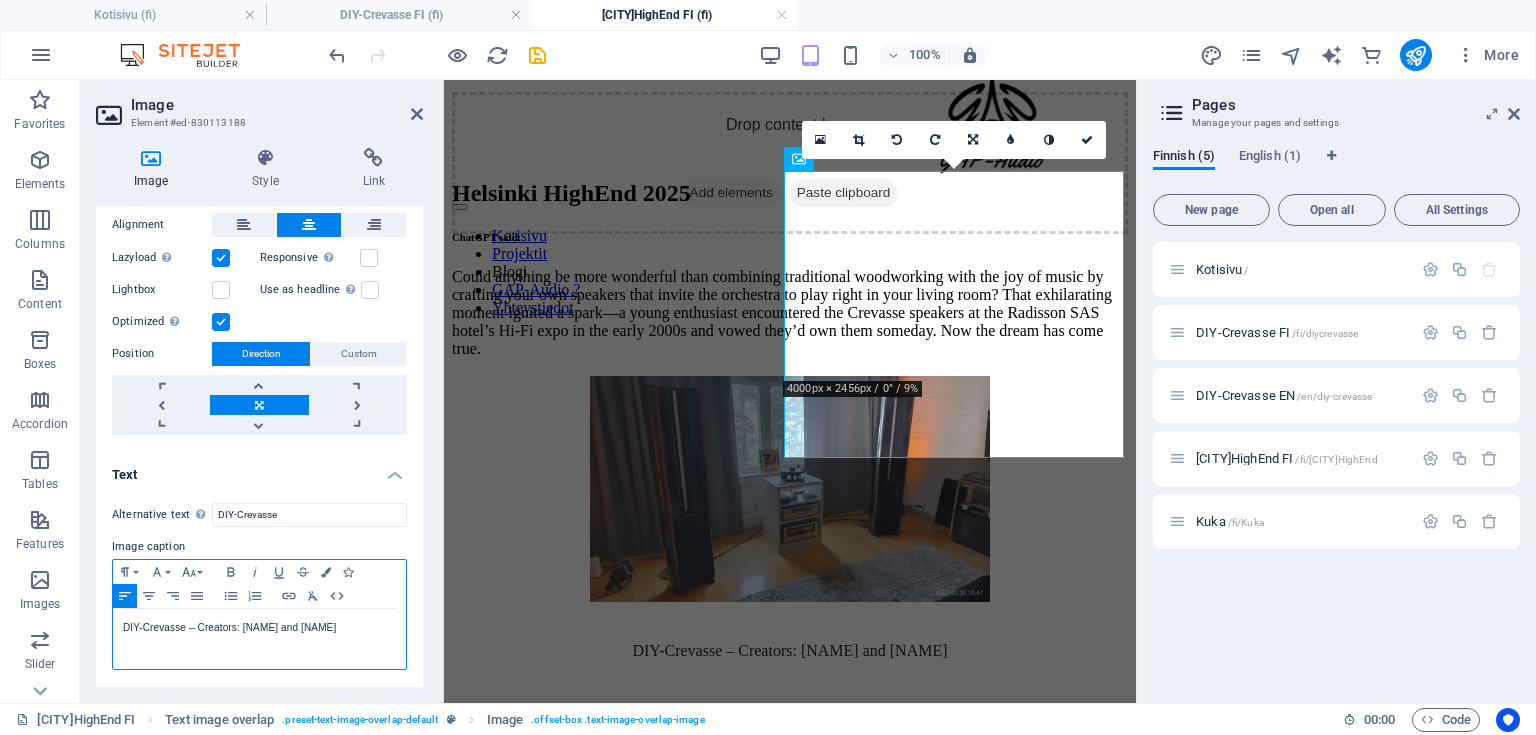 drag, startPoint x: 190, startPoint y: 632, endPoint x: 189, endPoint y: 619, distance: 13.038404 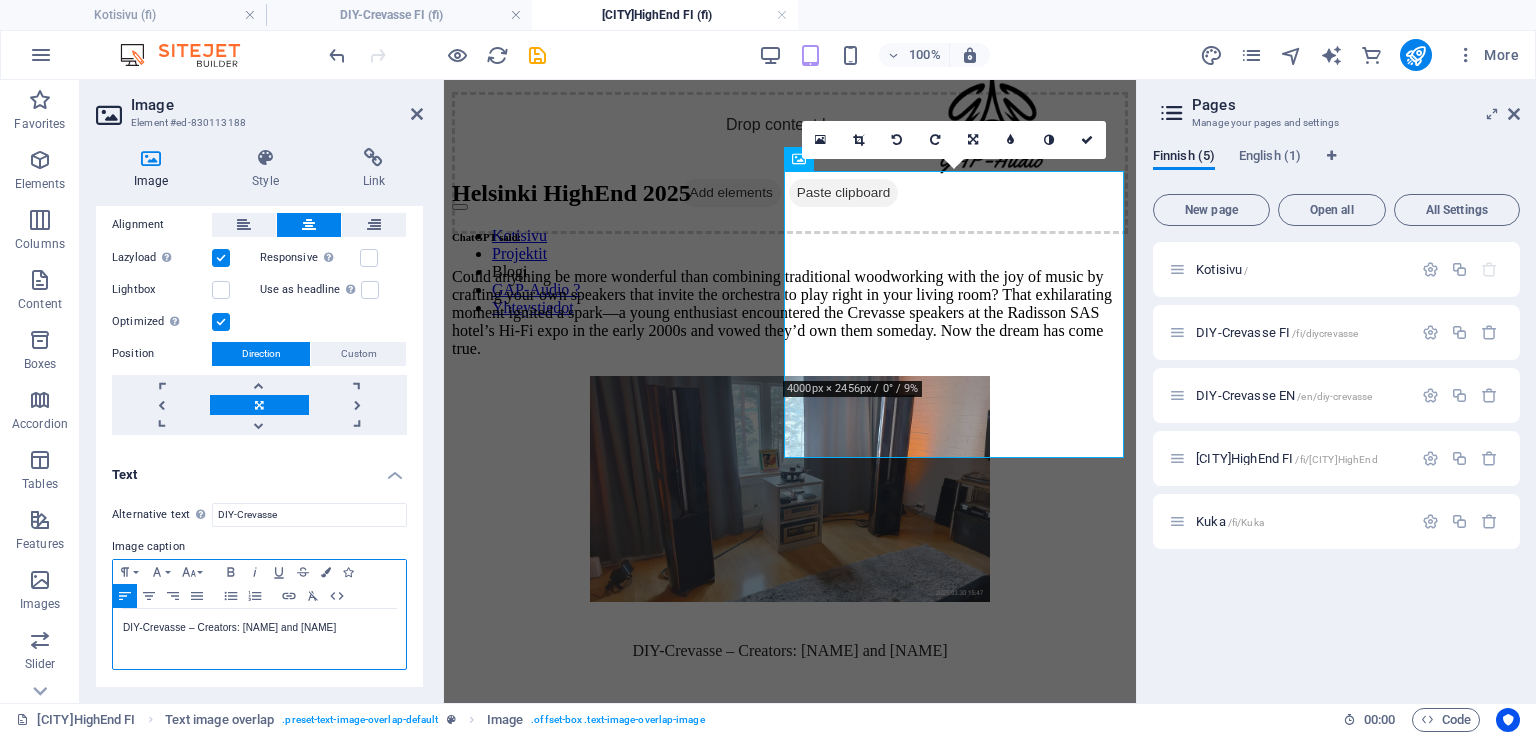 click on "DIY-Crevasse – Creators: [NAME] and [NAME]" at bounding box center [259, 628] 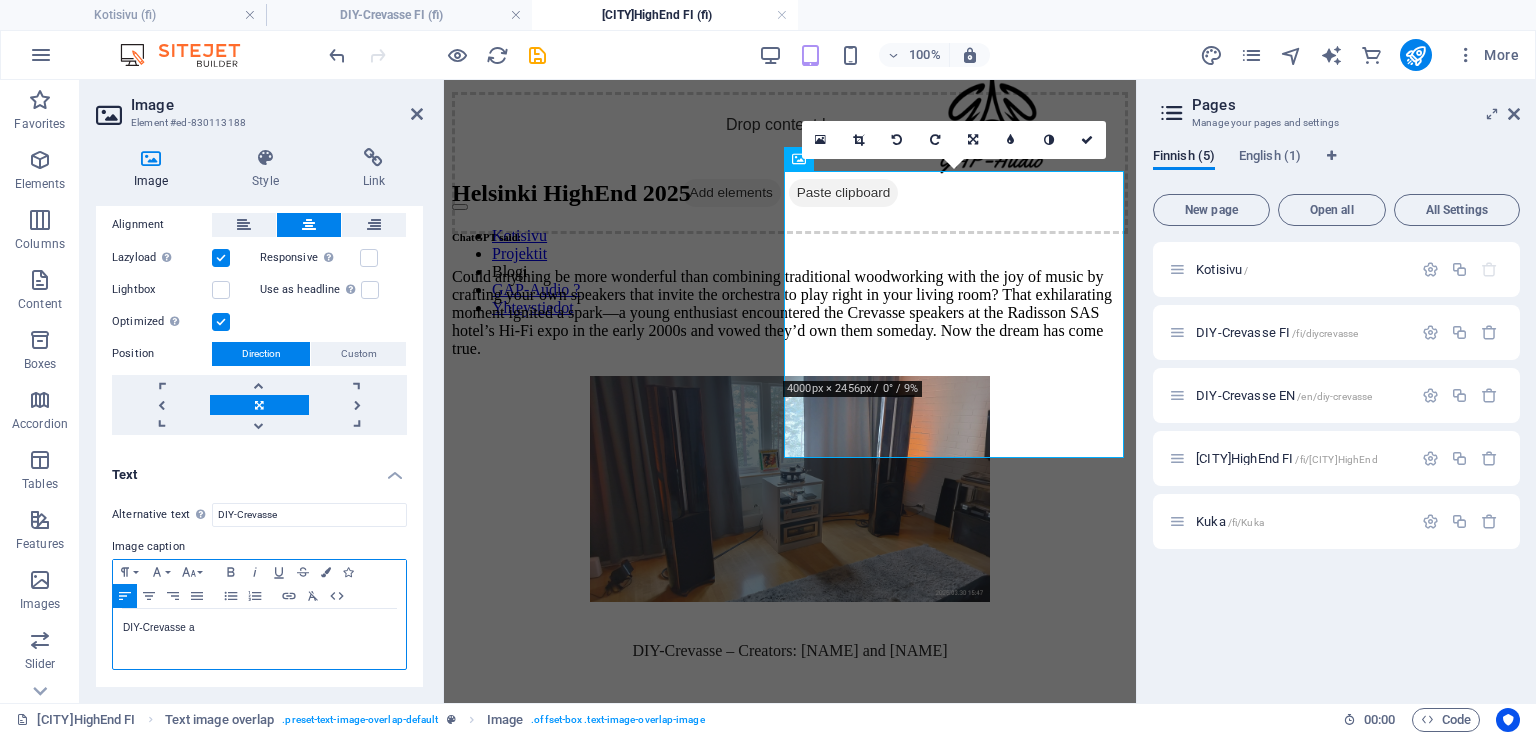 scroll, scrollTop: 320, scrollLeft: 0, axis: vertical 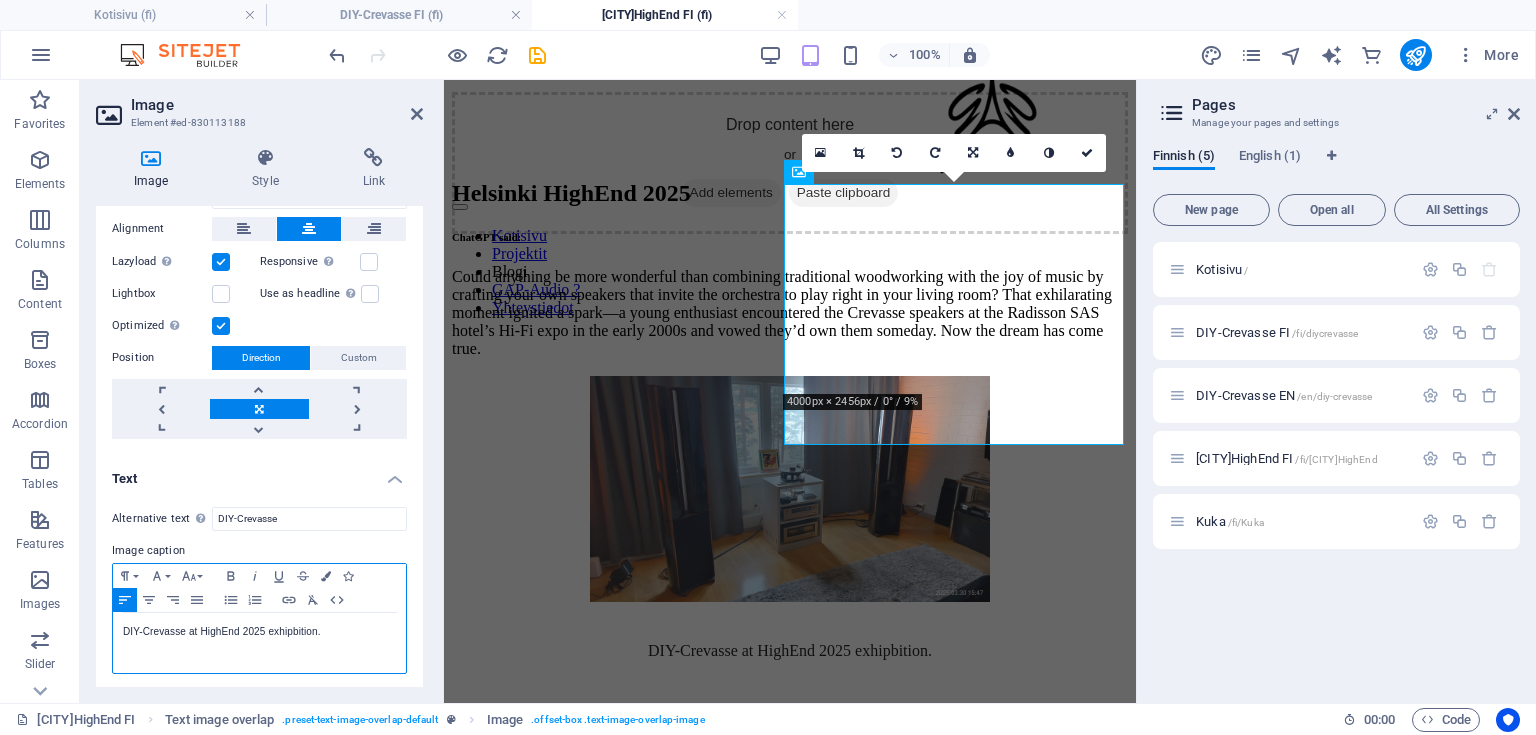 click on "DIY-Crevasse at HighEnd 2025 exhipbition." at bounding box center (259, 632) 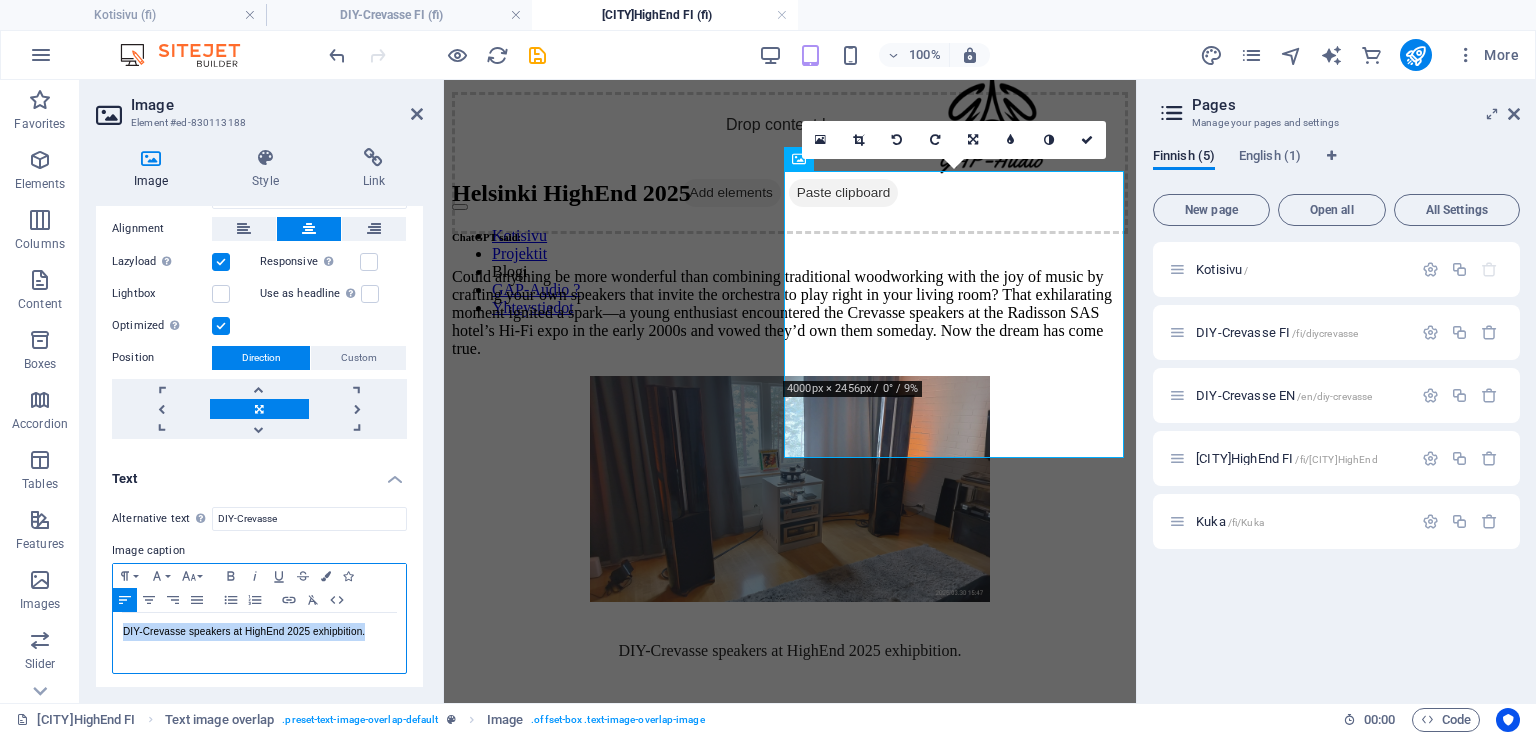 drag, startPoint x: 364, startPoint y: 632, endPoint x: 80, endPoint y: 626, distance: 284.0634 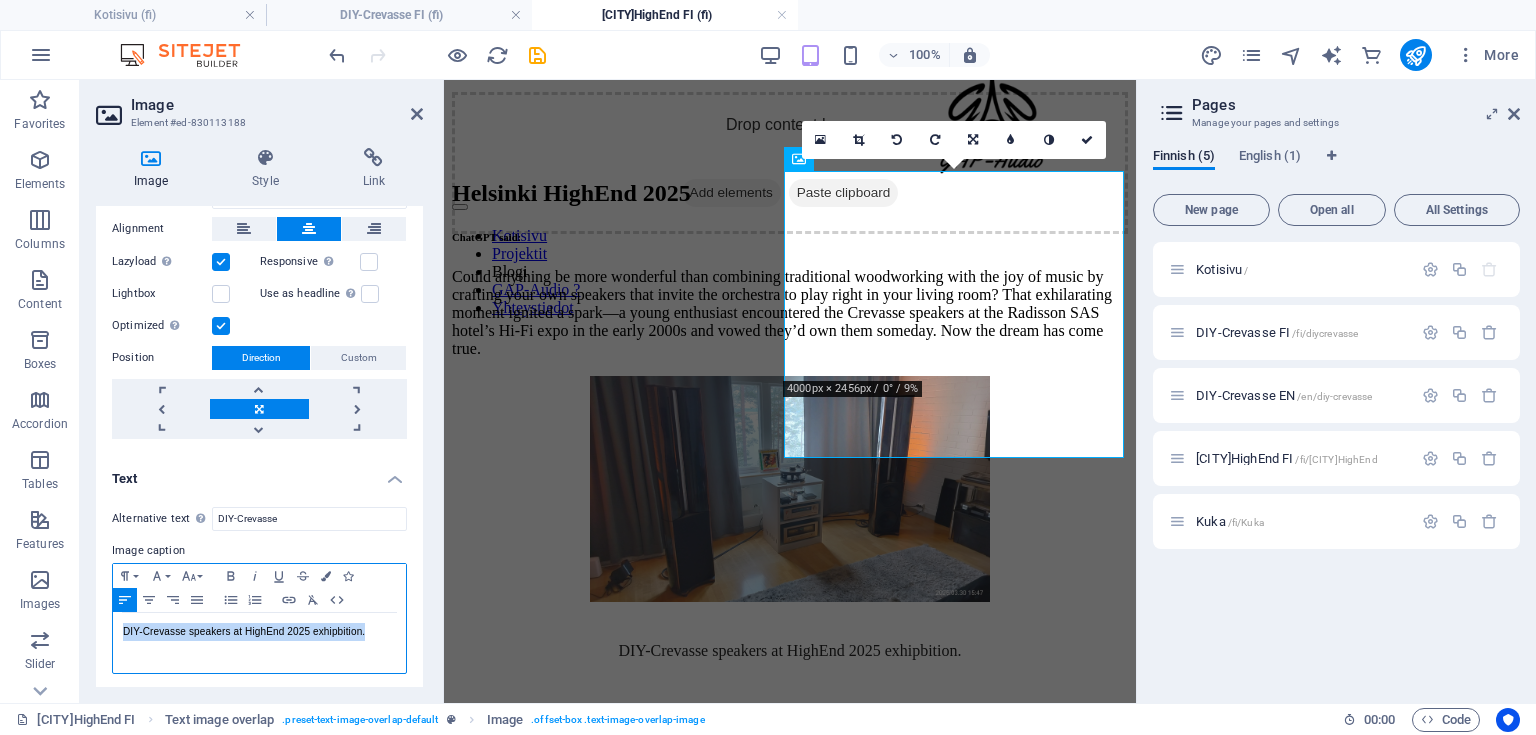 click on "DIY-Crevasse speakers at HighEnd 2025 exhipbition." at bounding box center (259, 632) 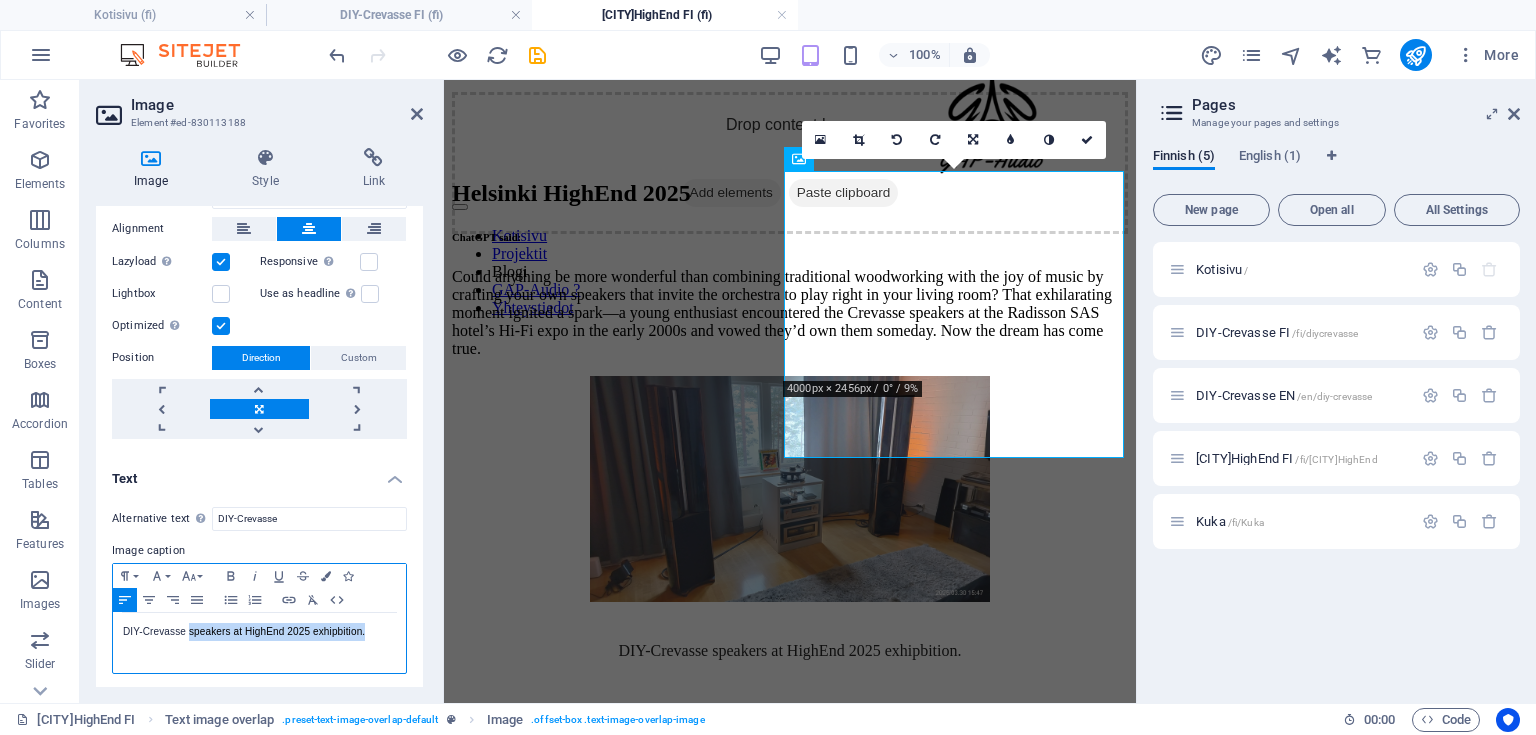 drag, startPoint x: 377, startPoint y: 626, endPoint x: 191, endPoint y: 629, distance: 186.02419 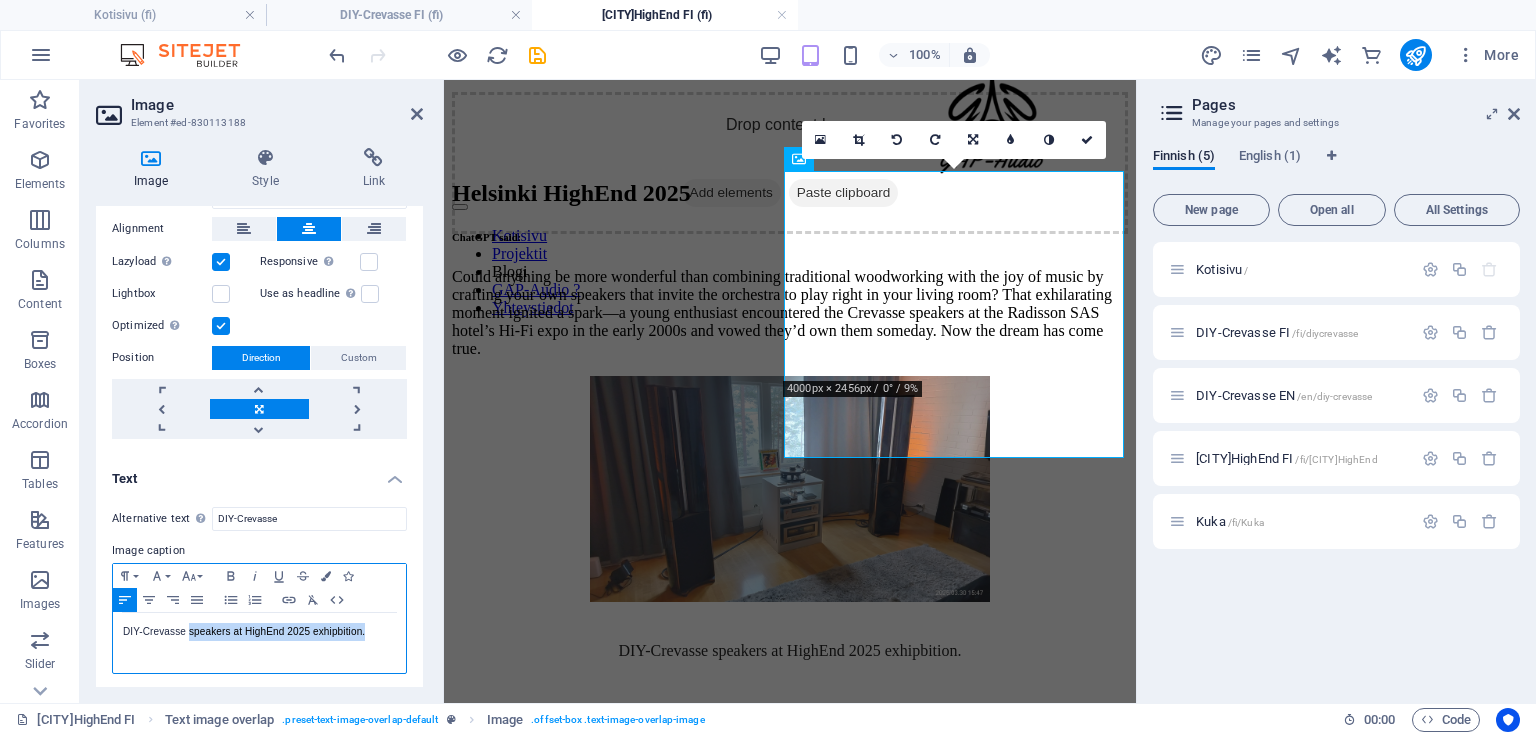 click on "DIY-Crevasse speakers at HighEnd 2025 exhipbition." at bounding box center (259, 632) 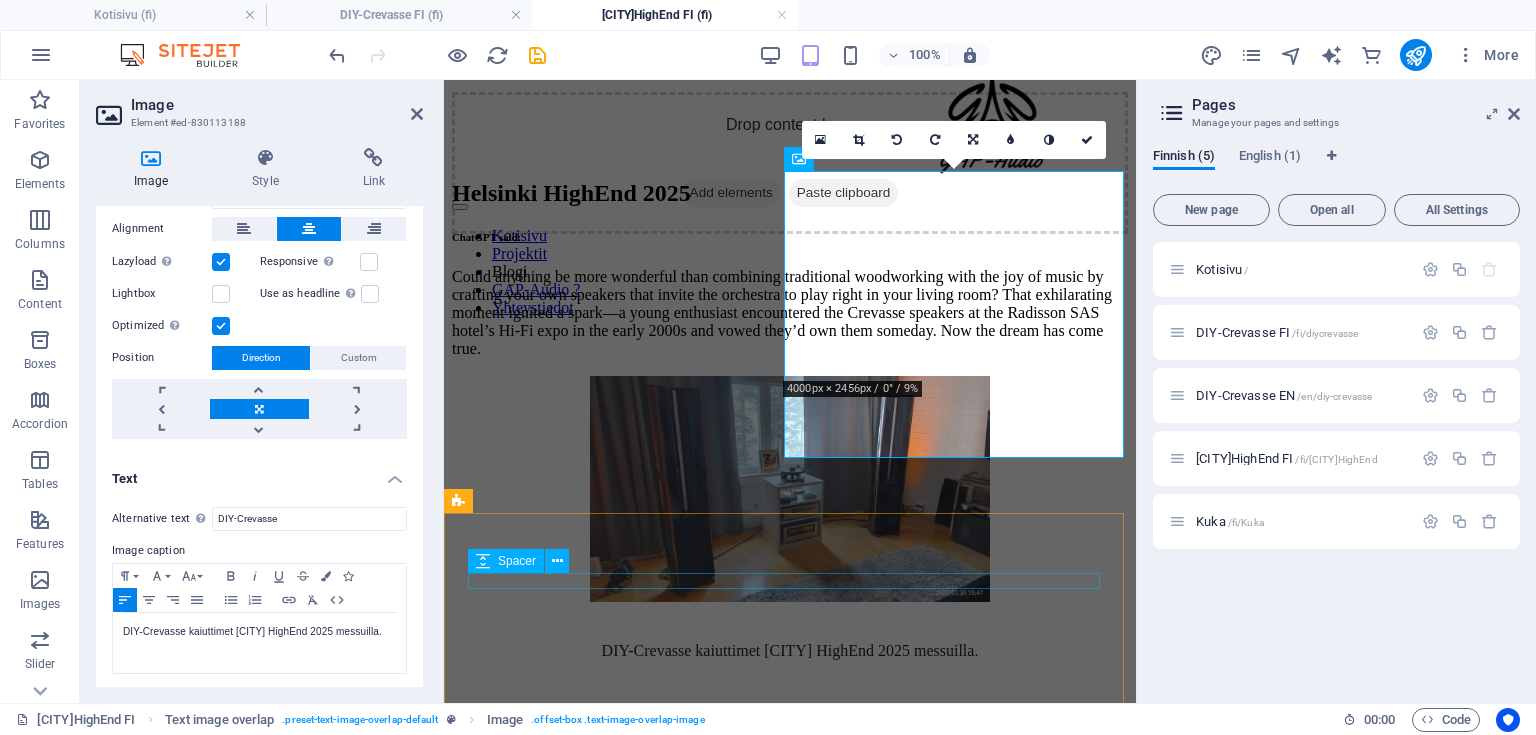 click at bounding box center (790, 718) 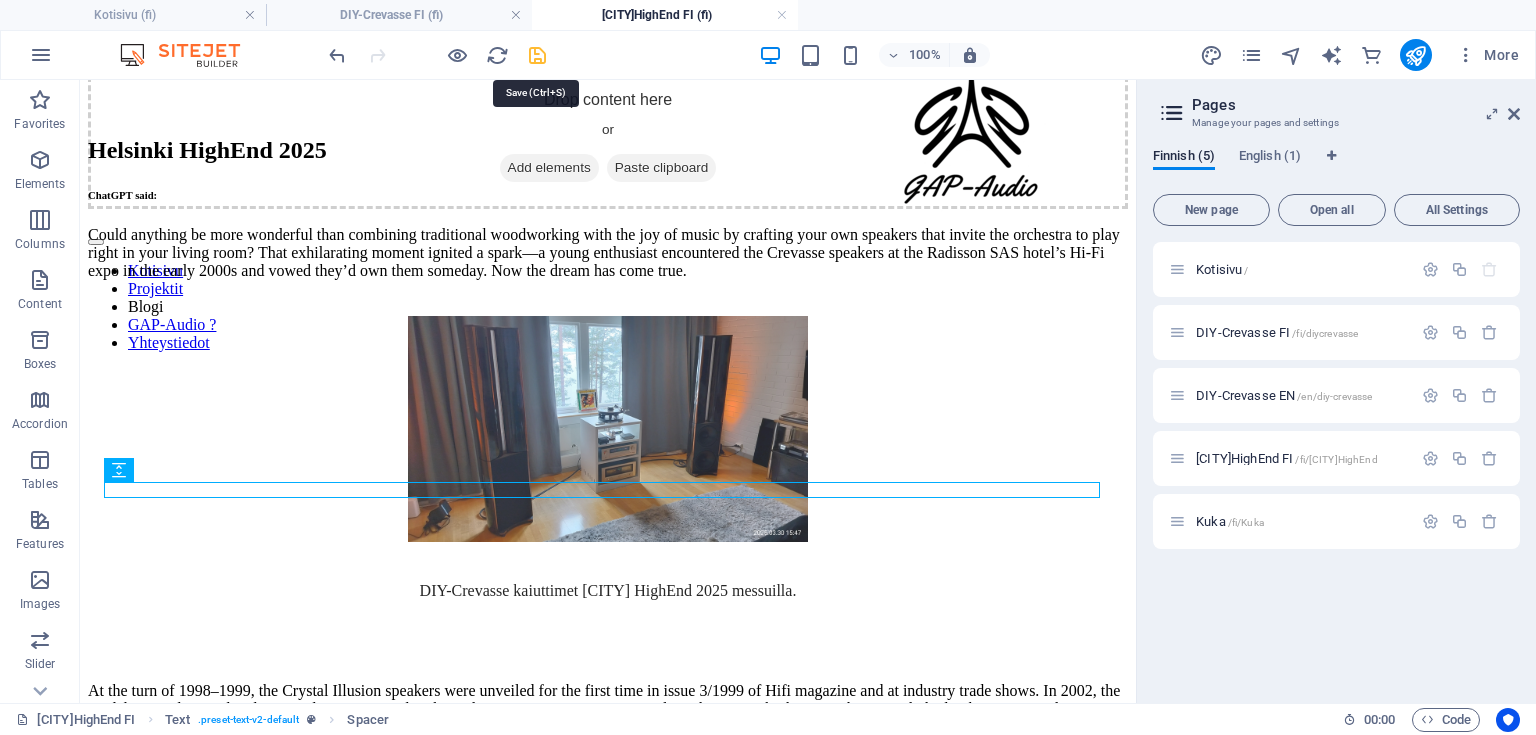 click at bounding box center [537, 55] 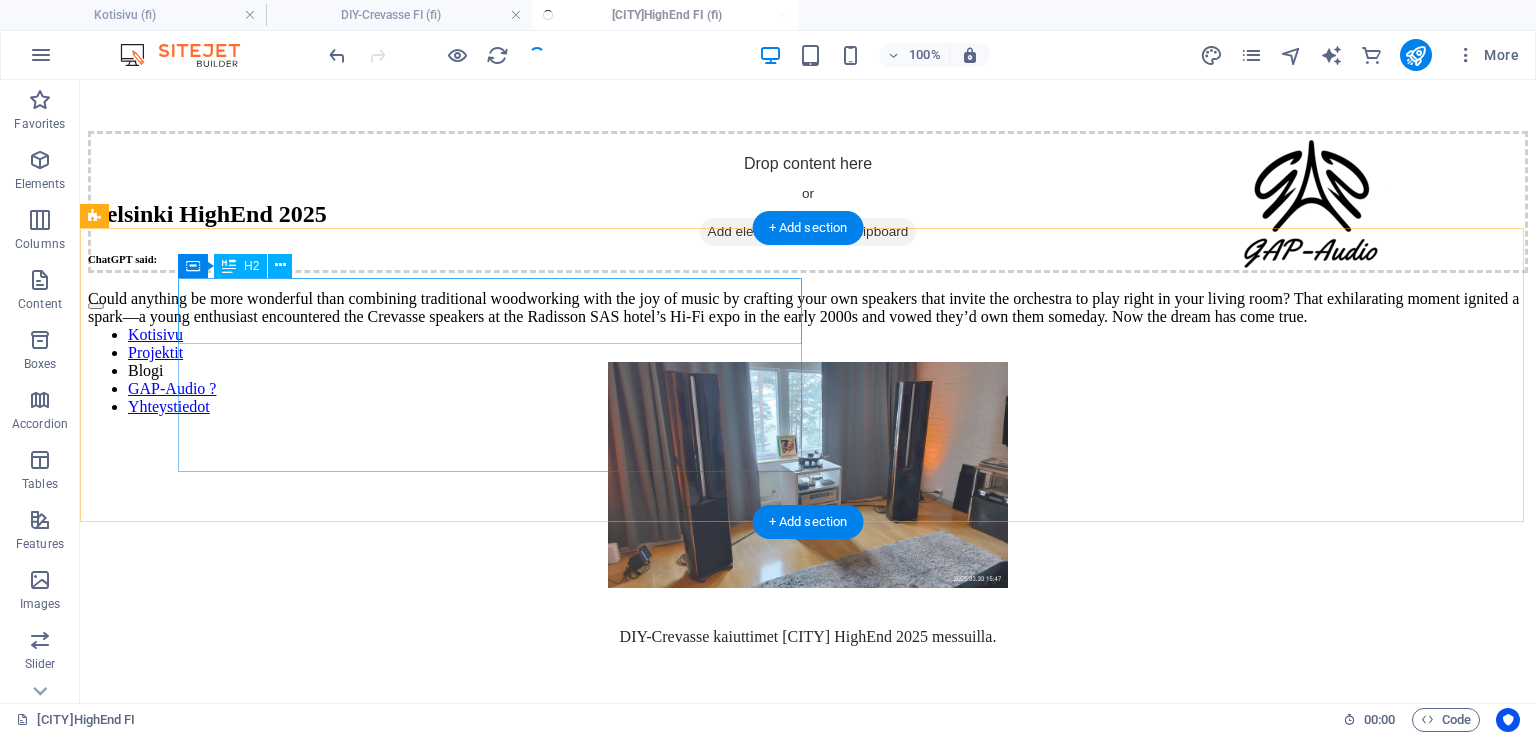 scroll, scrollTop: 0, scrollLeft: 0, axis: both 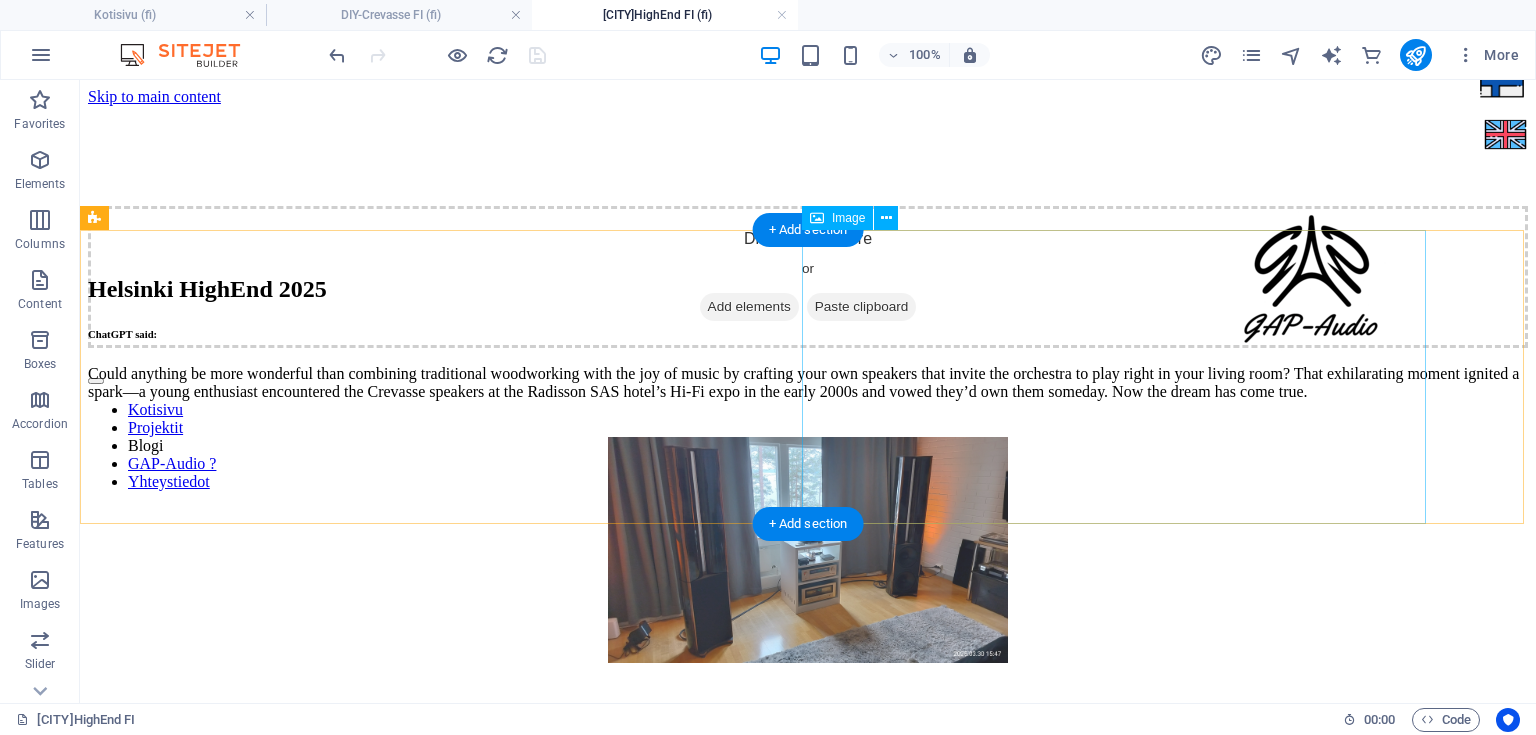 click on "DIY-Crevasse kaiuttimet [CITY] HighEnd 2025 messuilla." at bounding box center (808, 586) 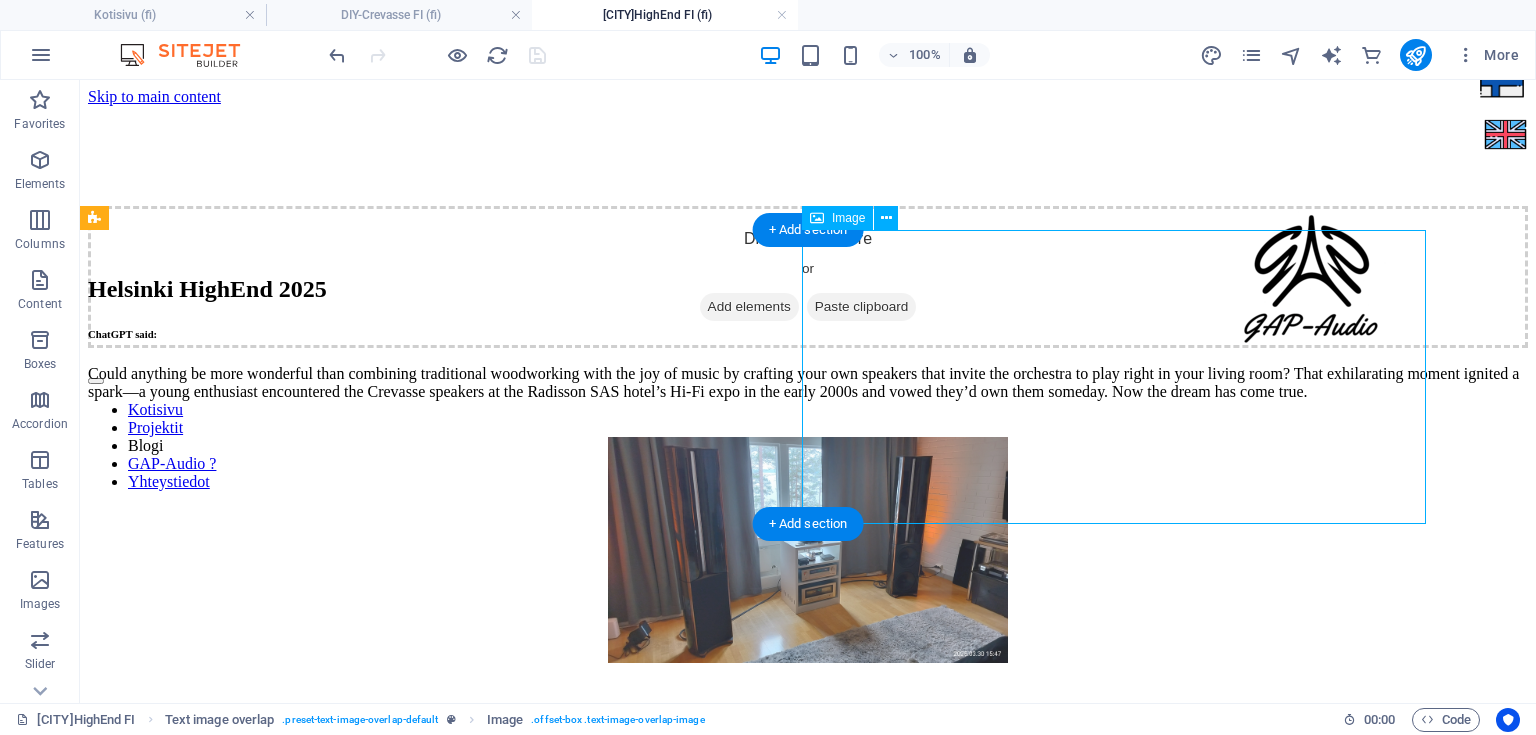 click on "DIY-Crevasse kaiuttimet [CITY] HighEnd 2025 messuilla." at bounding box center (808, 586) 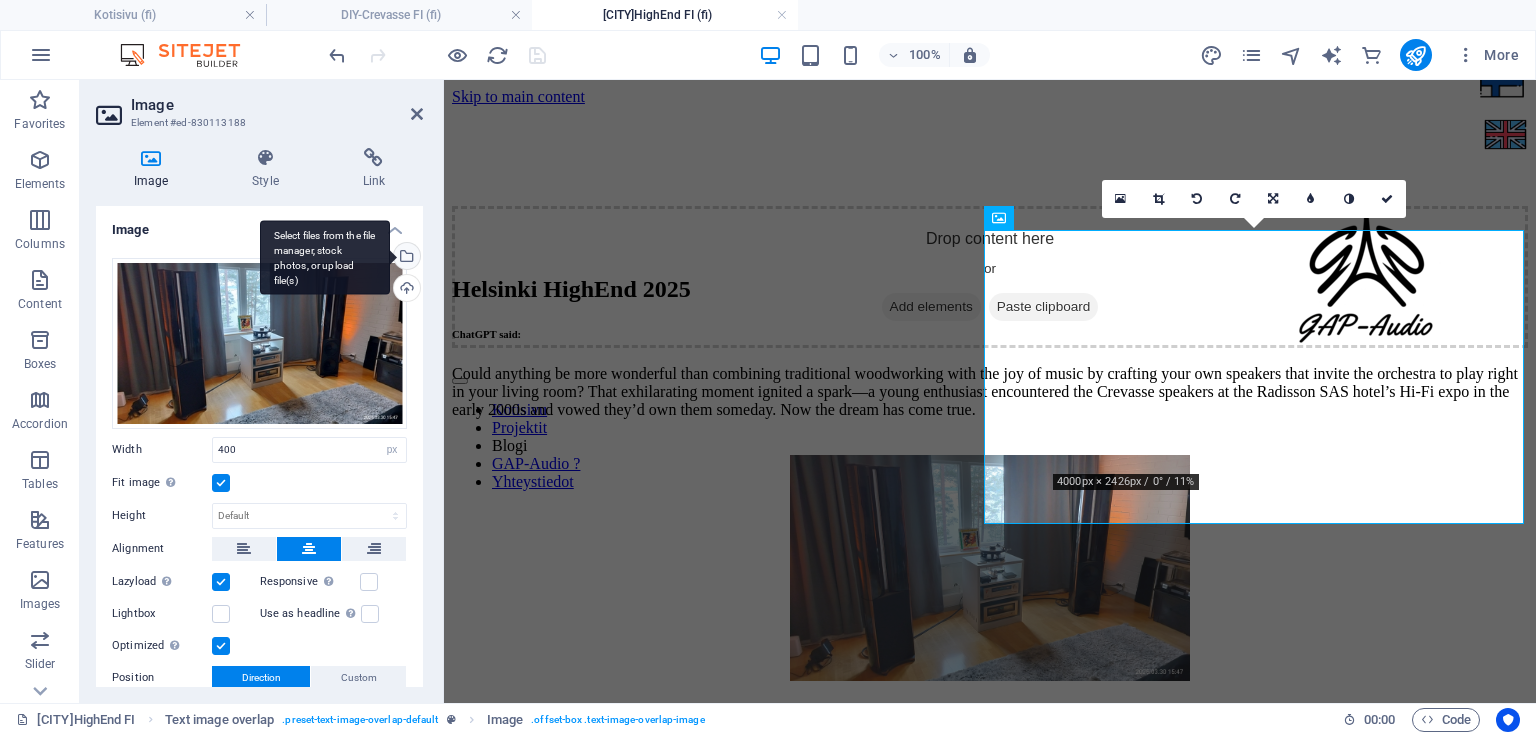 click on "Select files from the file manager, stock photos, or upload file(s)" at bounding box center [405, 258] 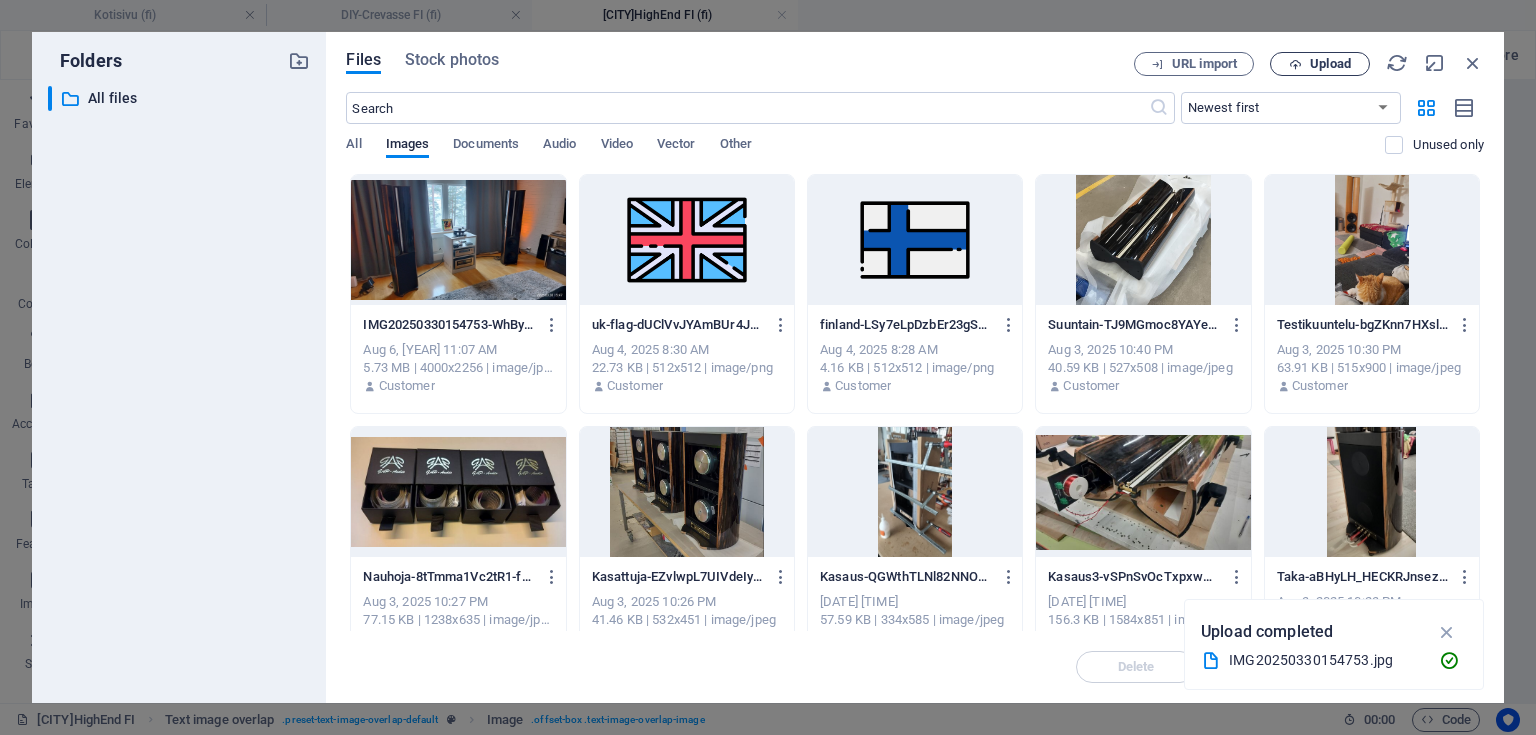 click on "Upload" at bounding box center [1330, 64] 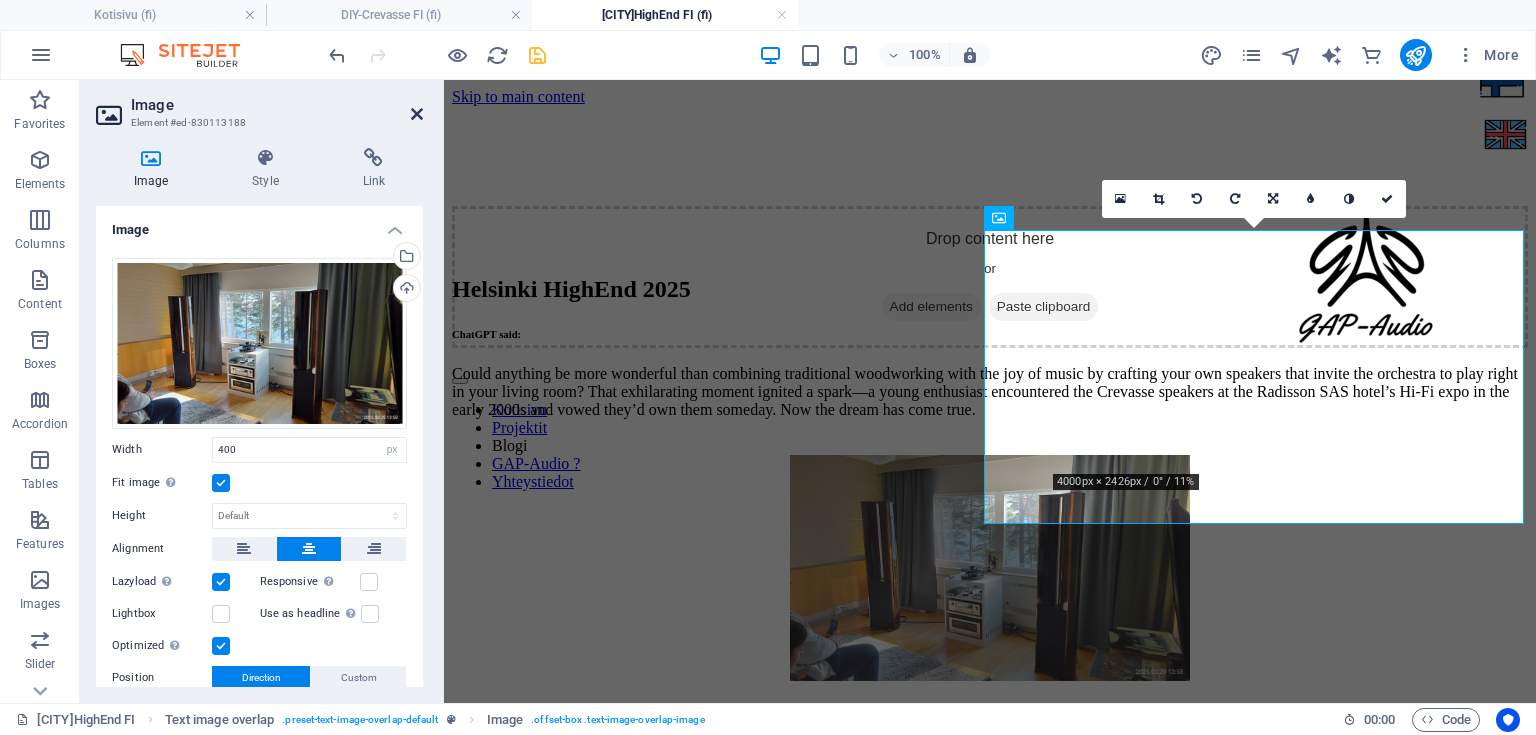 click at bounding box center [417, 114] 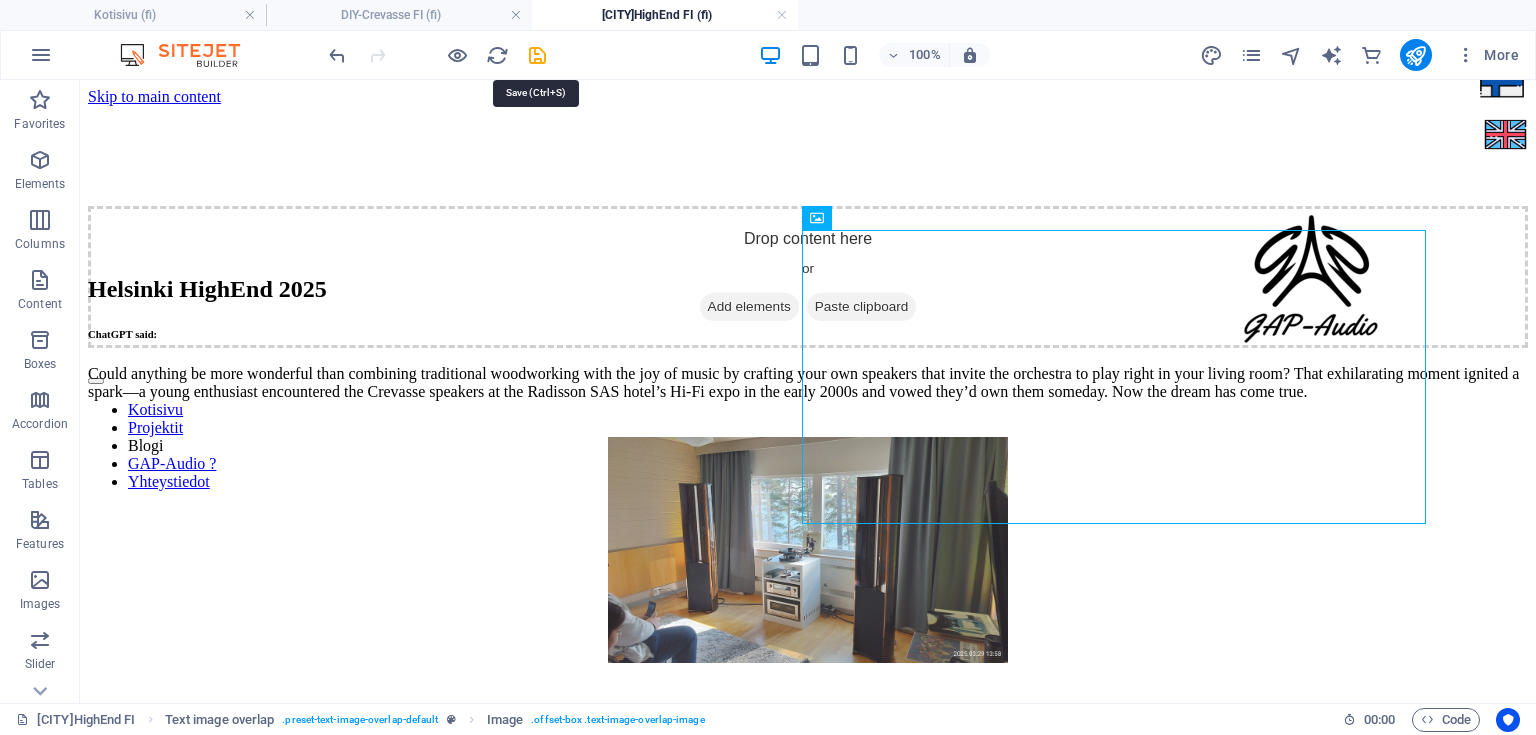 drag, startPoint x: 534, startPoint y: 51, endPoint x: 597, endPoint y: 76, distance: 67.77905 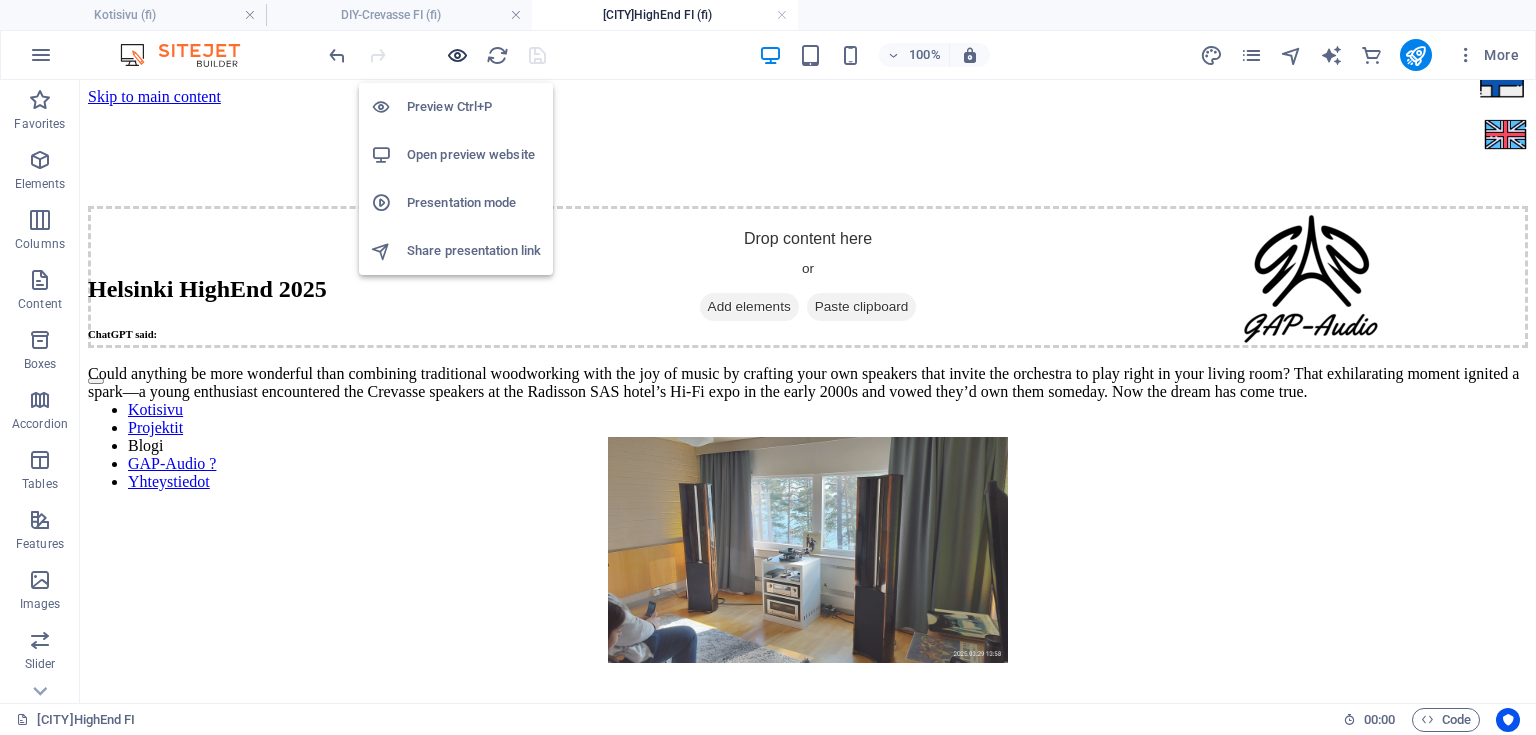 click at bounding box center (457, 55) 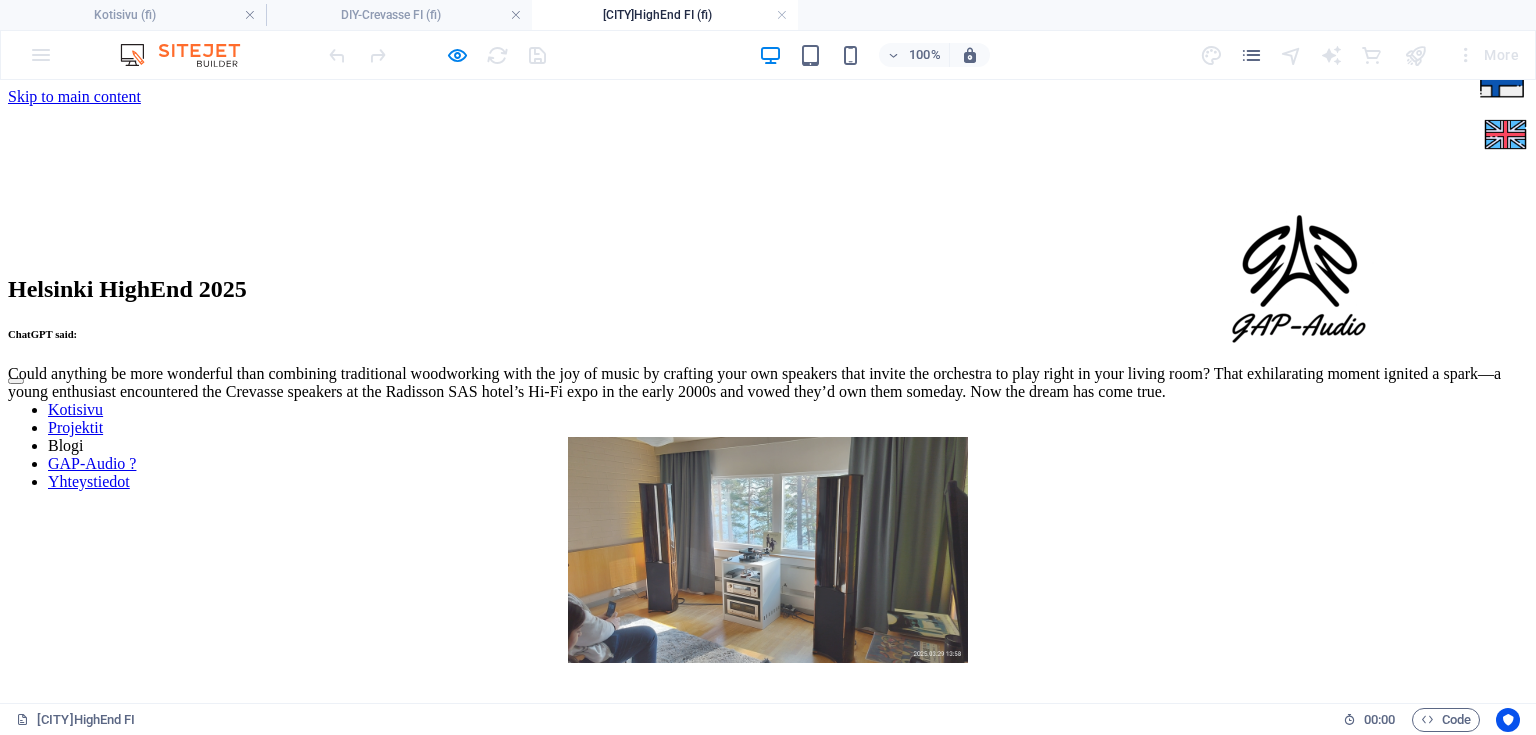 click at bounding box center [768, 550] 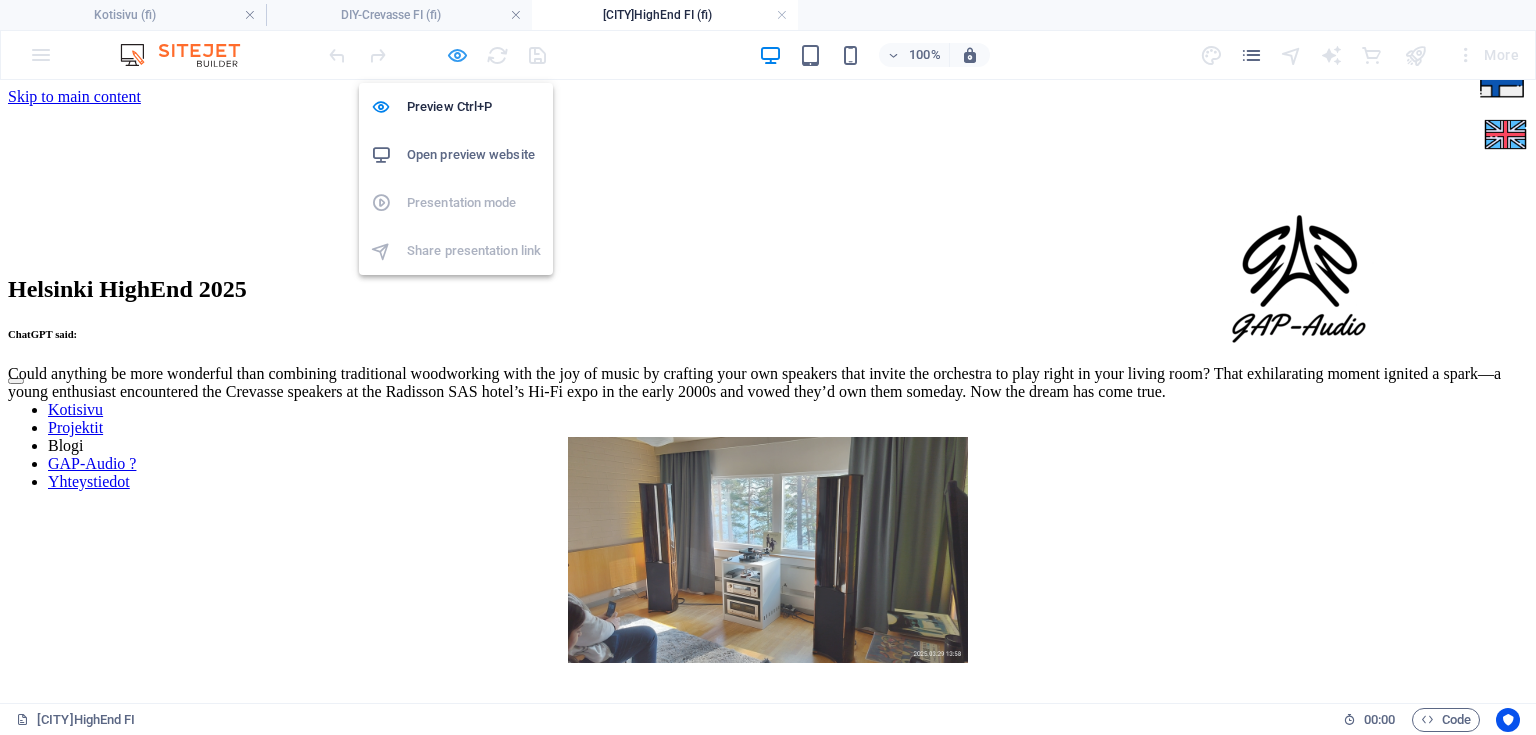 click at bounding box center (457, 55) 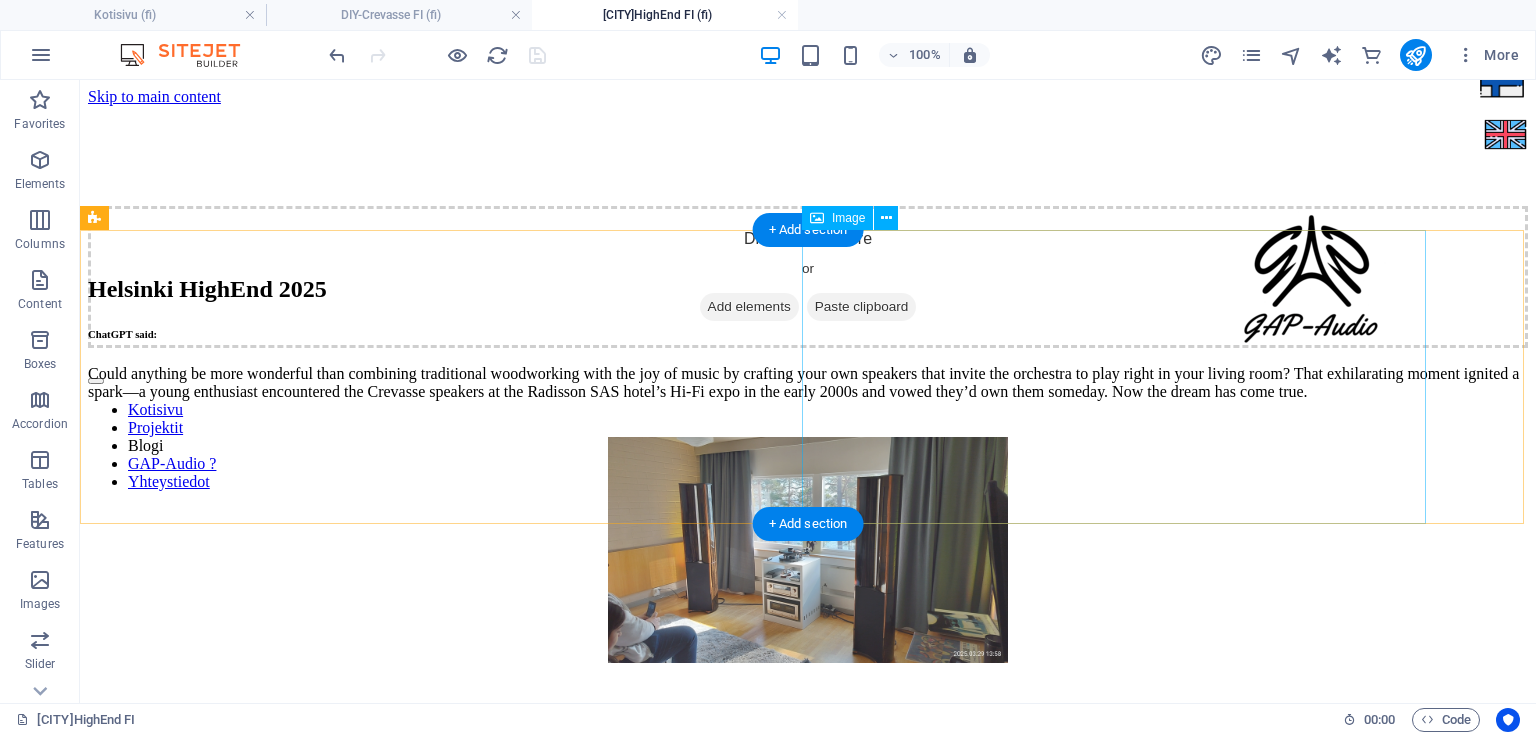 click on "DIY-Crevasse kaiuttimet [CITY] HighEnd 2025 messuilla." at bounding box center [808, 586] 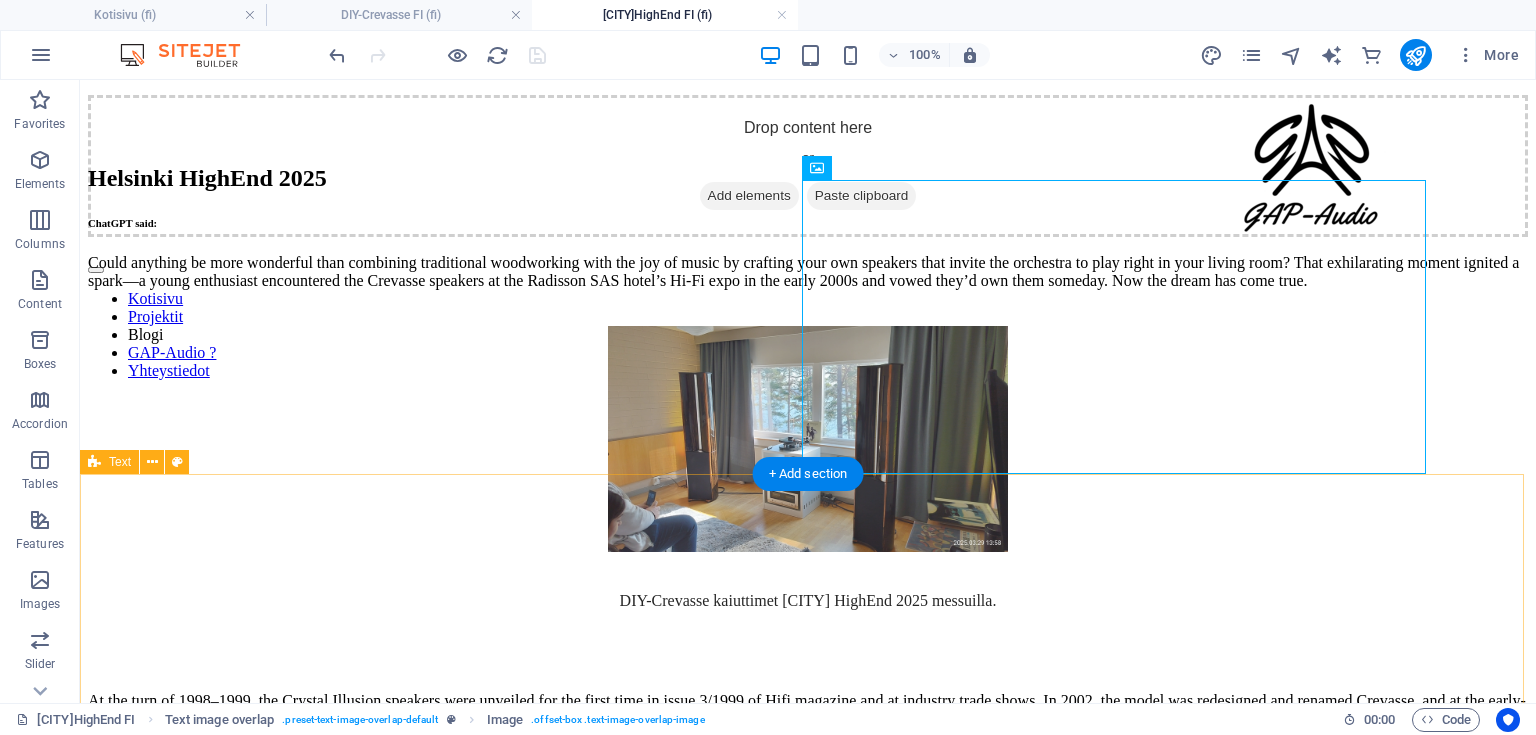 scroll, scrollTop: 240, scrollLeft: 0, axis: vertical 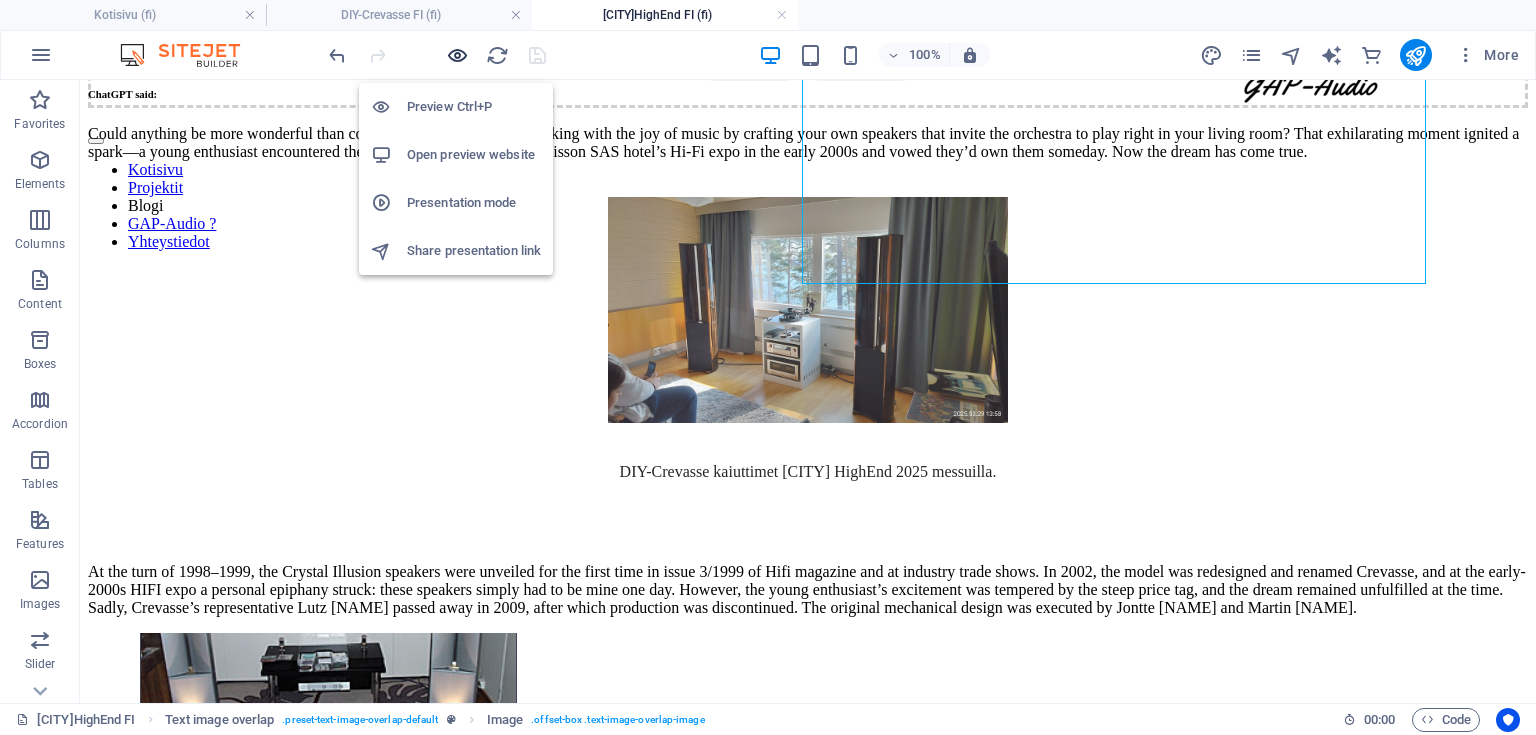 click at bounding box center (457, 55) 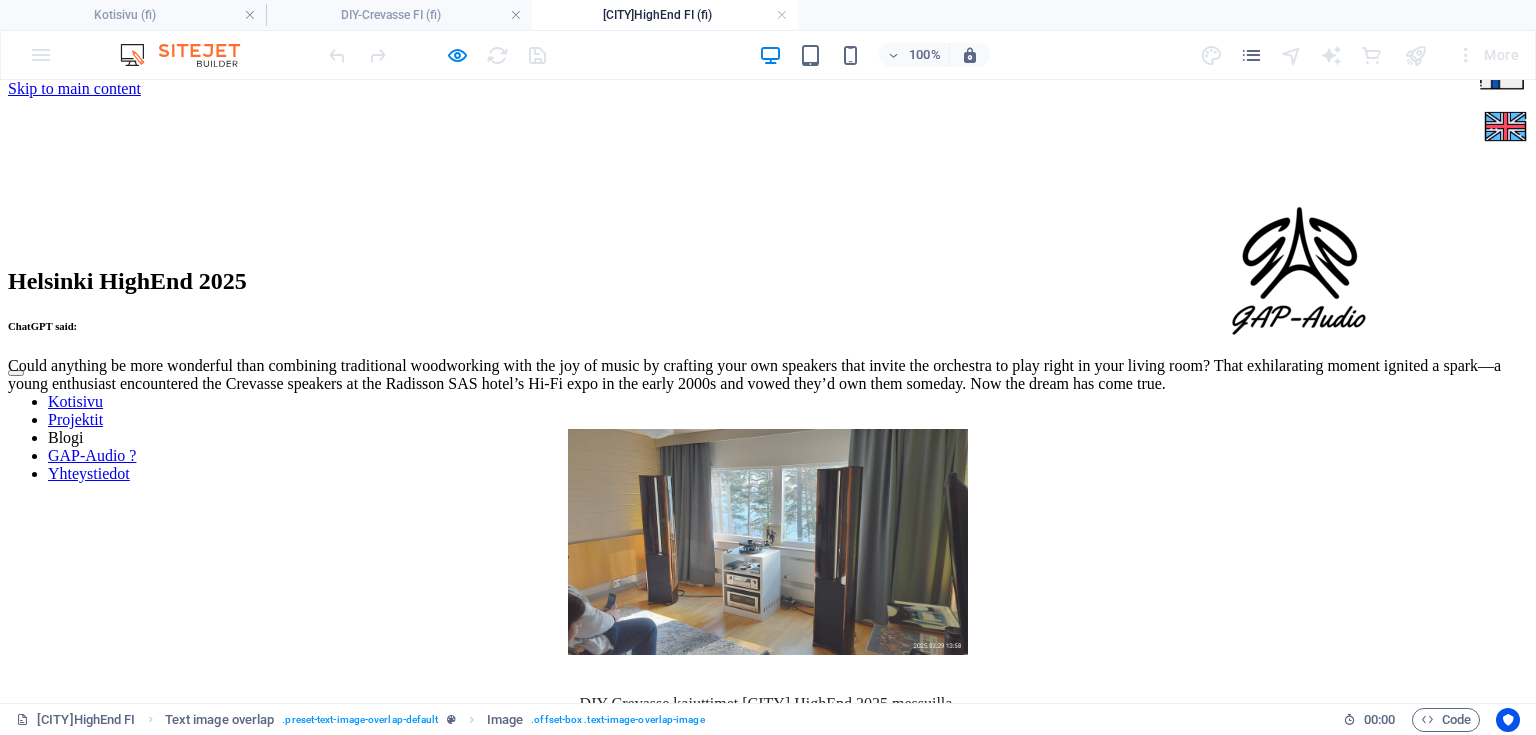 scroll, scrollTop: 0, scrollLeft: 0, axis: both 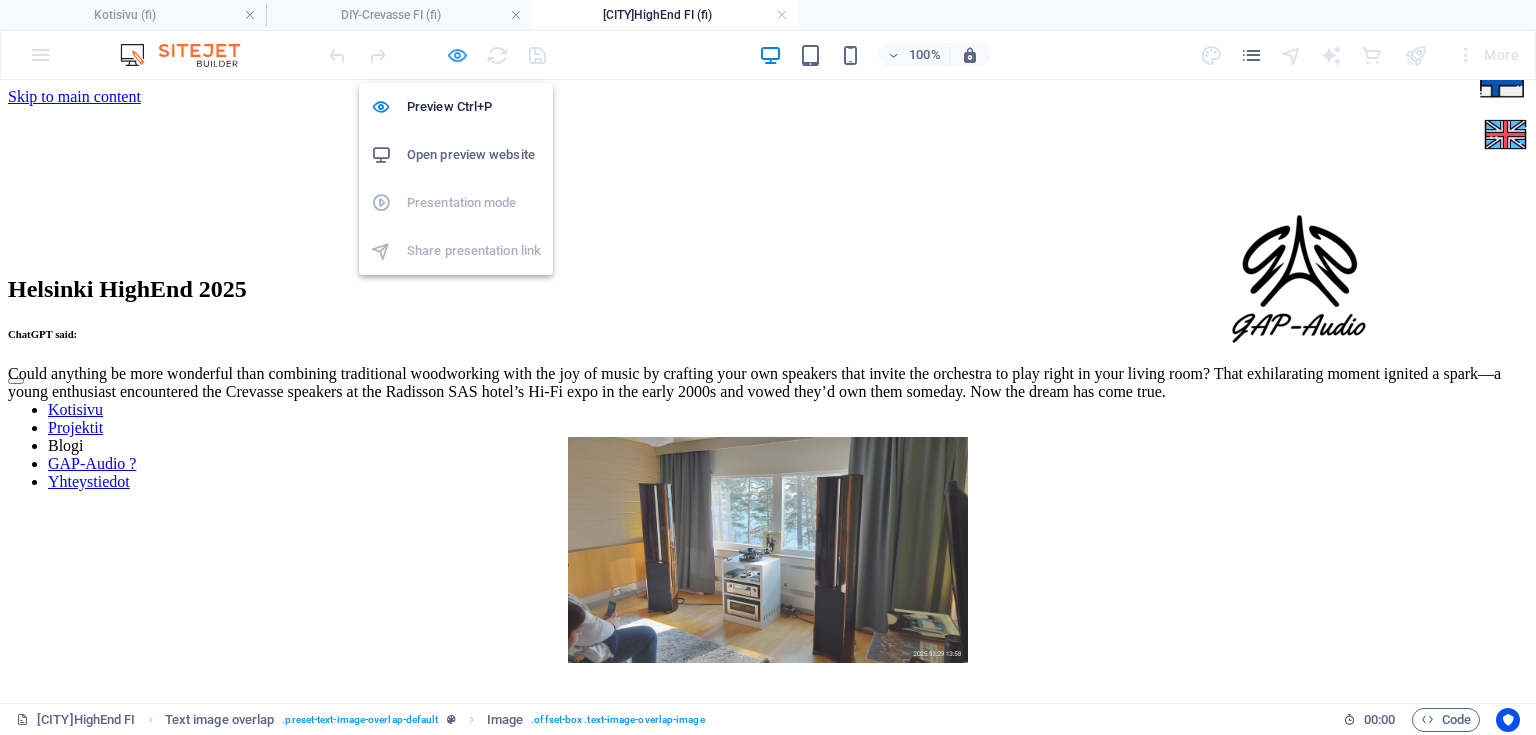 click at bounding box center (457, 55) 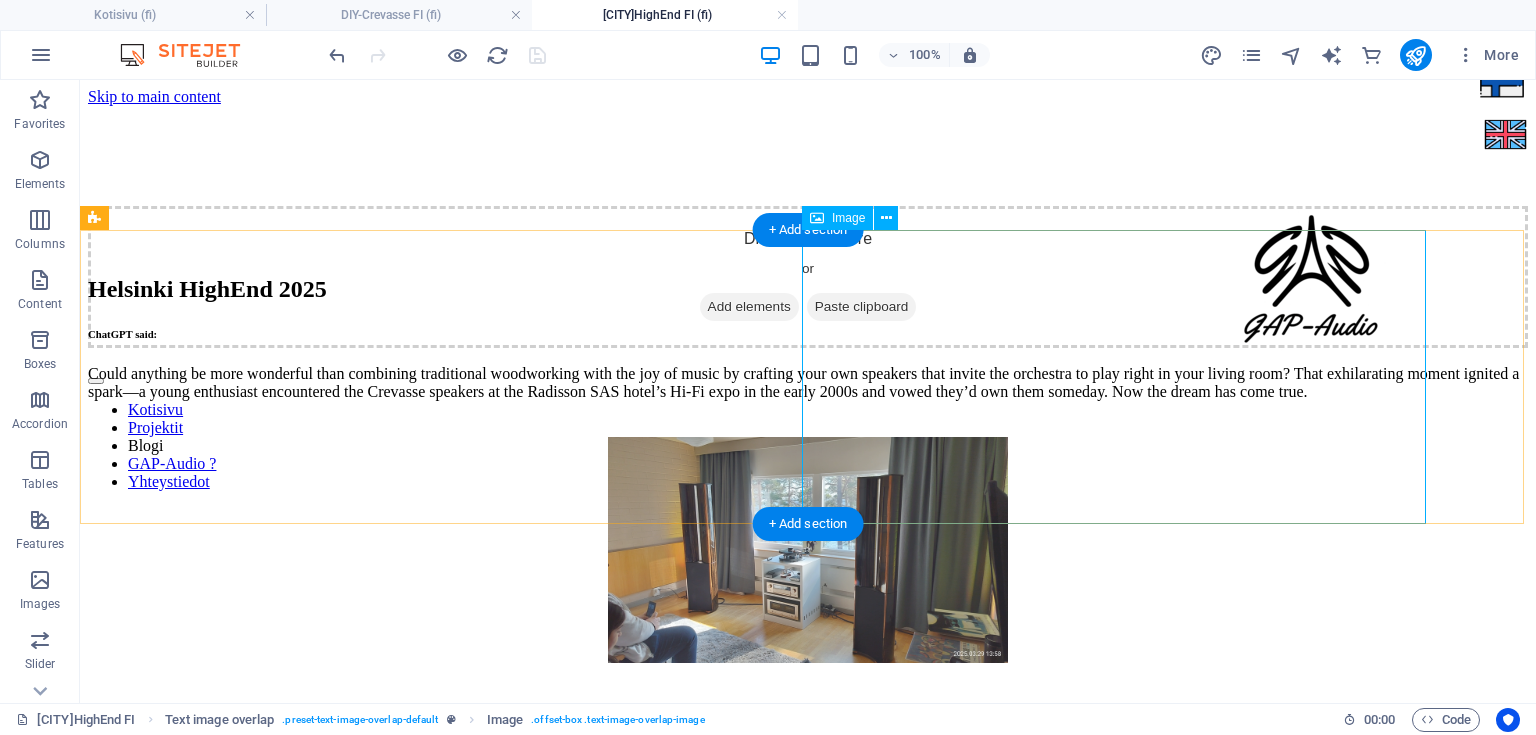 click on "DIY-Crevasse kaiuttimet [CITY] HighEnd 2025 messuilla." at bounding box center (808, 586) 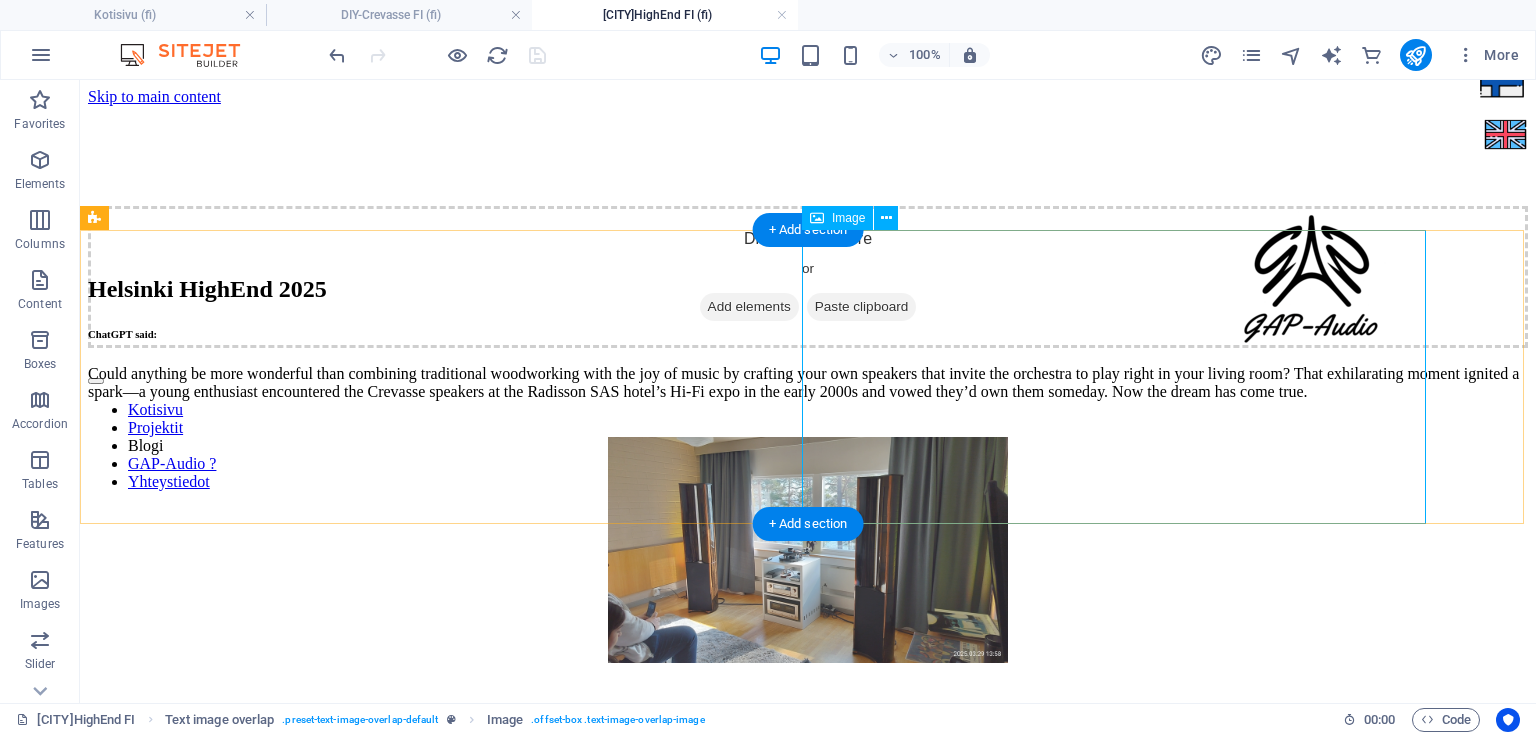 click on "DIY-Crevasse kaiuttimet [CITY] HighEnd 2025 messuilla." at bounding box center (808, 586) 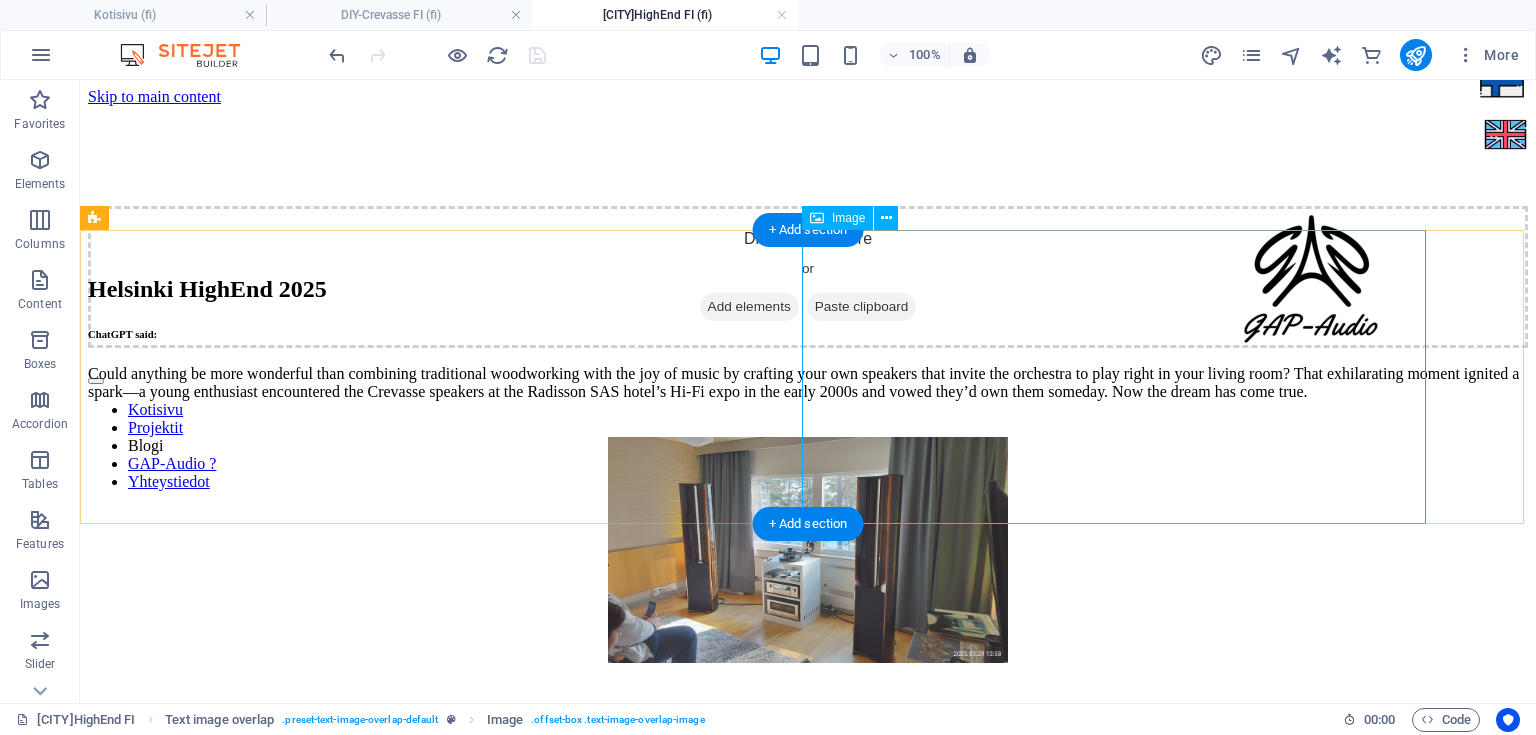 select on "px" 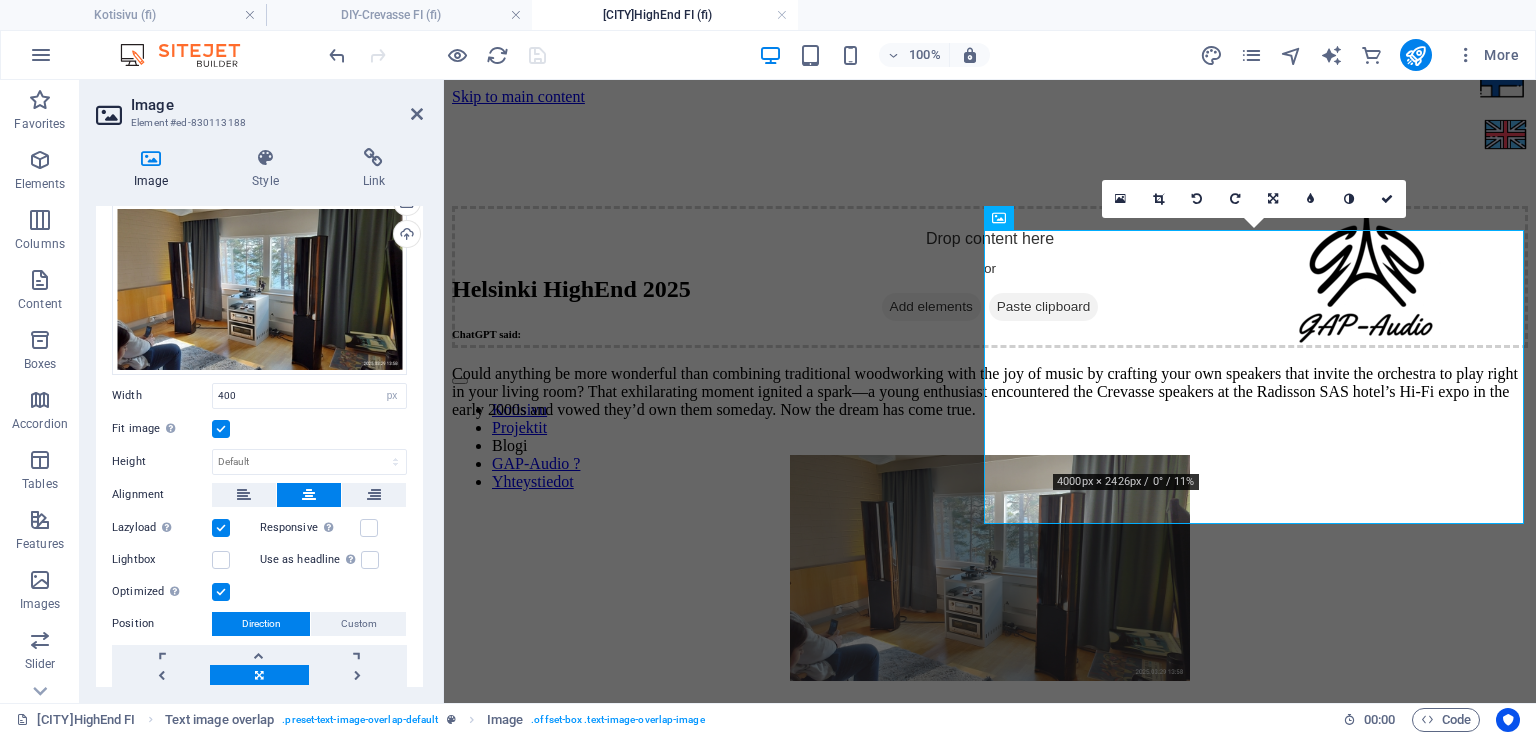scroll, scrollTop: 80, scrollLeft: 0, axis: vertical 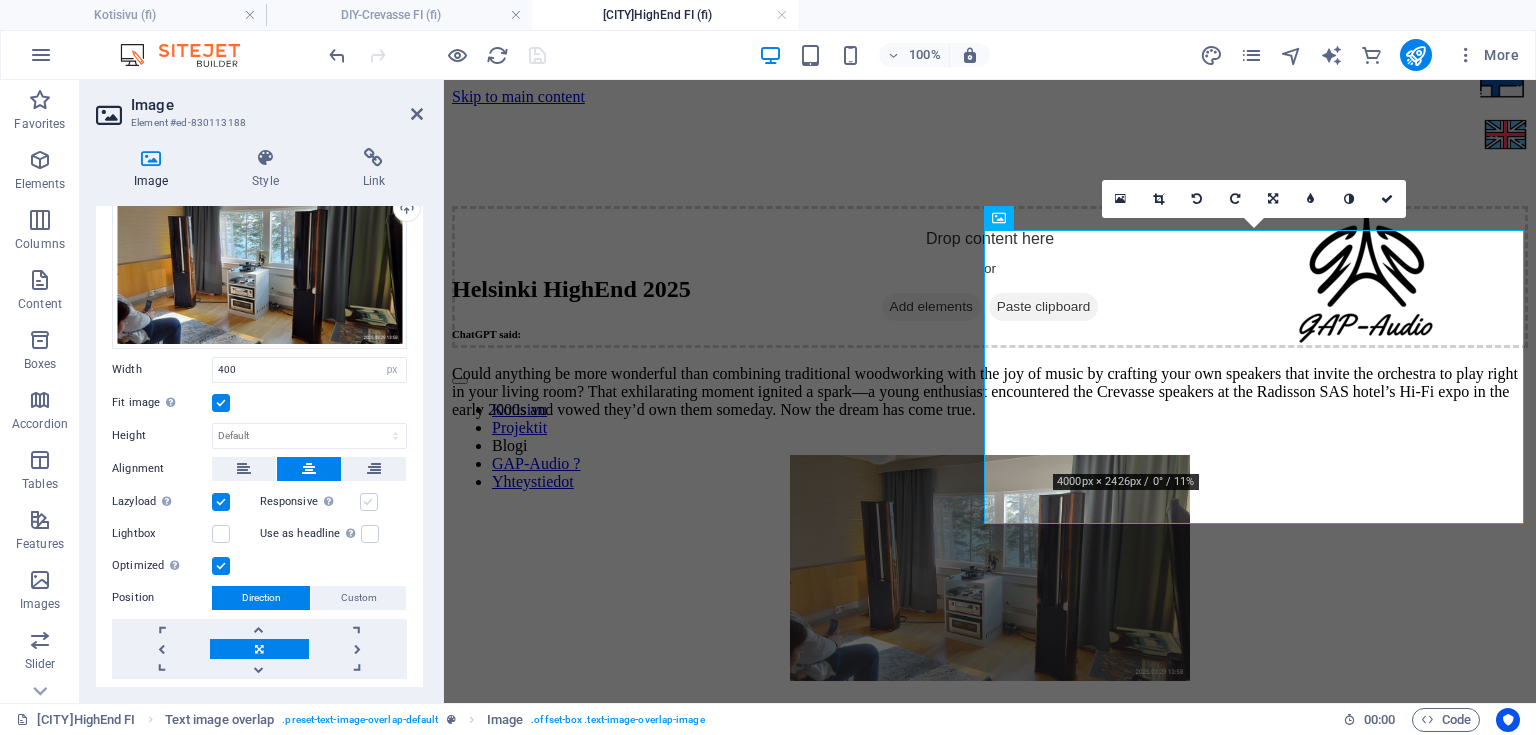 click at bounding box center [369, 502] 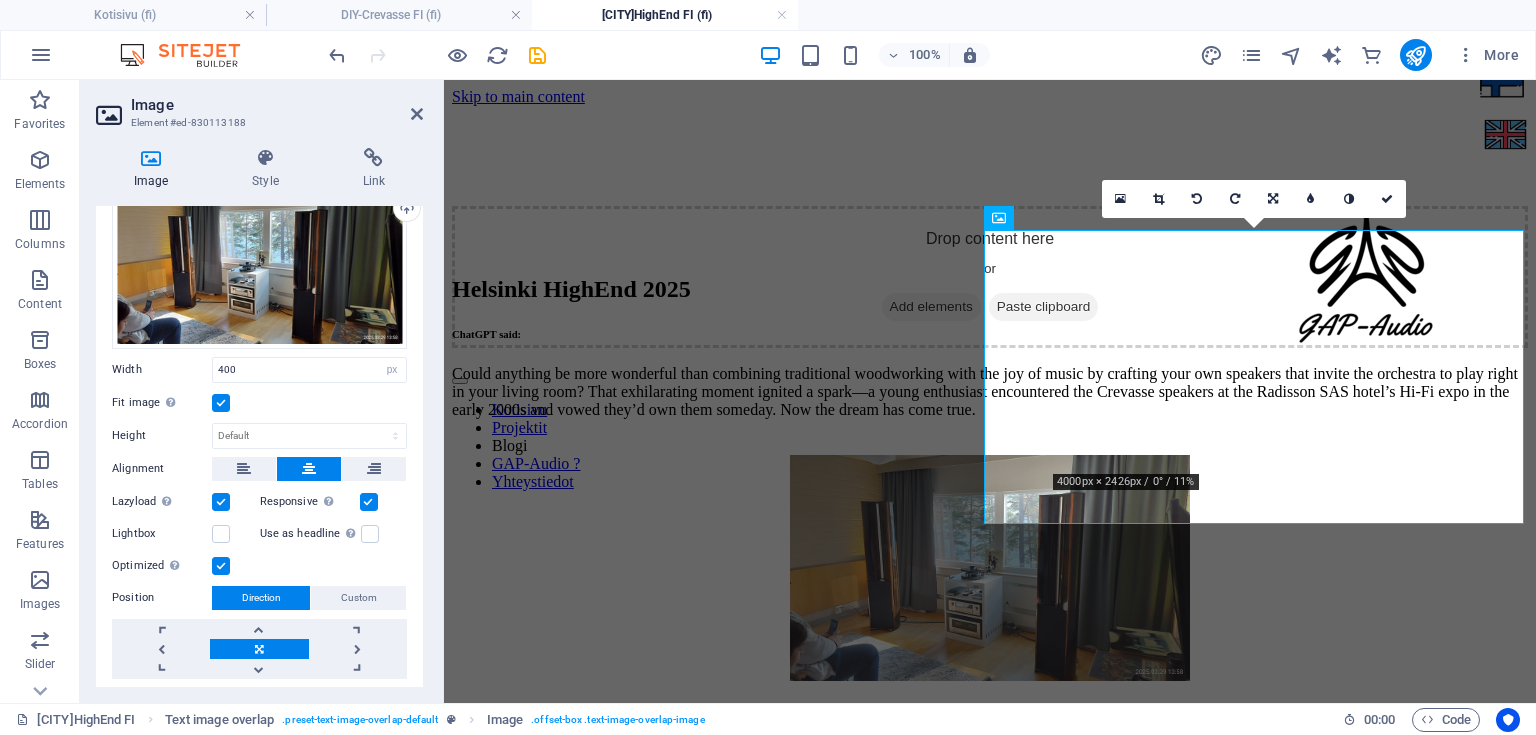click at bounding box center [221, 403] 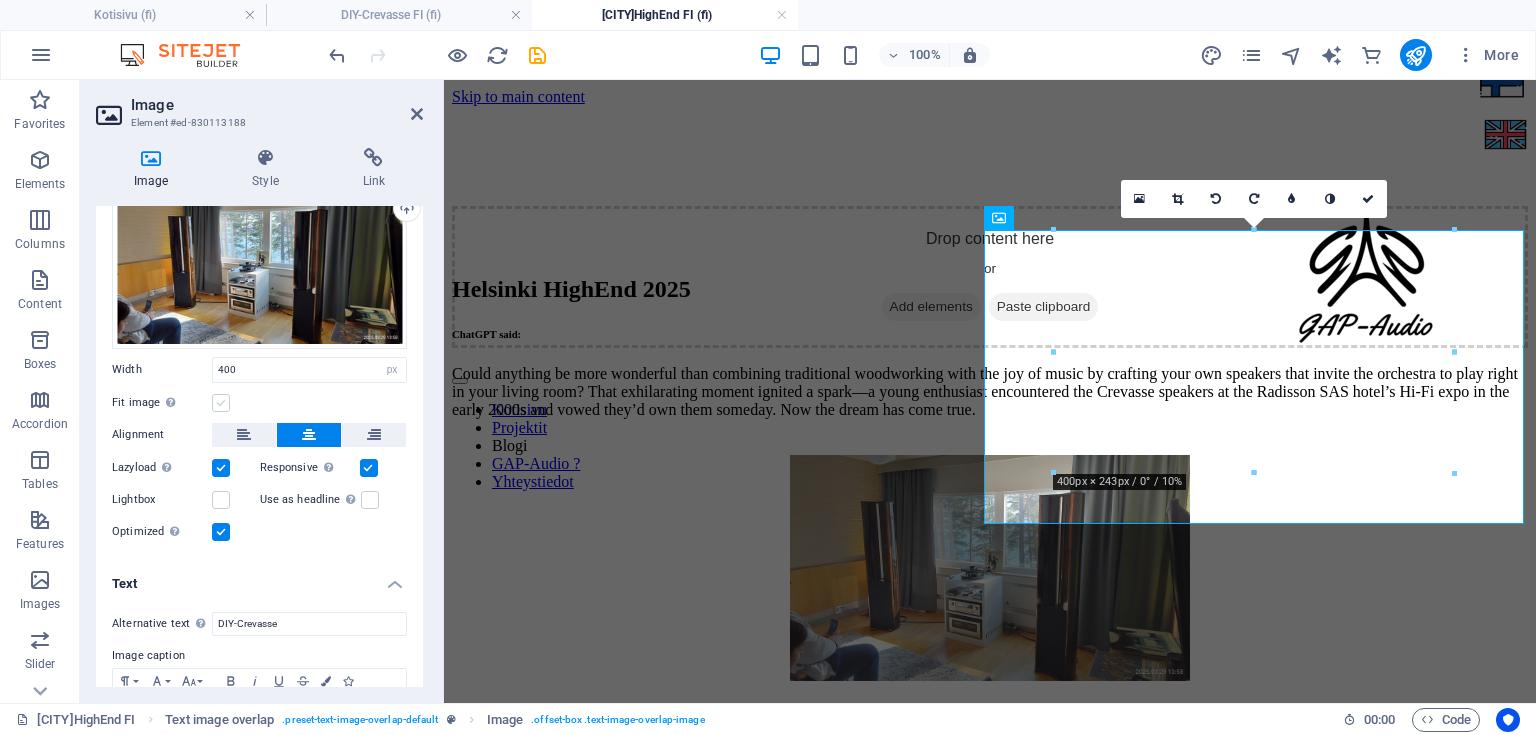 click at bounding box center (221, 403) 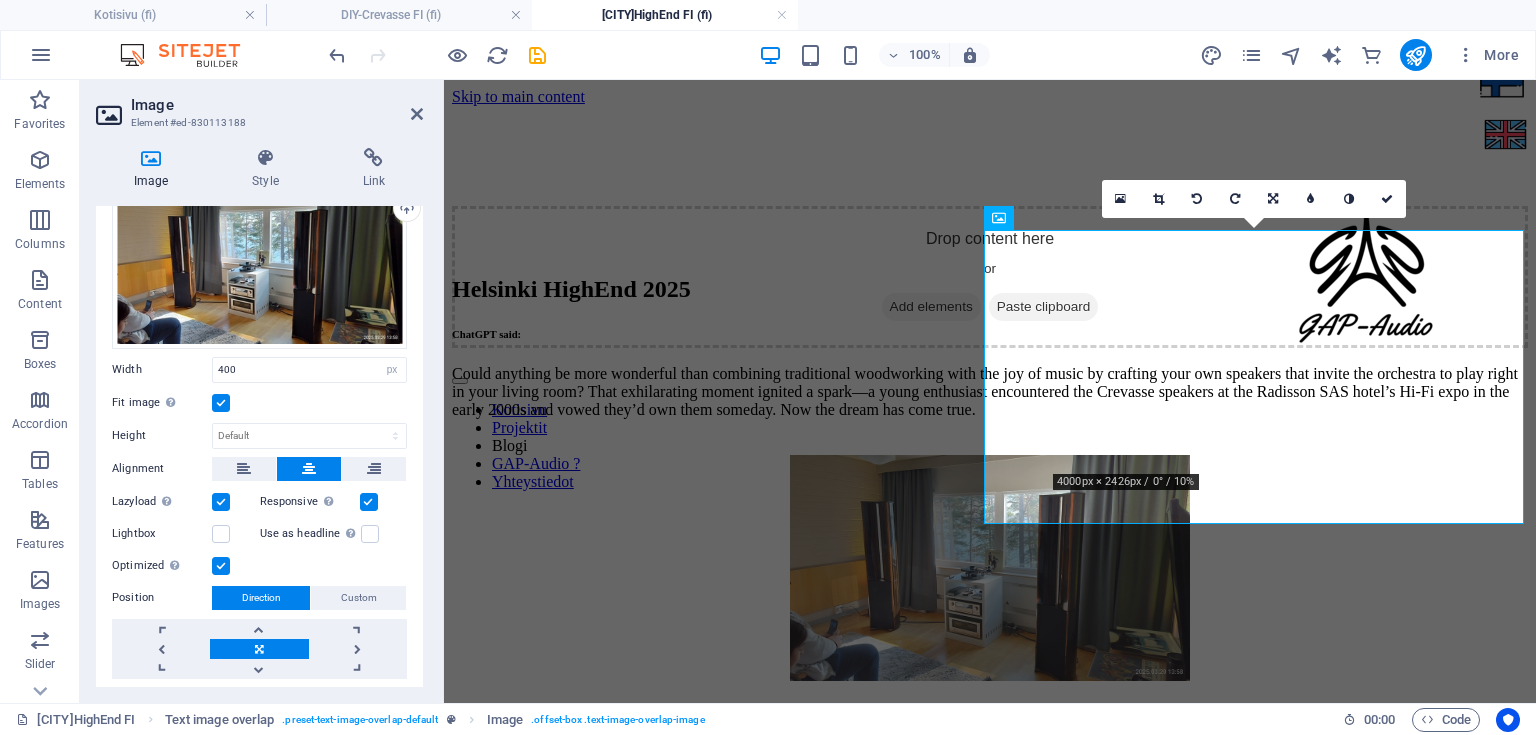 click at bounding box center [221, 403] 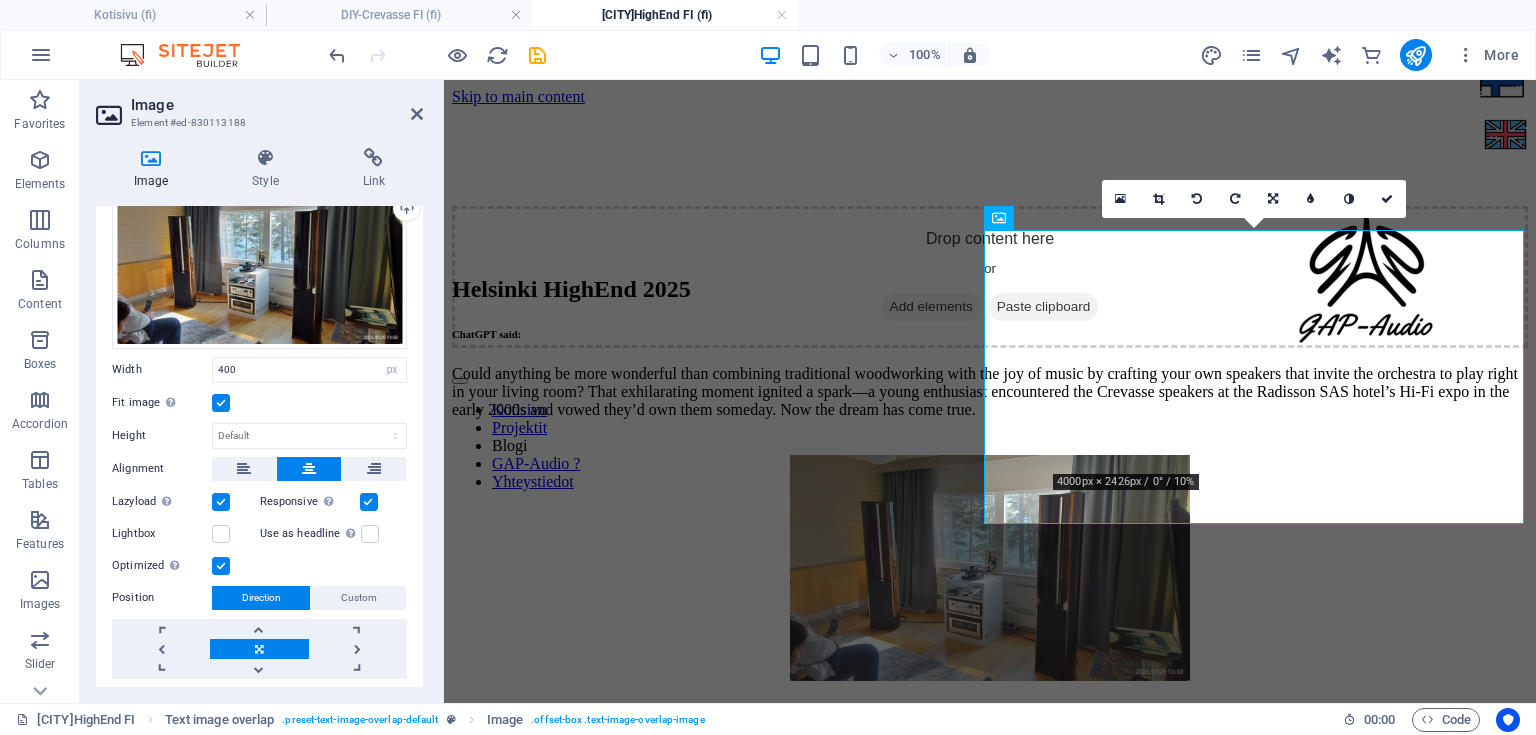 click on "Fit image Automatically fit image to a fixed width and height" at bounding box center [0, 0] 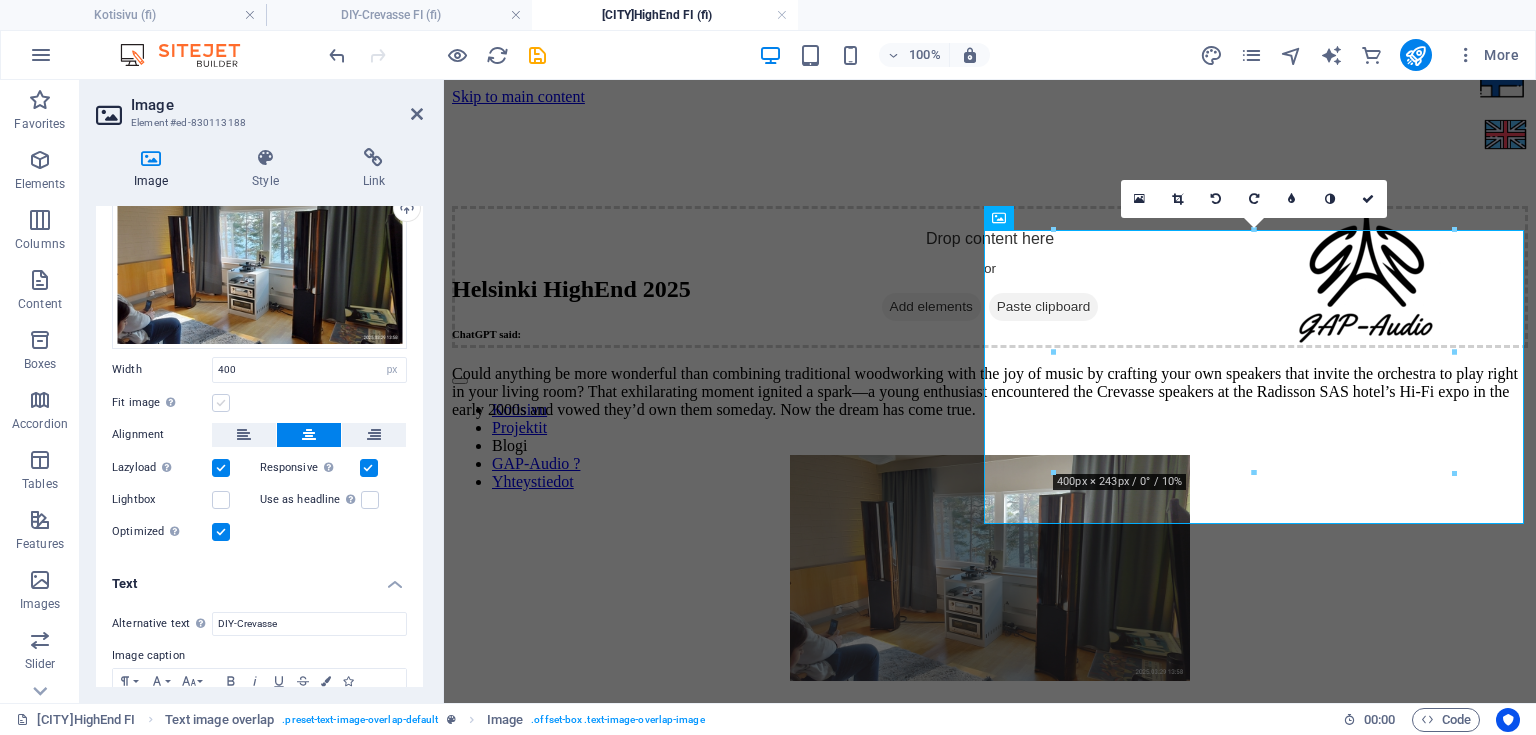 click at bounding box center [221, 403] 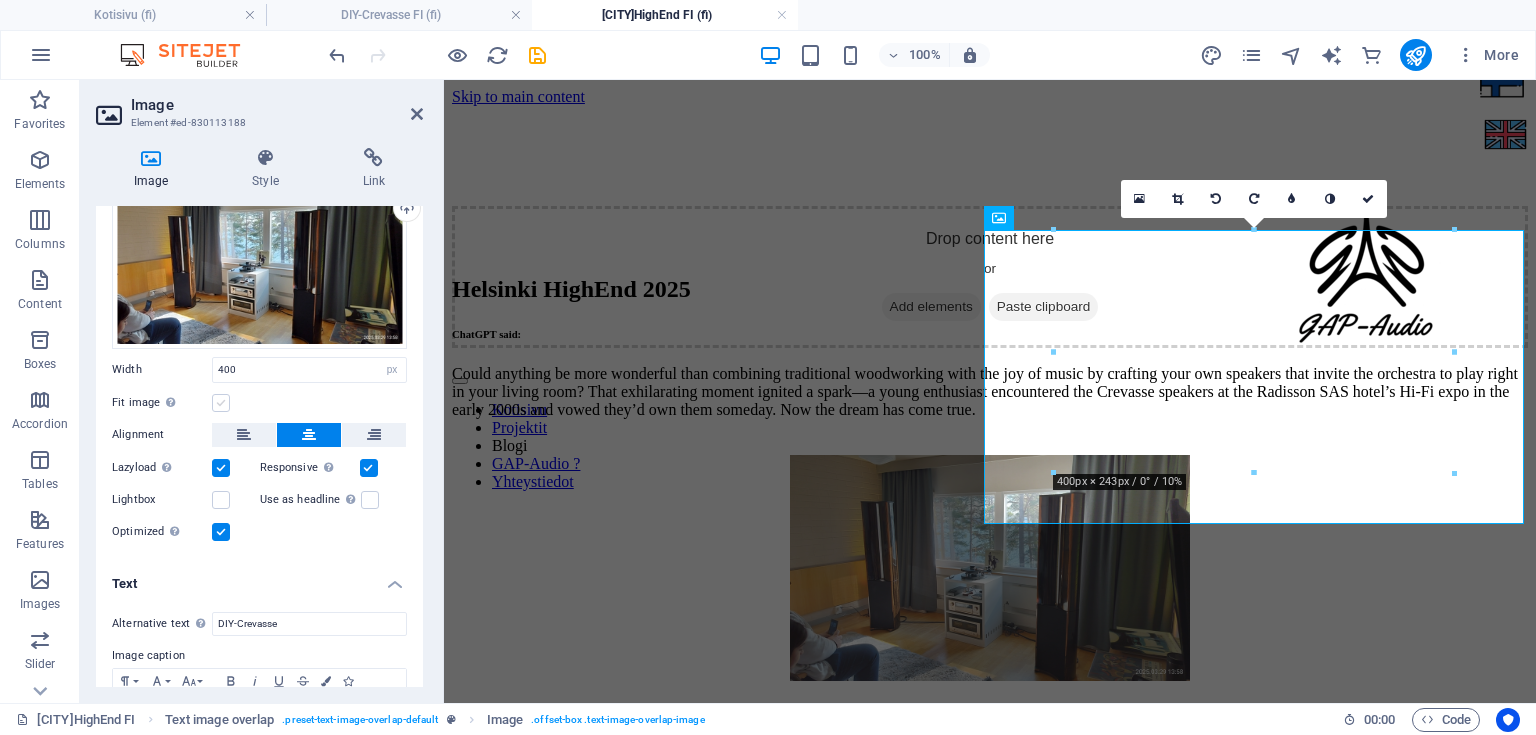 click on "Fit image Automatically fit image to a fixed width and height" at bounding box center [0, 0] 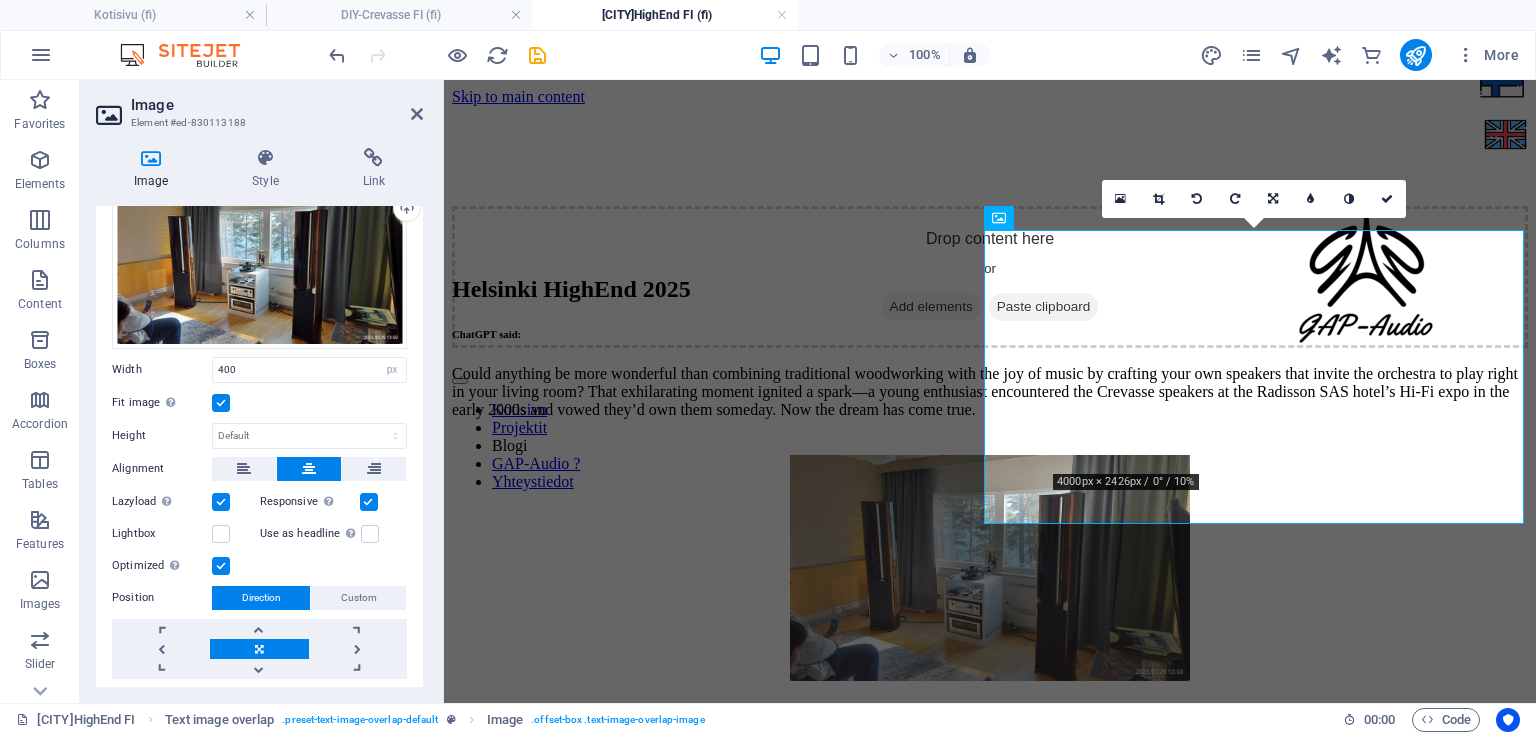 click at bounding box center (221, 403) 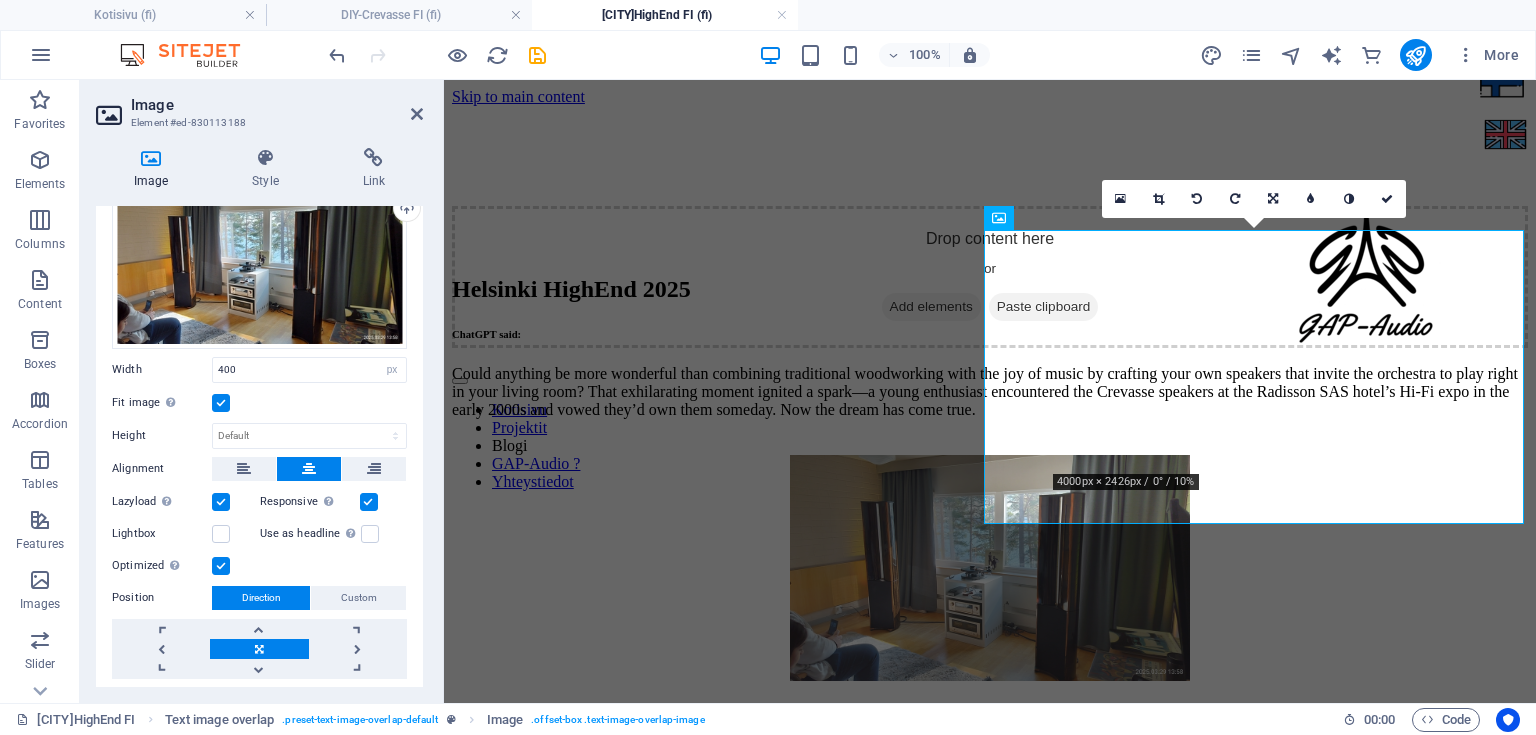 click on "Fit image Automatically fit image to a fixed width and height" at bounding box center (0, 0) 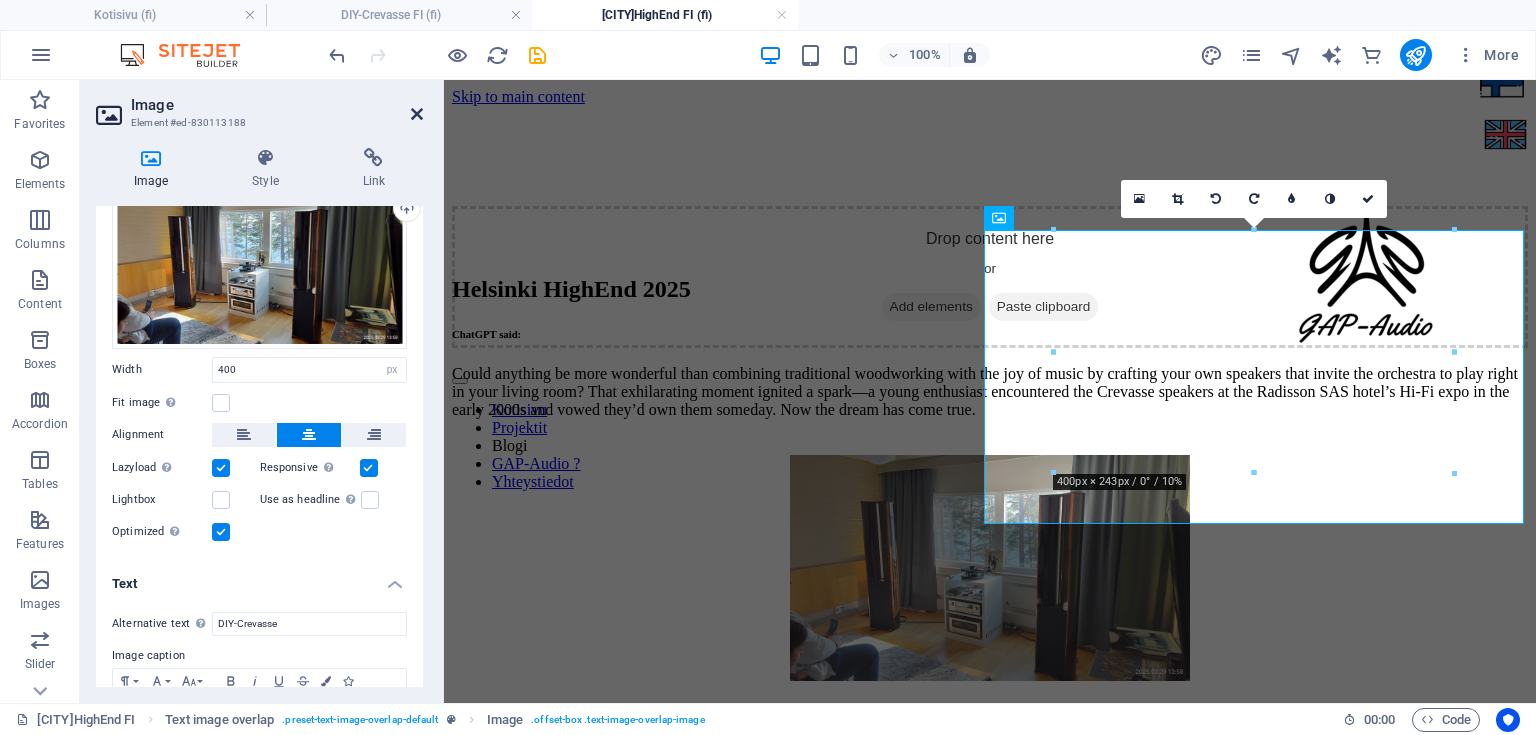 click at bounding box center (417, 114) 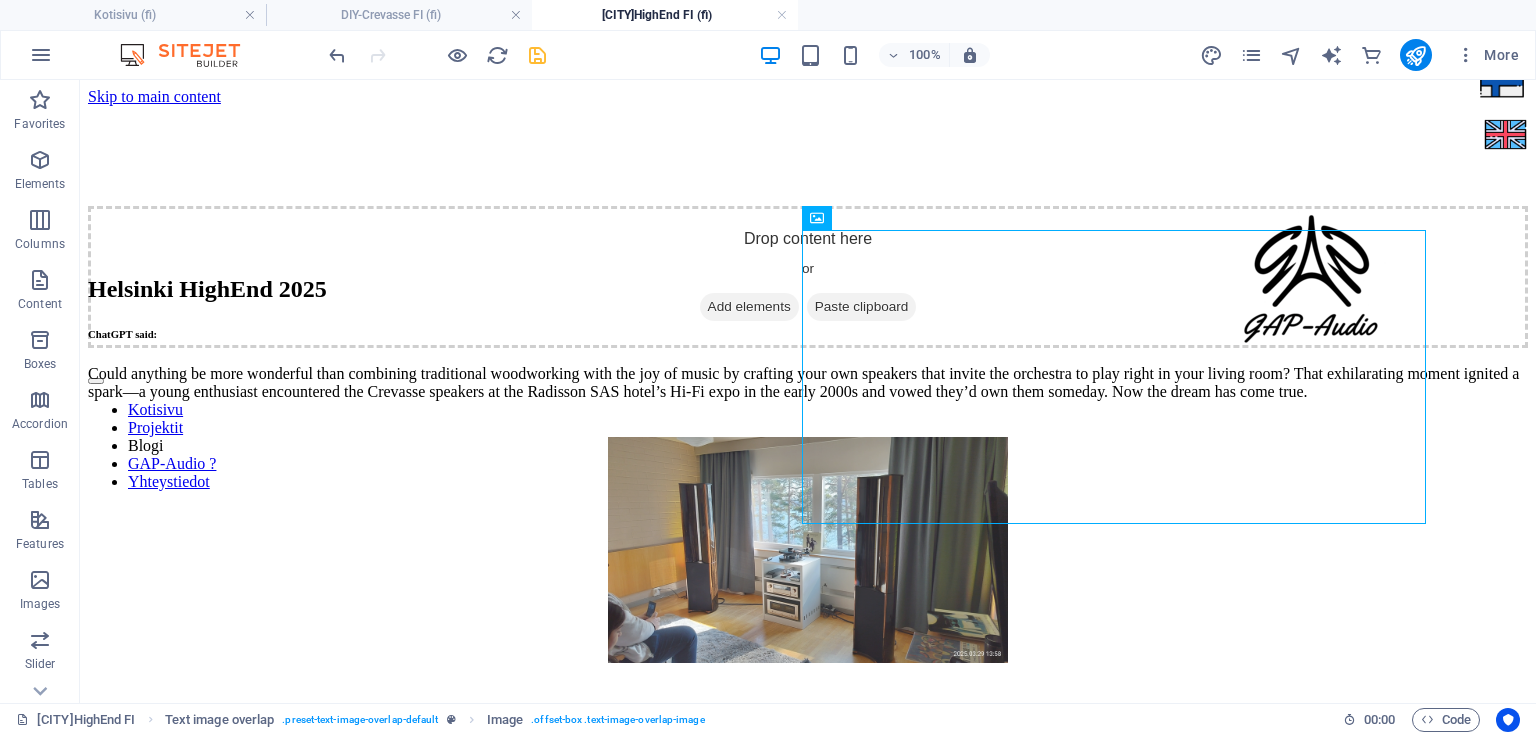 click at bounding box center (537, 55) 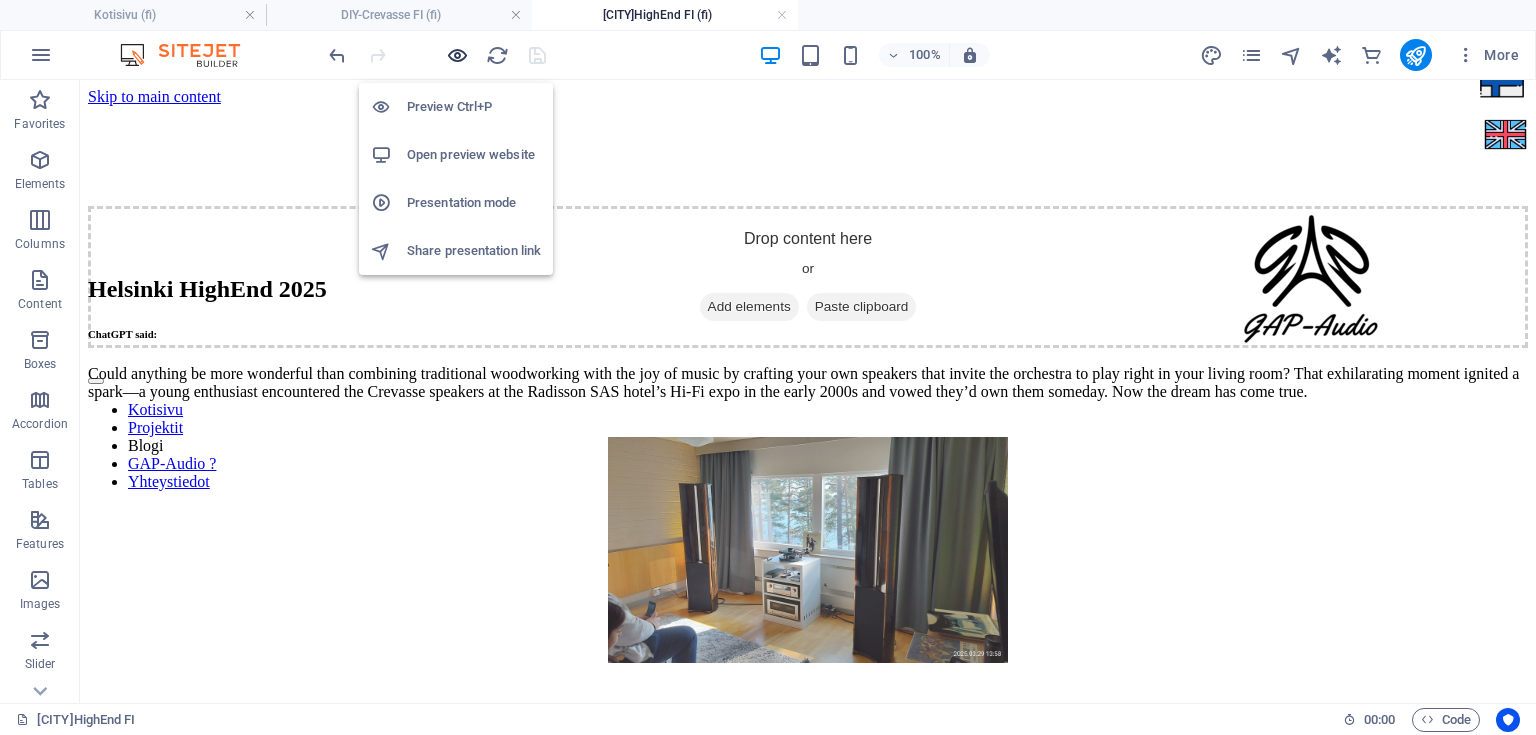 click at bounding box center (457, 55) 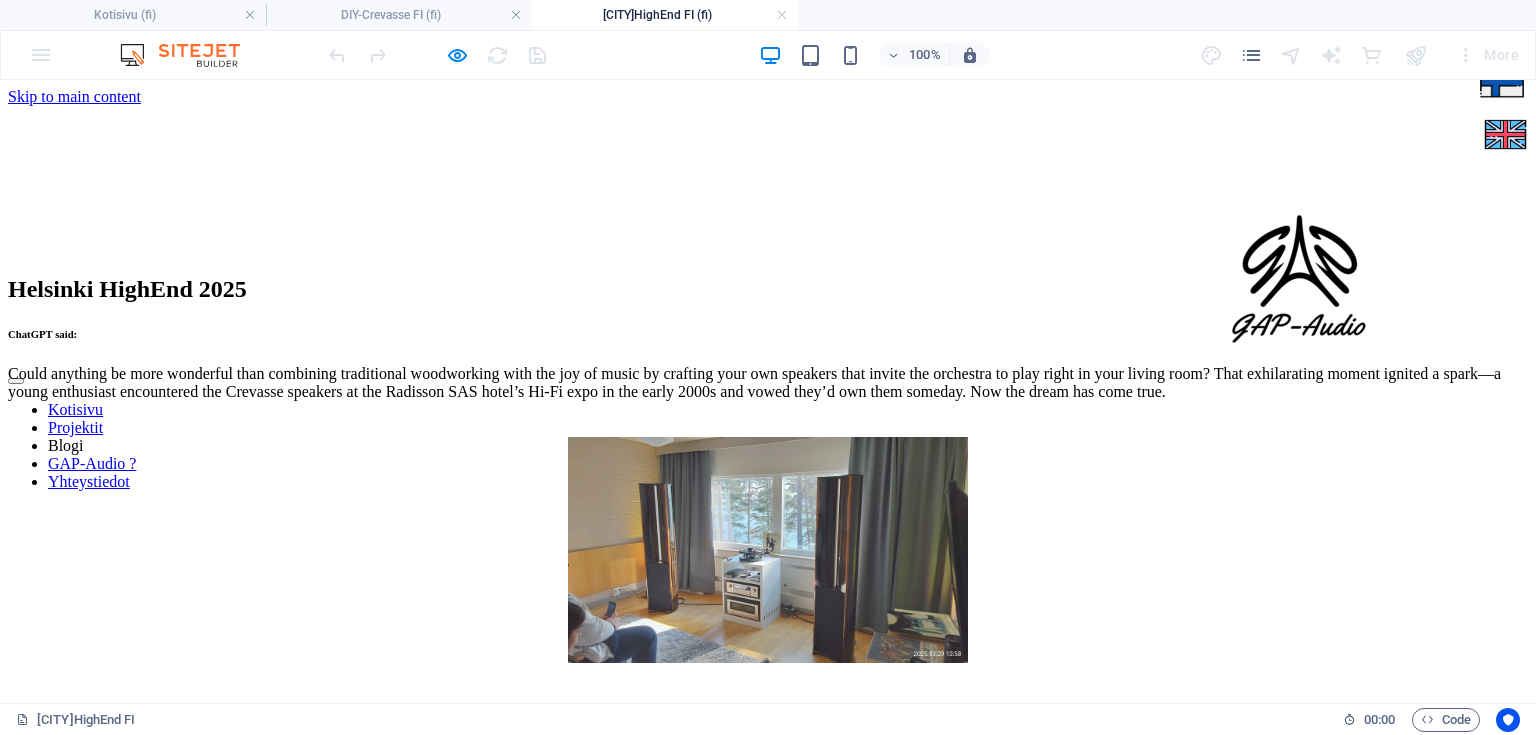 click at bounding box center (768, 550) 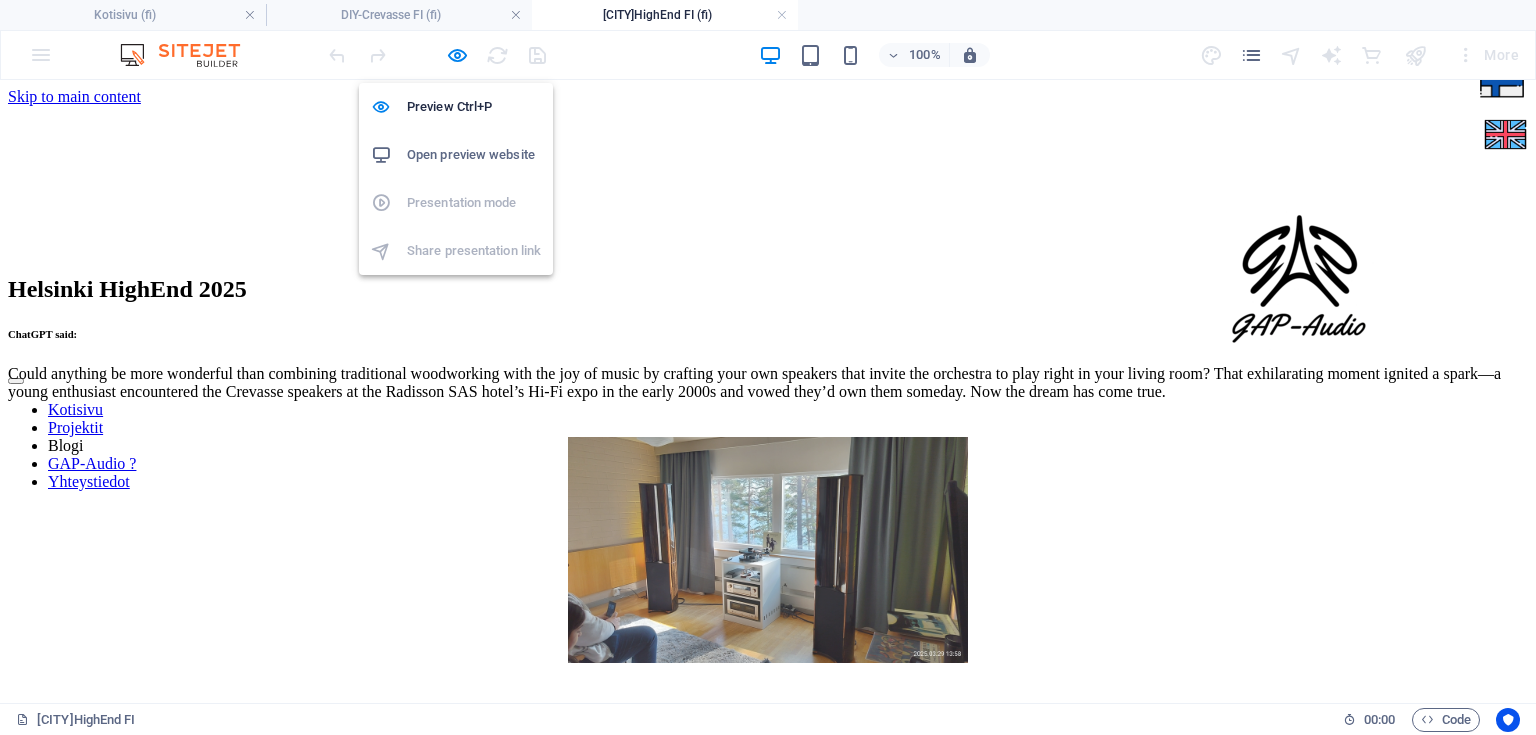 drag, startPoint x: 461, startPoint y: 50, endPoint x: 480, endPoint y: 61, distance: 21.954498 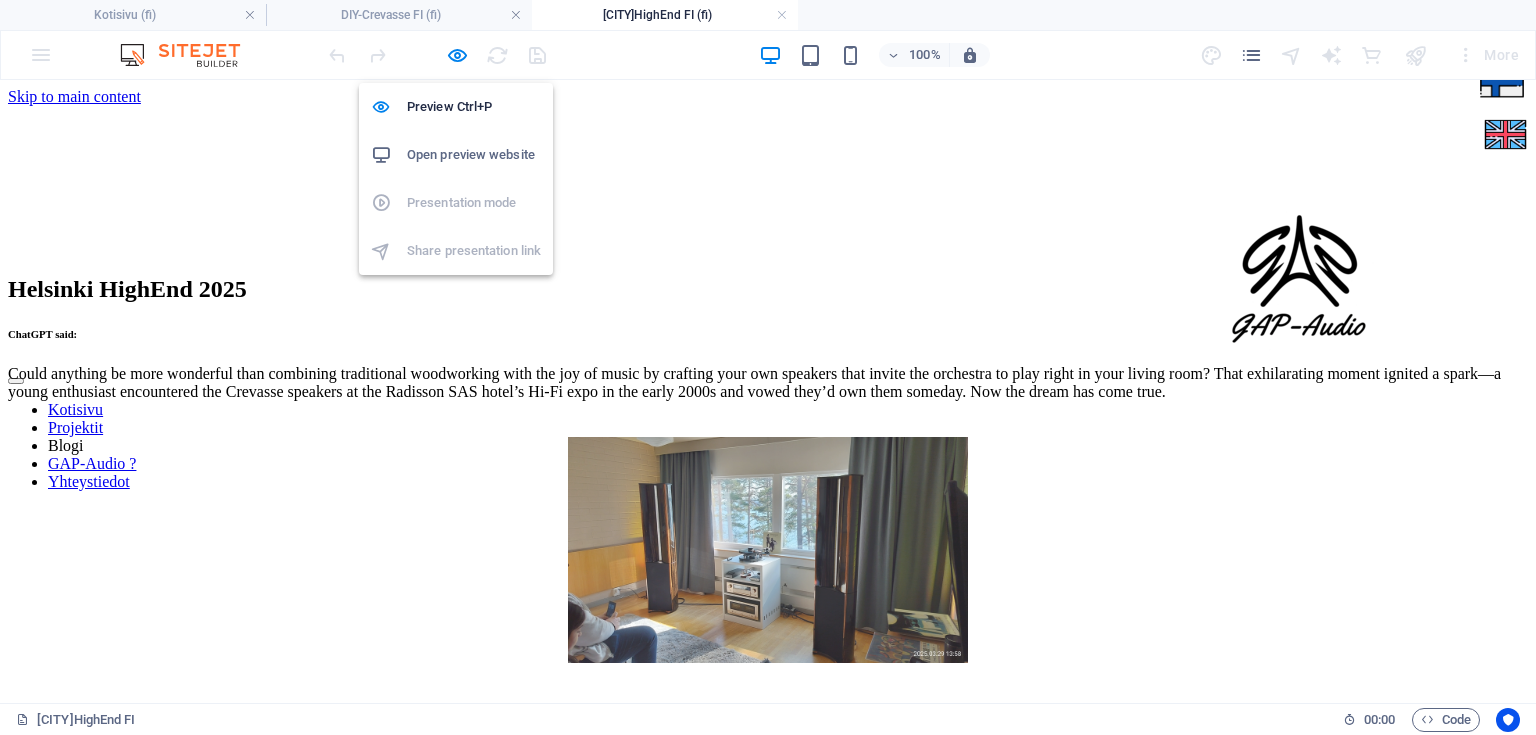 click at bounding box center [457, 55] 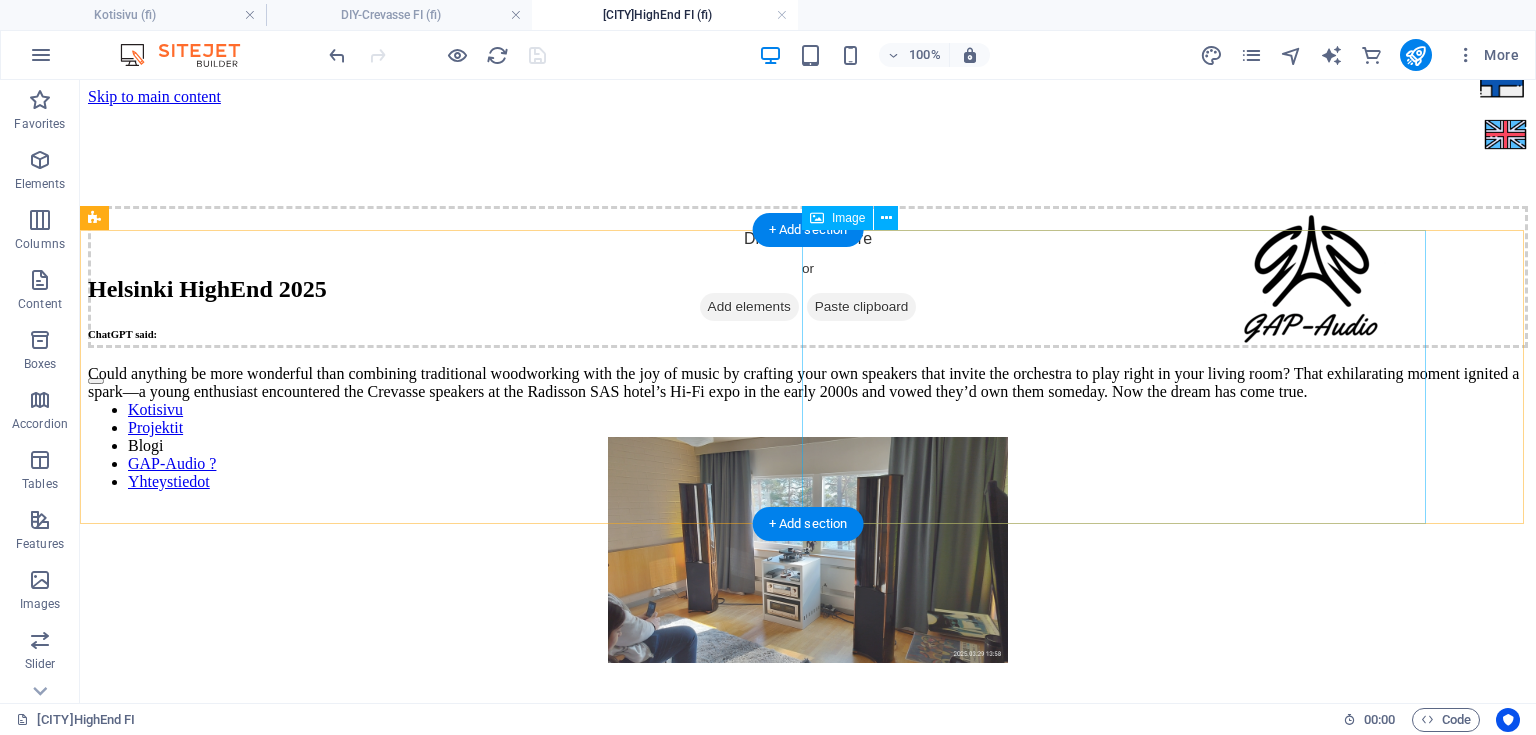 click on "DIY-Crevasse kaiuttimet [CITY] HighEnd 2025 messuilla." at bounding box center [808, 586] 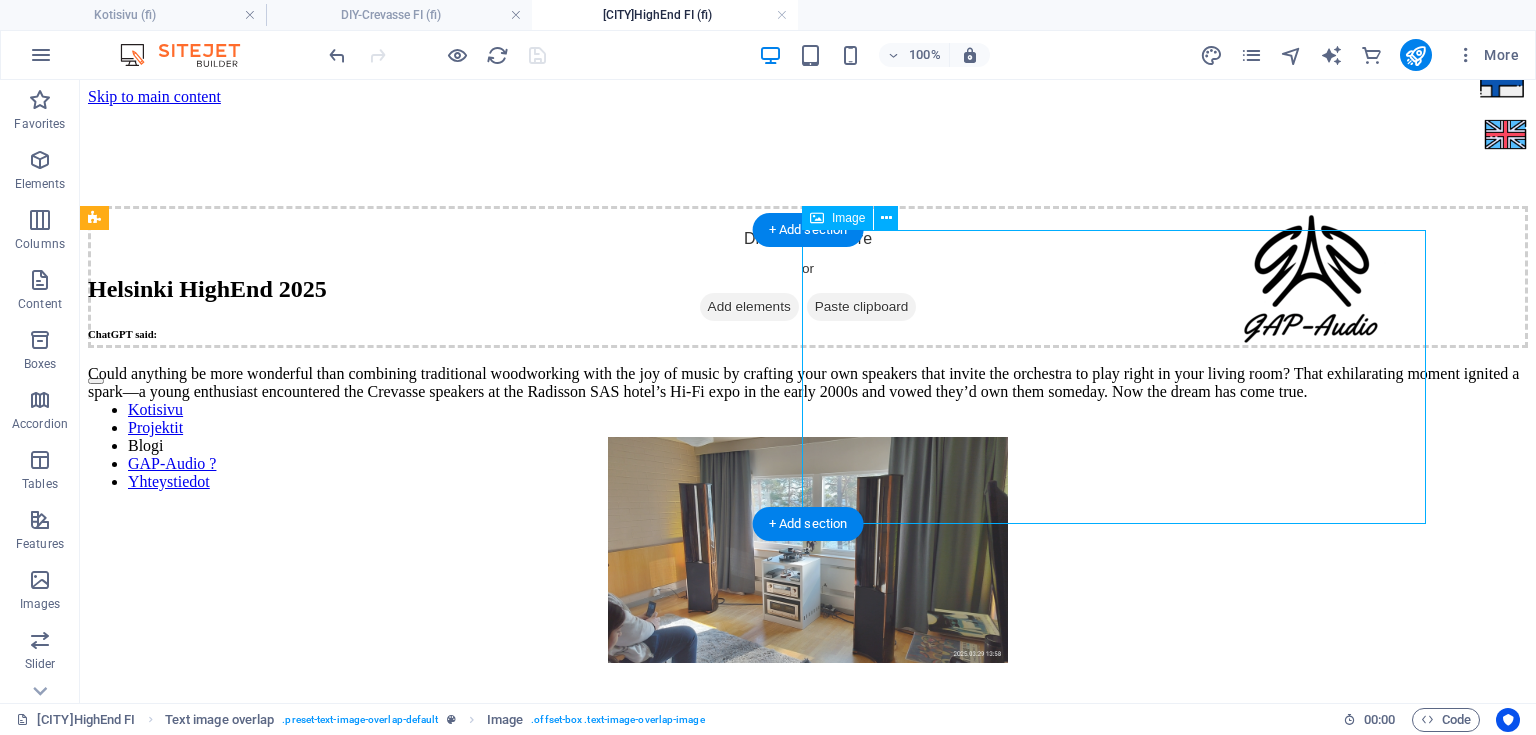 click on "DIY-Crevasse kaiuttimet [CITY] HighEnd 2025 messuilla." at bounding box center [808, 586] 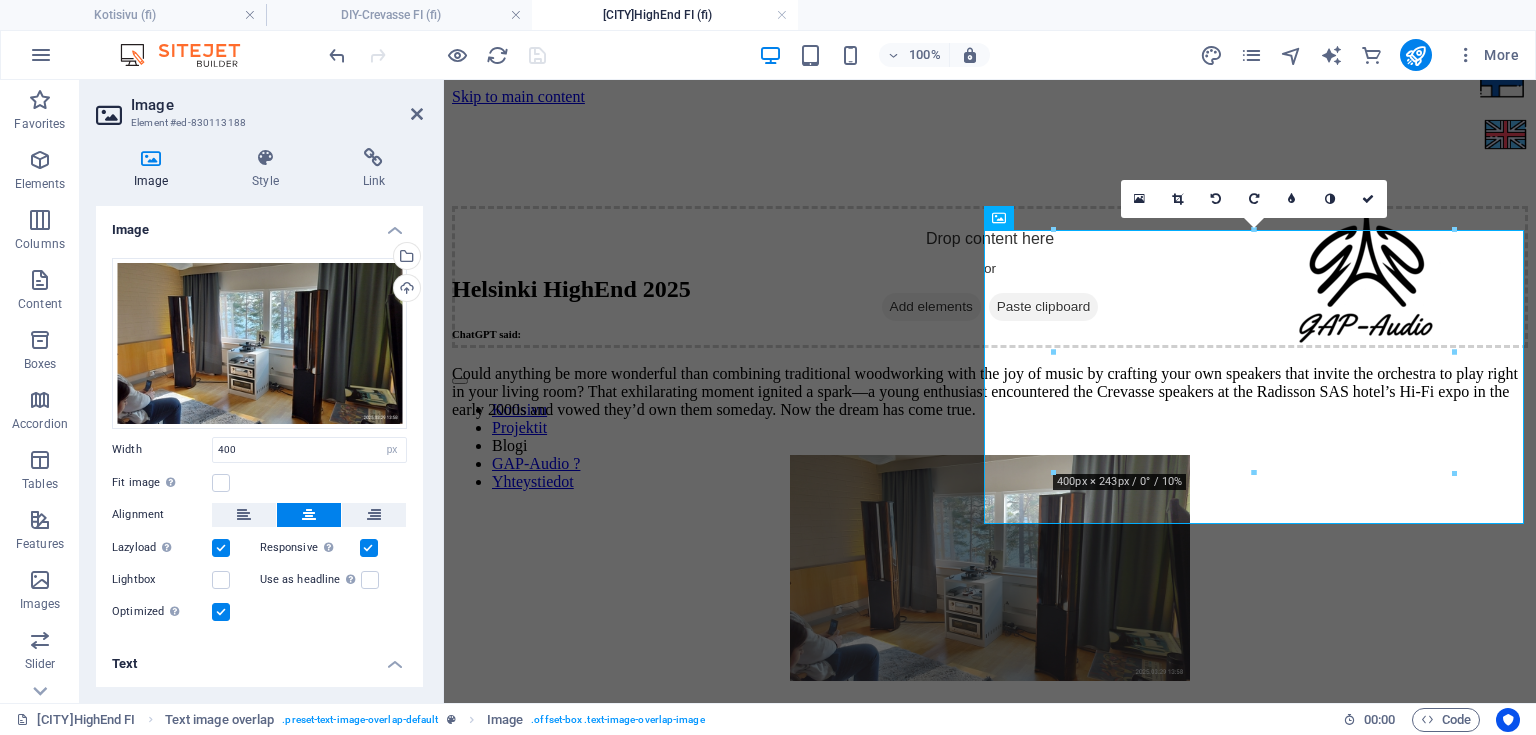 scroll, scrollTop: 160, scrollLeft: 0, axis: vertical 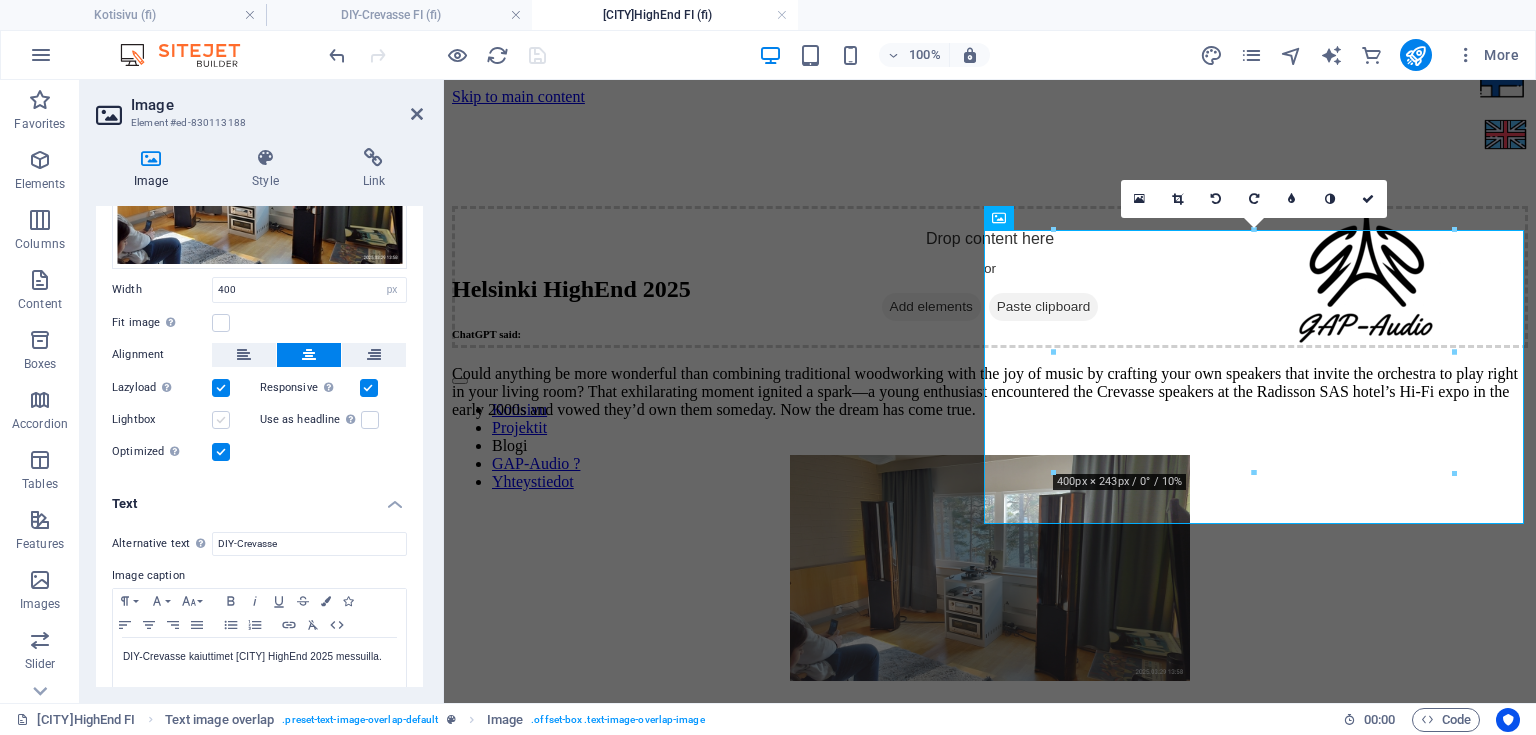 click at bounding box center [221, 420] 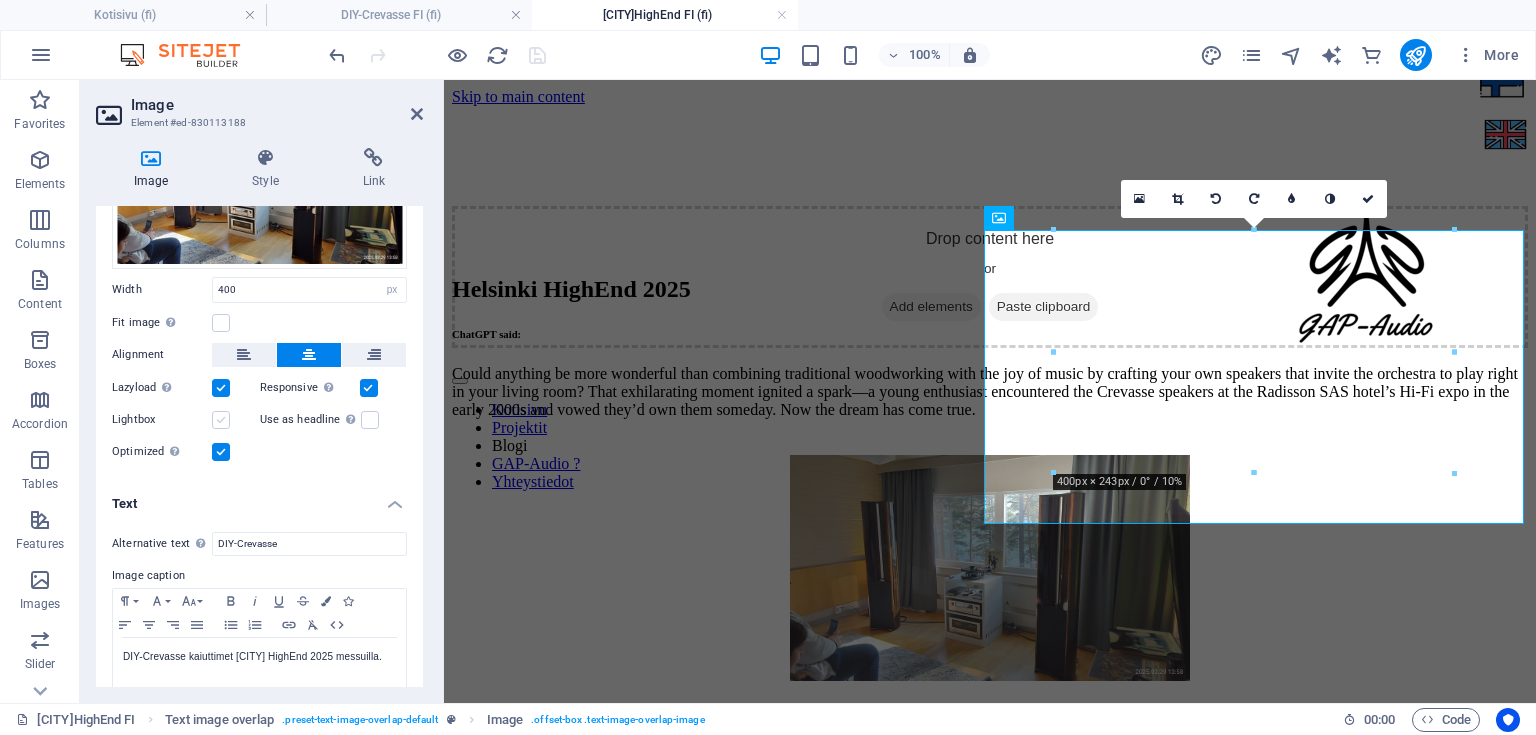 click on "Lightbox" at bounding box center (0, 0) 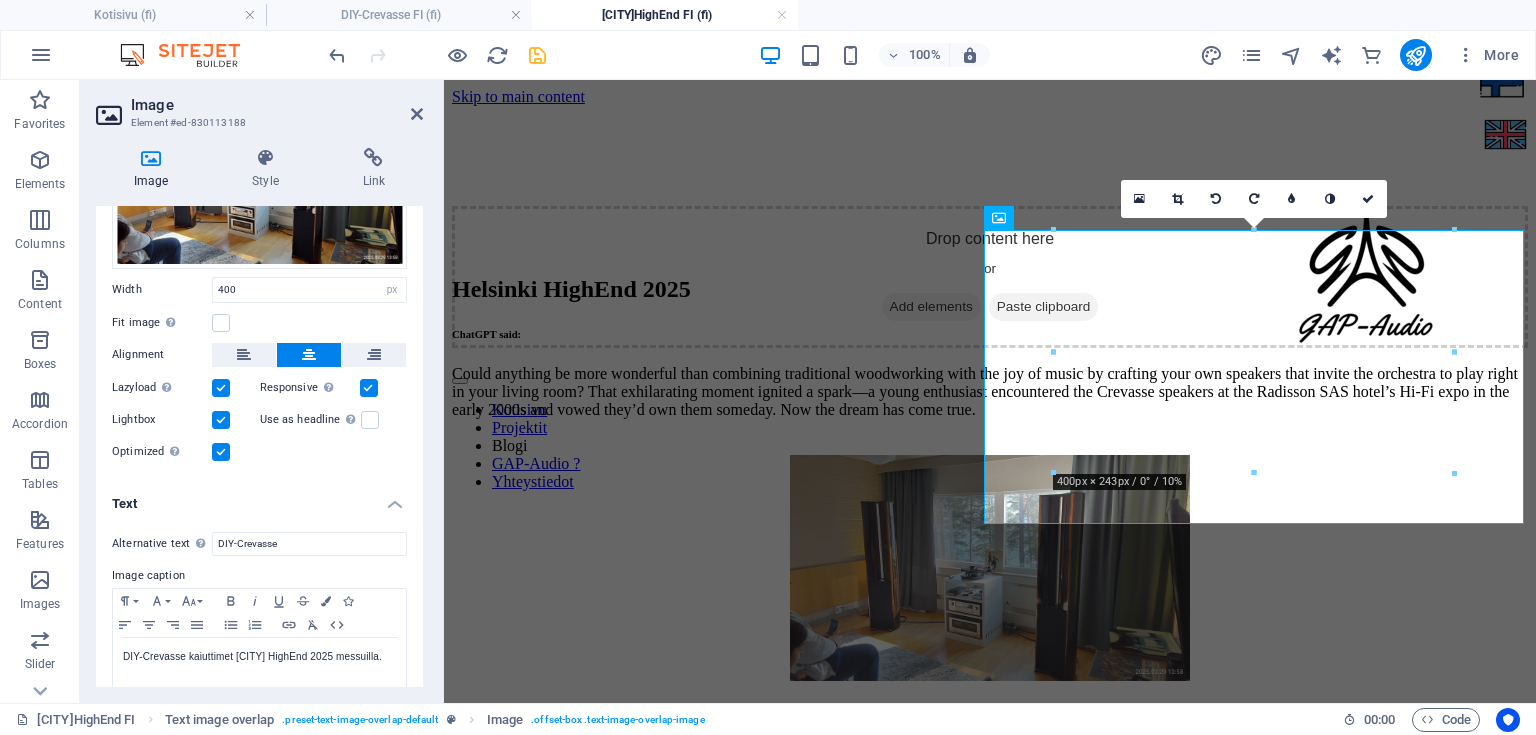 click at bounding box center [221, 420] 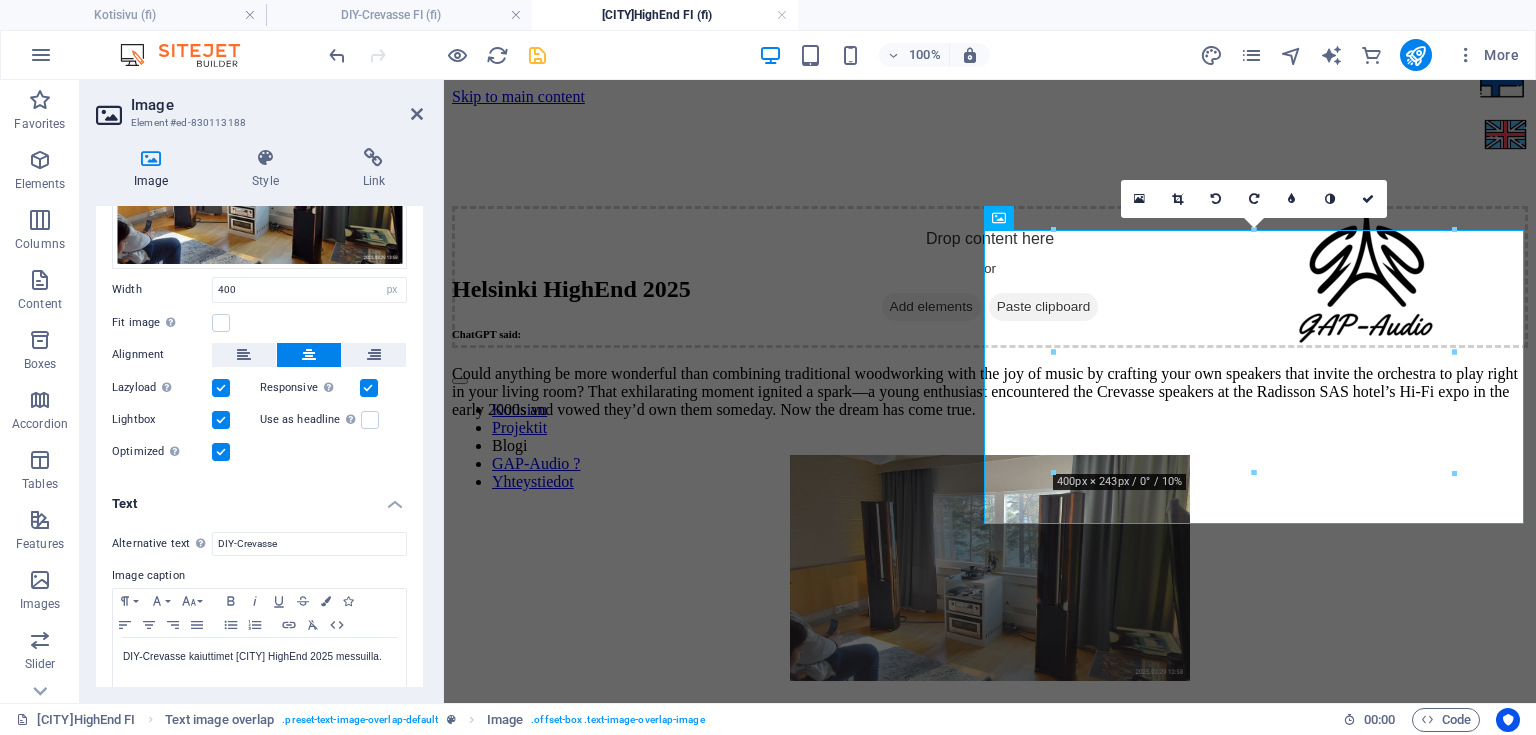 click on "Lightbox" at bounding box center [0, 0] 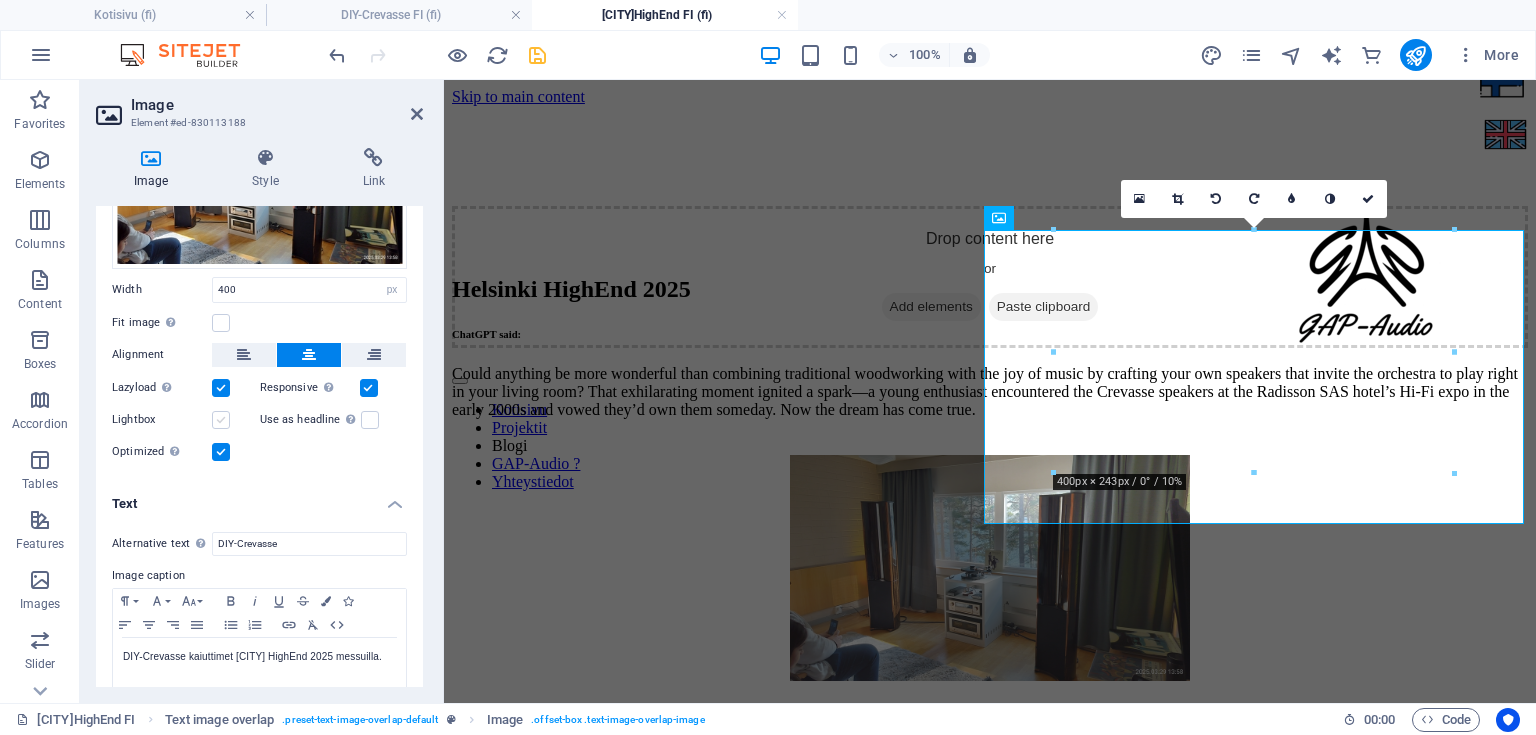 click at bounding box center (221, 420) 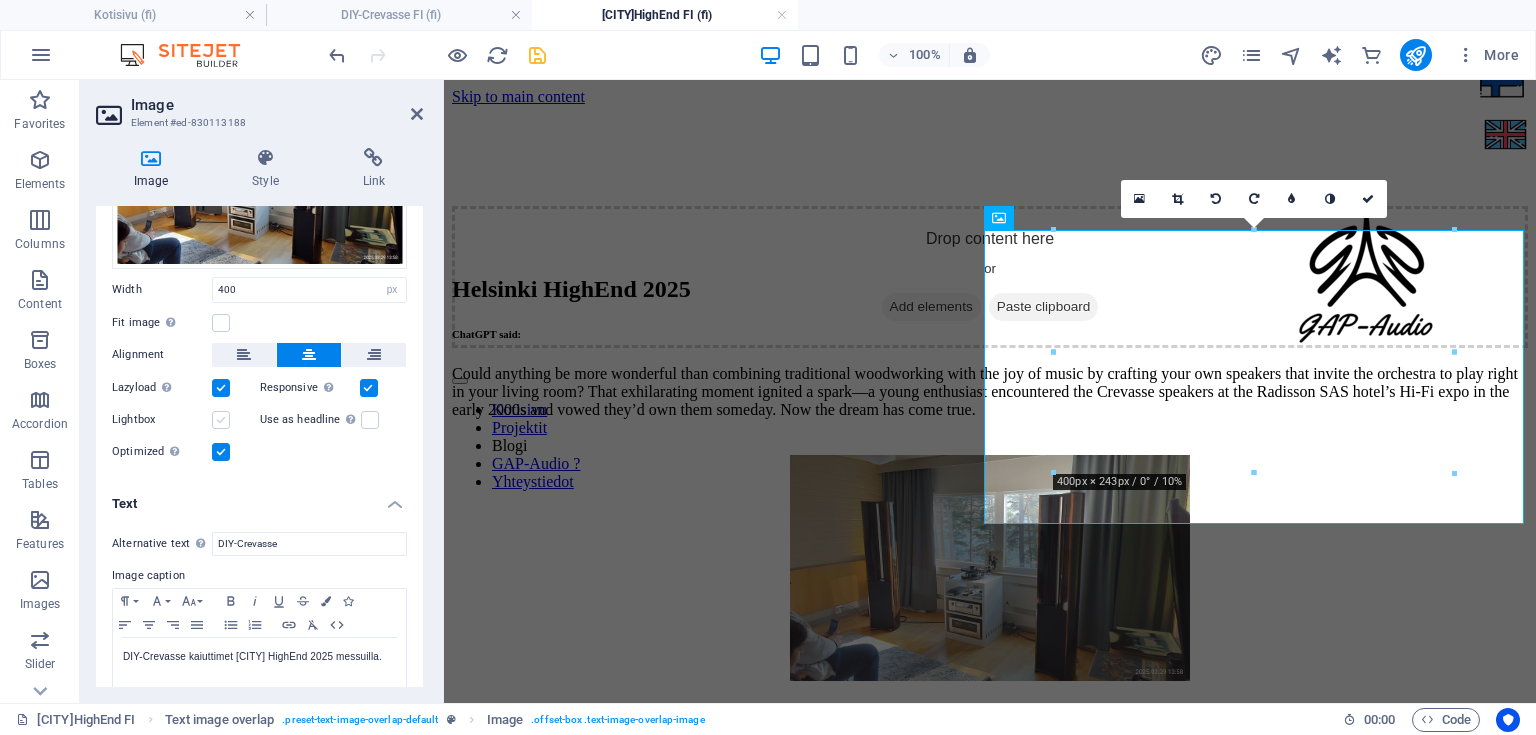 click on "Lightbox" at bounding box center [0, 0] 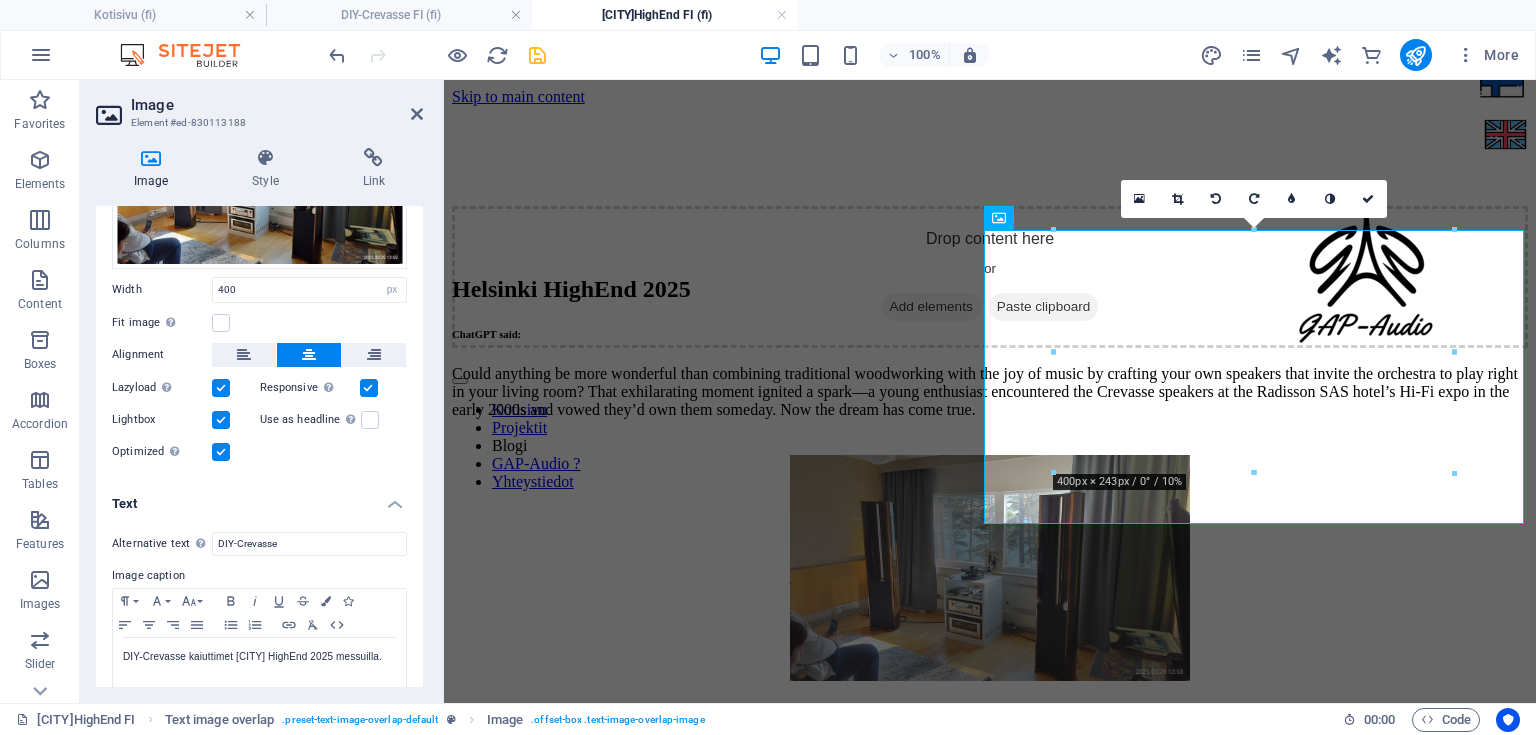 click at bounding box center (221, 420) 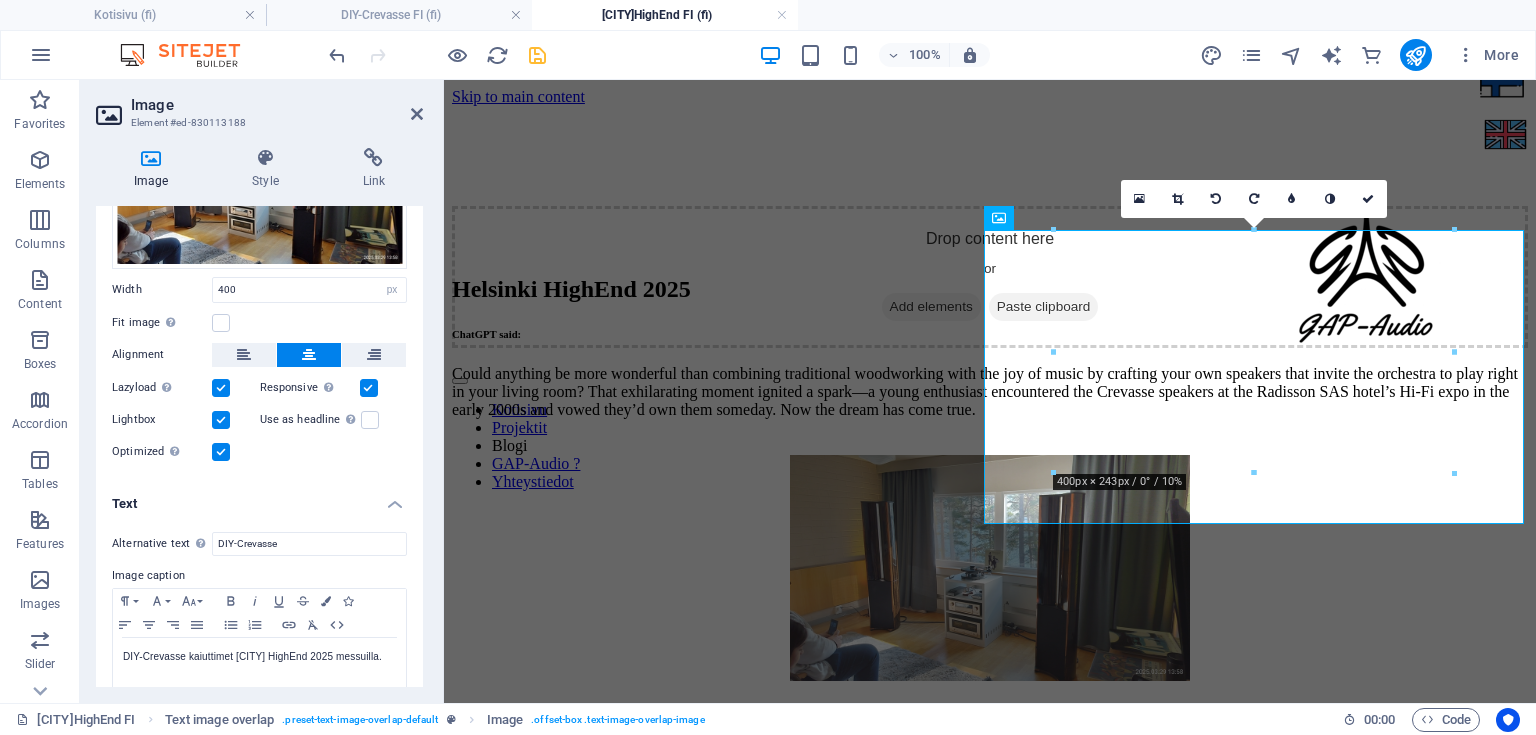 click on "Lightbox" at bounding box center [0, 0] 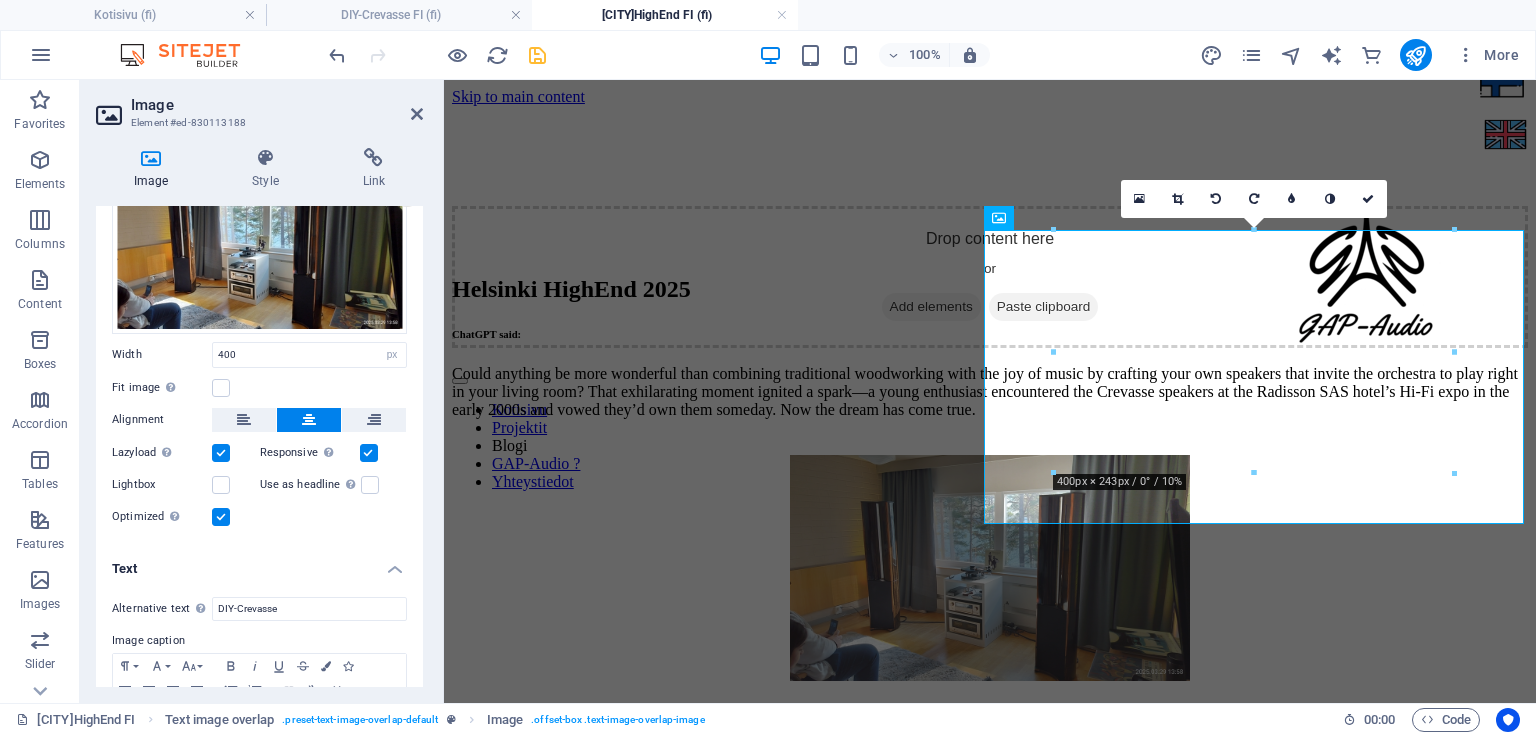 scroll, scrollTop: 160, scrollLeft: 0, axis: vertical 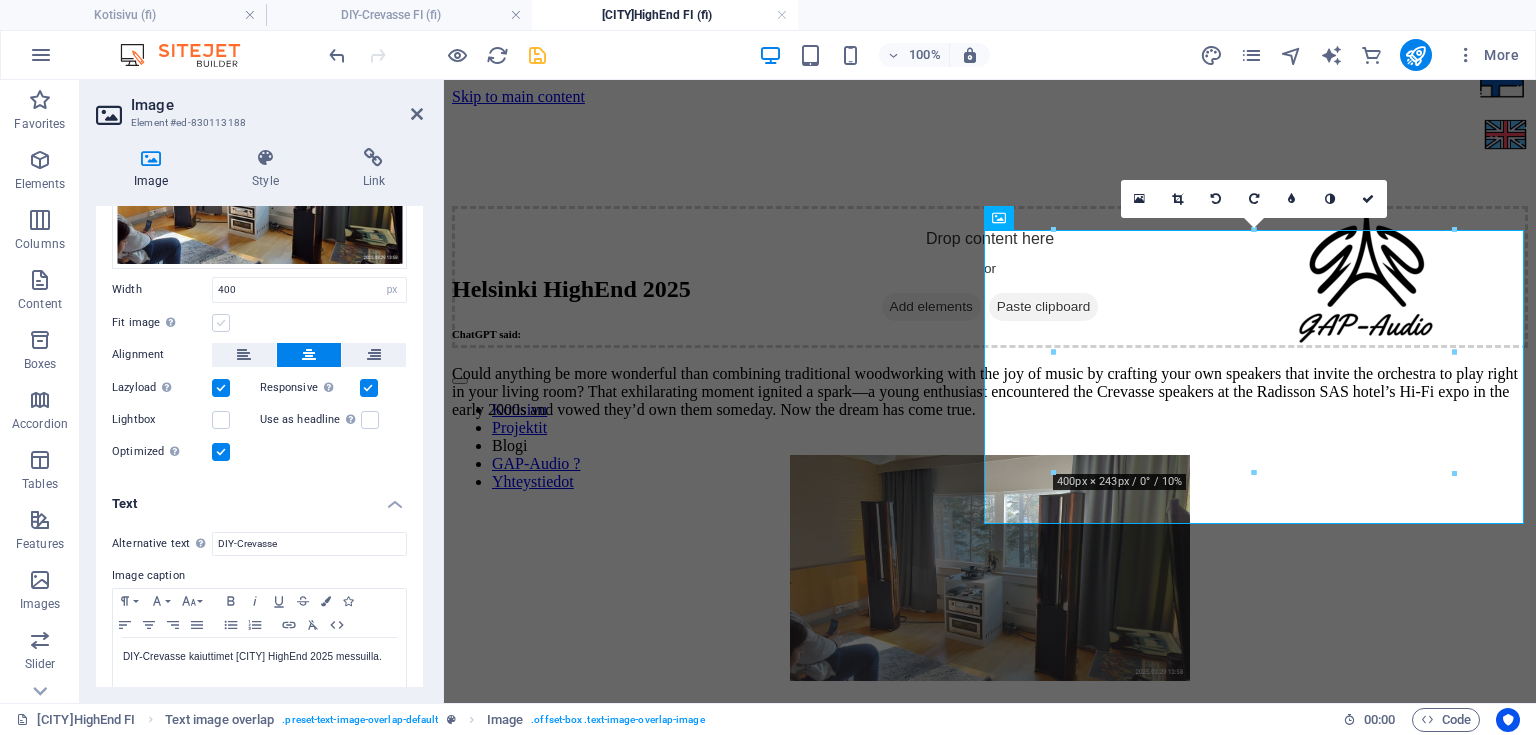 click at bounding box center [221, 323] 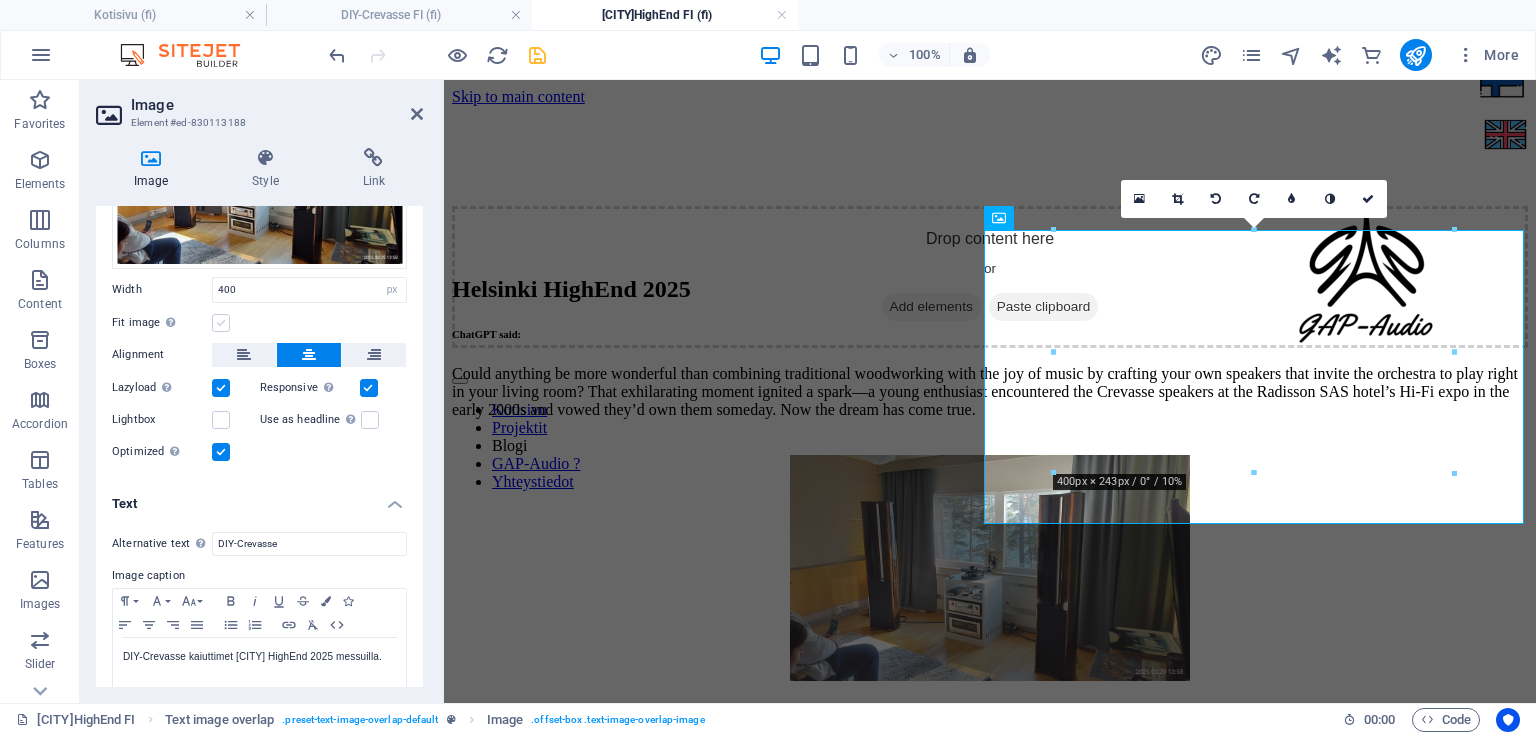 click on "Fit image Automatically fit image to a fixed width and height" at bounding box center (0, 0) 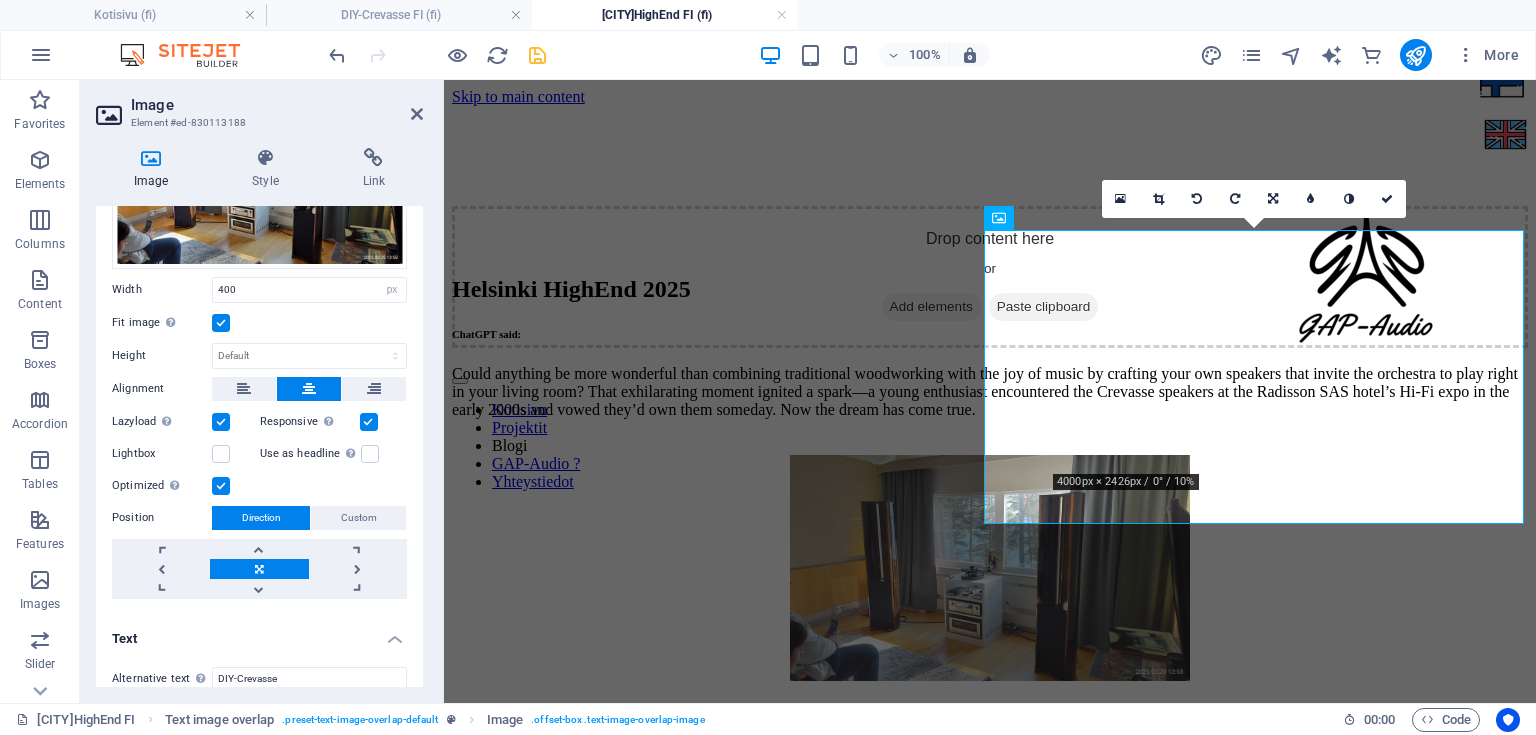 click at bounding box center [221, 323] 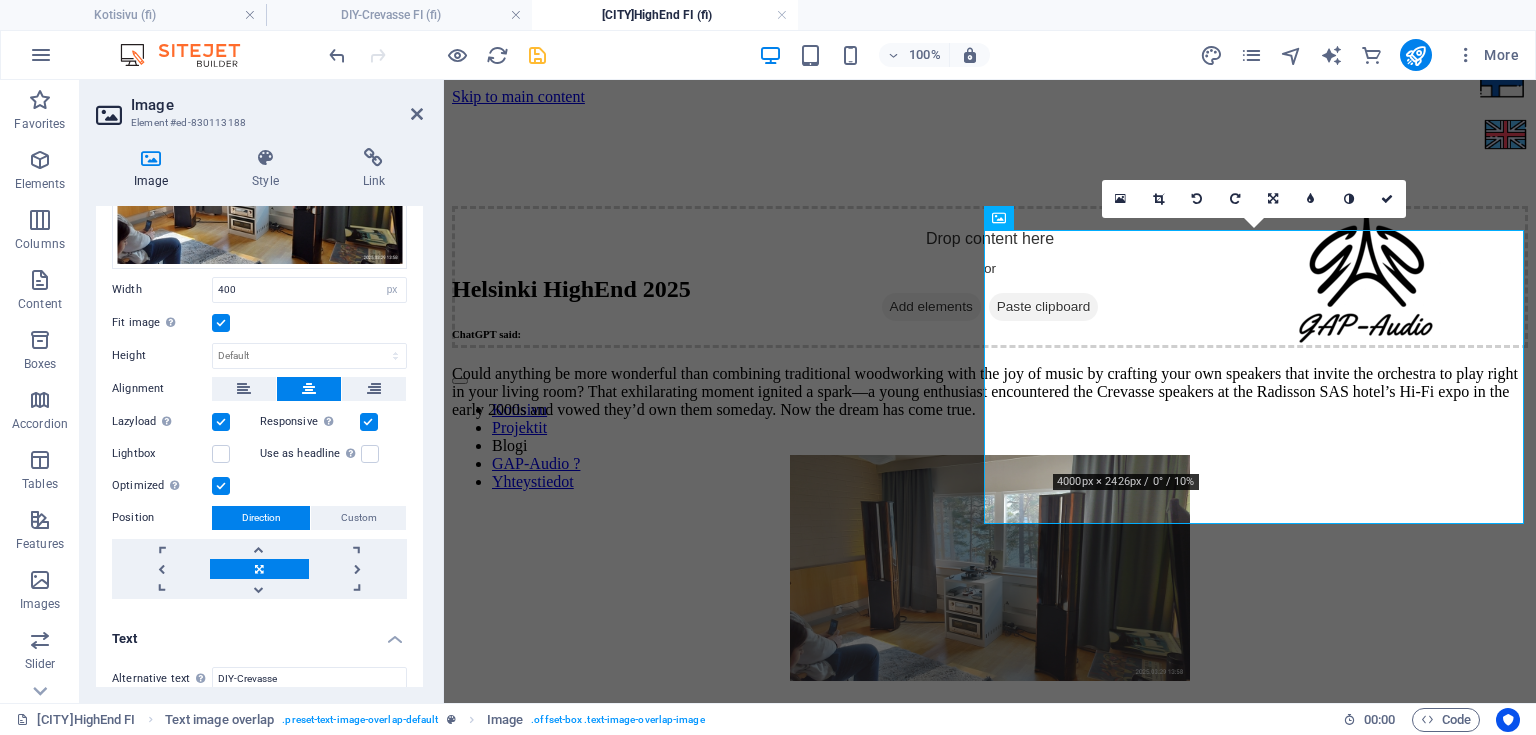 click on "Fit image Automatically fit image to a fixed width and height" at bounding box center (0, 0) 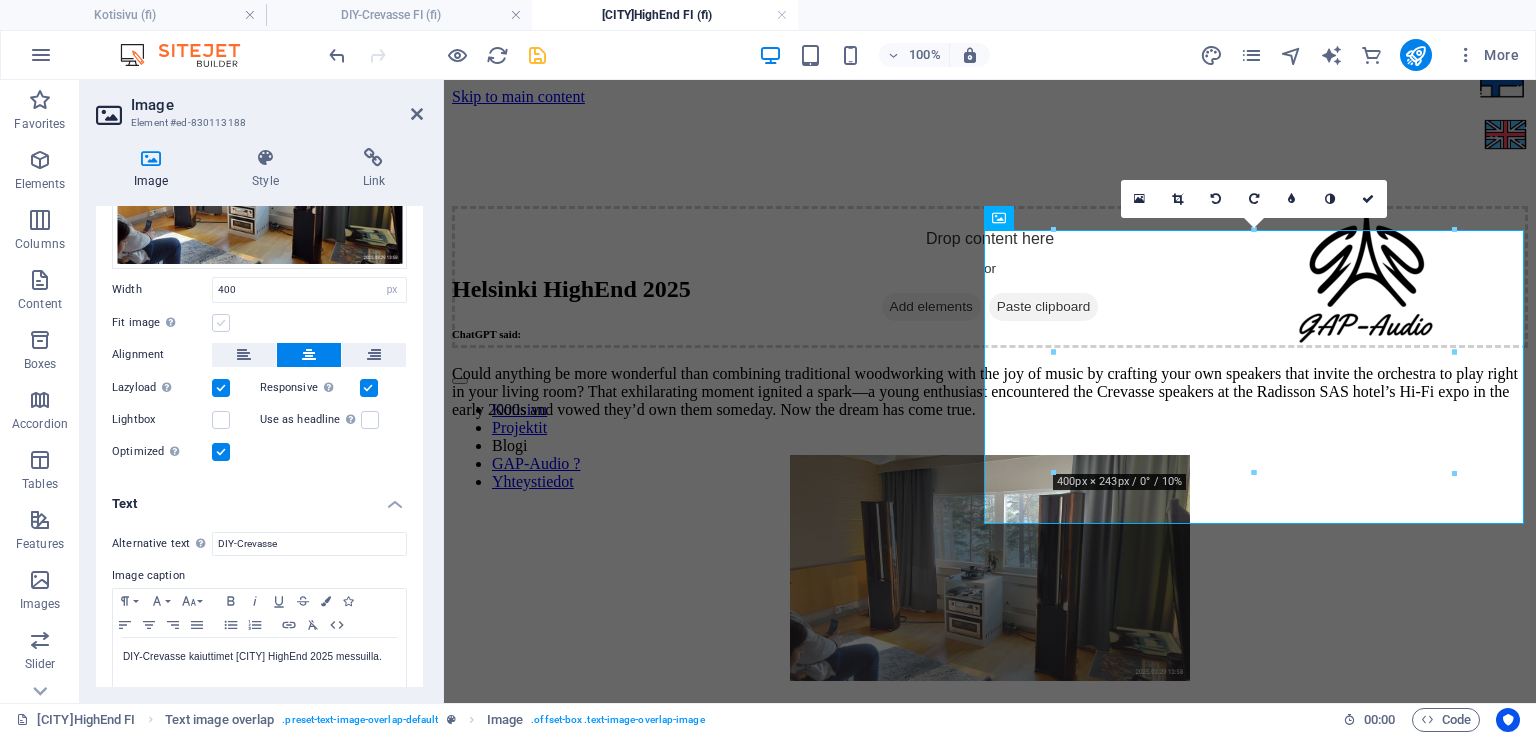 click at bounding box center [221, 323] 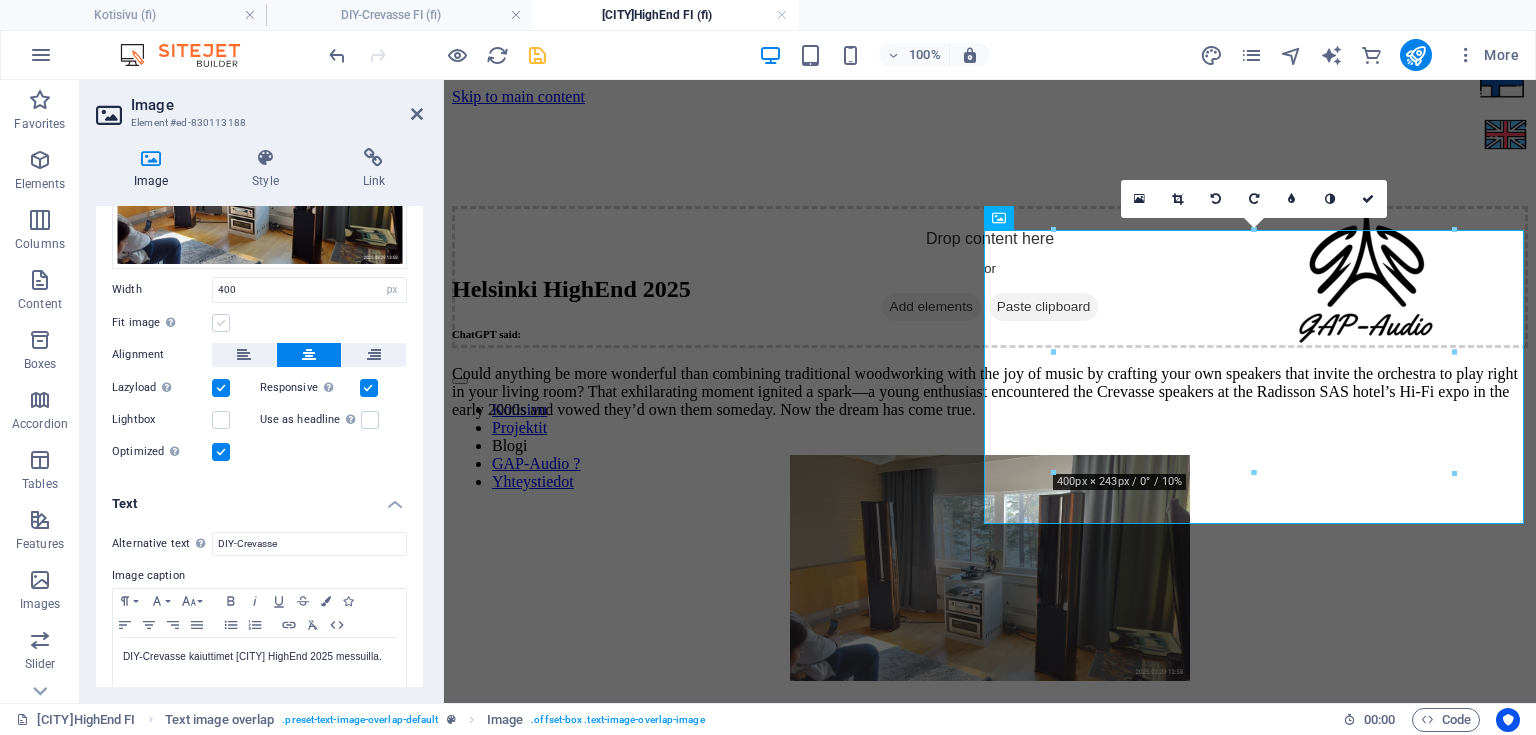 click on "Fit image Automatically fit image to a fixed width and height" at bounding box center (0, 0) 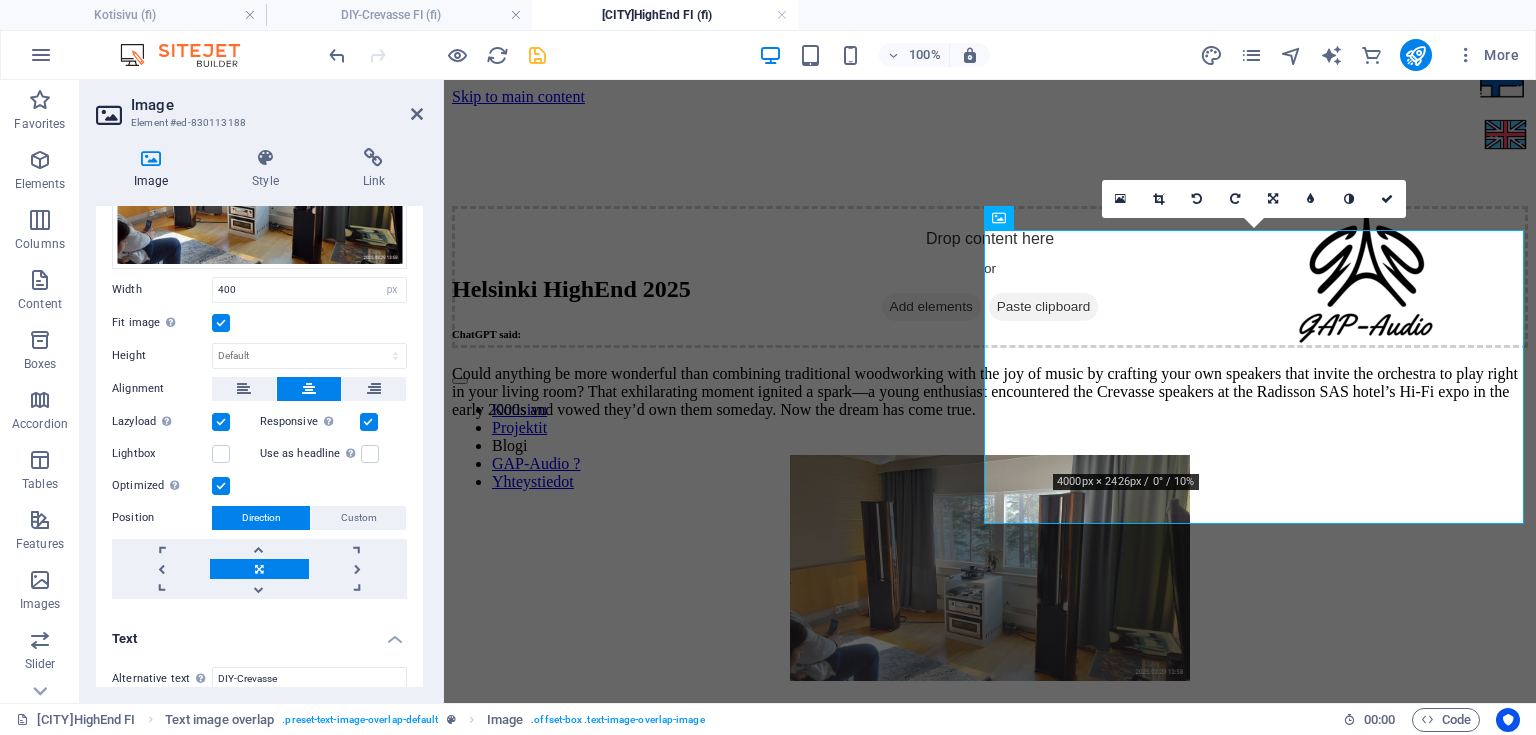 click at bounding box center (221, 323) 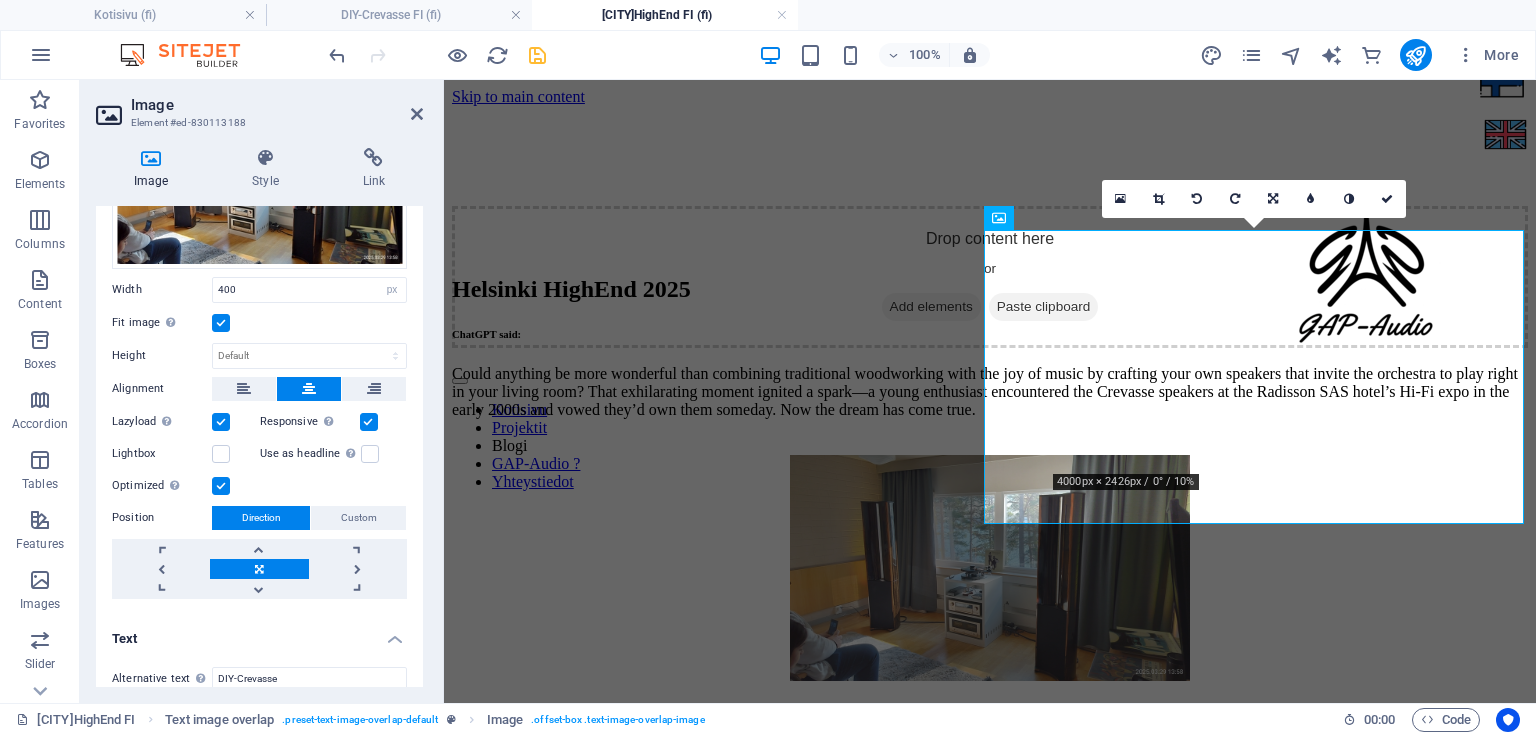 click on "Fit image Automatically fit image to a fixed width and height" at bounding box center (0, 0) 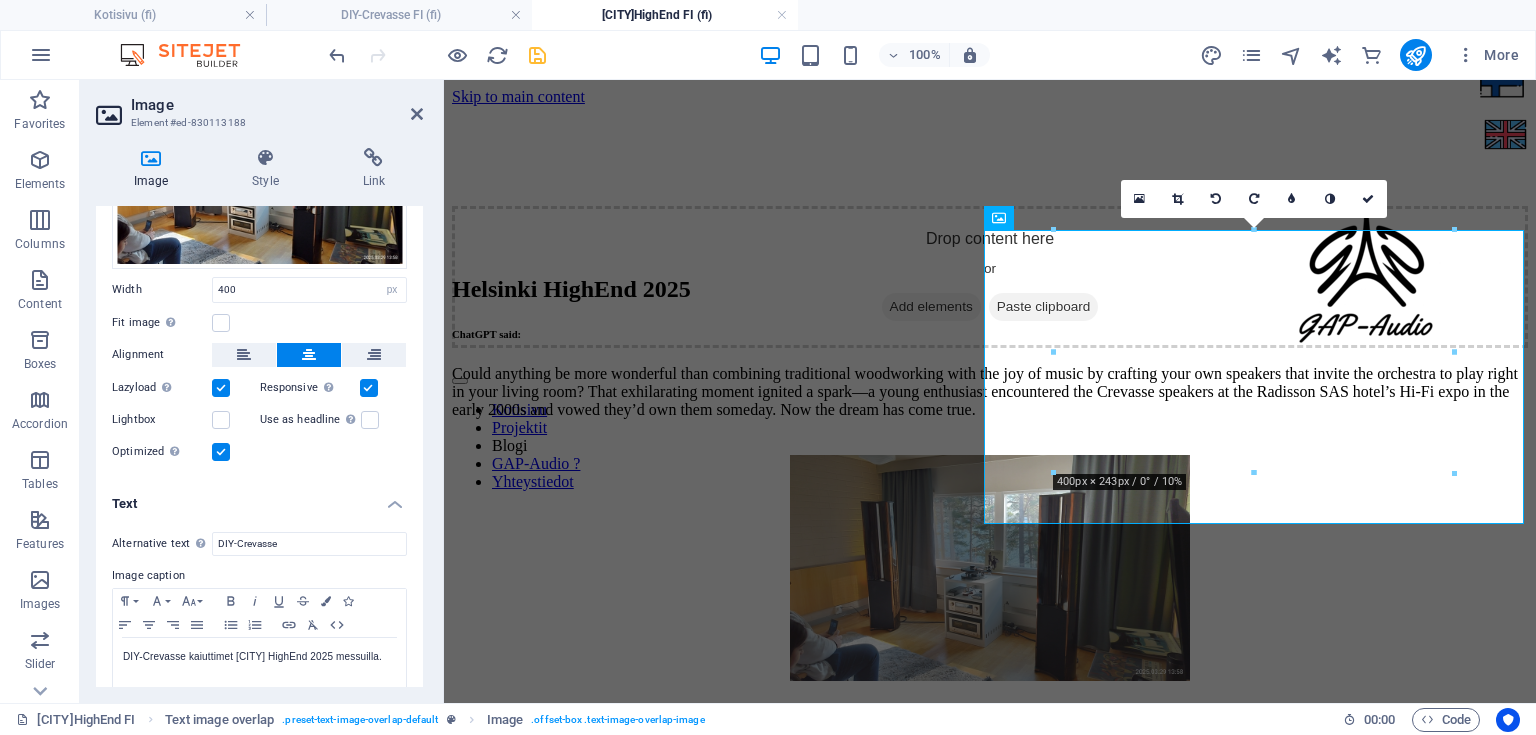 click at bounding box center (537, 55) 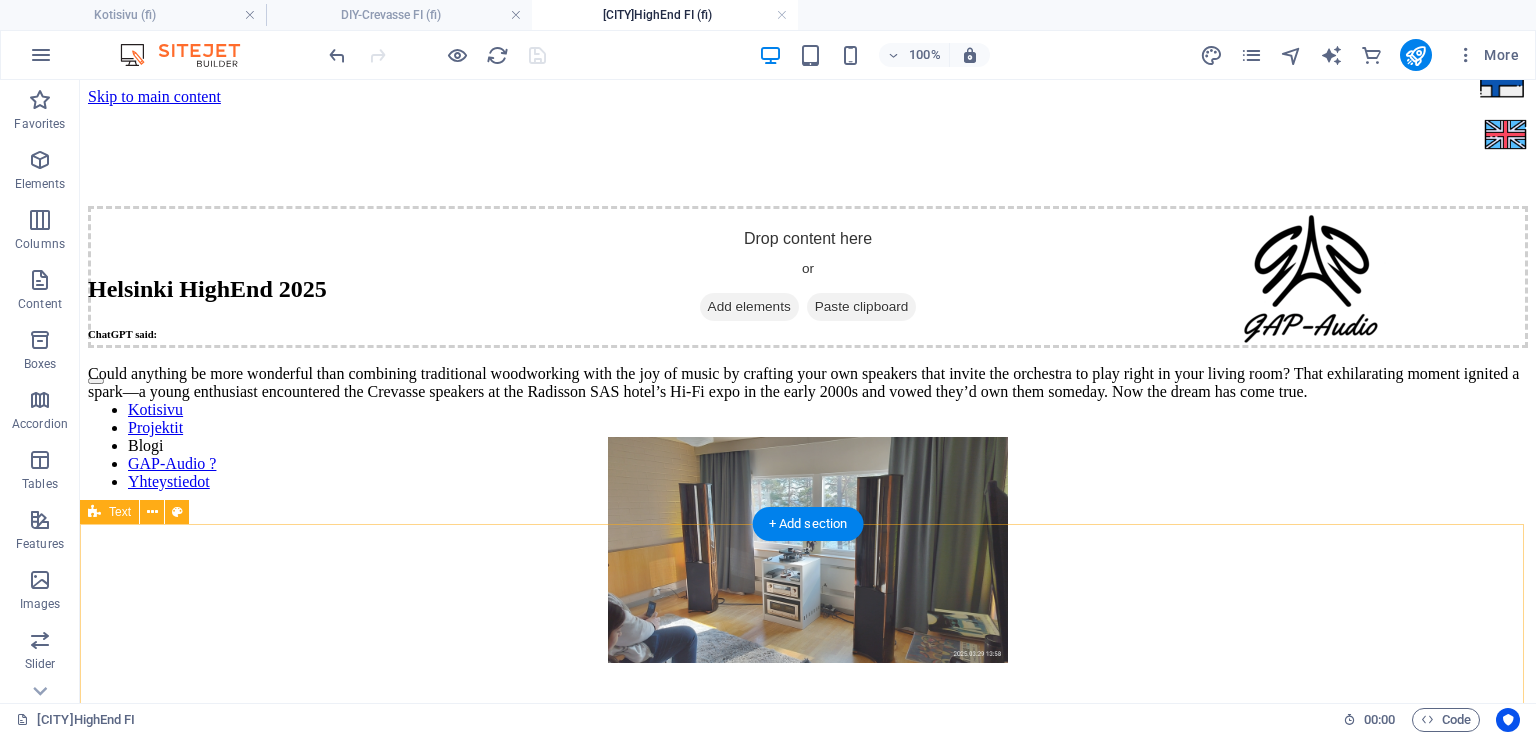 scroll, scrollTop: 80, scrollLeft: 0, axis: vertical 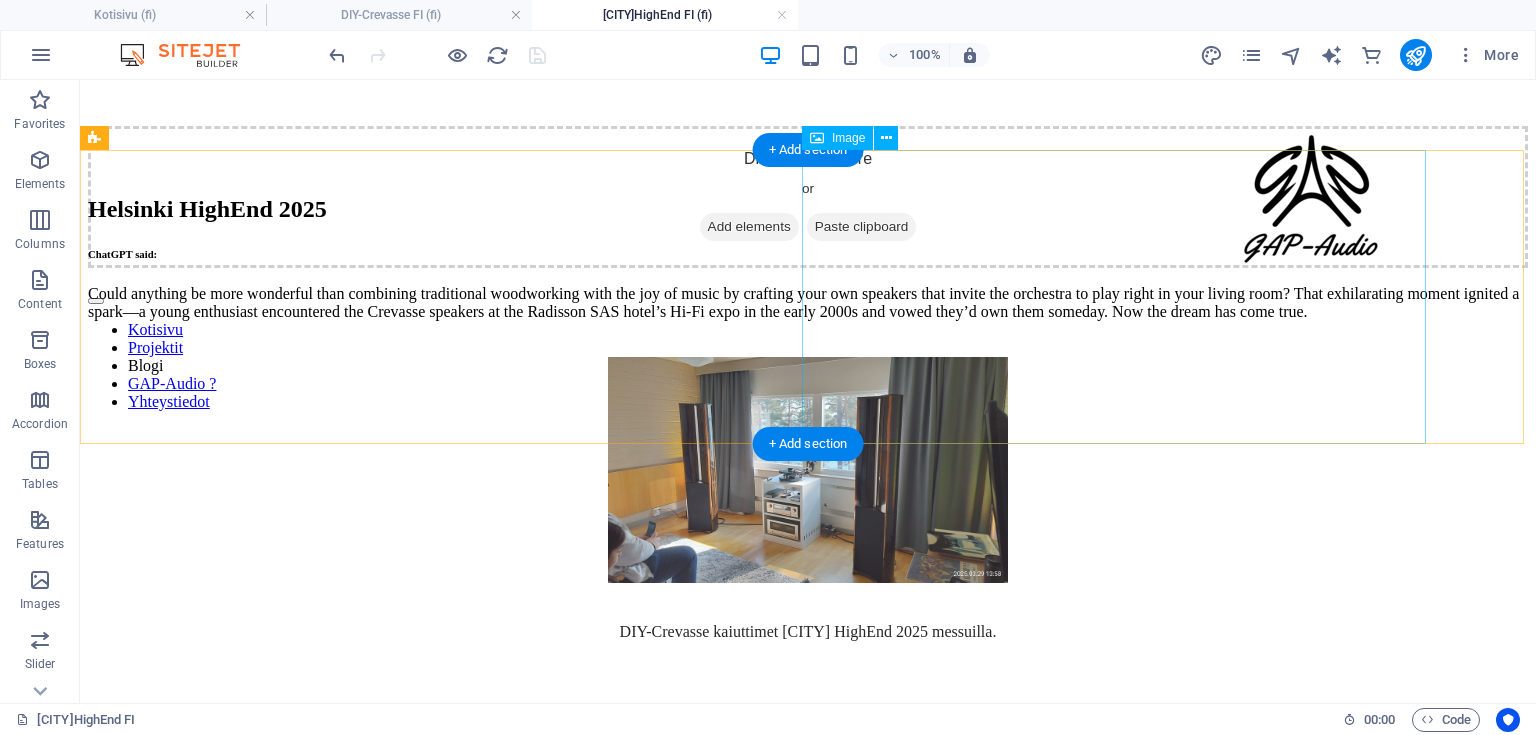 click on "DIY-Crevasse kaiuttimet [CITY] HighEnd 2025 messuilla." at bounding box center [808, 506] 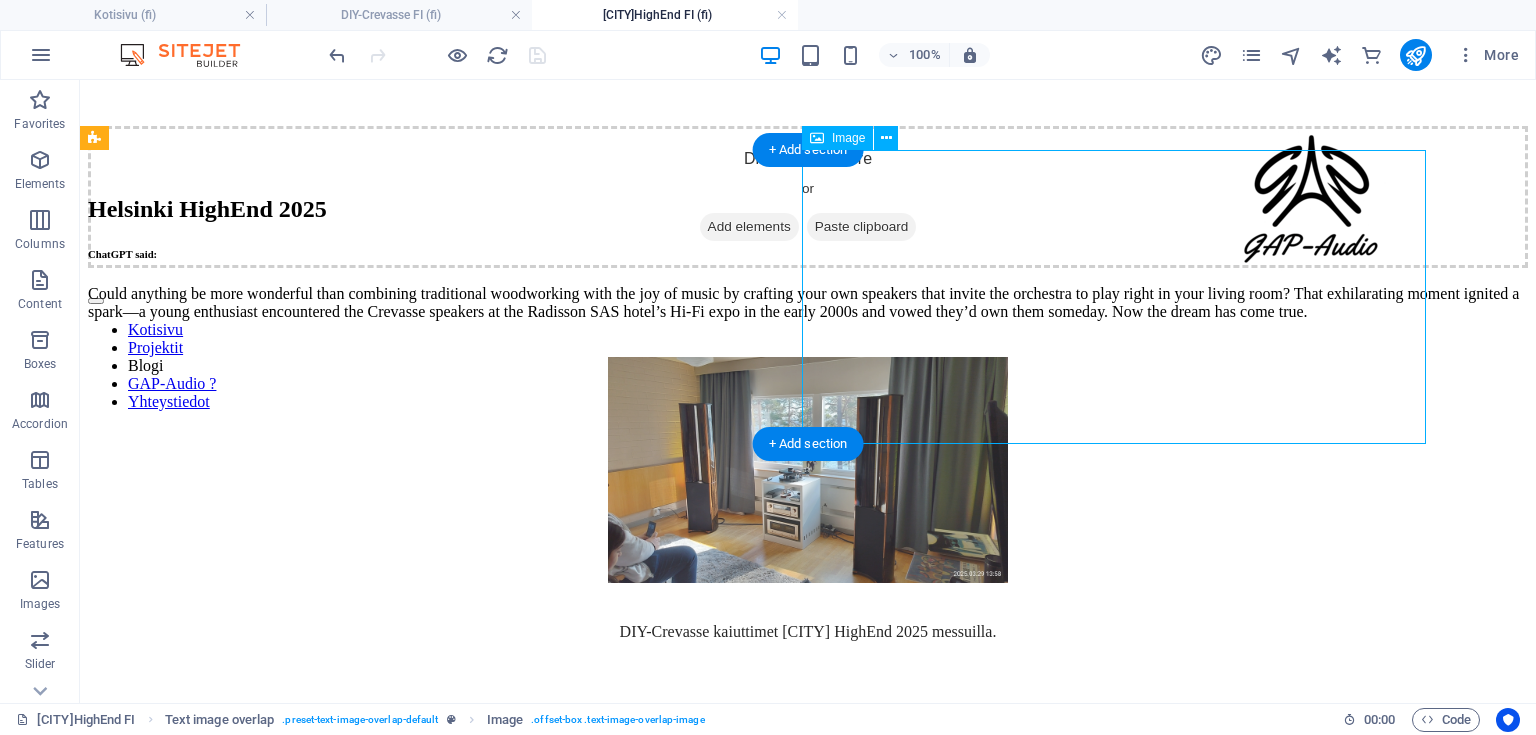 click on "DIY-Crevasse kaiuttimet [CITY] HighEnd 2025 messuilla." at bounding box center [808, 506] 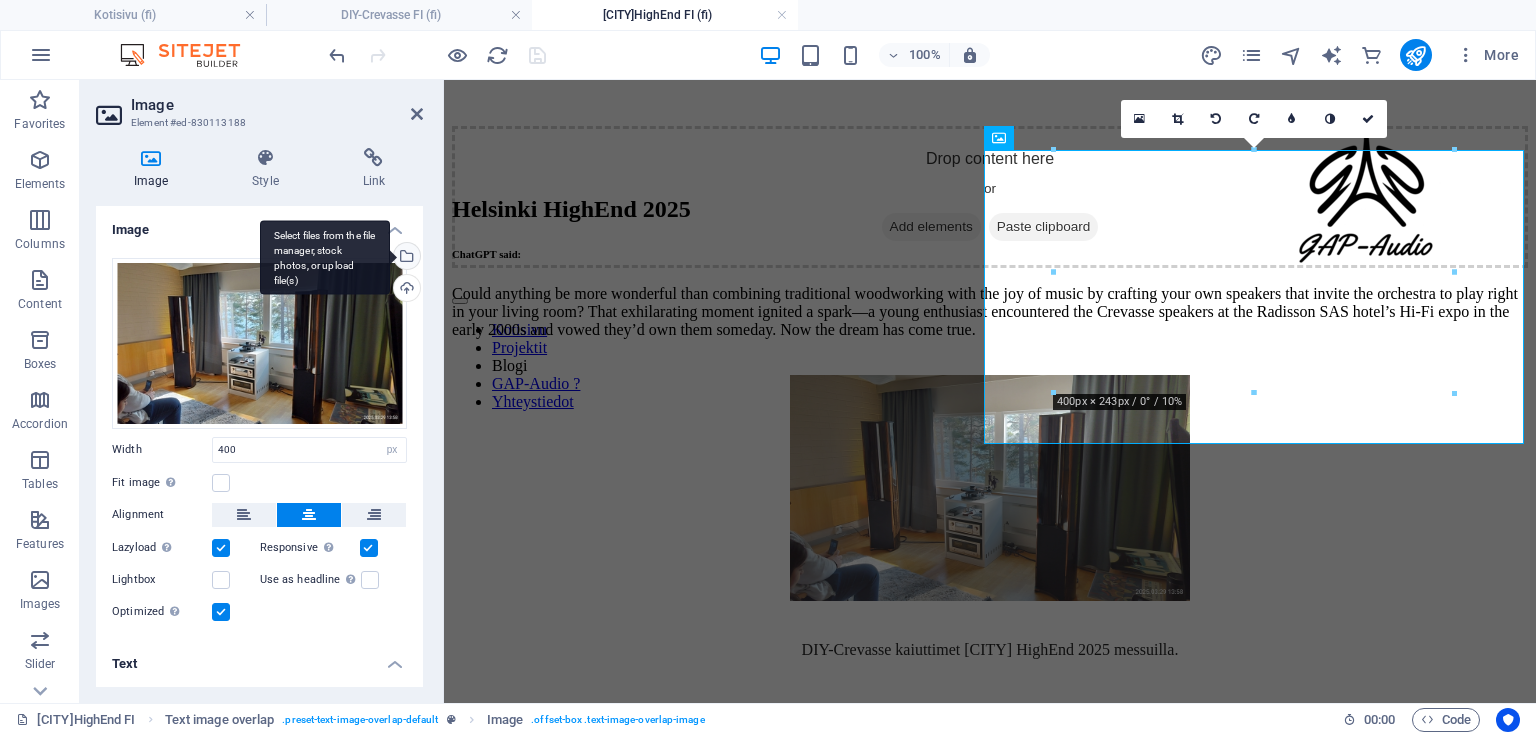 click on "Select files from the file manager, stock photos, or upload file(s)" at bounding box center (405, 258) 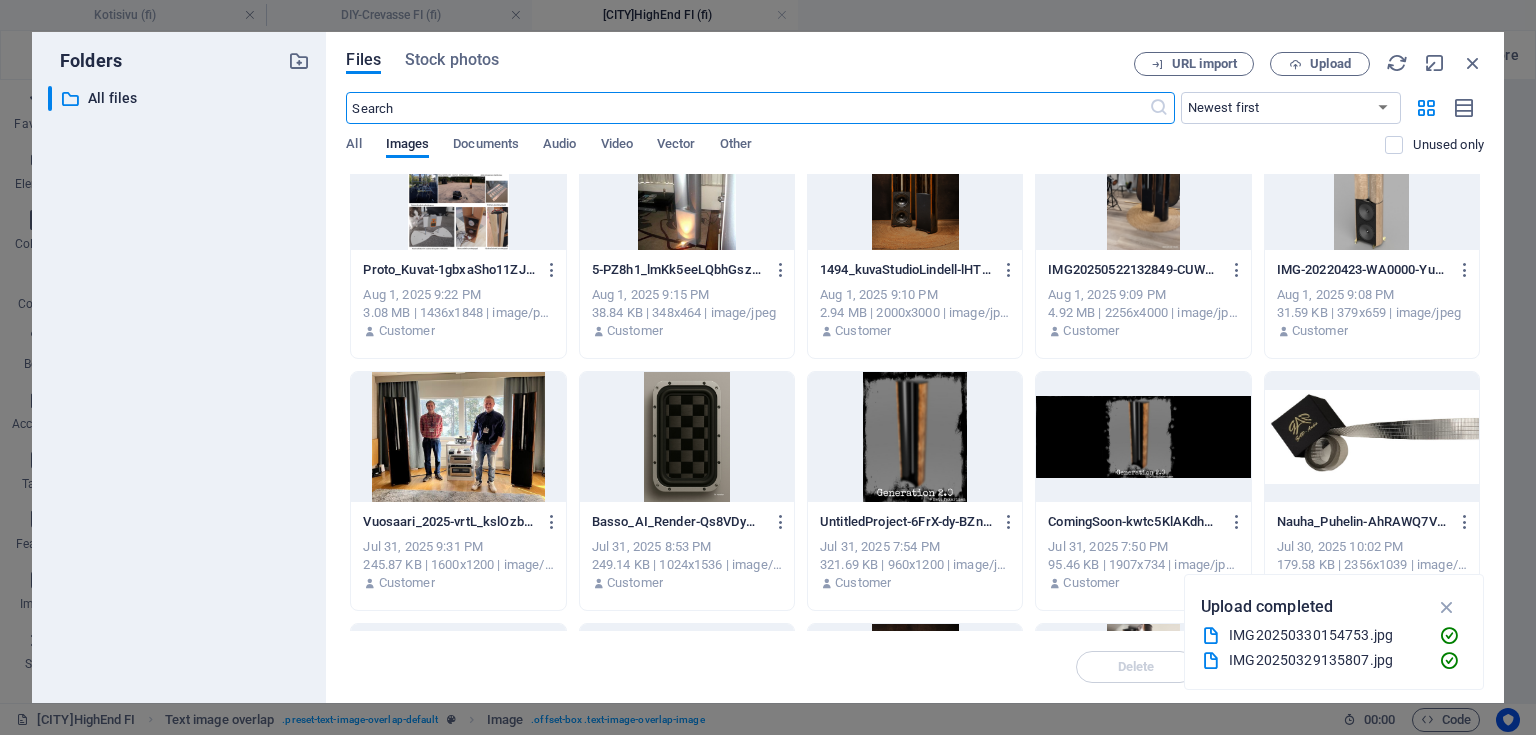 scroll, scrollTop: 3360, scrollLeft: 0, axis: vertical 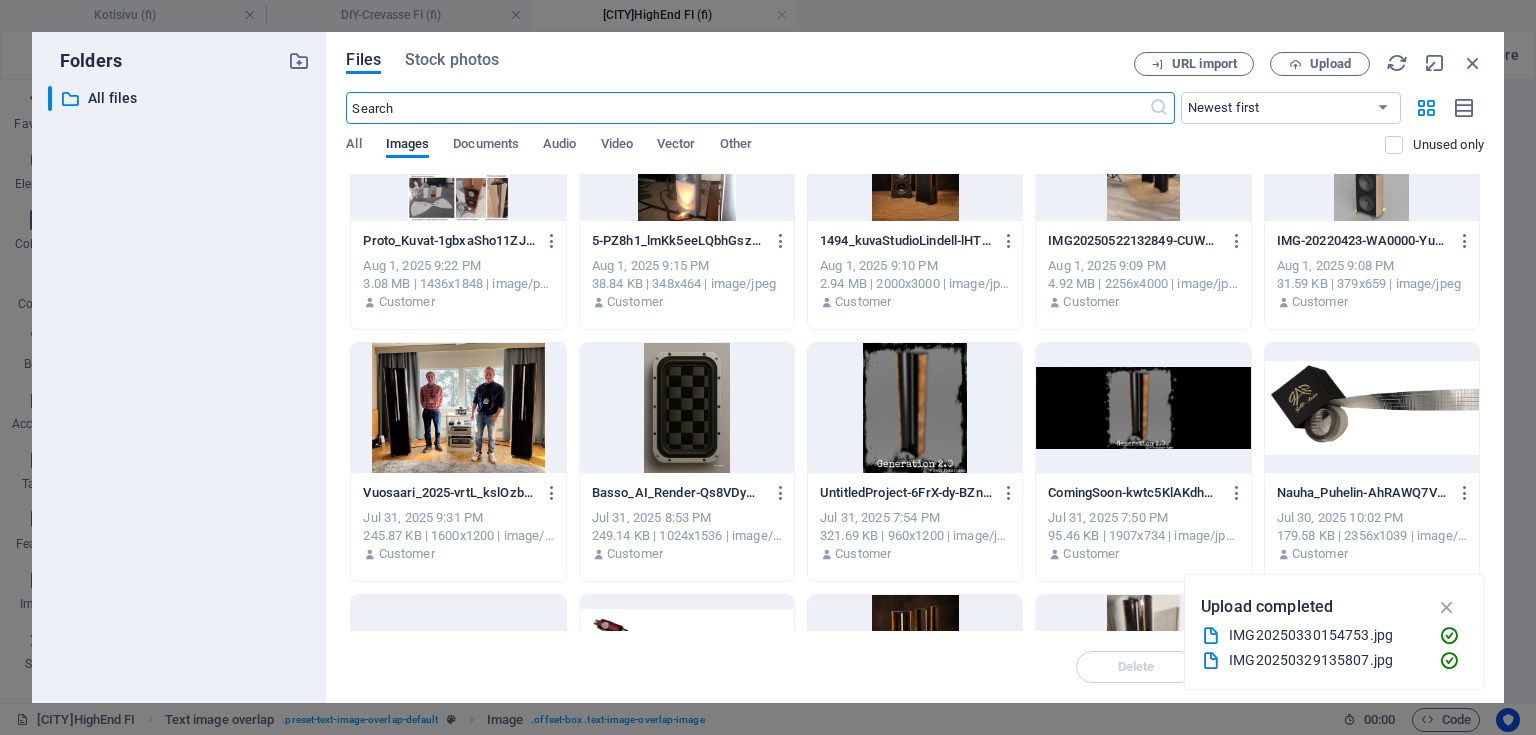click at bounding box center (458, 408) 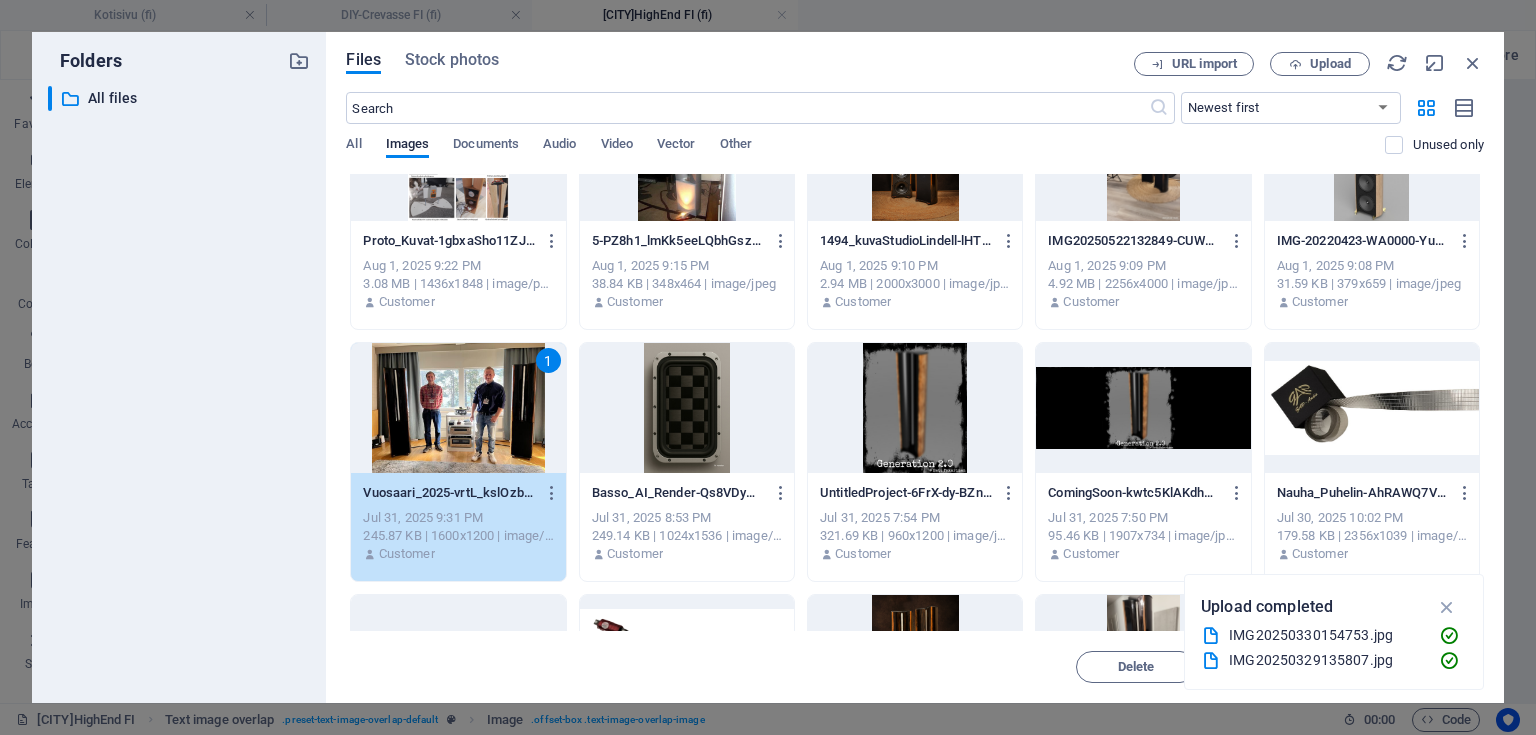 click on "1" at bounding box center [458, 408] 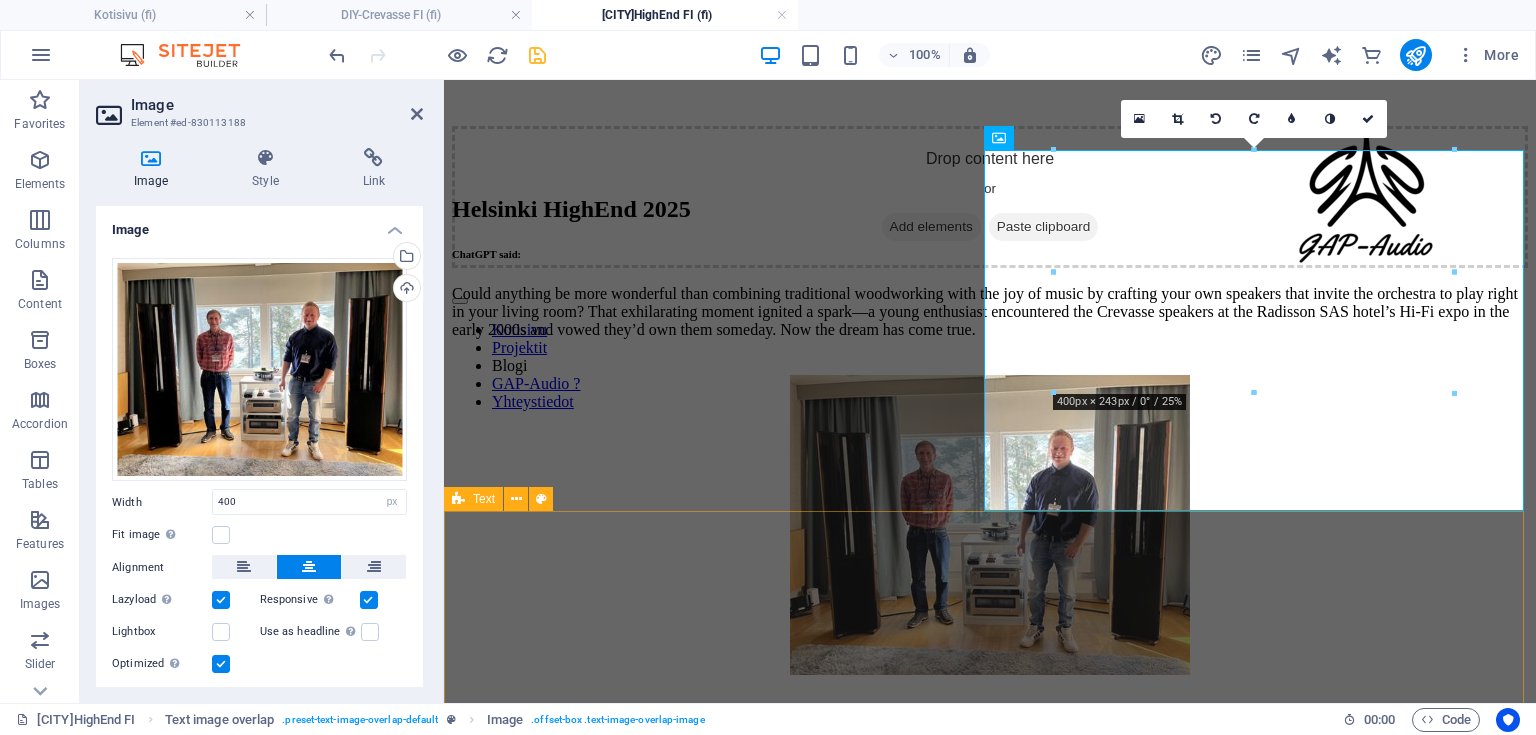 click on "At the turn of 1998–1999, the Crystal Illusion speakers were unveiled for the first time in issue 3/1999 of Hifi magazine and at industry trade shows. In 2002, the model was redesigned and renamed Crevasse, and at the early-2000s HIFI expo a personal epiphany struck: these speakers simply had to be mine one day. However, the young enthusiast’s excitement was tempered by the steep price tag, and the dream remained unfulfilled at the time. Sadly, Crevasse’s representative Lutz [NAME] passed away in 2009, after which production was discontinued. The original mechanical design was executed by Jontte [NAME] and Martin [NAME]." at bounding box center [990, 835] 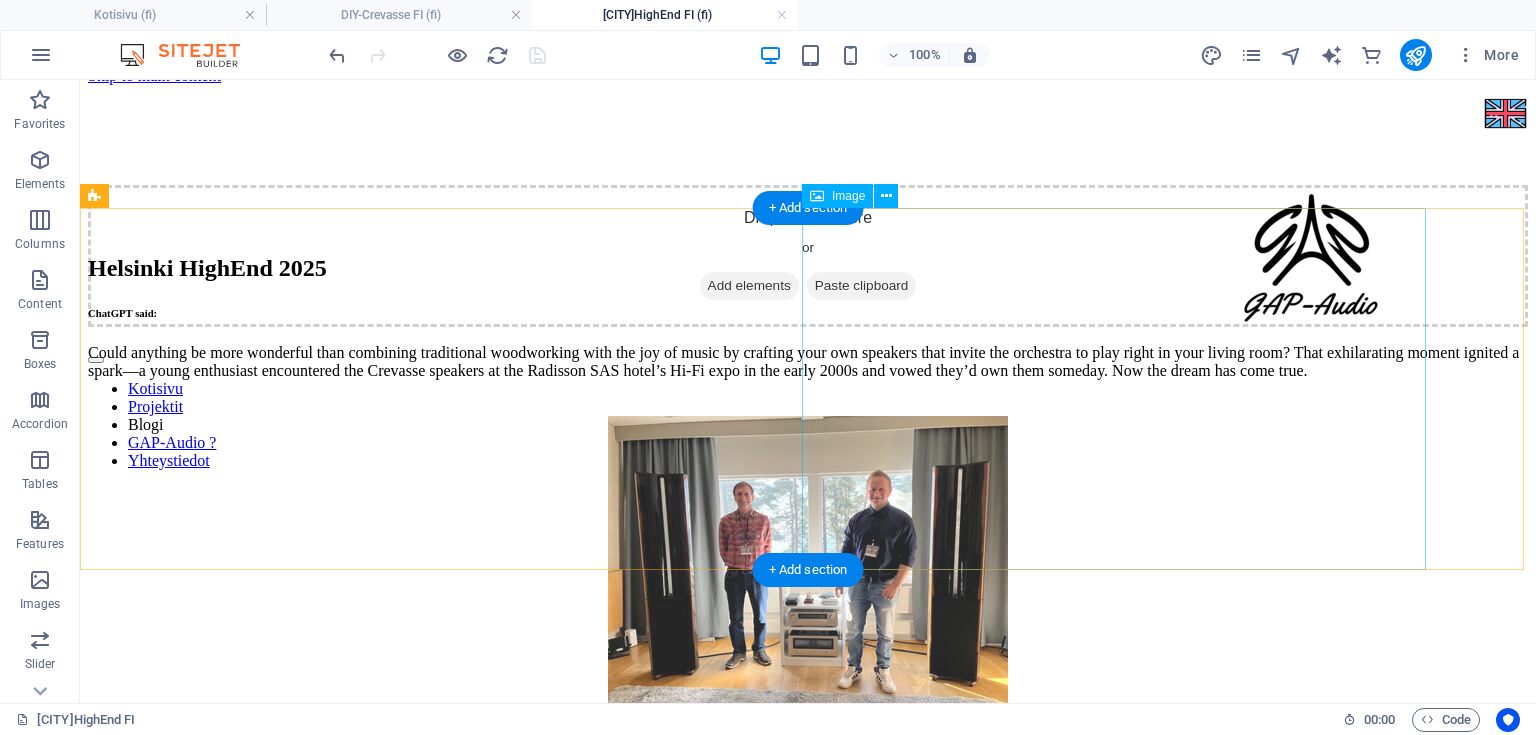 scroll, scrollTop: 0, scrollLeft: 0, axis: both 